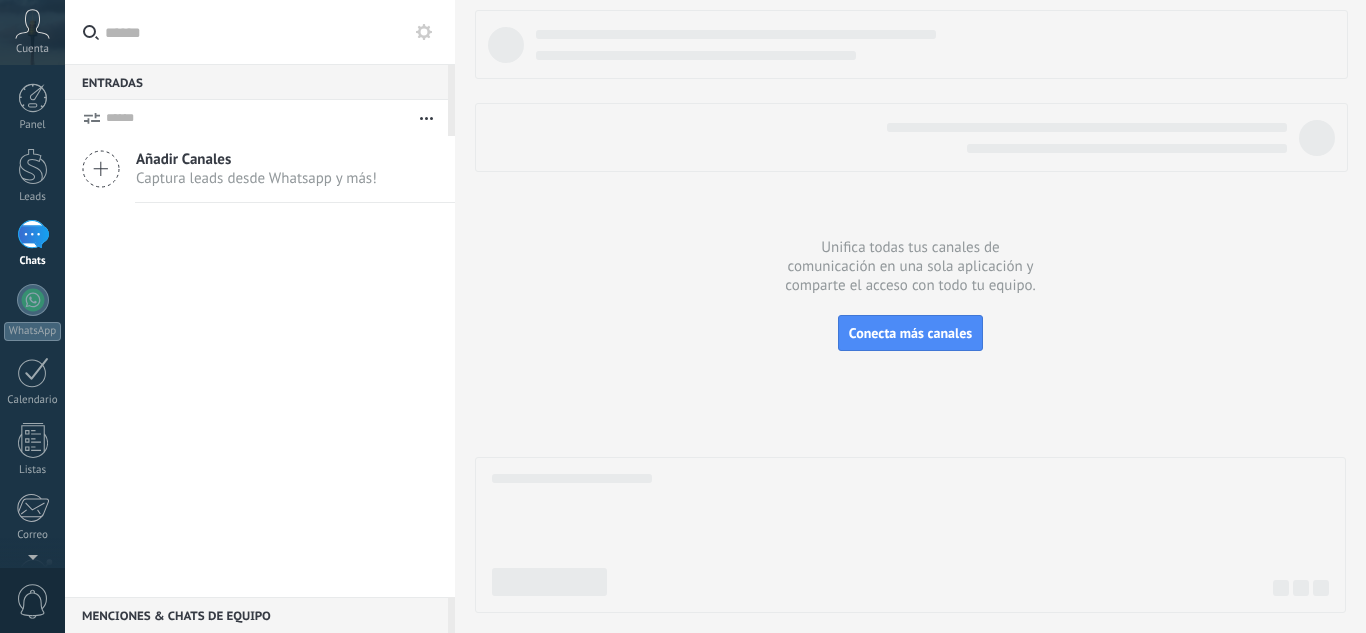 scroll, scrollTop: 0, scrollLeft: 0, axis: both 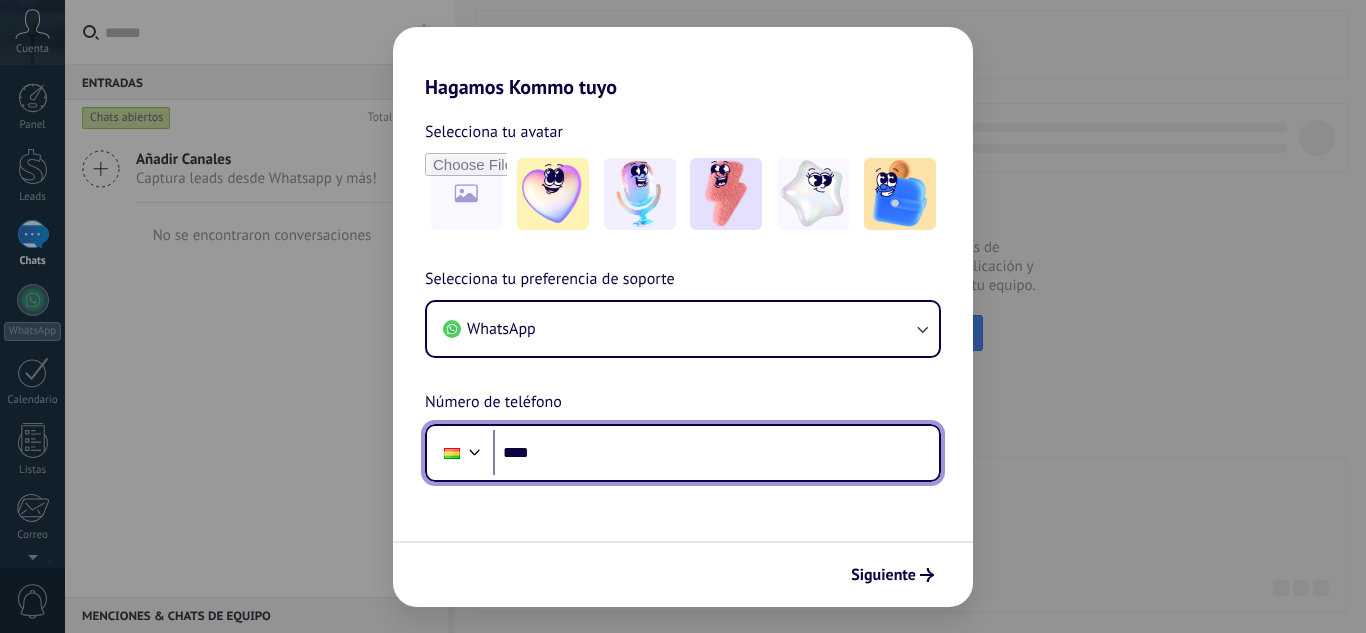 click on "****" at bounding box center [716, 453] 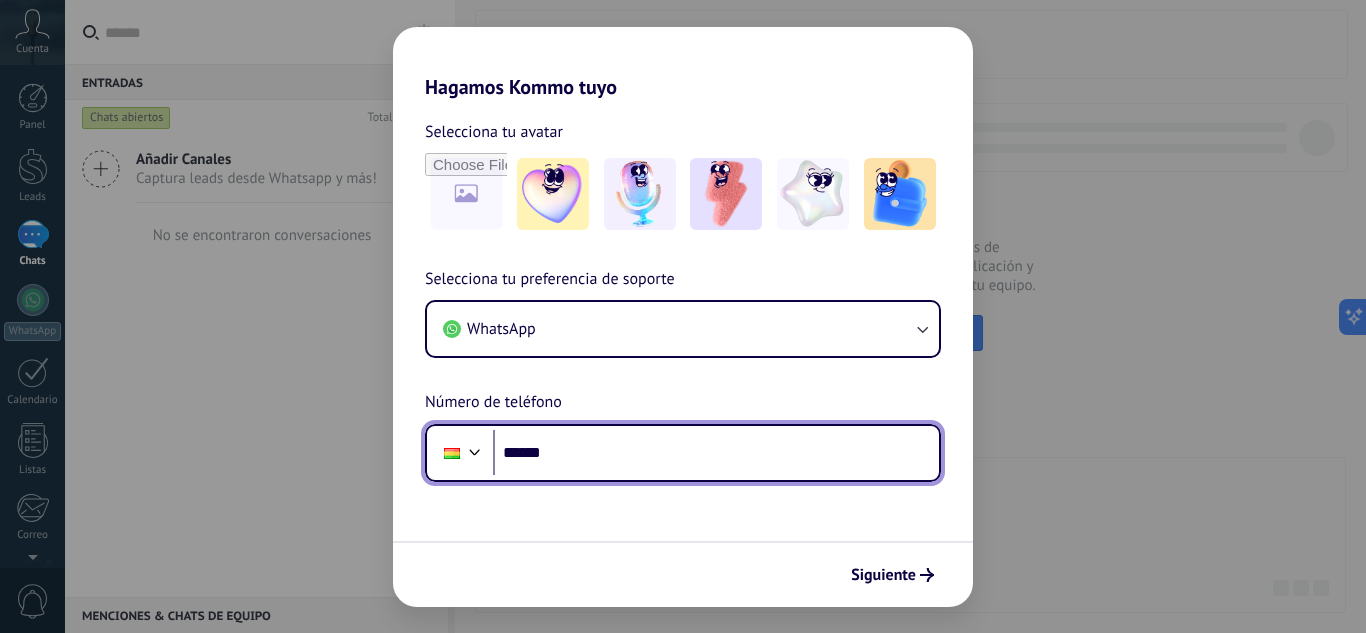 click on "******" at bounding box center (716, 453) 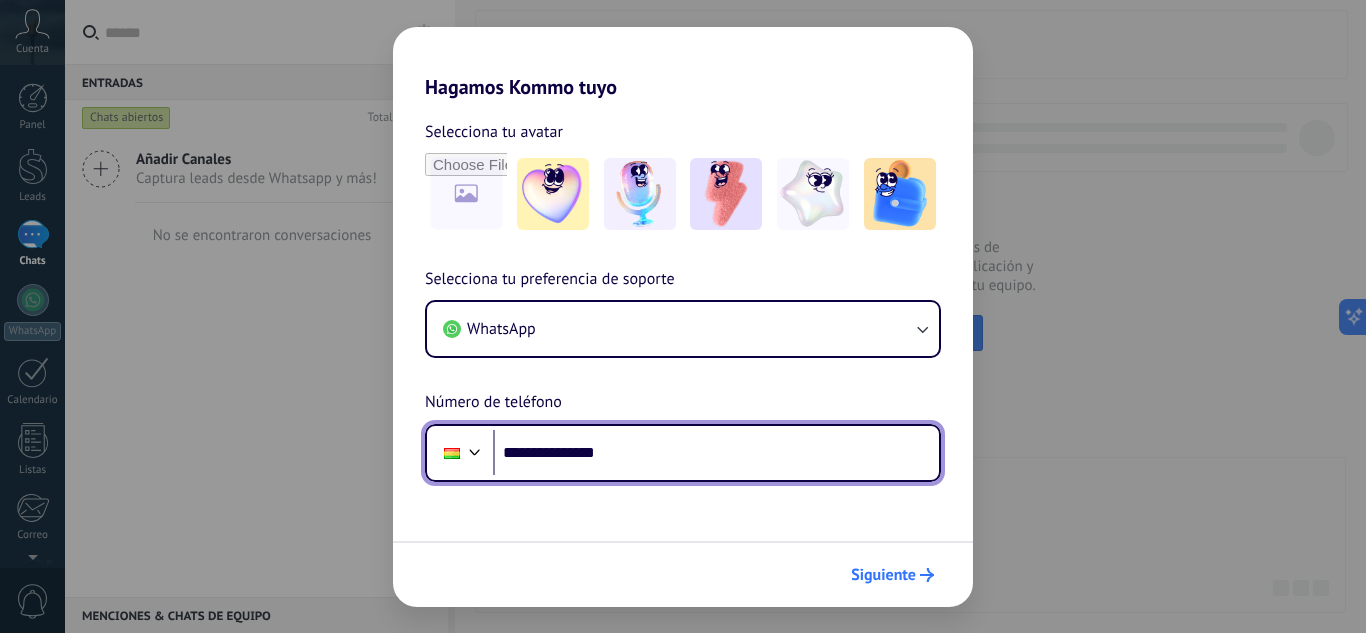 type on "**********" 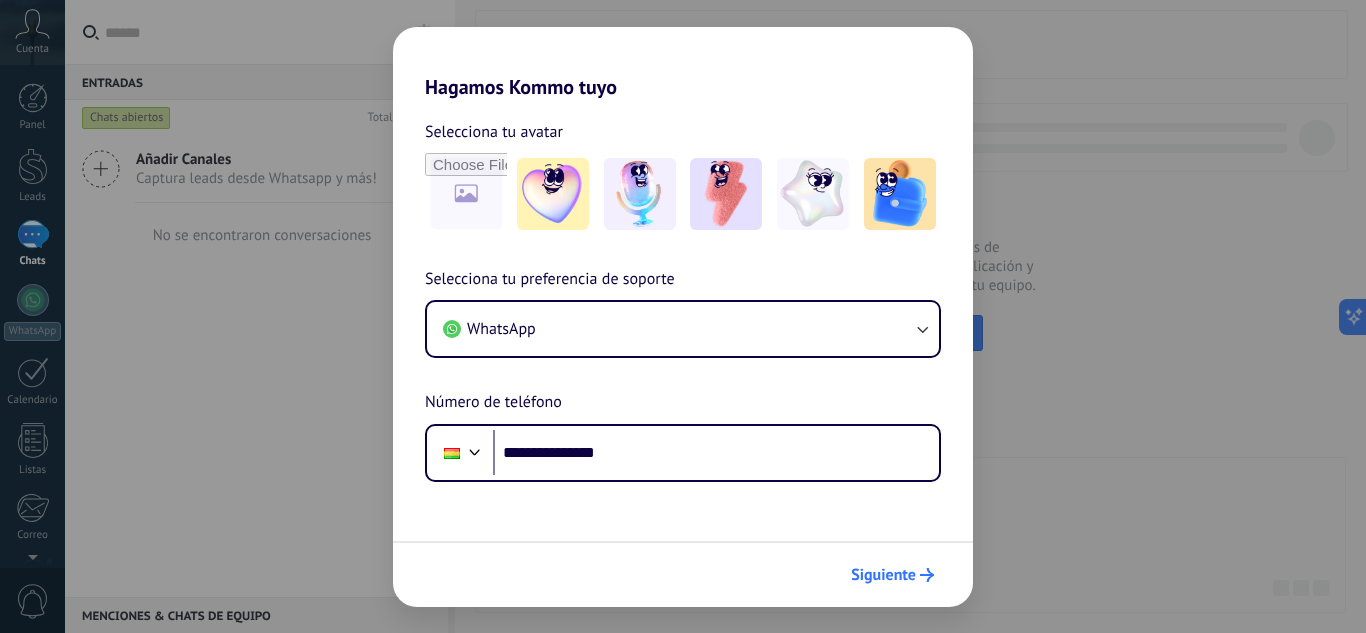 click on "Siguiente" at bounding box center (883, 575) 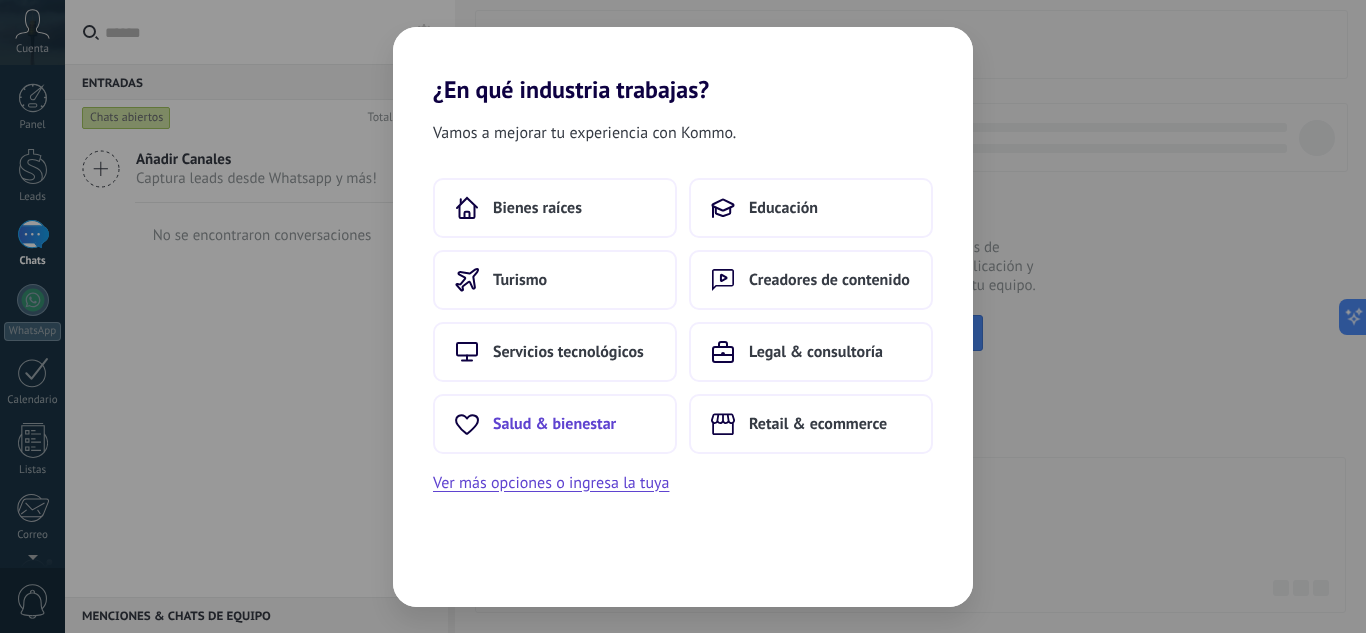 click on "Salud & bienestar" at bounding box center (555, 424) 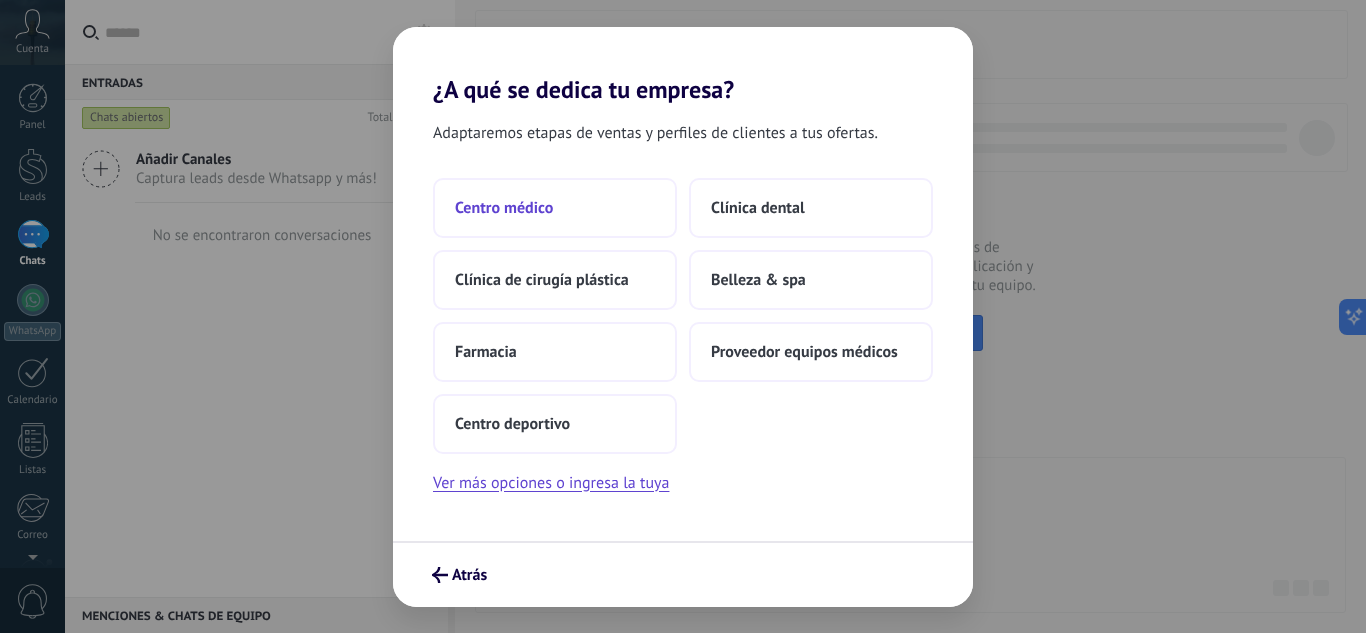 click on "Centro médico" at bounding box center (504, 208) 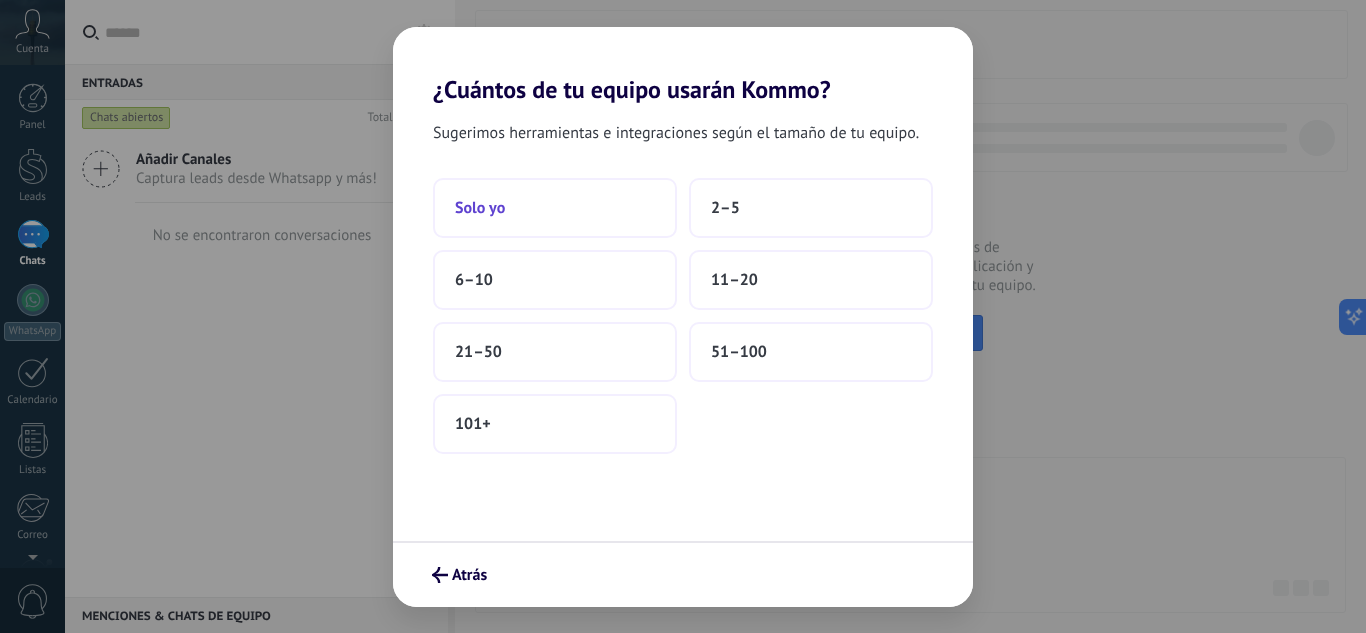 click on "Solo yo" at bounding box center (555, 208) 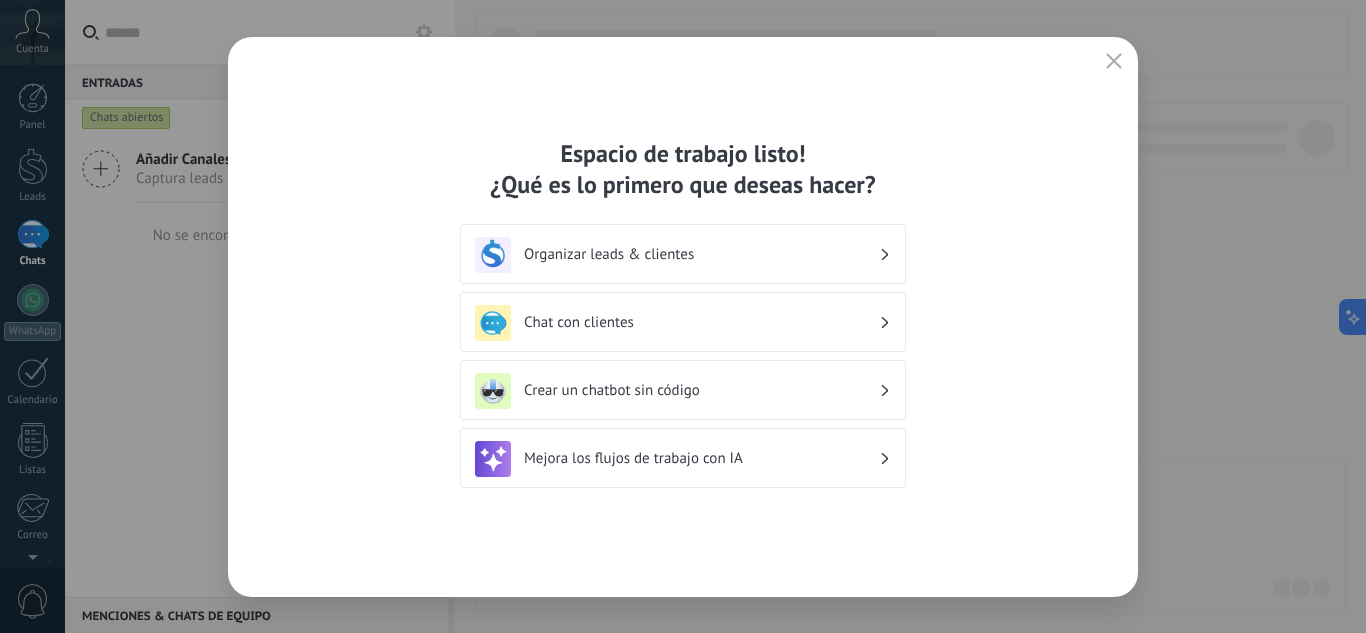 click on "Organizar leads & clientes" at bounding box center (701, 254) 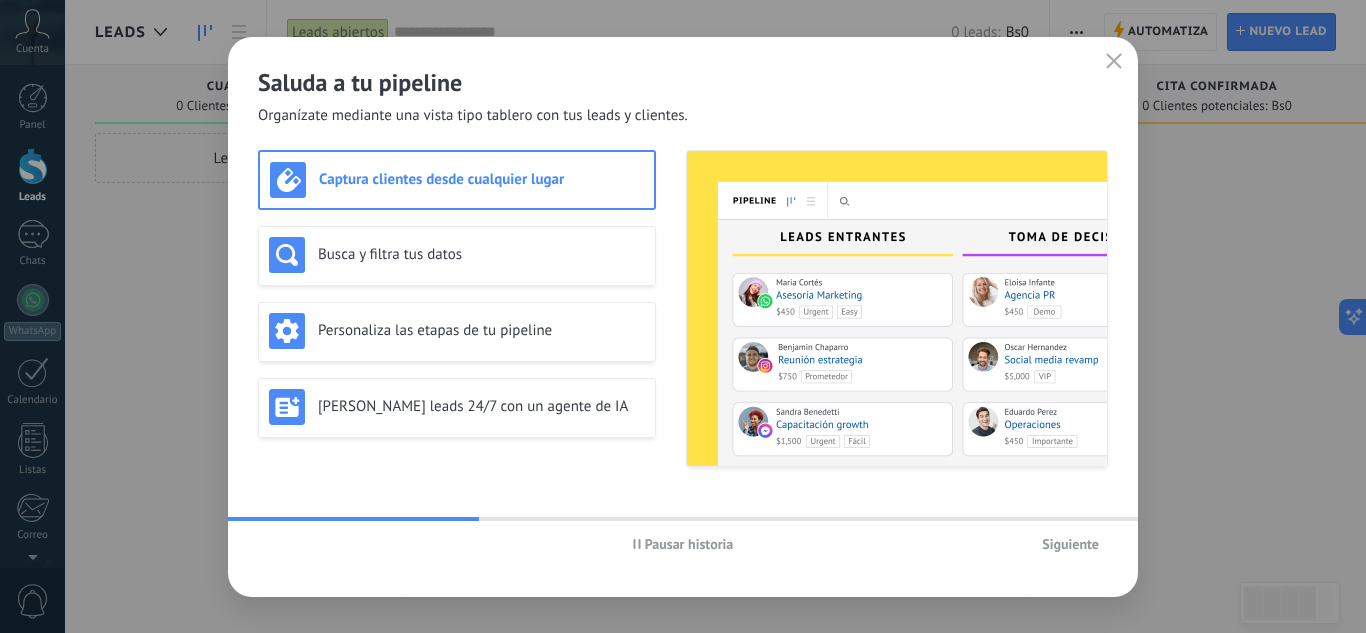 click on "Captura clientes desde cualquier lugar" at bounding box center [481, 179] 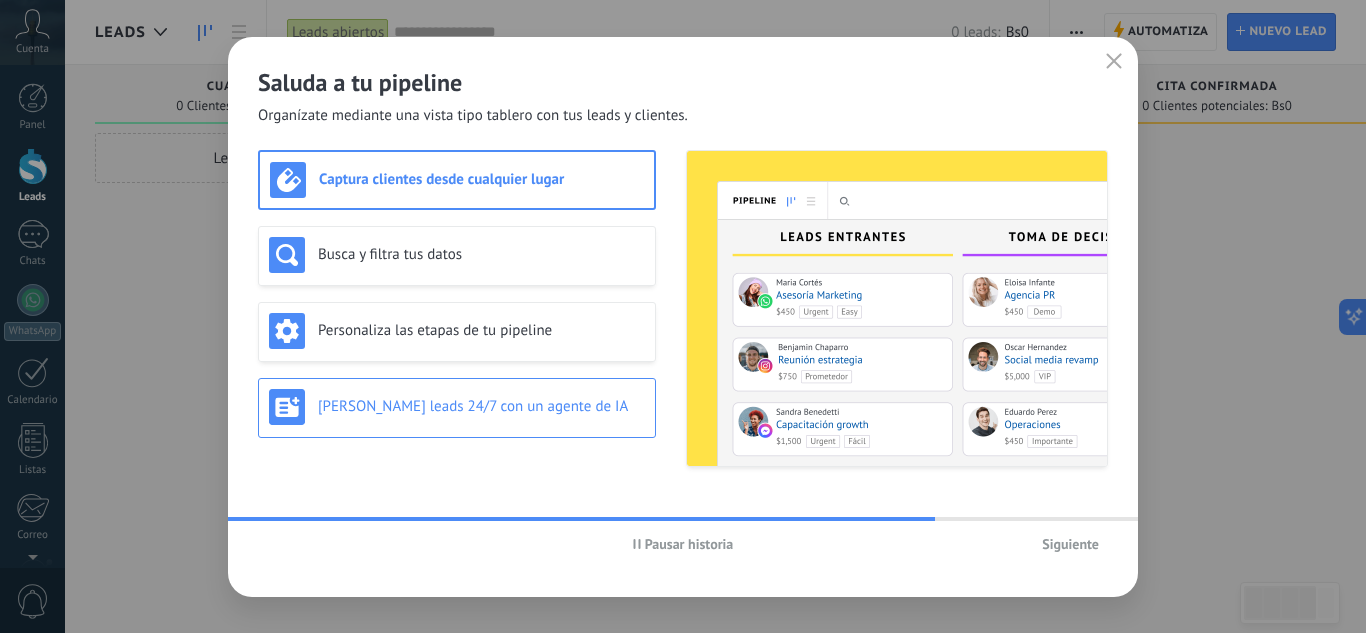 click on "Genera leads 24/7 con un agente de IA" at bounding box center (457, 407) 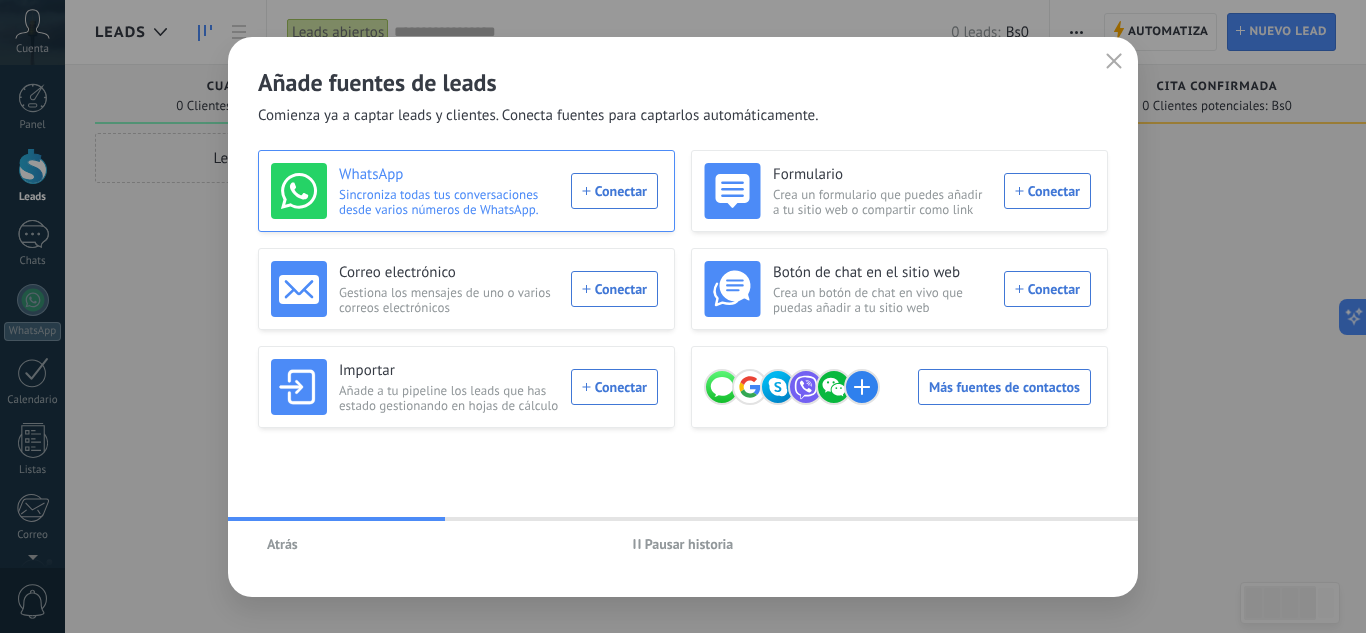 click on "WhatsApp Sincroniza todas tus conversaciones desde varios números de WhatsApp. Conectar" at bounding box center (464, 191) 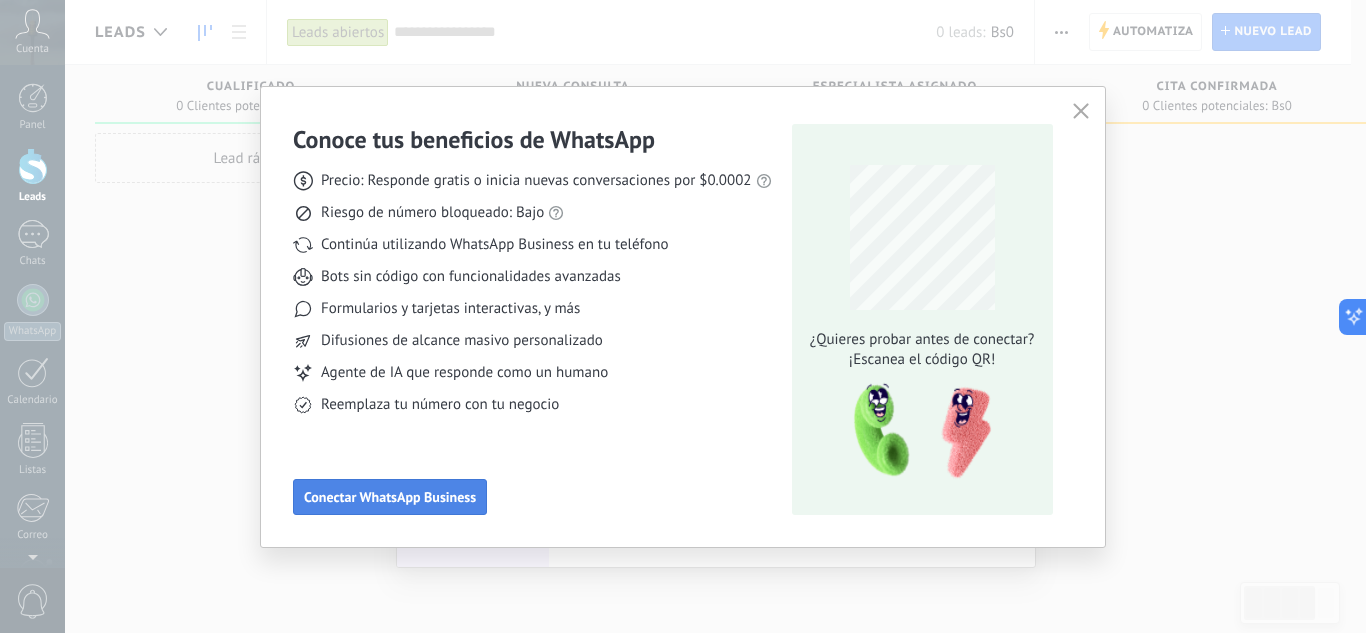 click on "Conectar WhatsApp Business" at bounding box center (390, 497) 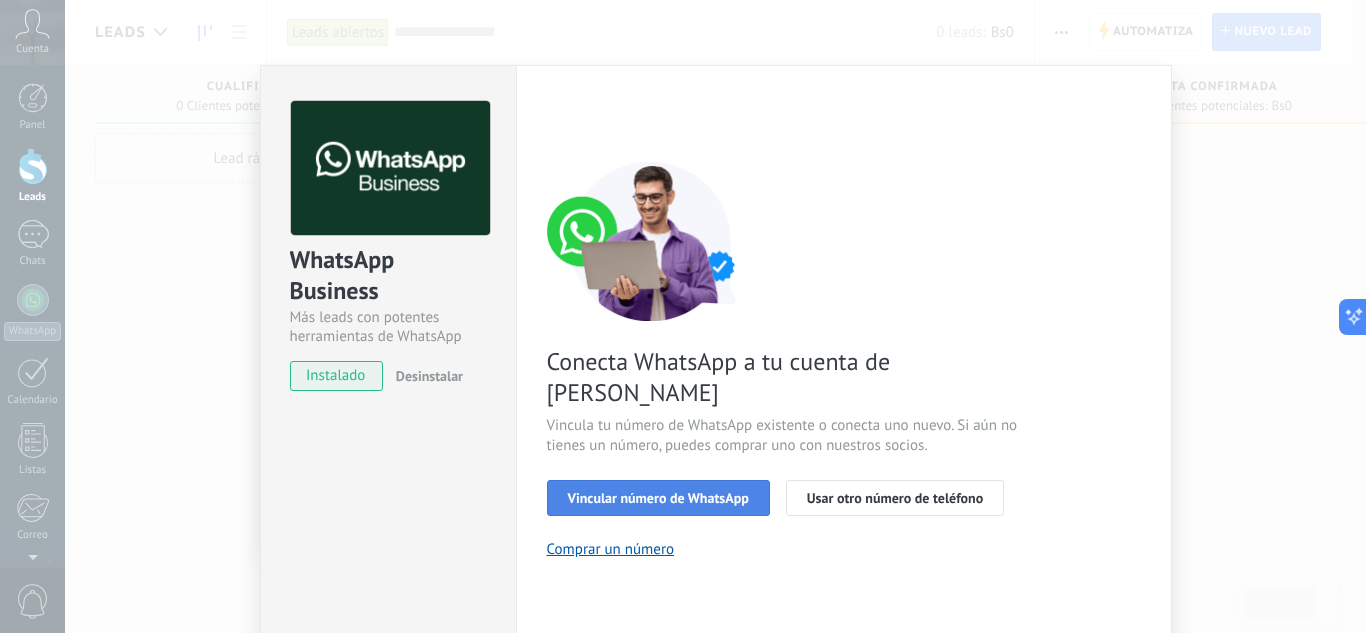 click on "Vincular número de WhatsApp" at bounding box center [658, 498] 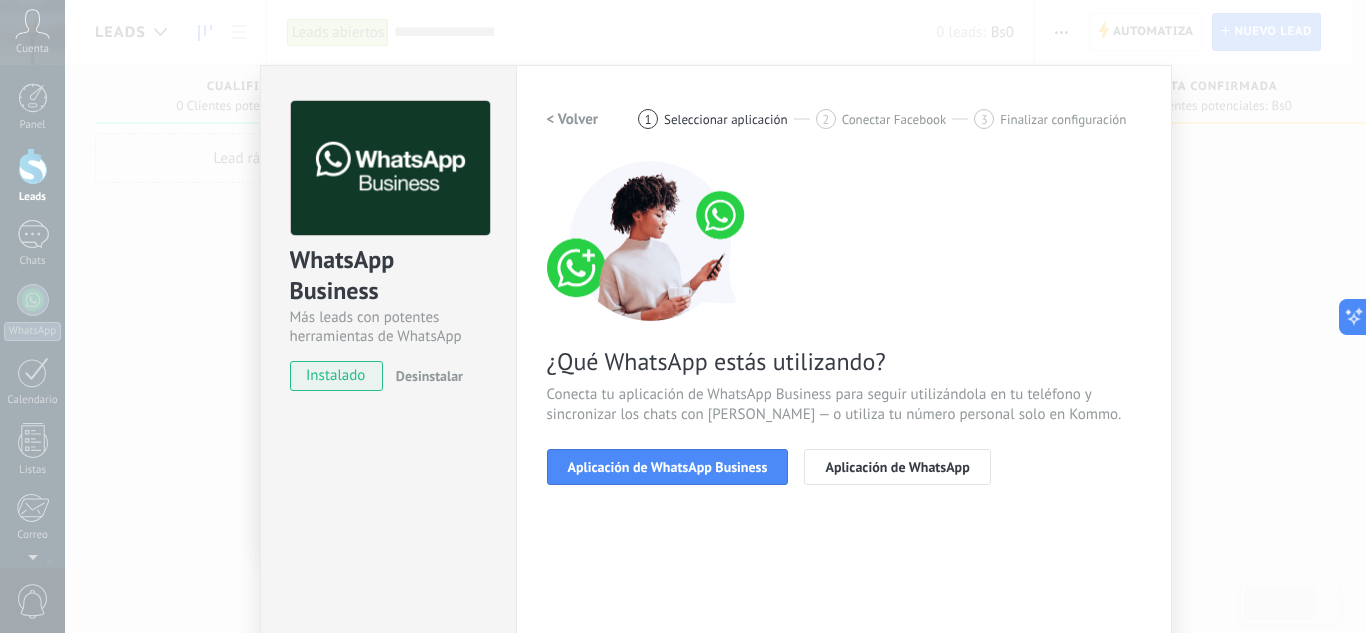 click on "Aplicación de WhatsApp Business" at bounding box center (668, 467) 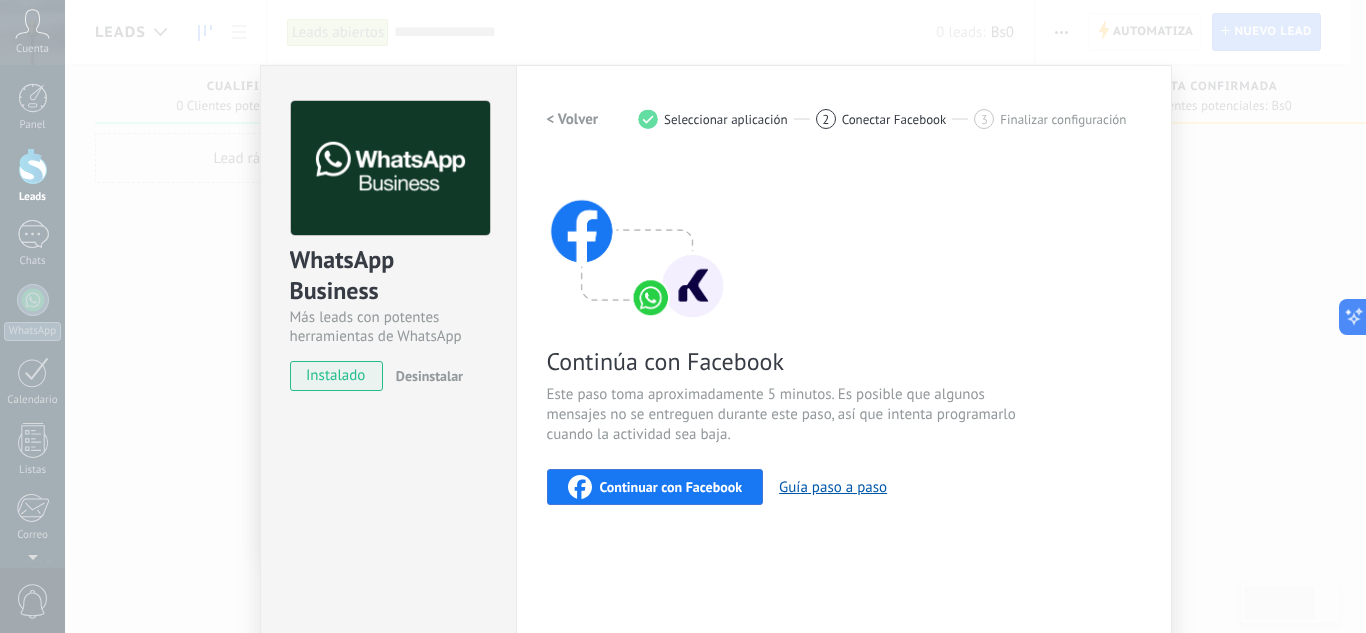 click on "Continuar con Facebook" at bounding box center [671, 487] 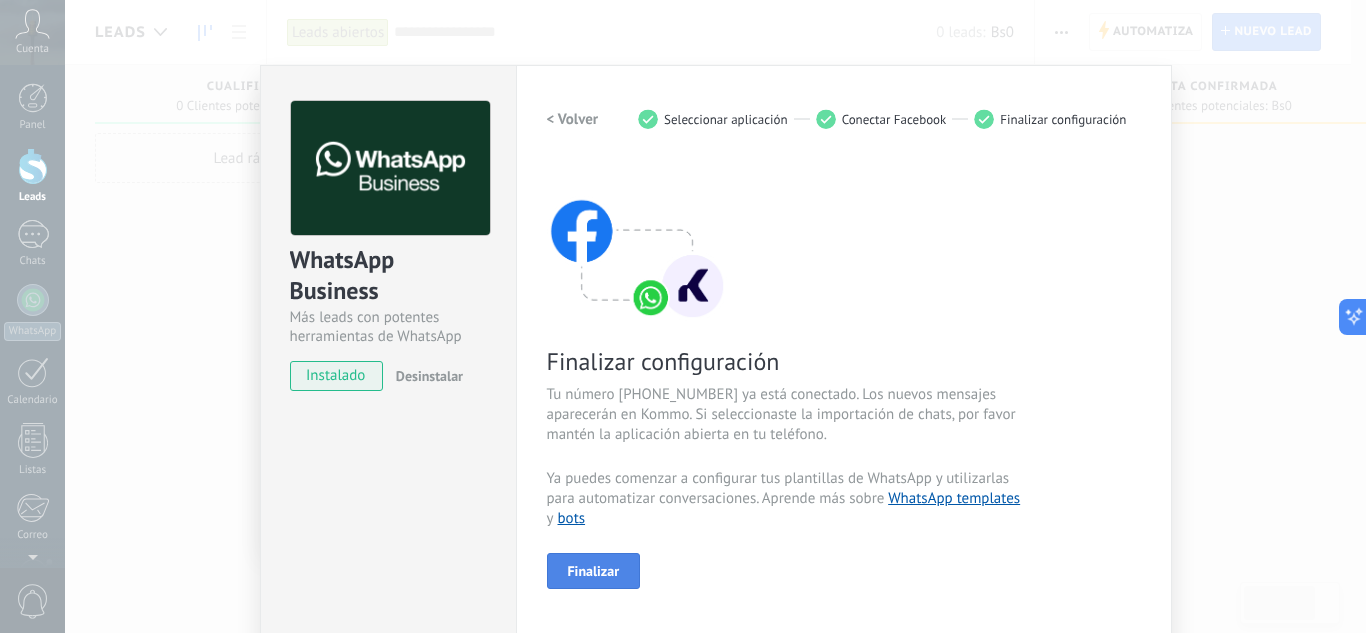 click on "Finalizar" at bounding box center [594, 571] 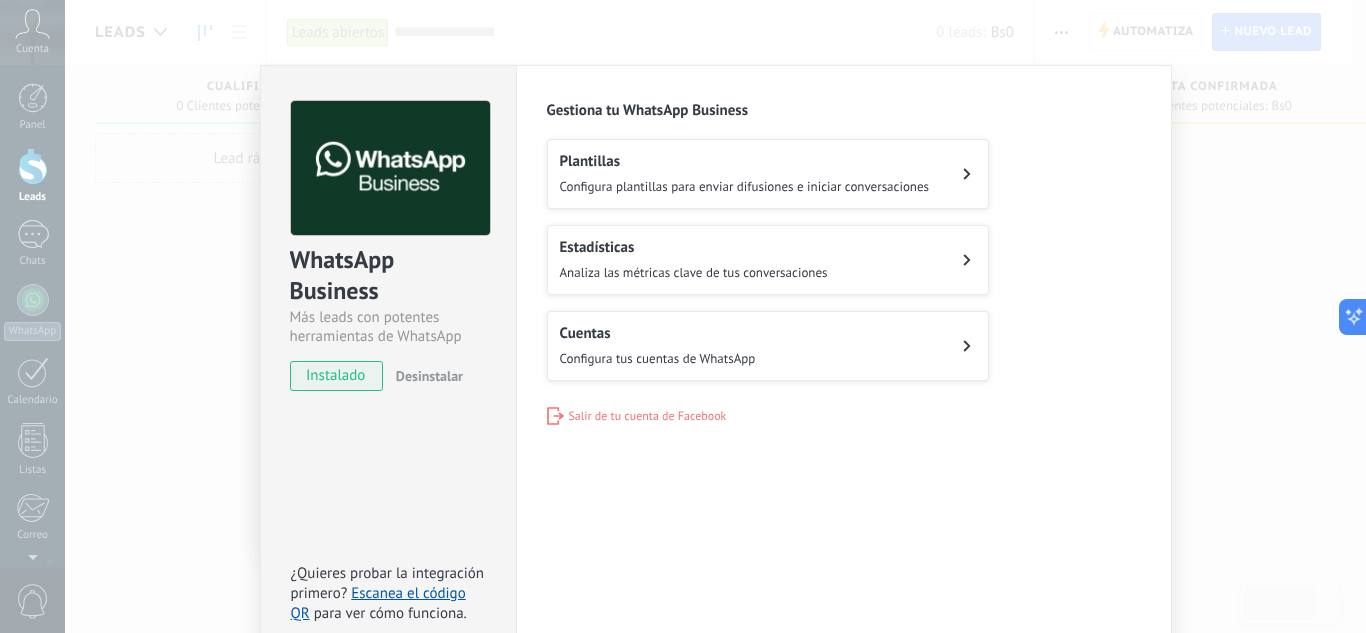 click on "Conoce tus beneficios de WhatsApp Precio: Responde gratis o inicia nuevas conversaciones por $0.0002 Riesgo de número bloqueado: Bajo Continúa utilizando WhatsApp Business en tu teléfono Bots sin código con funcionalidades avanzadas Formularios y tarjetas interactivas, y más Difusiones de alcance masivo personalizado Agente de IA que responde como un humano Reemplaza tu número con tu negocio Conectar WhatsApp Business ¿Quieres probar antes de conectar? ¡Escanea el código QR!" at bounding box center [683, 316] 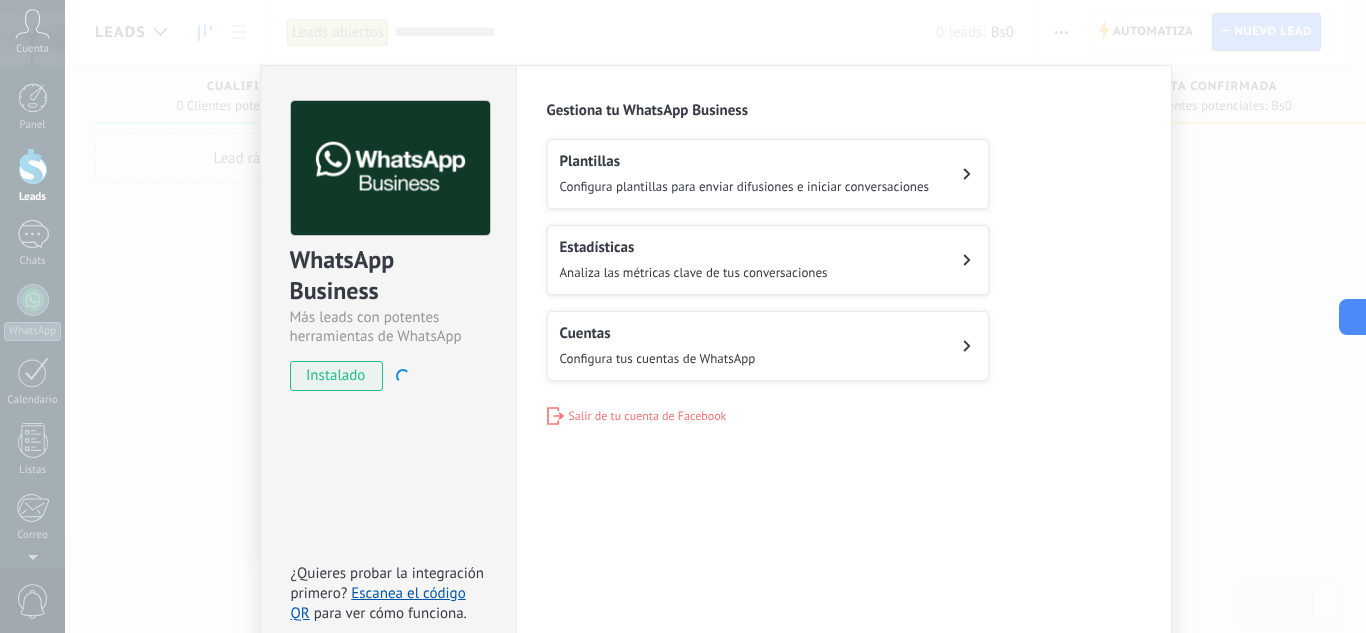 click on "WhatsApp Business Más leads con potentes herramientas de WhatsApp instalado Desinstalar ¿Quieres probar la integración primero?   Escanea el código QR   para ver cómo funciona. Configuraciones Autorizaciones This tab logs the users who have granted integration access to this account. If you want to to remove a user's ability to send requests to the account on behalf of this integration, you can revoke access. If access is revoked from all users, the integration will stop working. This app is installed, but no one has given it access yet. WhatsApp Cloud API más _:  Guardar Gestiona tu WhatsApp Business Plantillas Configura plantillas para enviar difusiones e iniciar conversaciones Estadísticas Analiza las métricas clave de tus conversaciones Cuentas Configura tus cuentas de WhatsApp Salir de tu cuenta de Facebook" at bounding box center [715, 316] 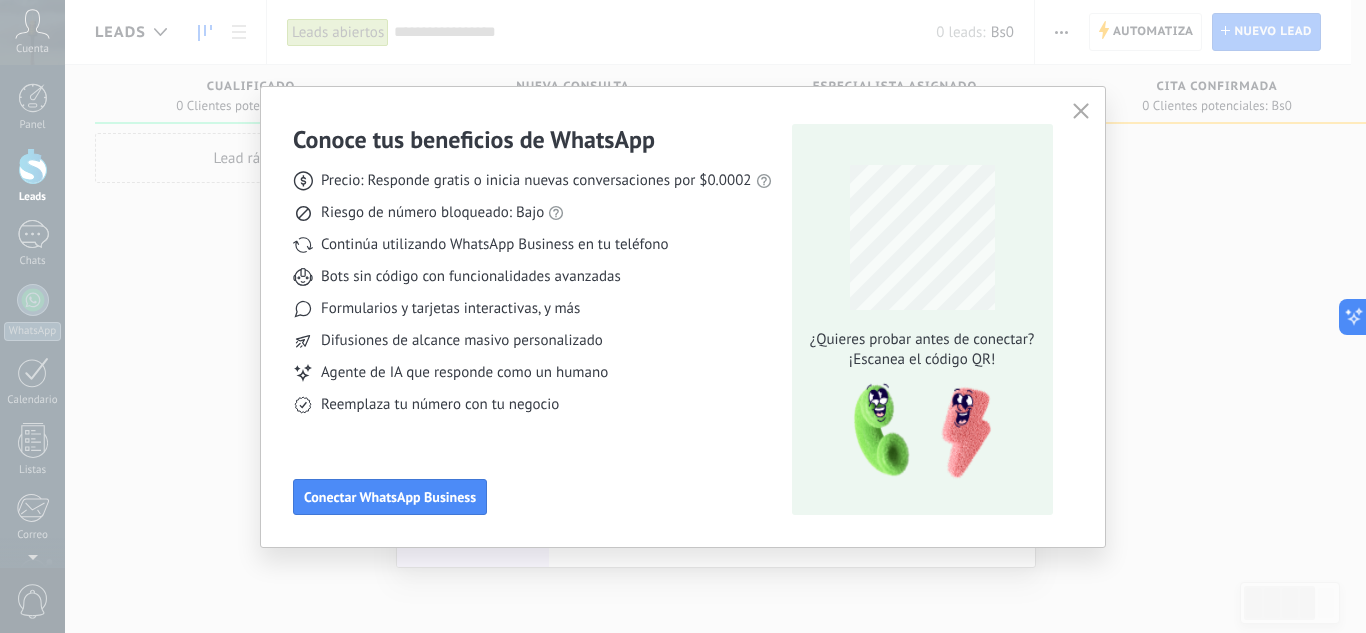 click at bounding box center [715, 316] 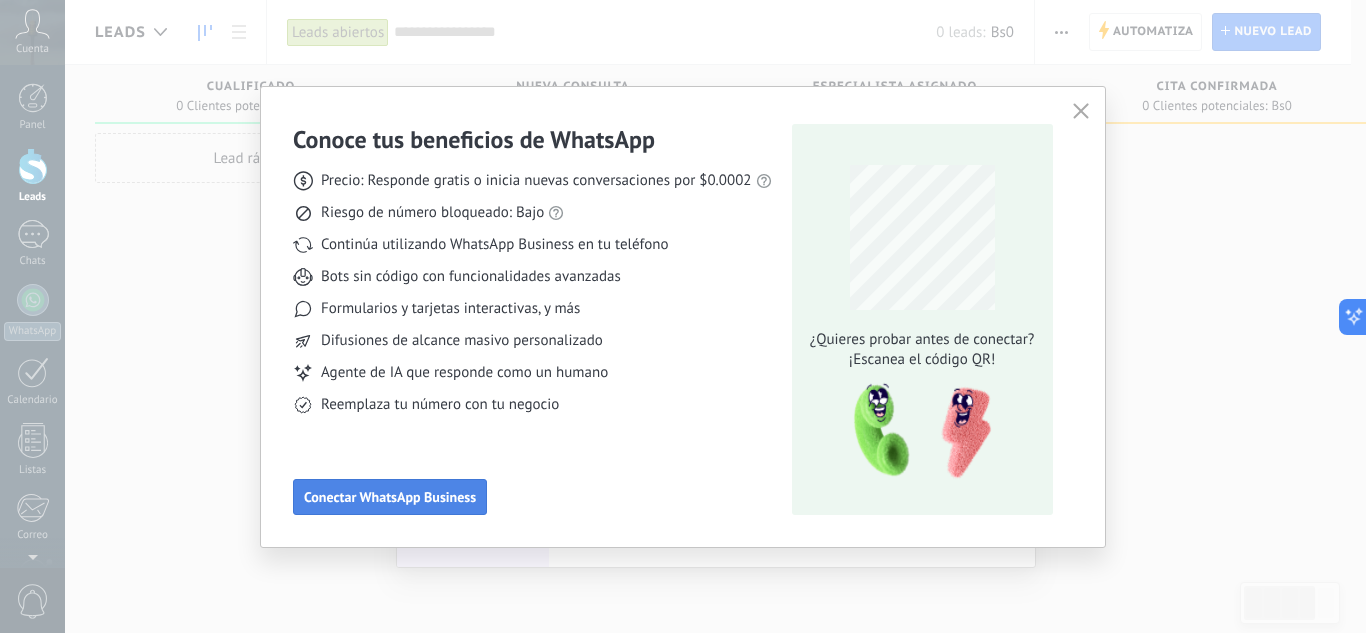 click on "Conectar WhatsApp Business" at bounding box center [390, 497] 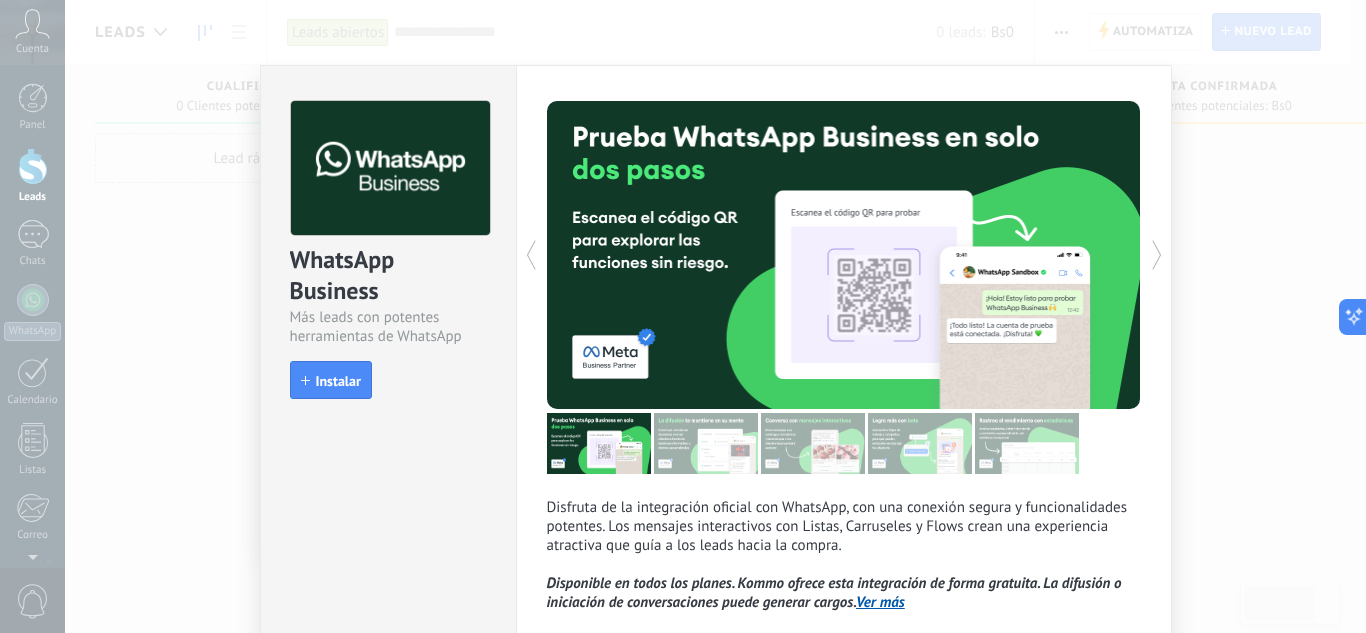 click 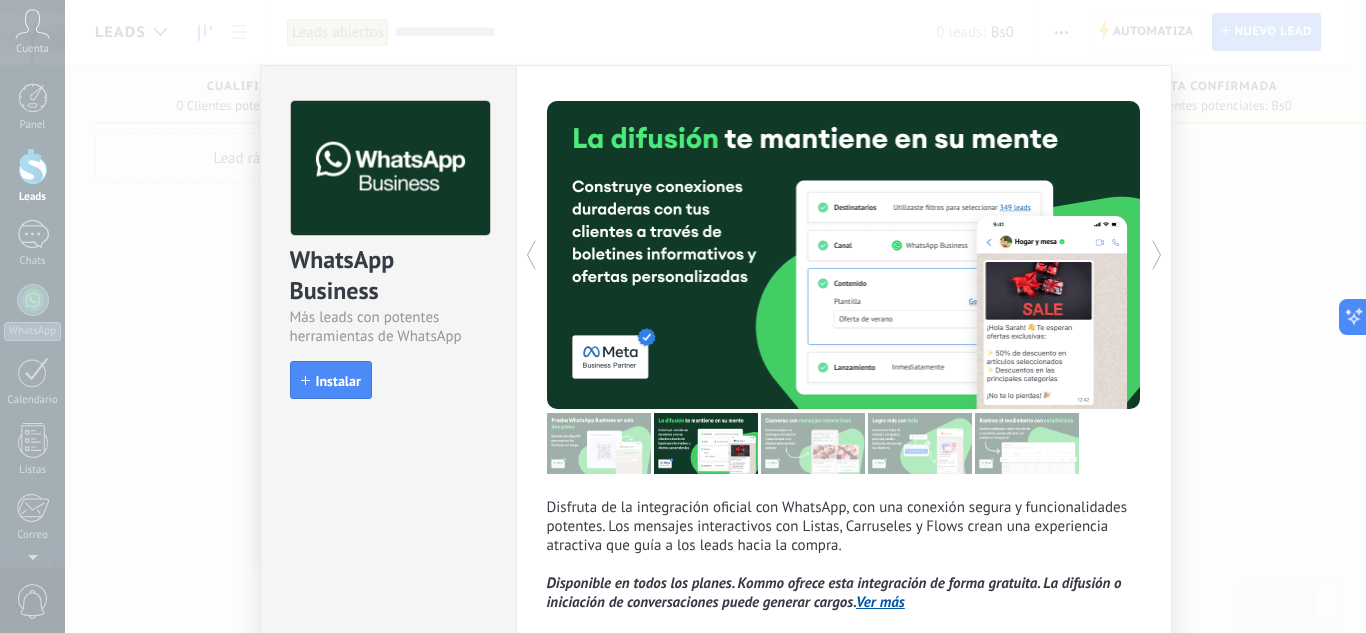click 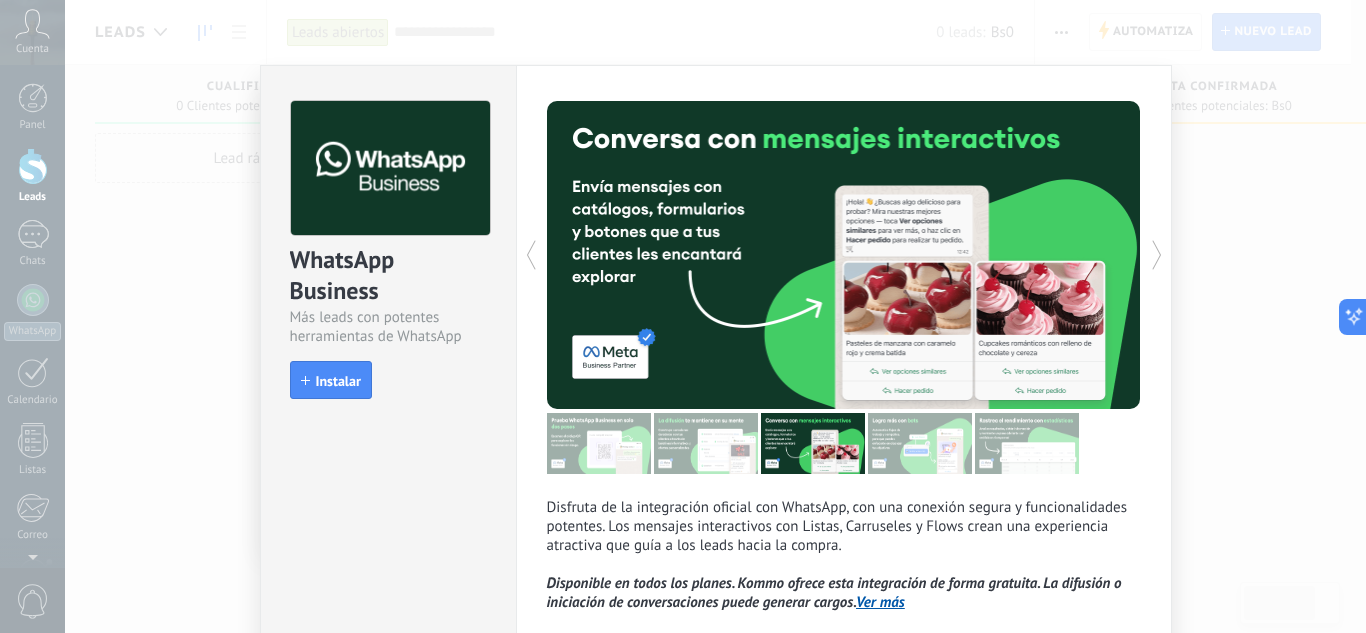 click 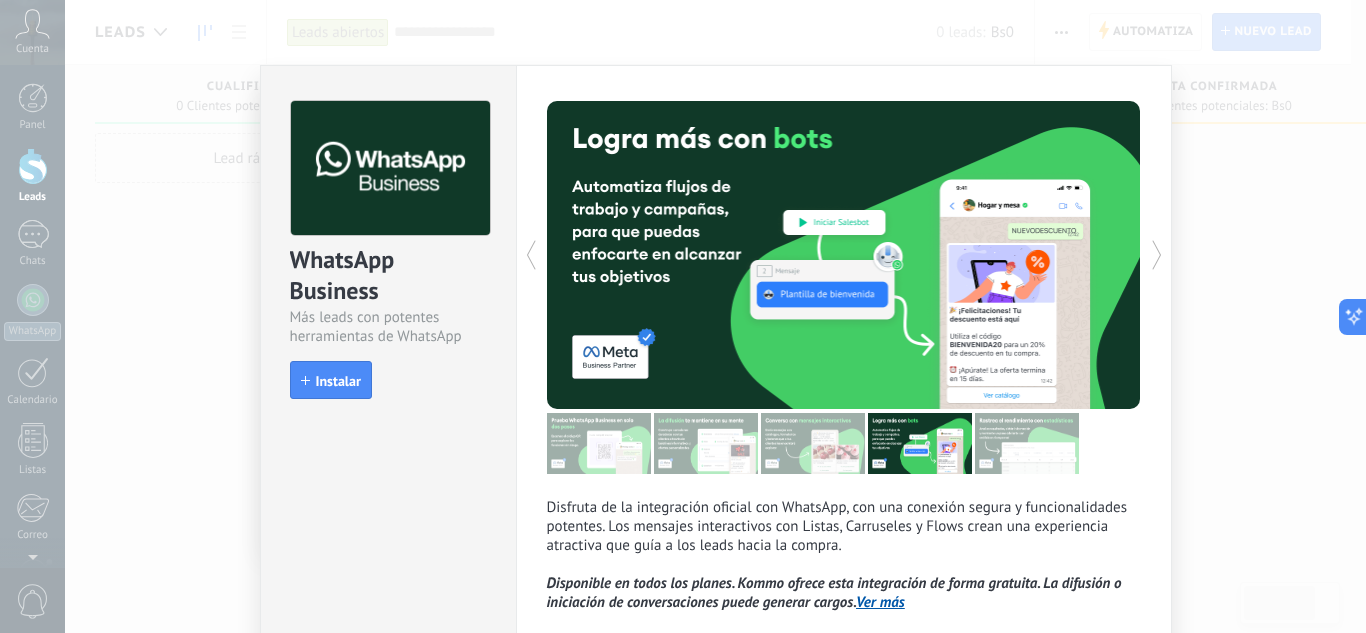 click 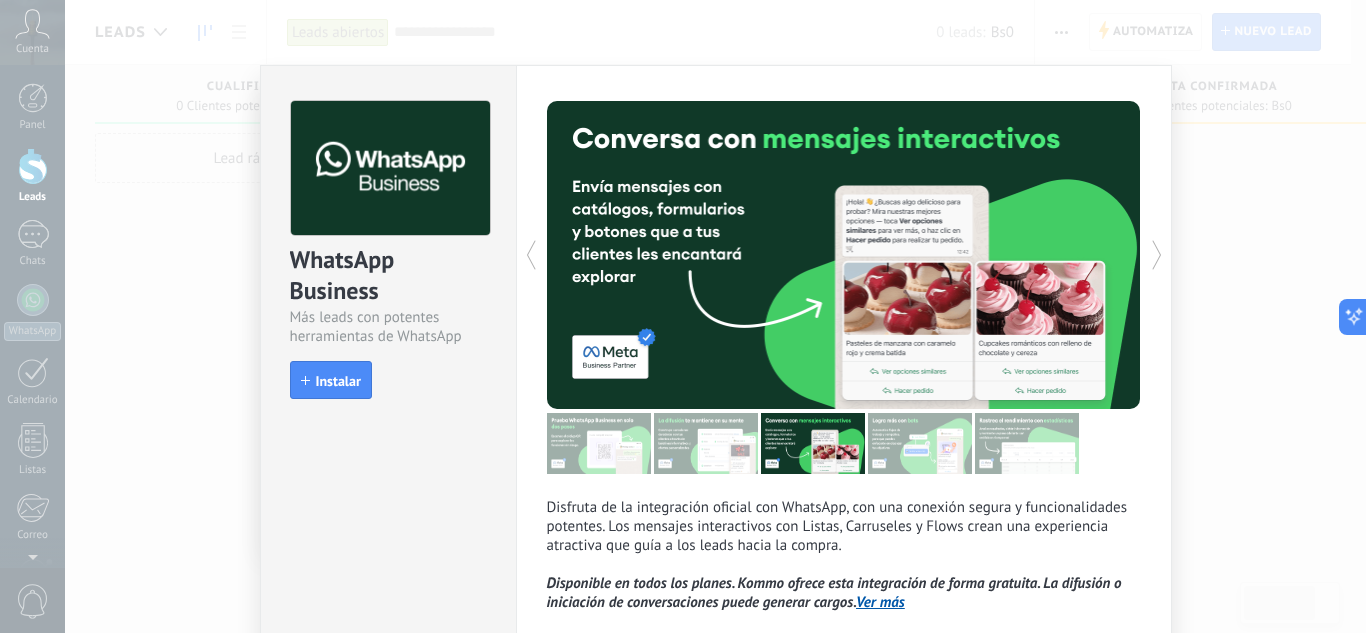 click 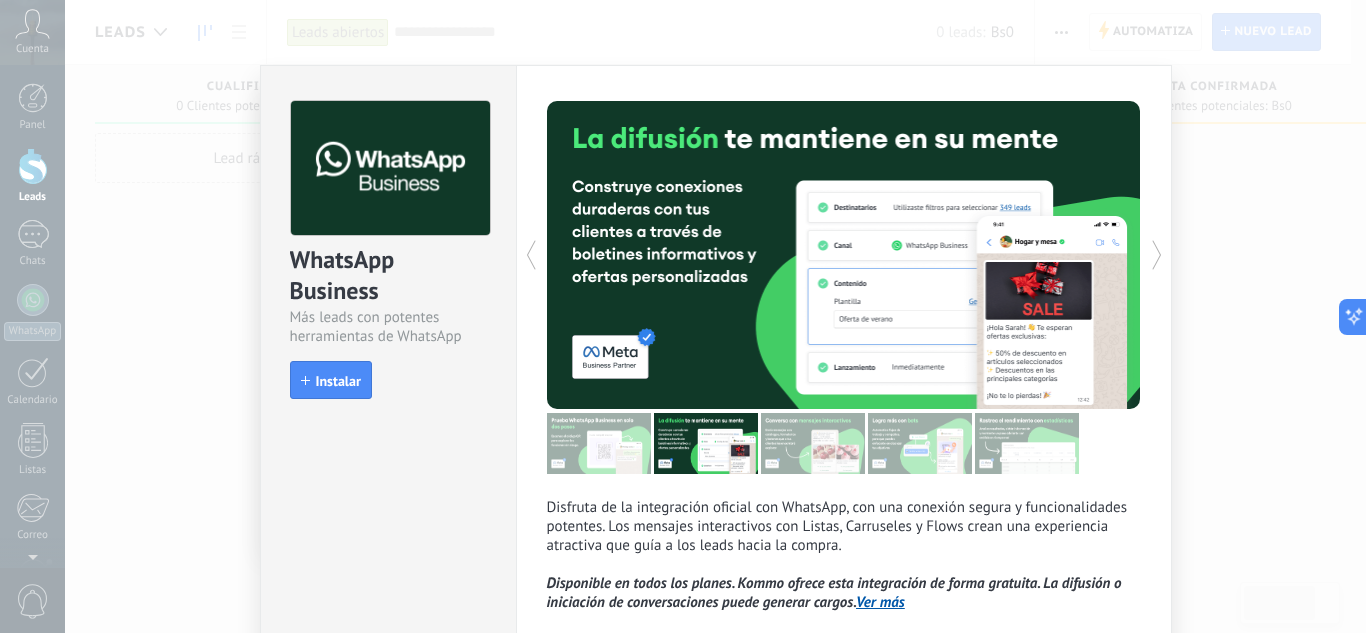 click 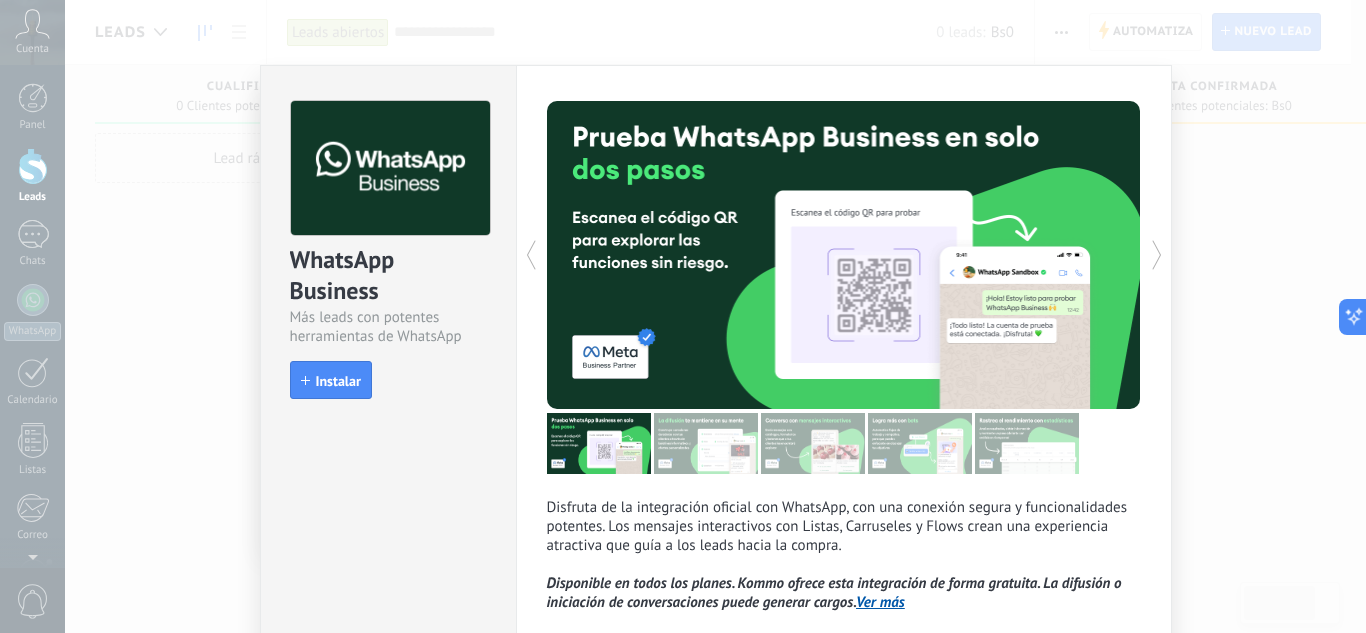 click 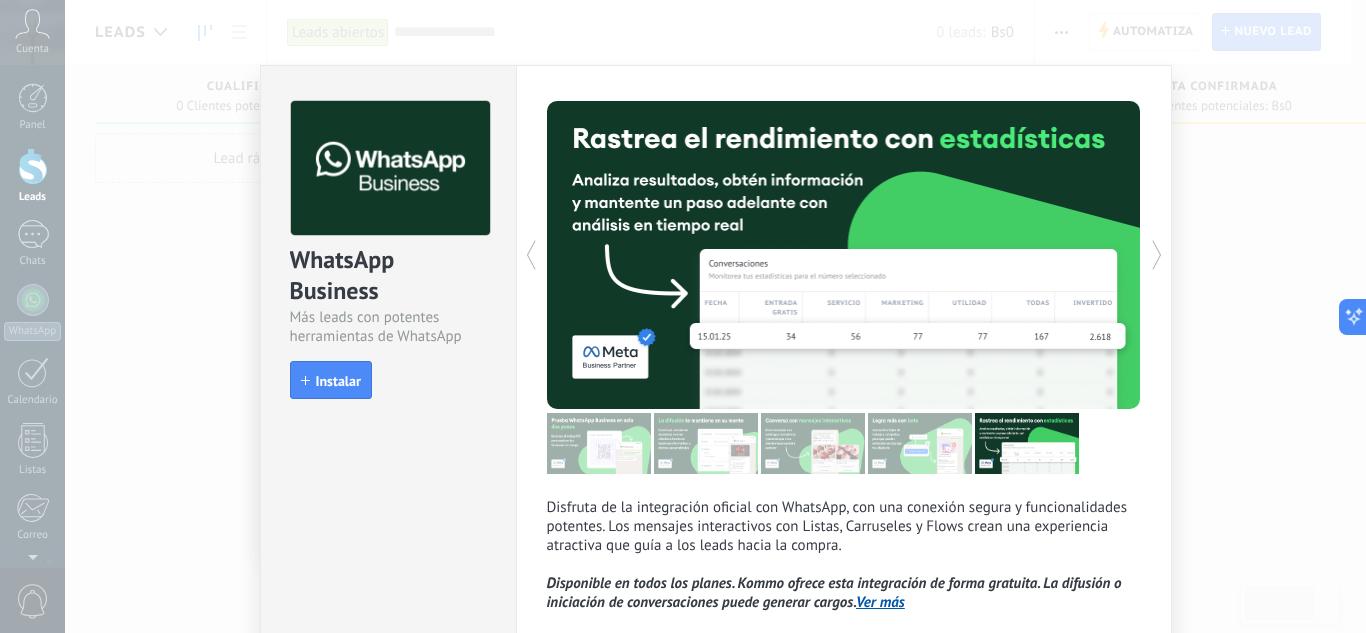 click 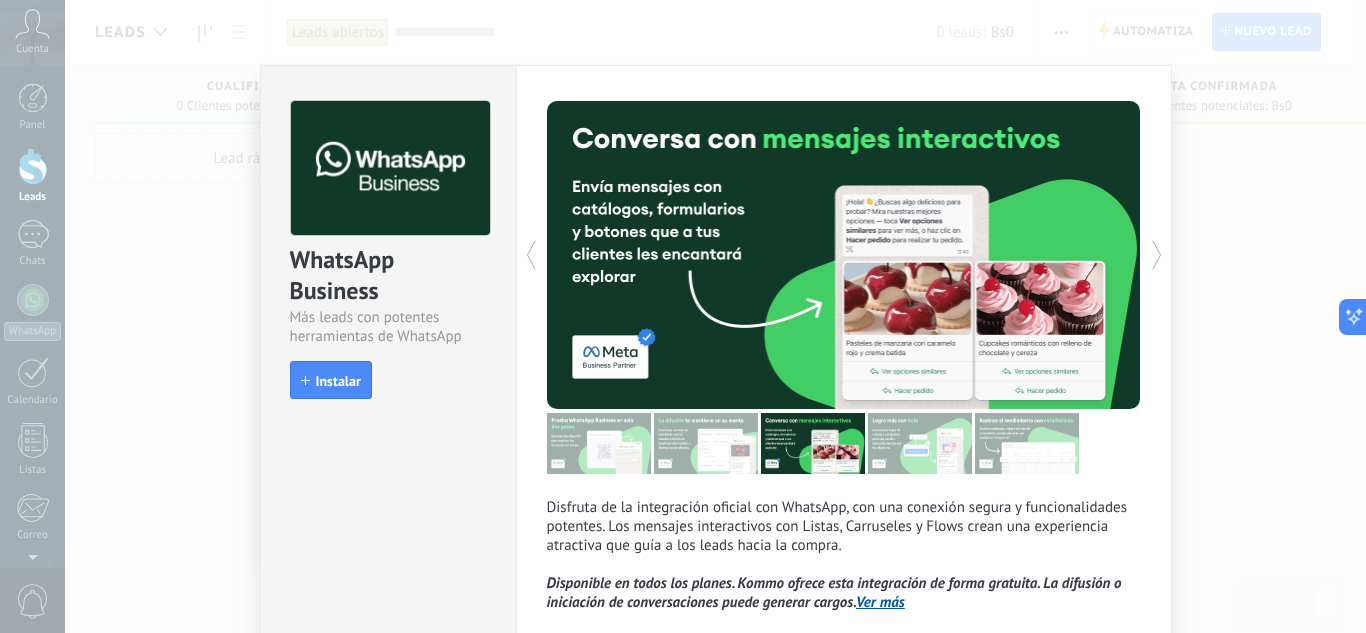 drag, startPoint x: 536, startPoint y: 252, endPoint x: 1257, endPoint y: 347, distance: 727.23175 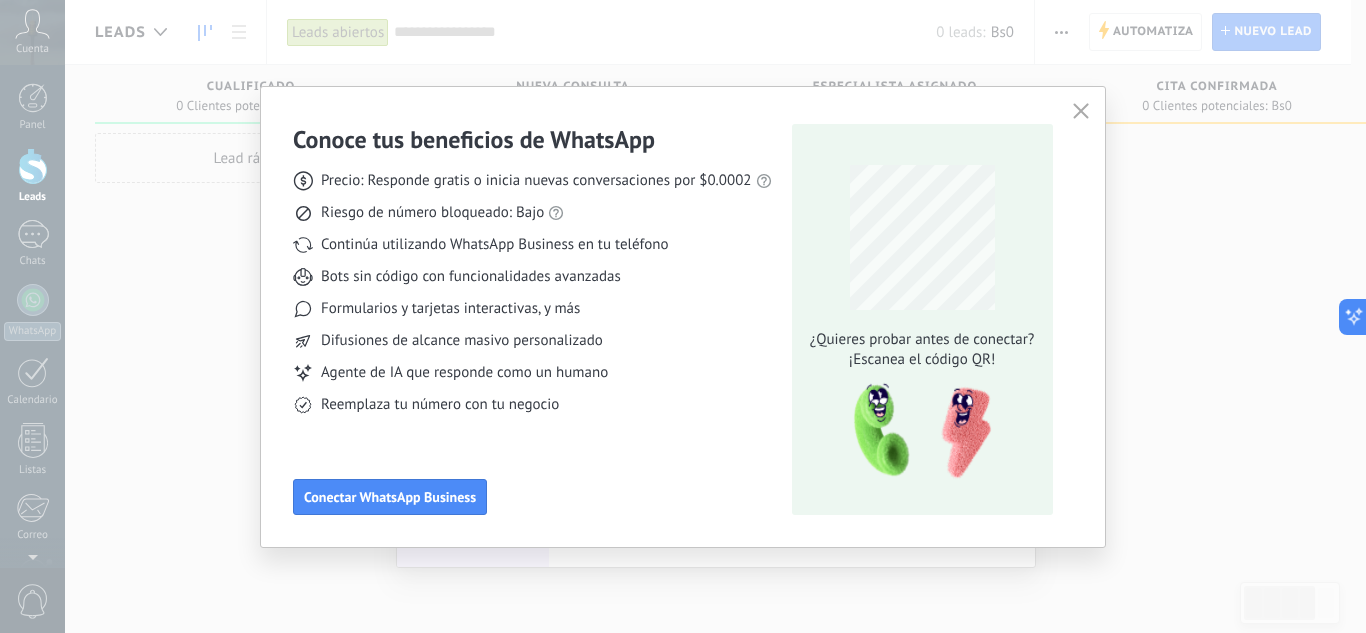 click 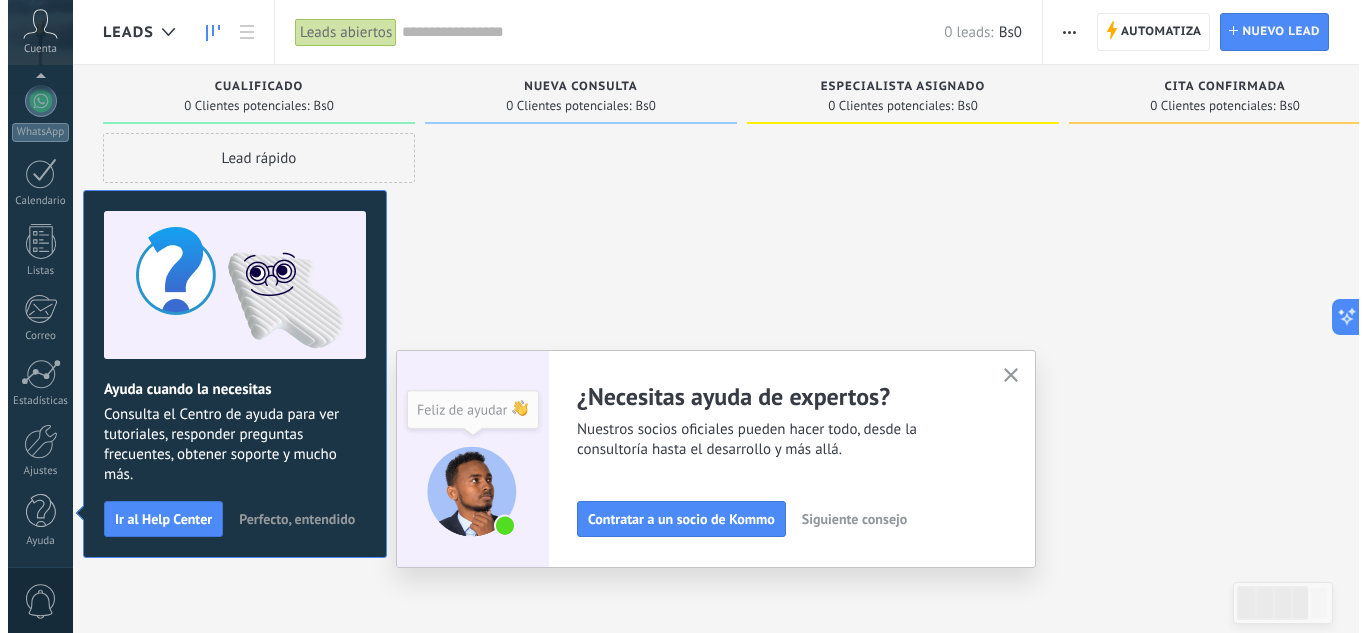 scroll, scrollTop: 0, scrollLeft: 0, axis: both 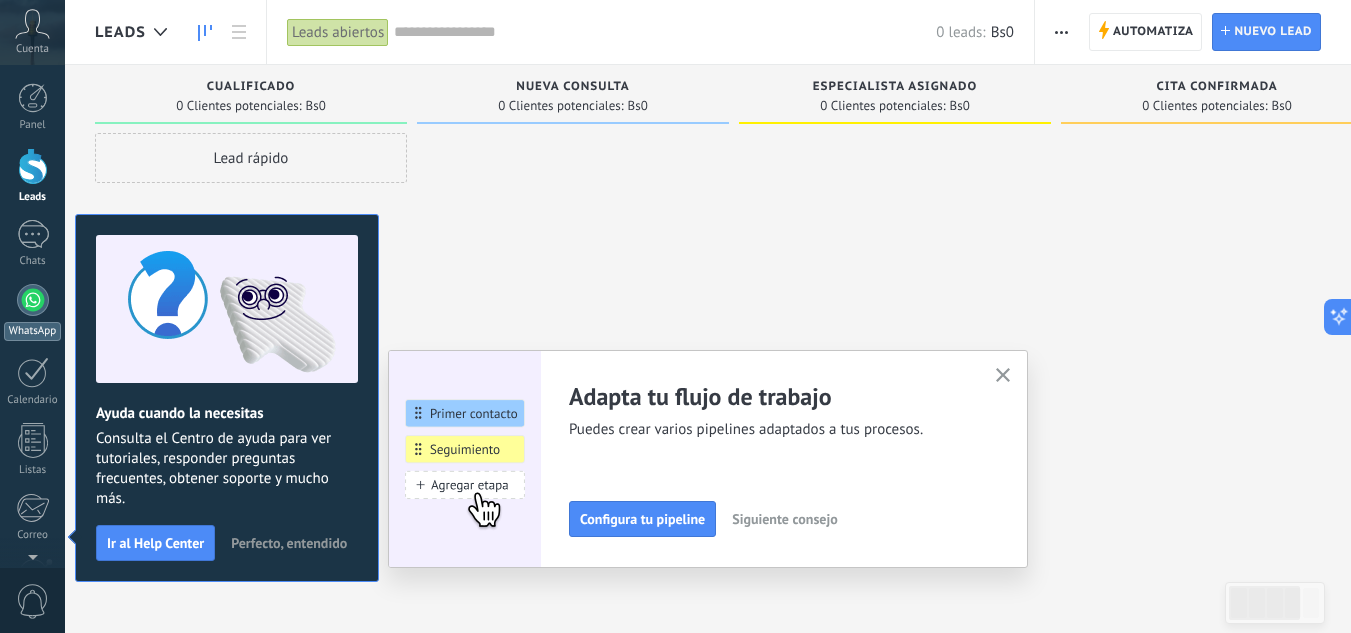click at bounding box center (33, 300) 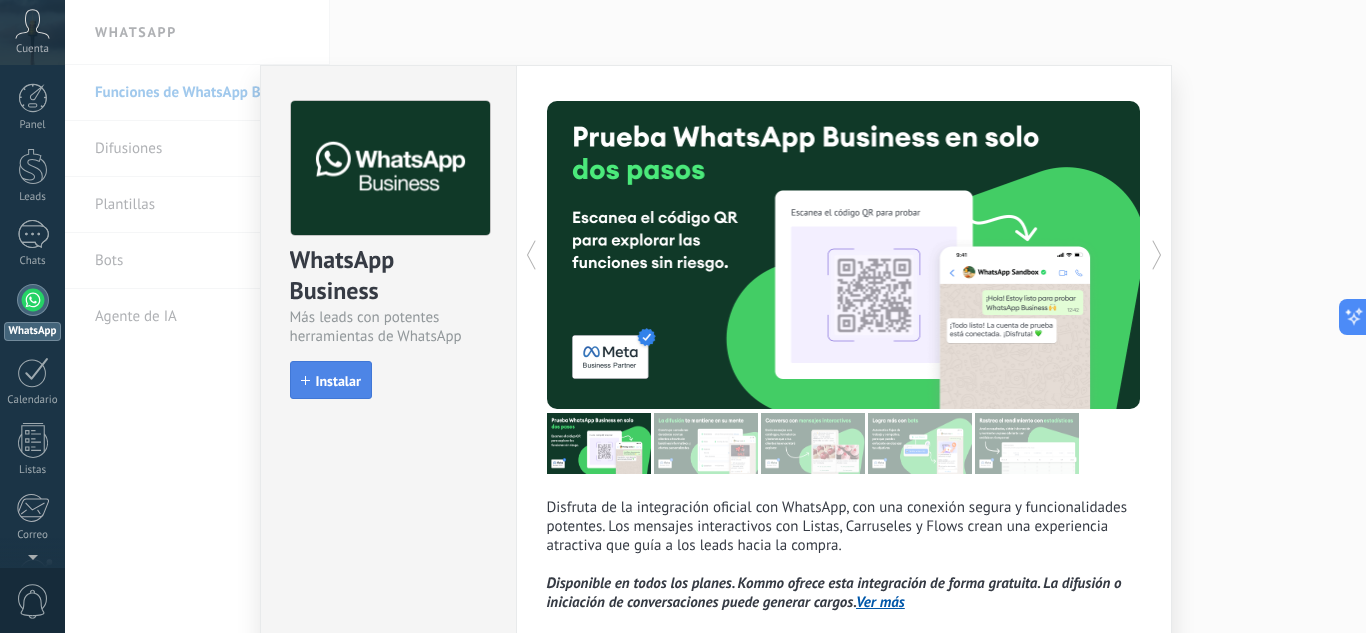 click on "Instalar" at bounding box center (338, 381) 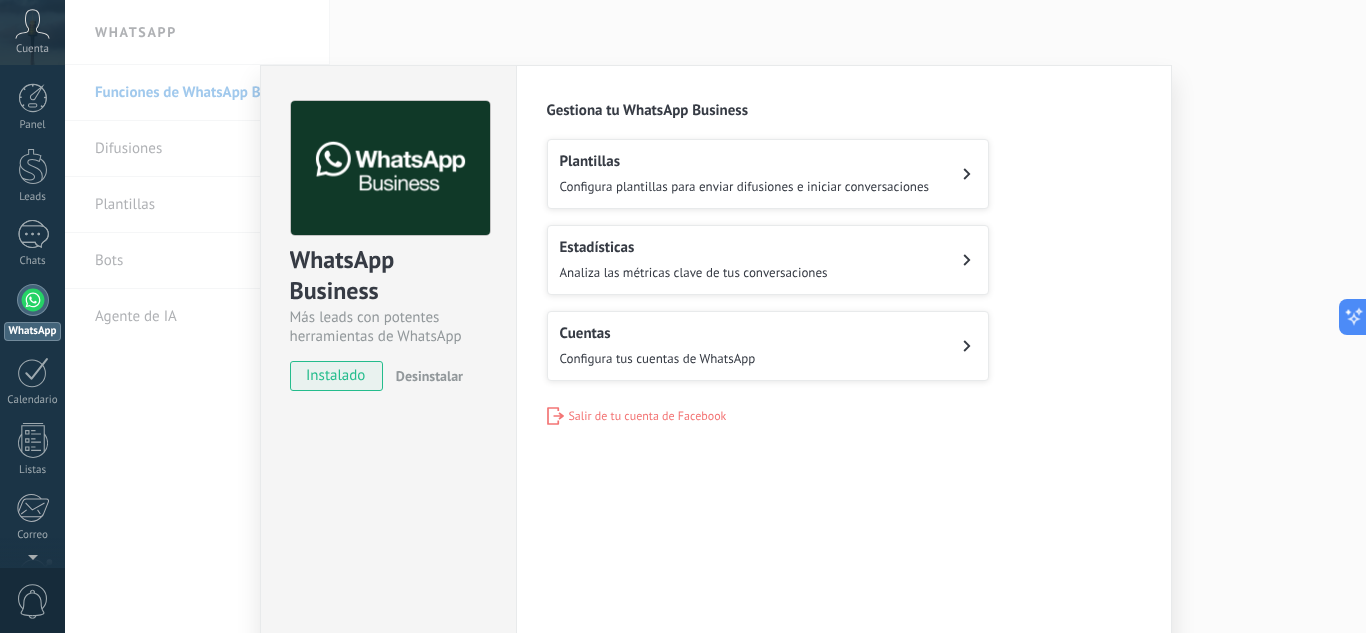 click on "Plantillas Configura plantillas para enviar difusiones e iniciar conversaciones" at bounding box center (768, 174) 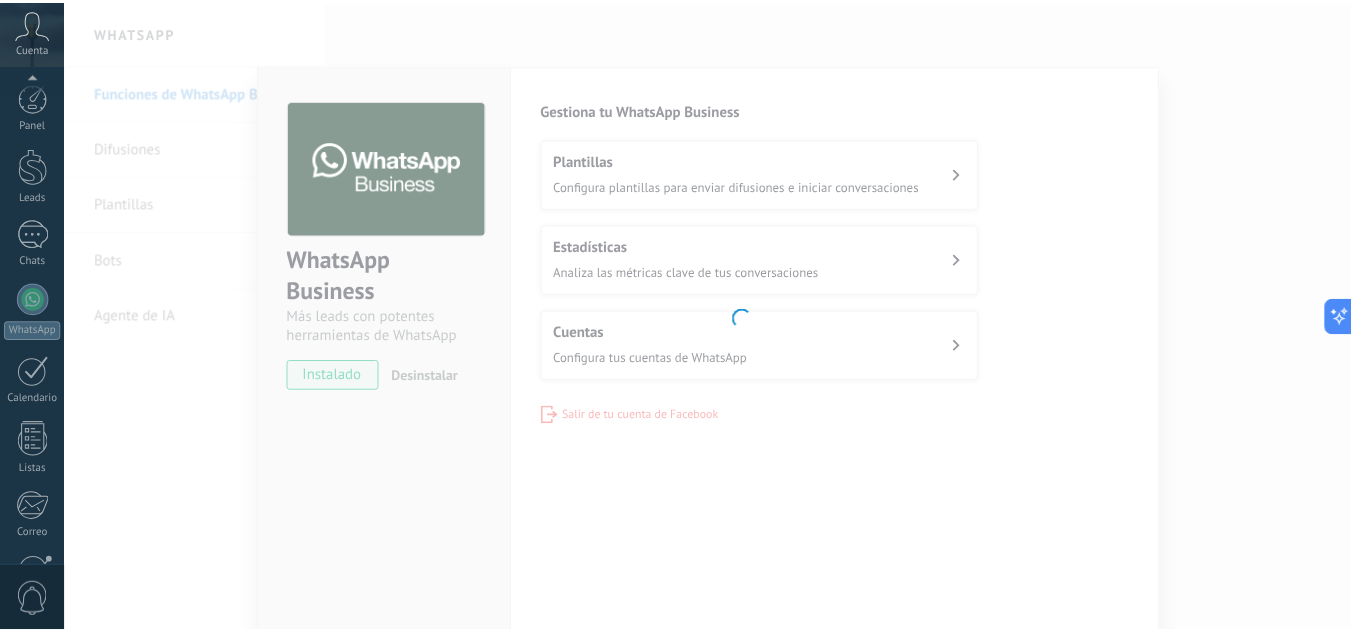 scroll, scrollTop: 199, scrollLeft: 0, axis: vertical 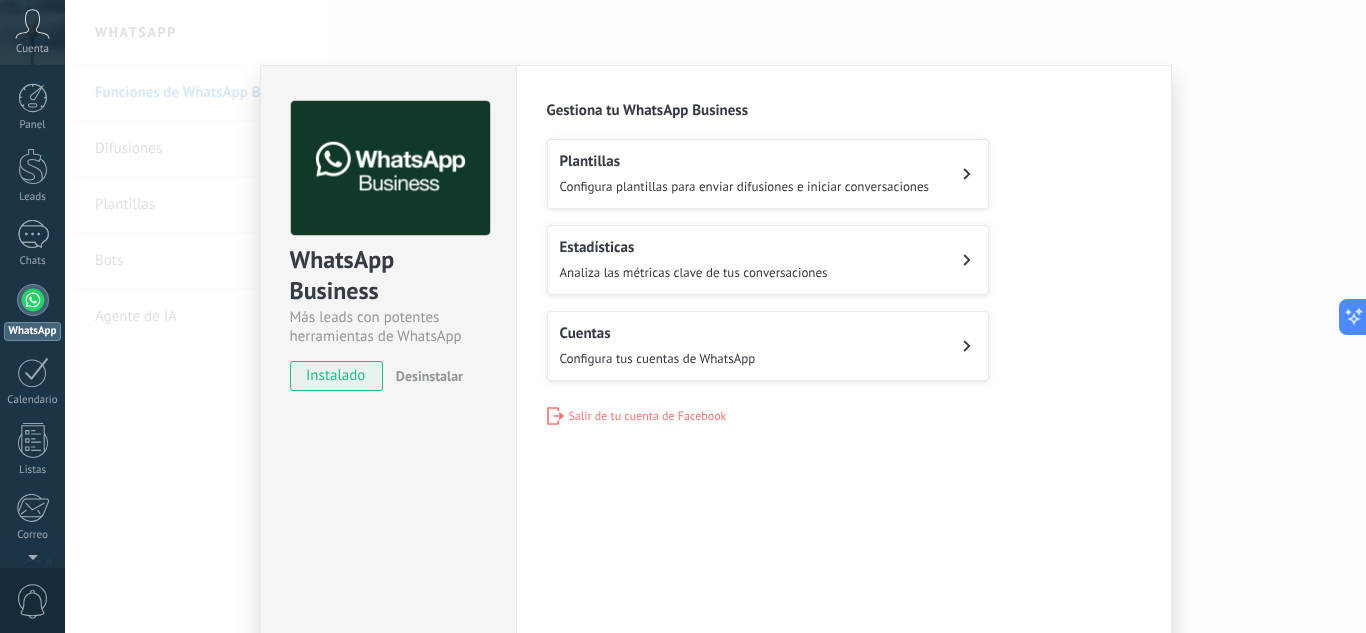 click 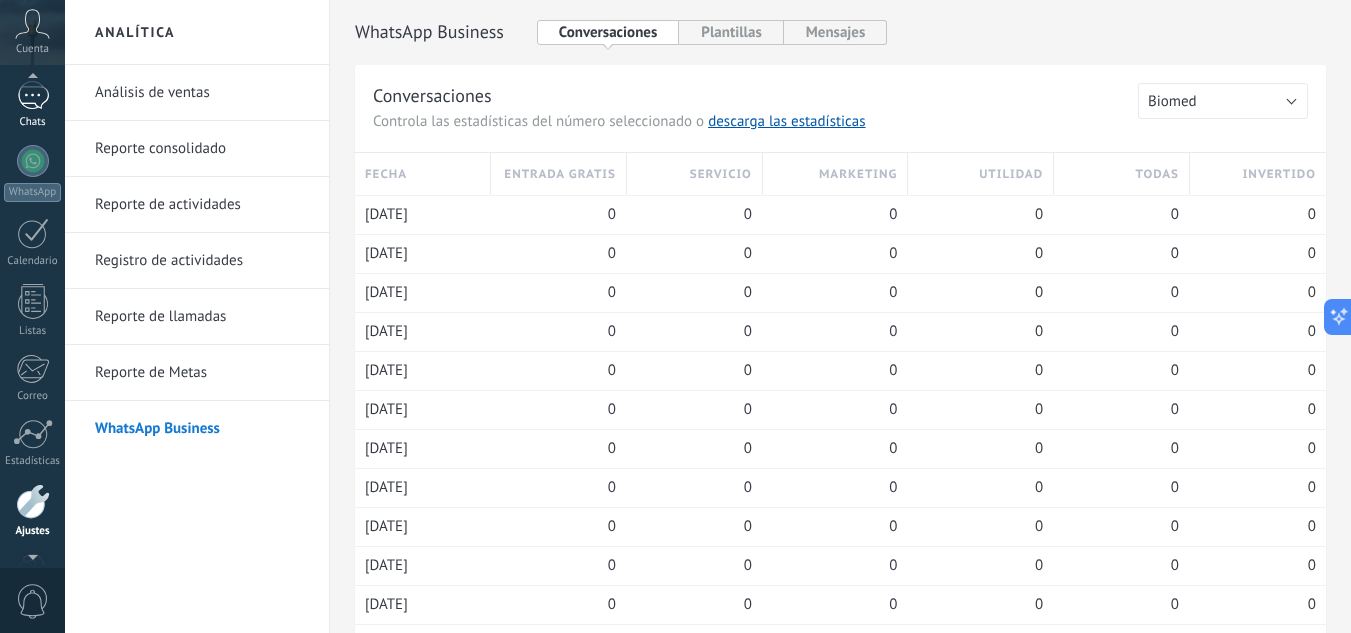 scroll, scrollTop: 133, scrollLeft: 0, axis: vertical 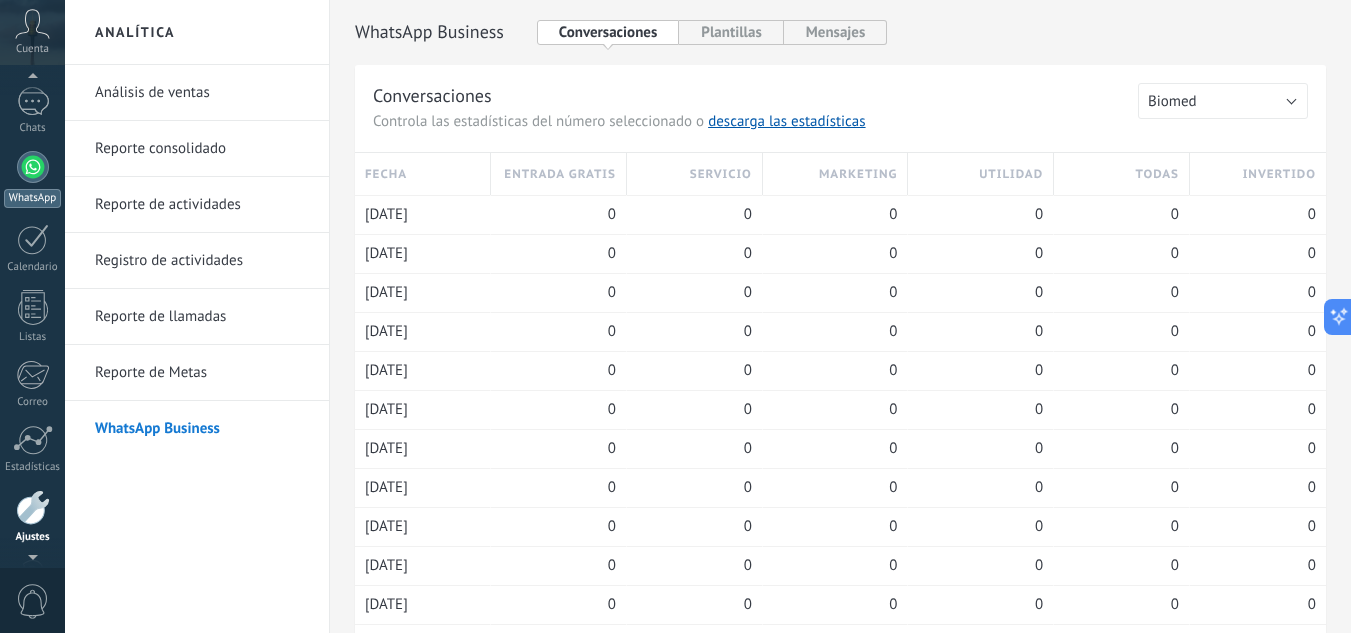 click on "WhatsApp" at bounding box center (32, 179) 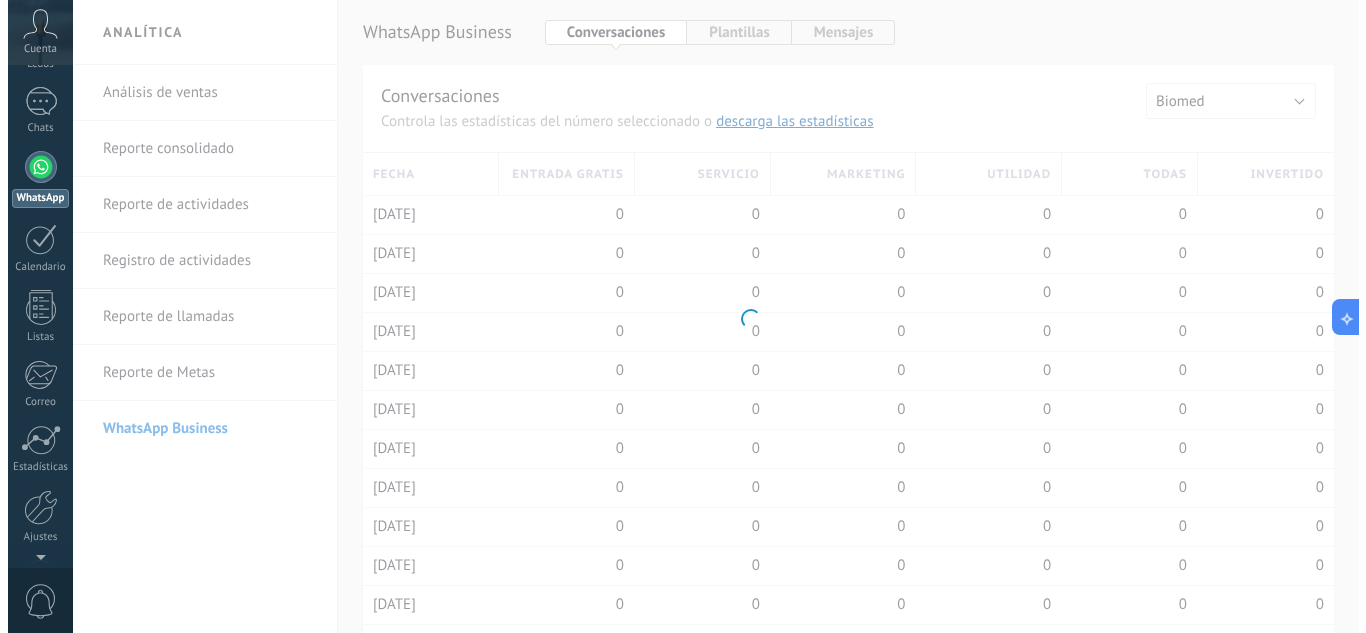 scroll, scrollTop: 0, scrollLeft: 0, axis: both 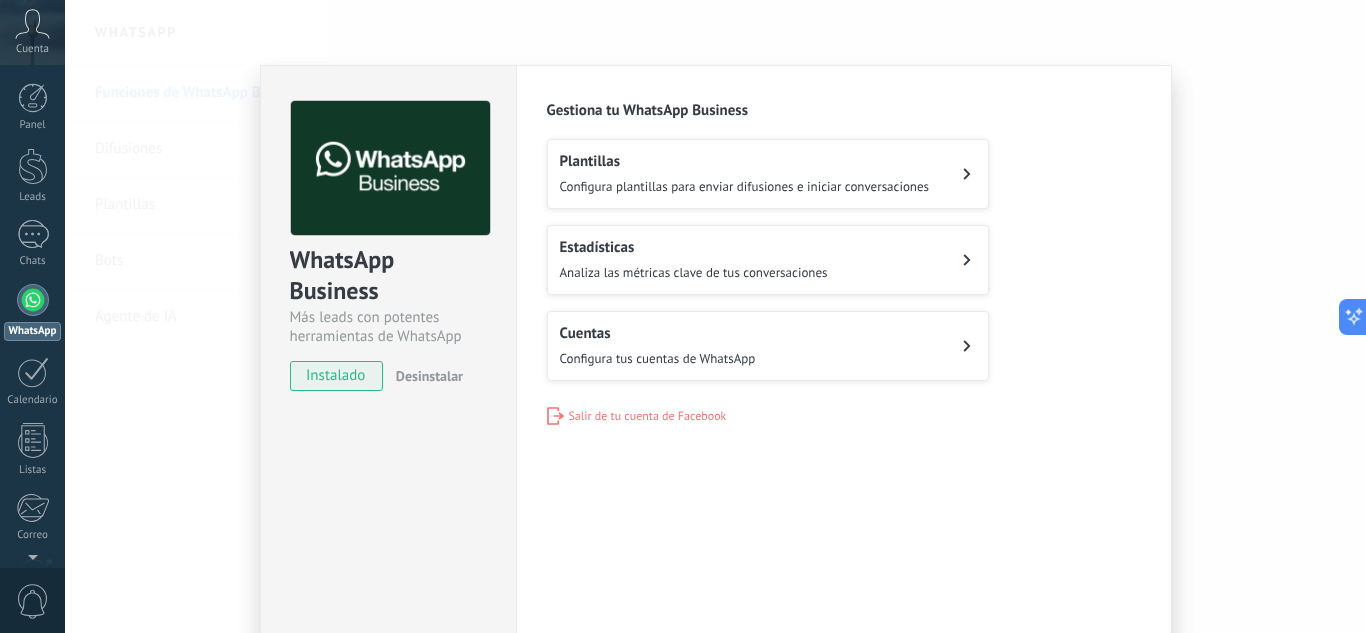 click on "instalado" at bounding box center (336, 376) 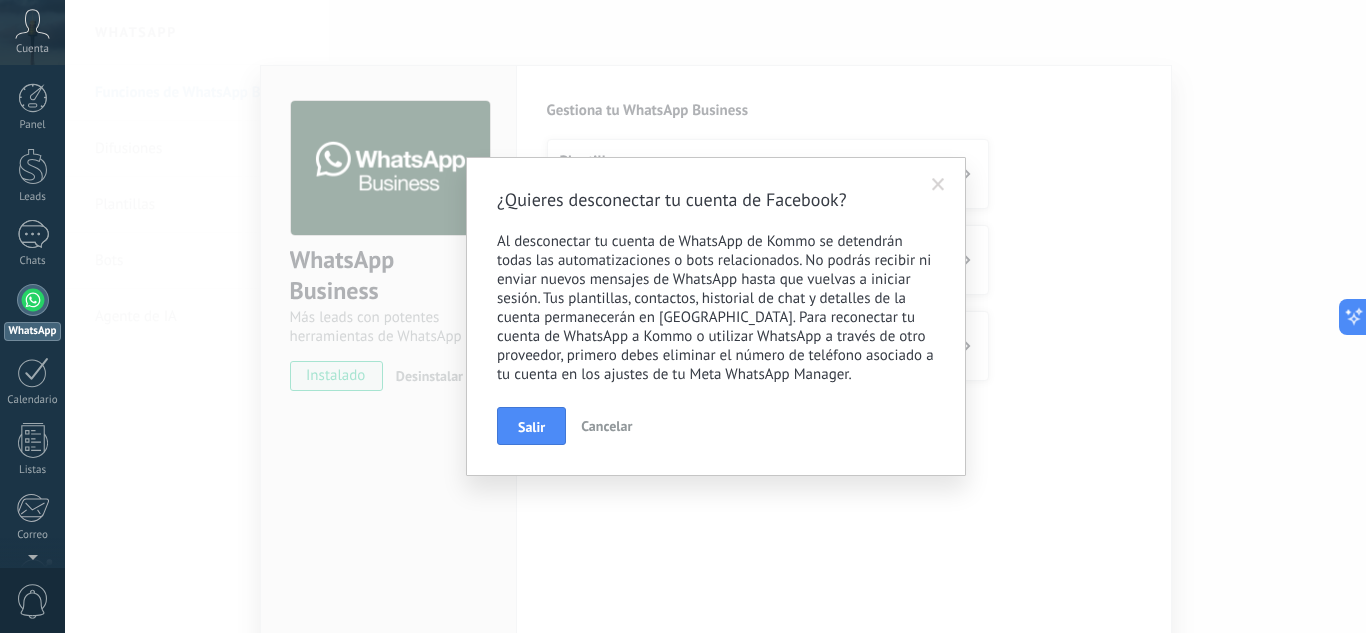 click on "Cancelar" at bounding box center [606, 426] 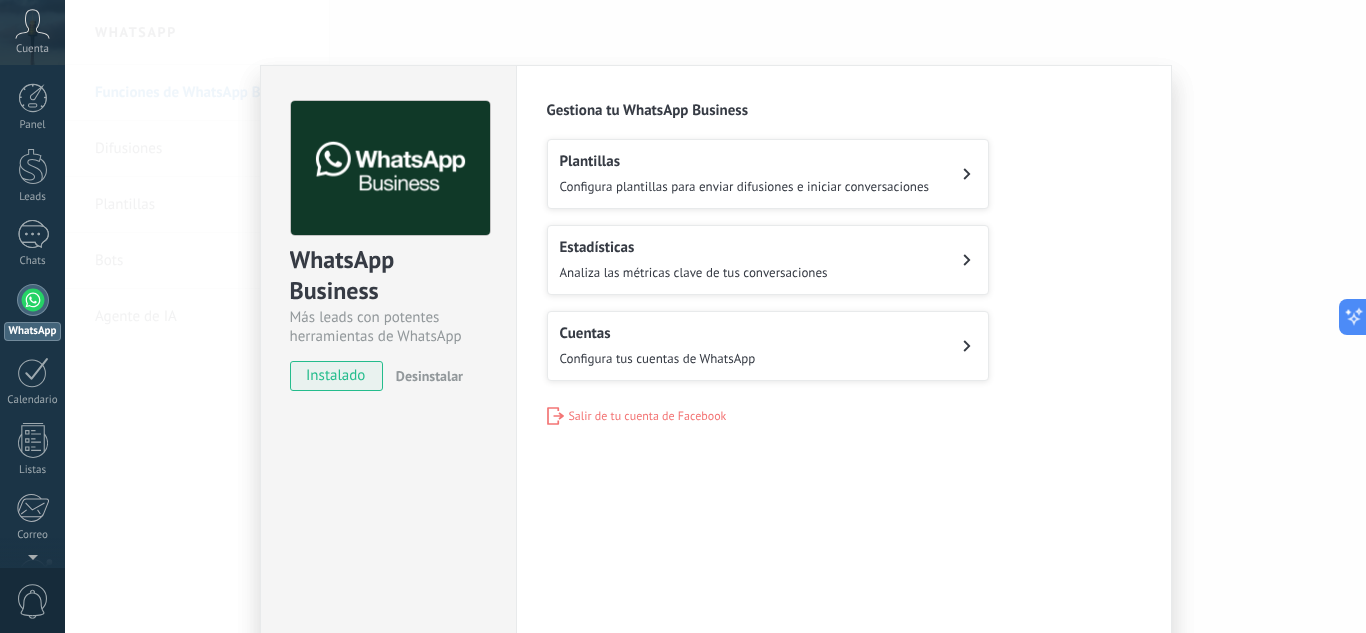click on "WhatsApp Business Más leads con potentes herramientas de WhatsApp instalado Desinstalar Configuraciones Autorizaciones Esta pestaña registra a los usuarios que han concedido acceso a las integración a esta cuenta. Si deseas remover la posibilidad que un usuario pueda enviar solicitudes a la cuenta en nombre de esta integración, puedes revocar el acceso. Si el acceso a todos los usuarios es revocado, la integración dejará de funcionar. Esta aplicacion está instalada, pero nadie le ha dado acceso aun. WhatsApp Cloud API más _:  Guardar Gestiona tu WhatsApp Business Plantillas Configura plantillas para enviar difusiones e iniciar conversaciones Estadísticas Analiza las métricas clave de tus conversaciones Cuentas Configura tus cuentas de WhatsApp Salir de tu cuenta de Facebook" at bounding box center (715, 316) 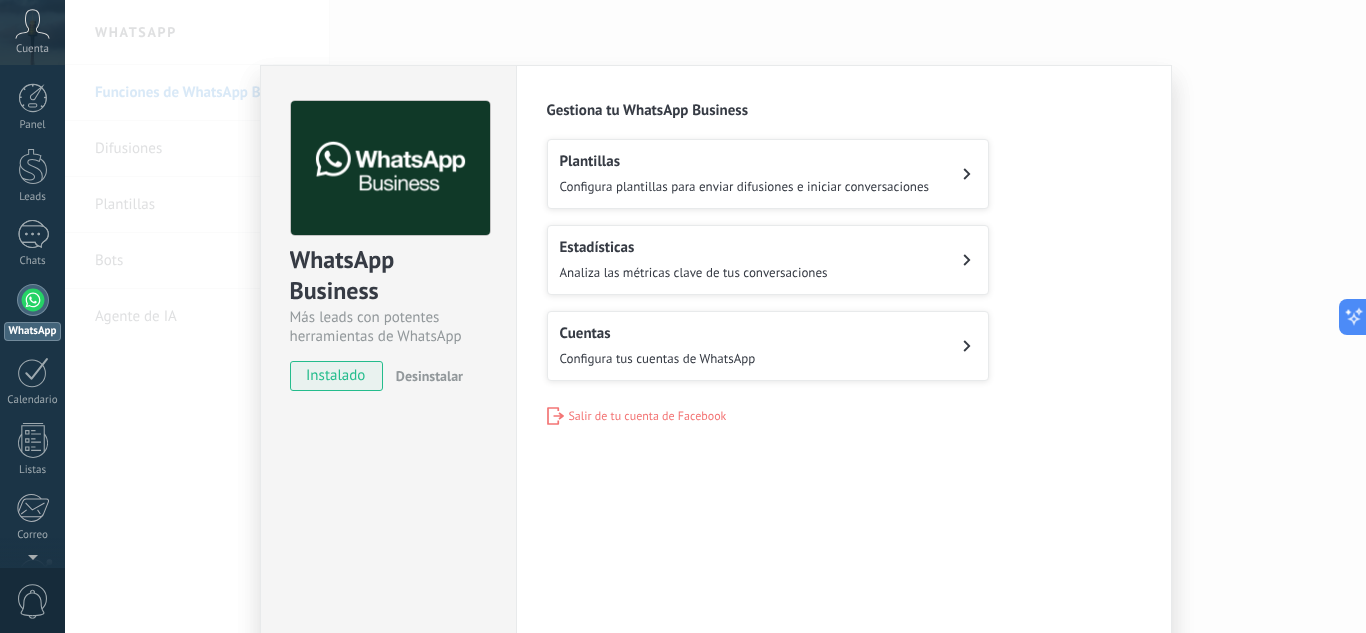 click at bounding box center (715, 316) 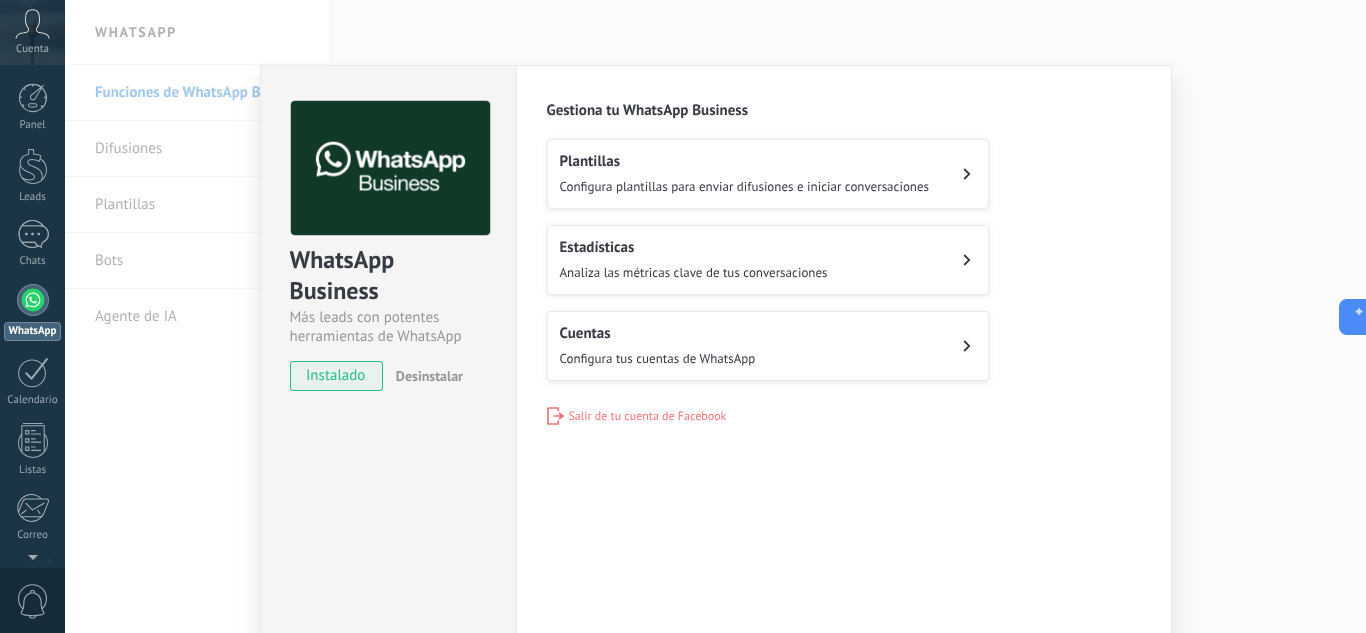 click on "instalado" at bounding box center (336, 376) 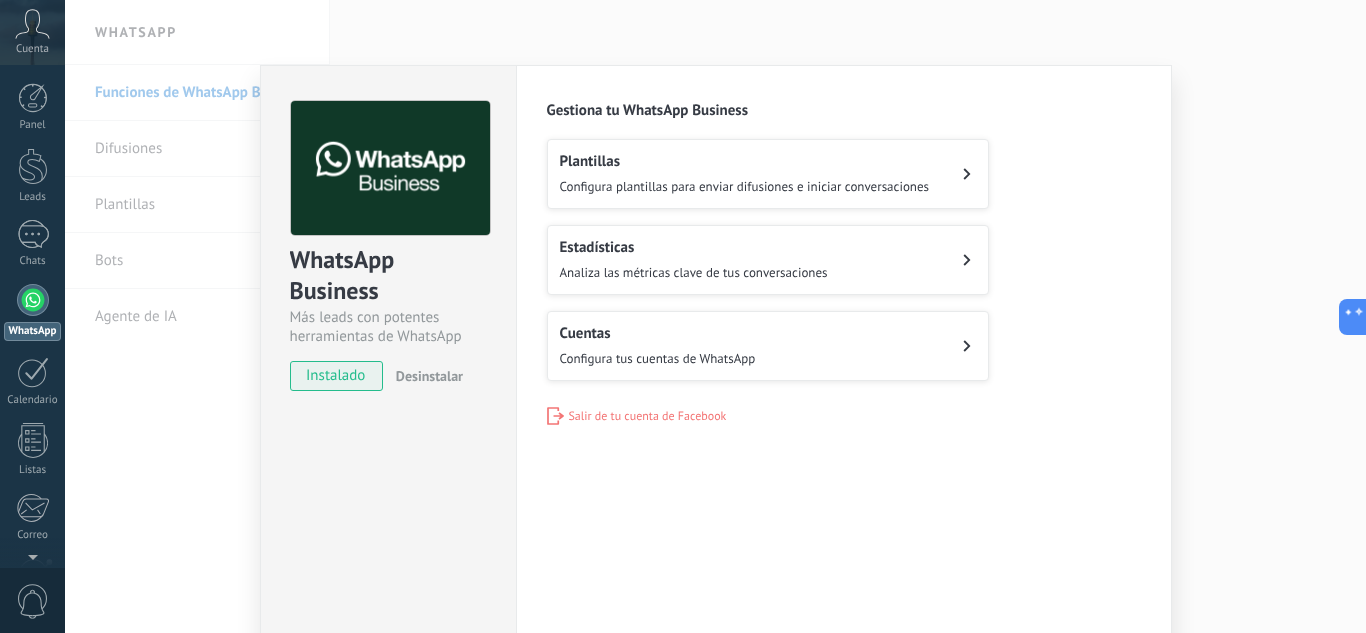 click on "instalado" at bounding box center [336, 376] 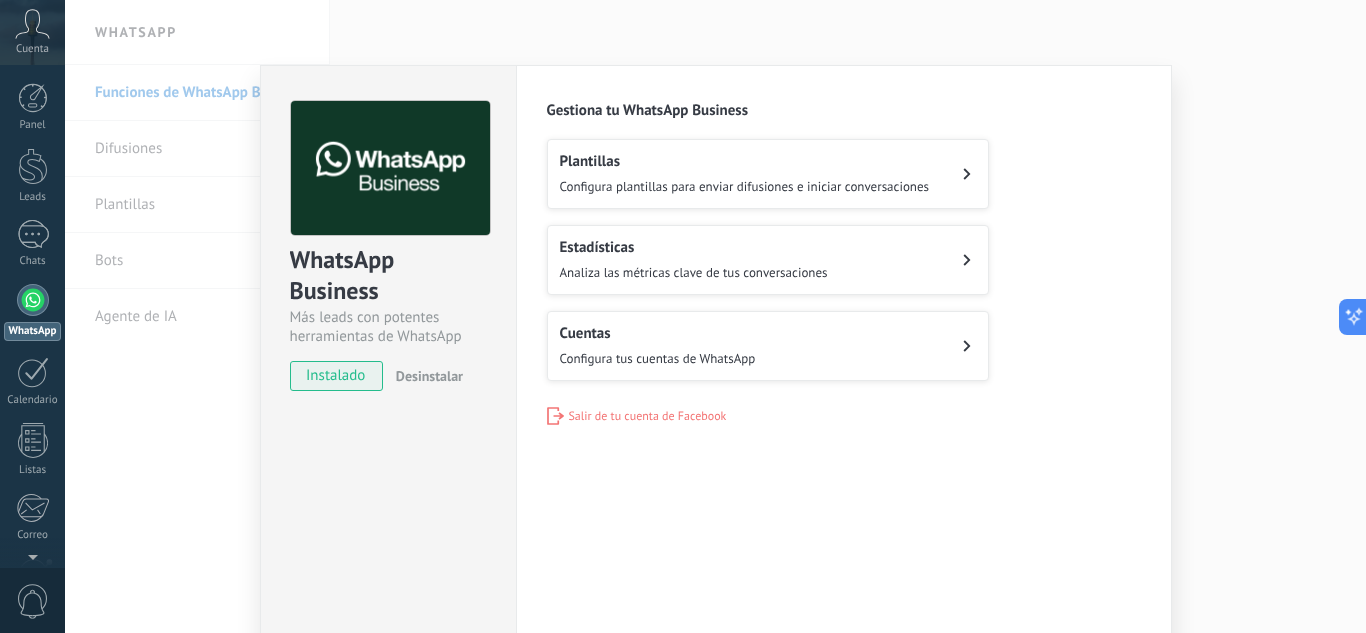 click on "instalado" at bounding box center (336, 376) 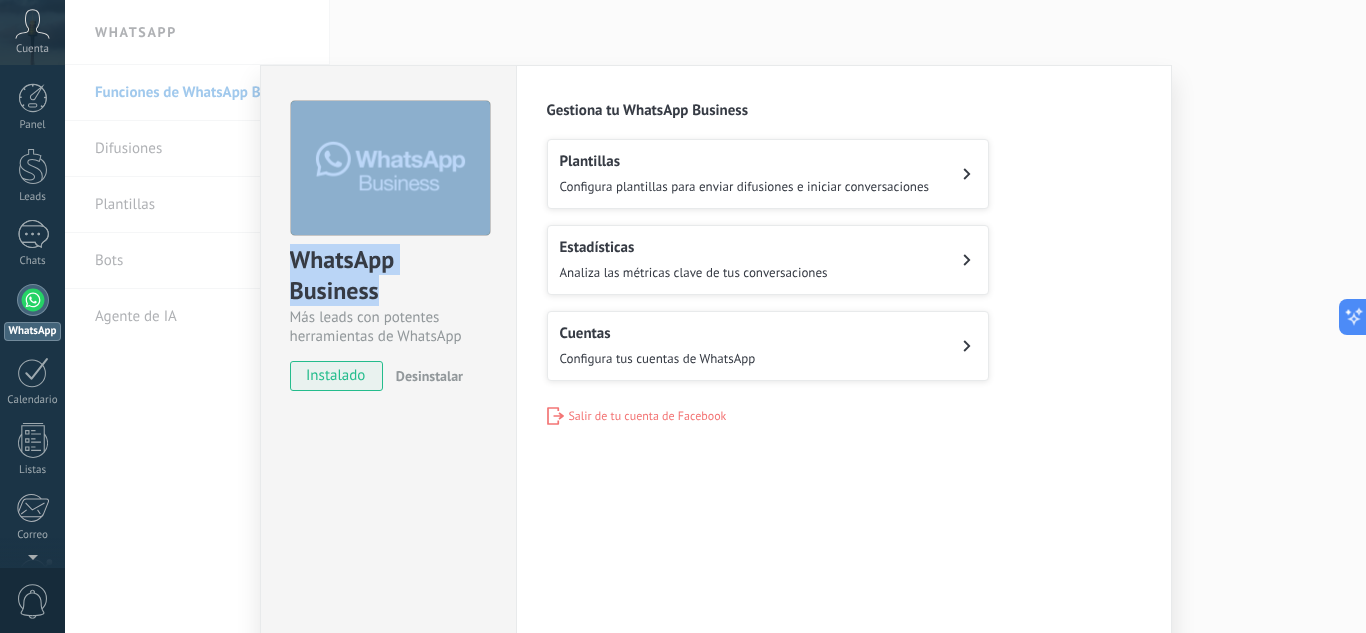 drag, startPoint x: 139, startPoint y: 318, endPoint x: 135, endPoint y: 148, distance: 170.04706 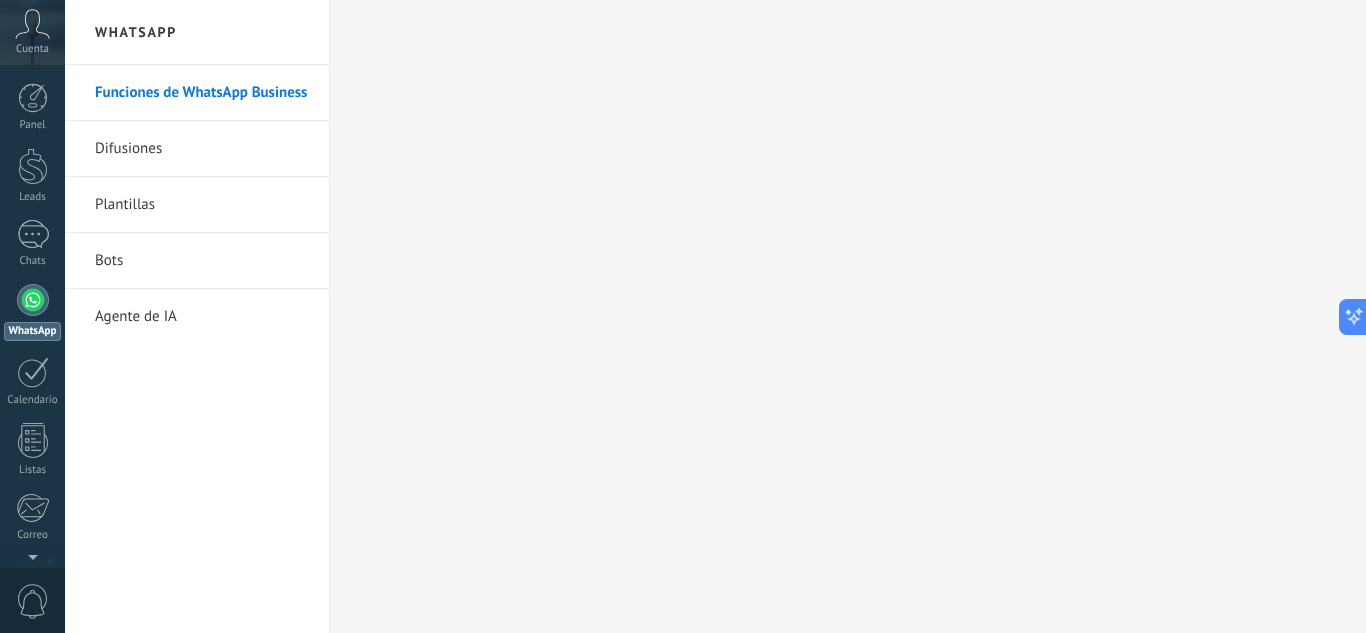 click on "Difusiones" at bounding box center [202, 149] 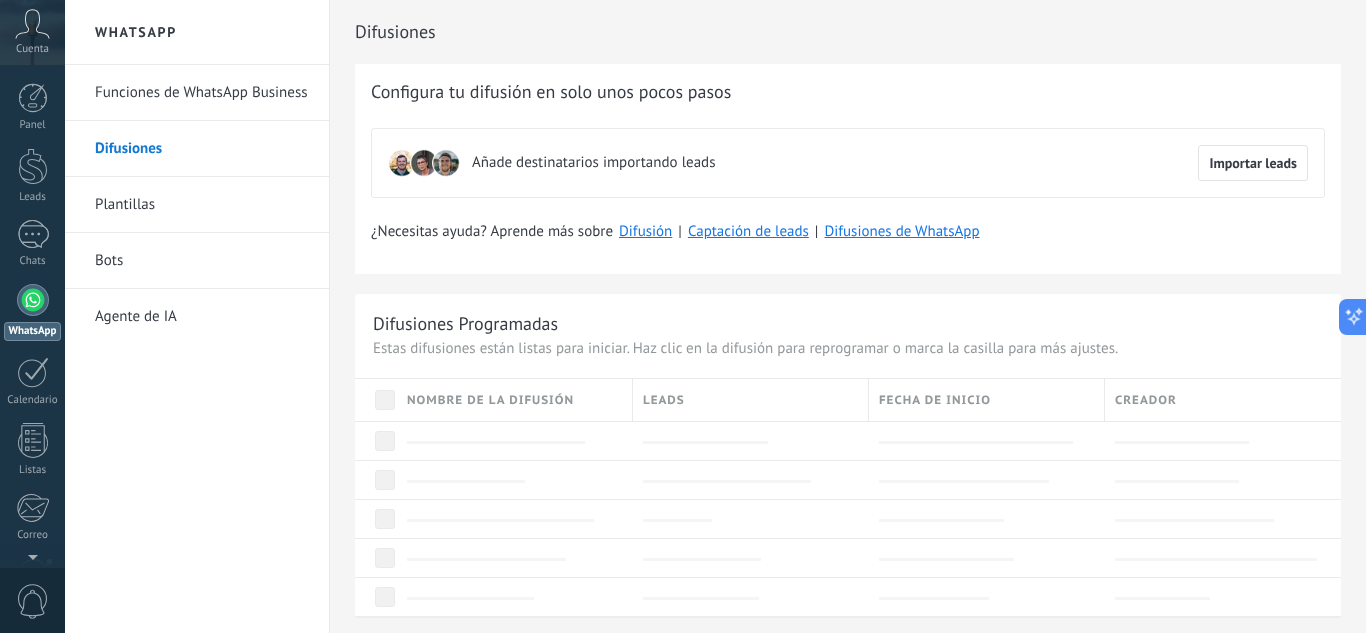 click on "Bots" at bounding box center [202, 261] 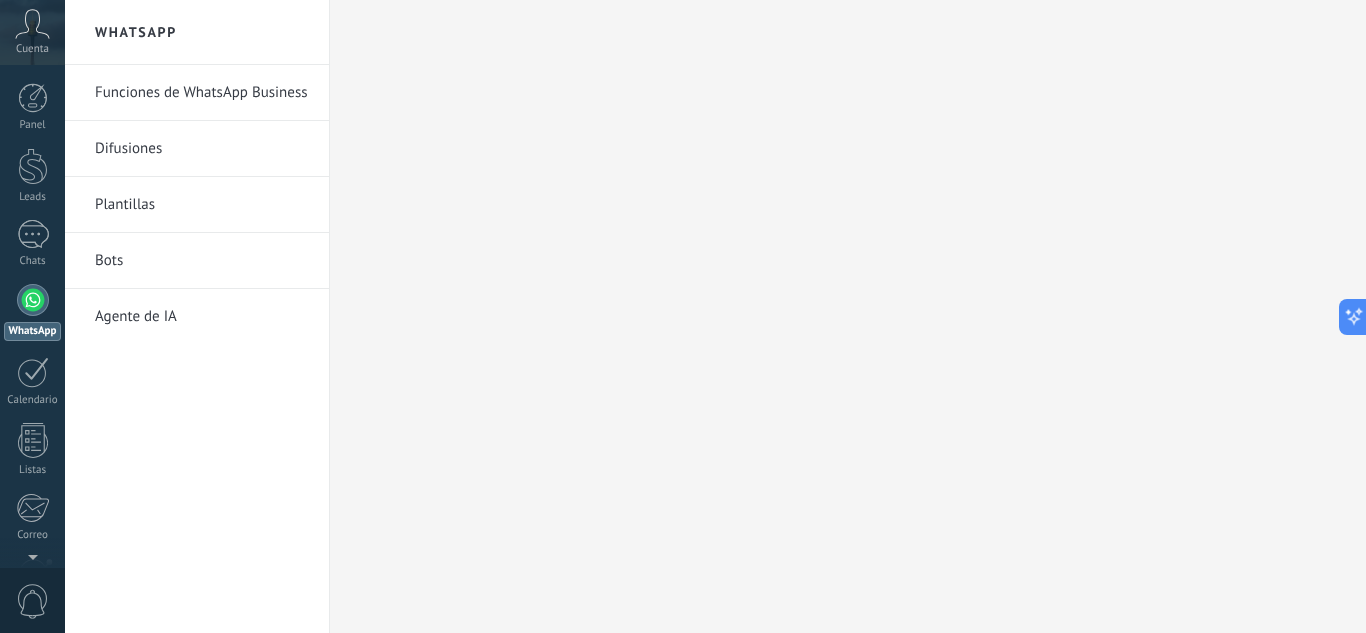 click on "Agente de IA" at bounding box center [202, 317] 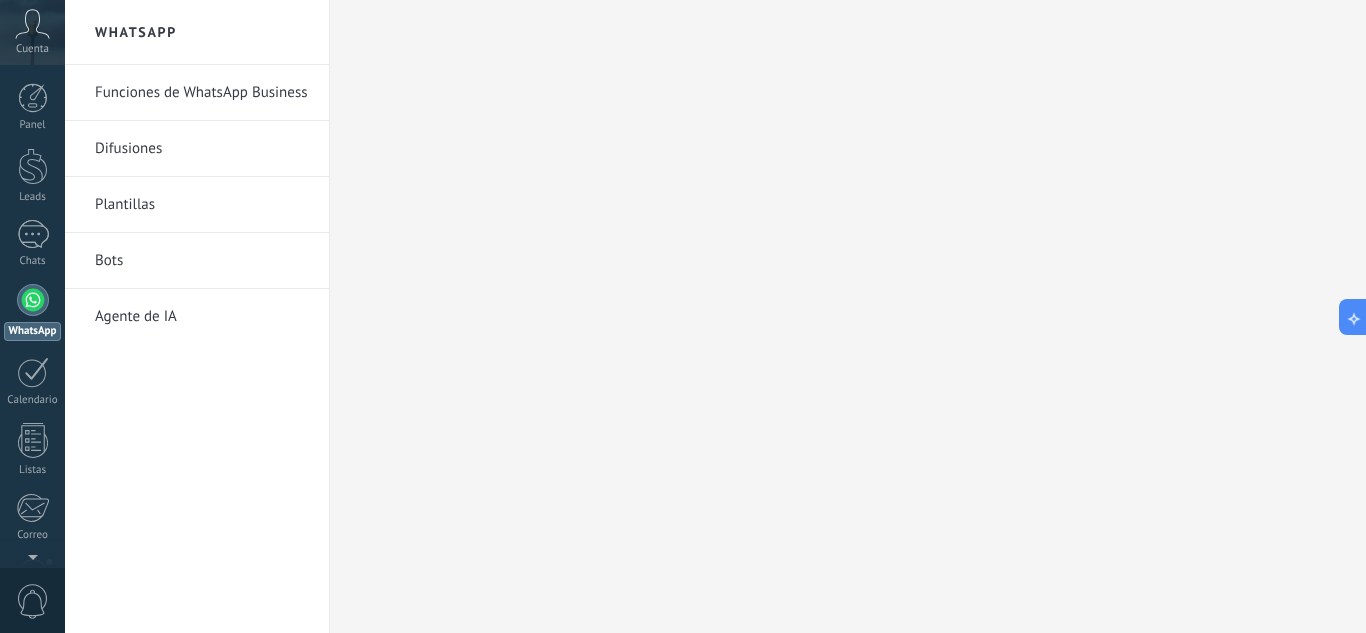 click 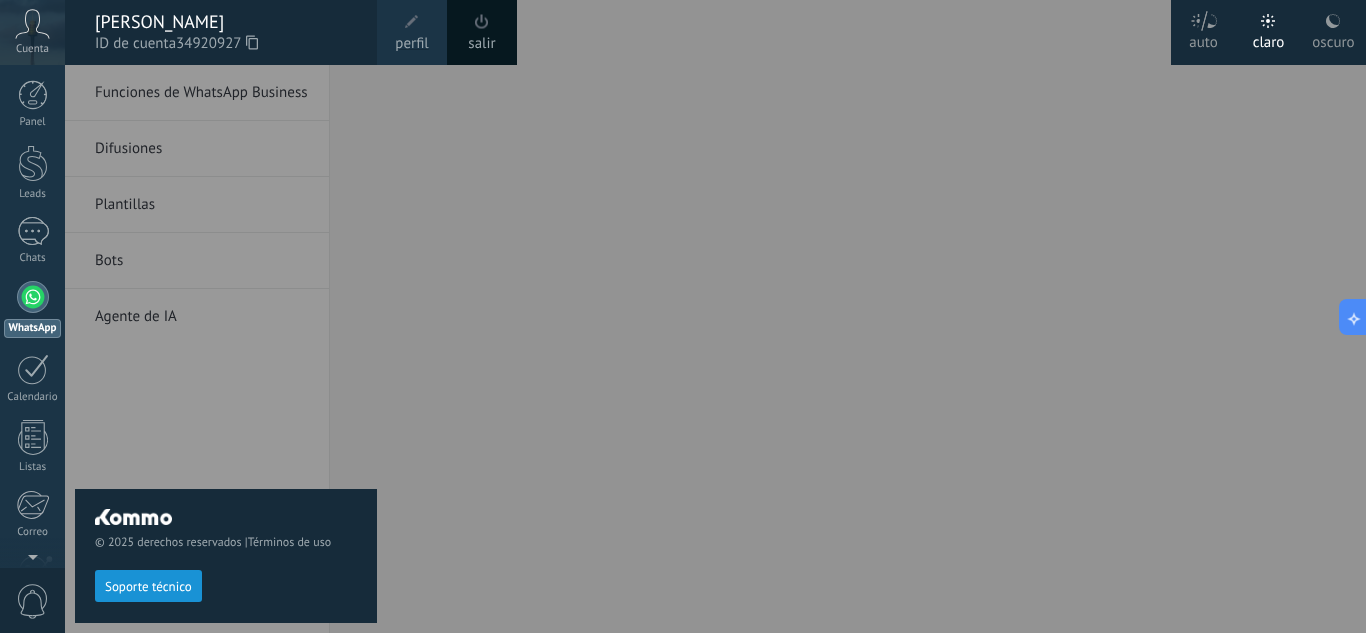 scroll, scrollTop: 0, scrollLeft: 0, axis: both 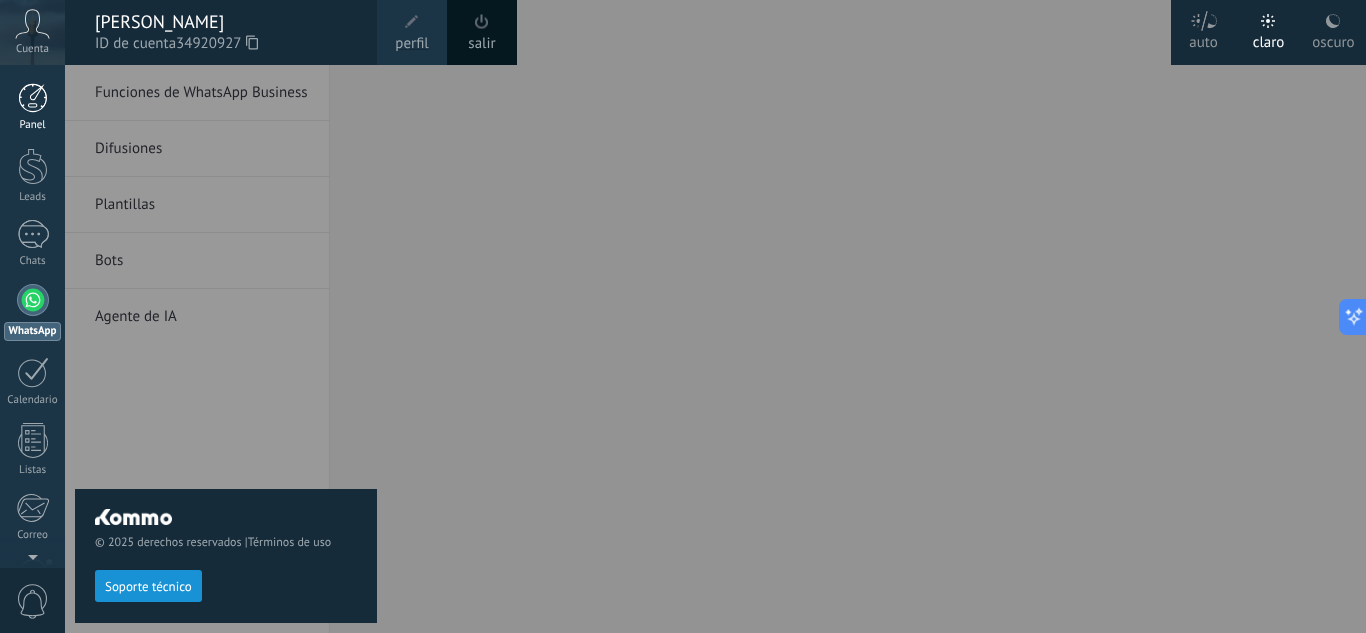 click on "Panel" at bounding box center [32, 107] 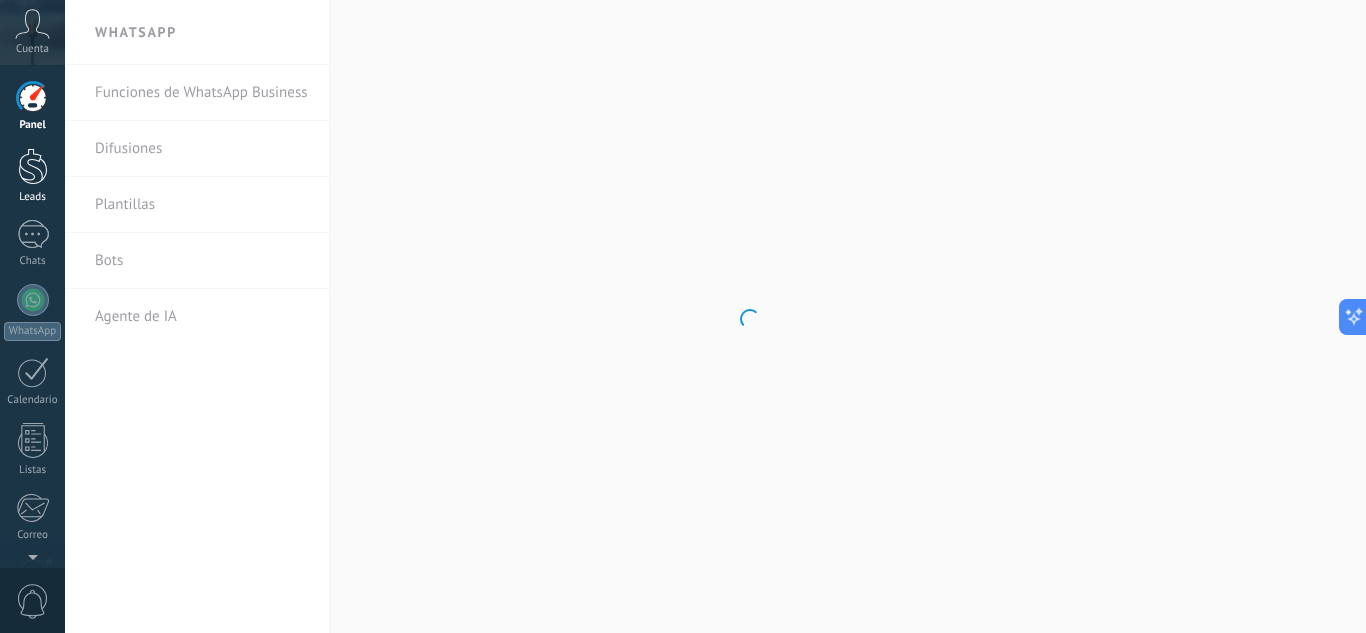 click at bounding box center (33, 166) 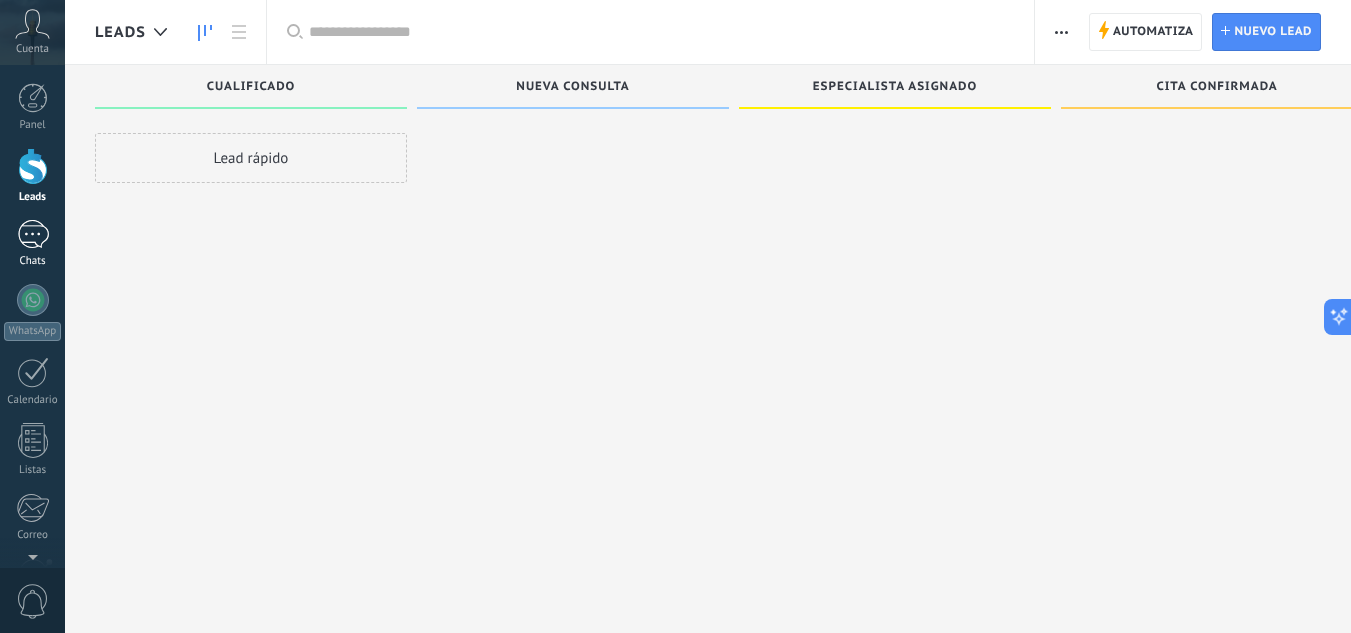 click at bounding box center [33, 234] 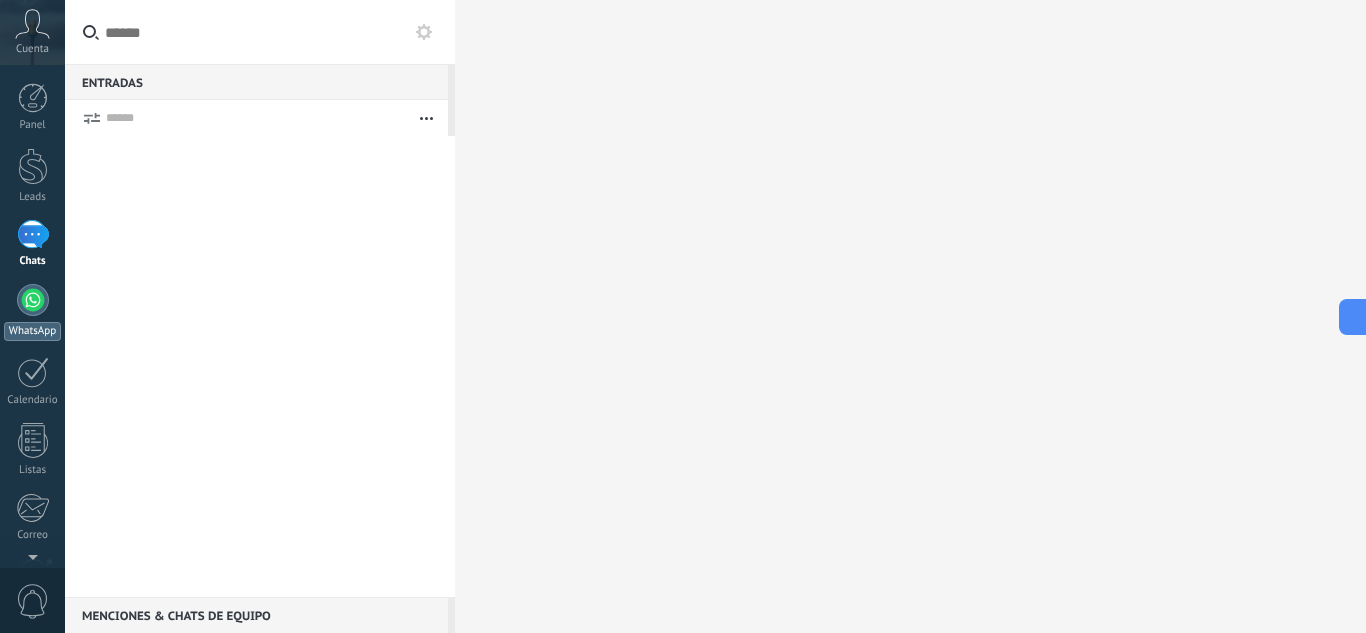 click at bounding box center [33, 300] 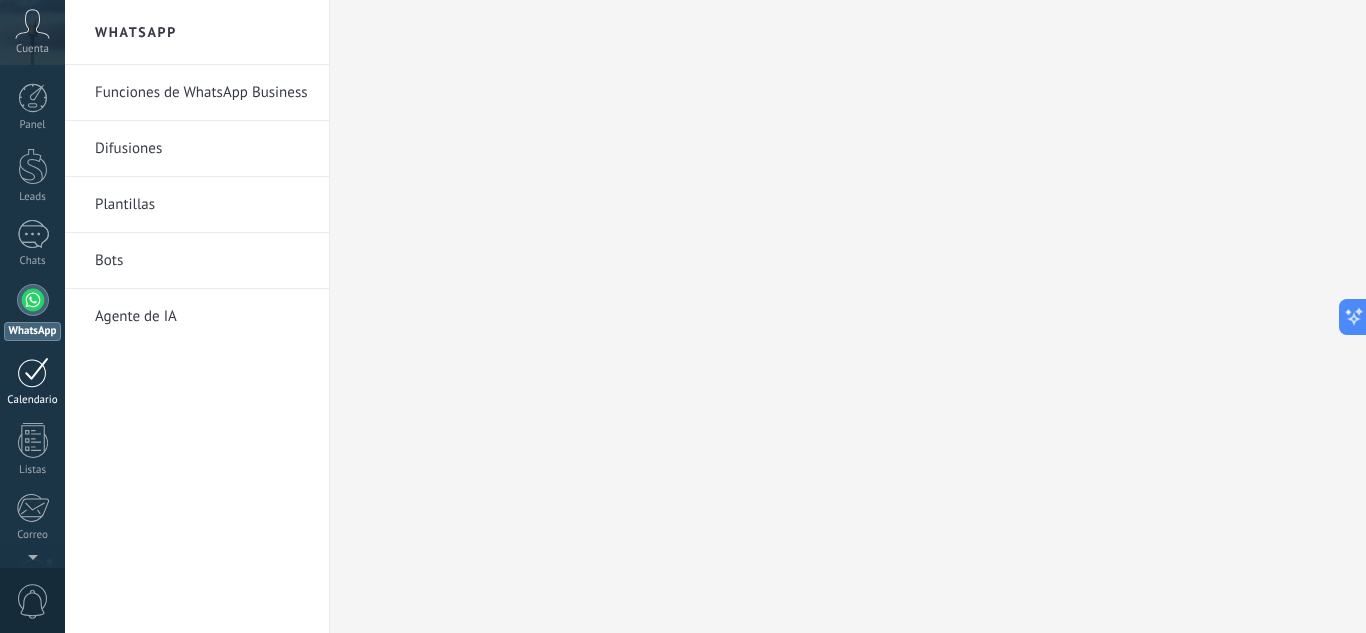 click on "Calendario" at bounding box center [33, 400] 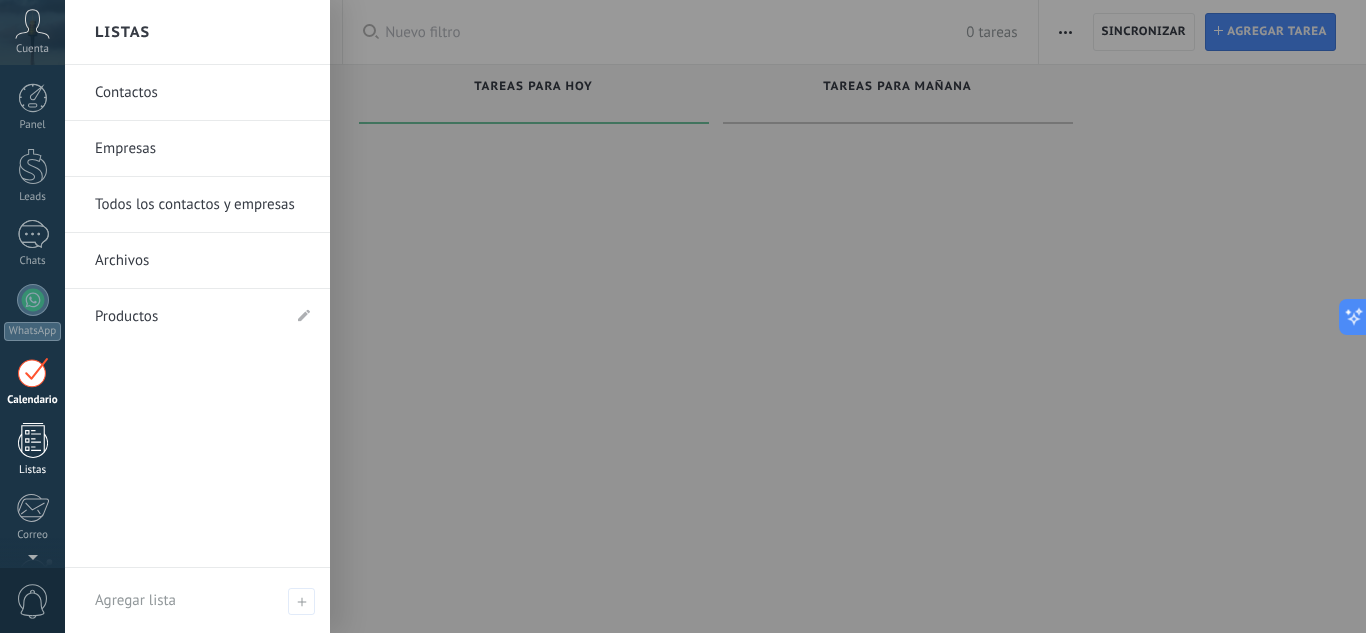 click at bounding box center (33, 440) 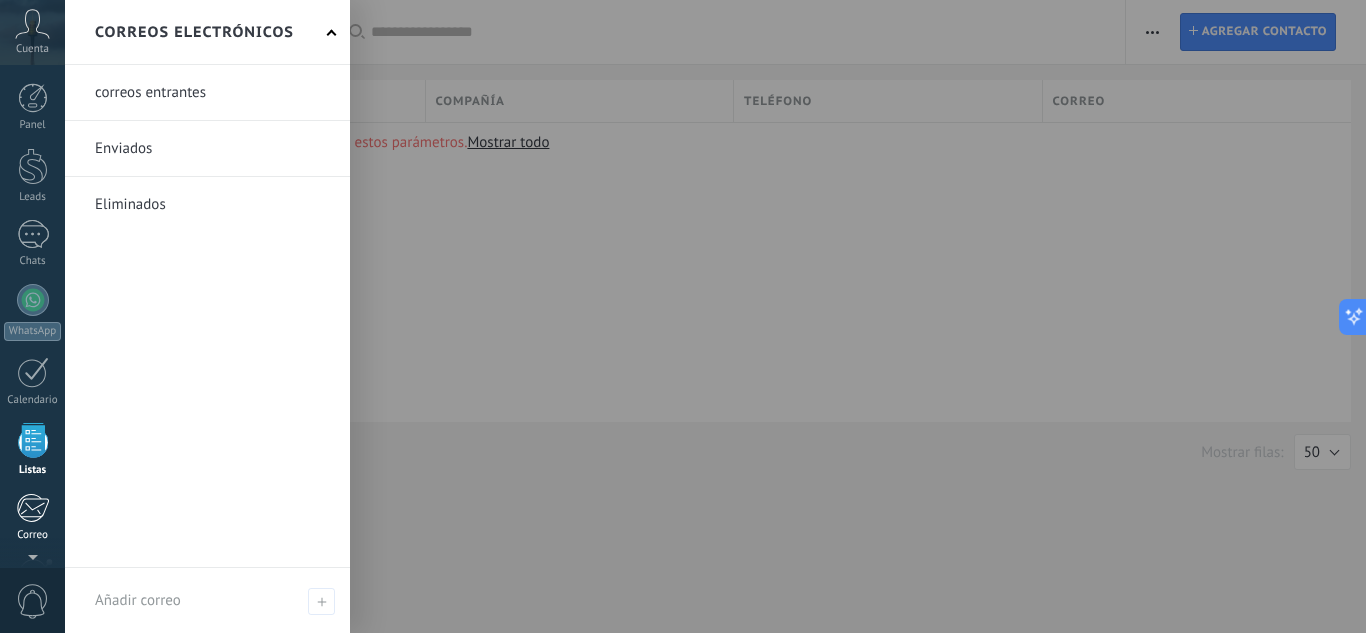 click on "Correo" at bounding box center [32, 517] 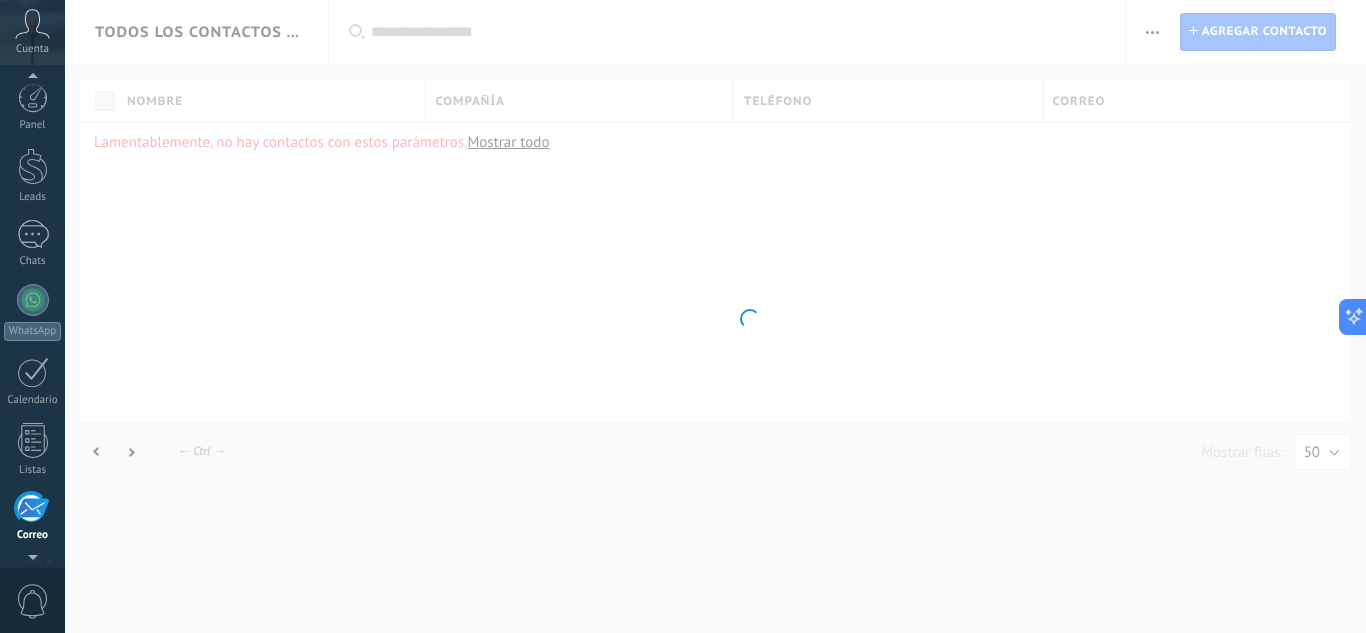 scroll, scrollTop: 194, scrollLeft: 0, axis: vertical 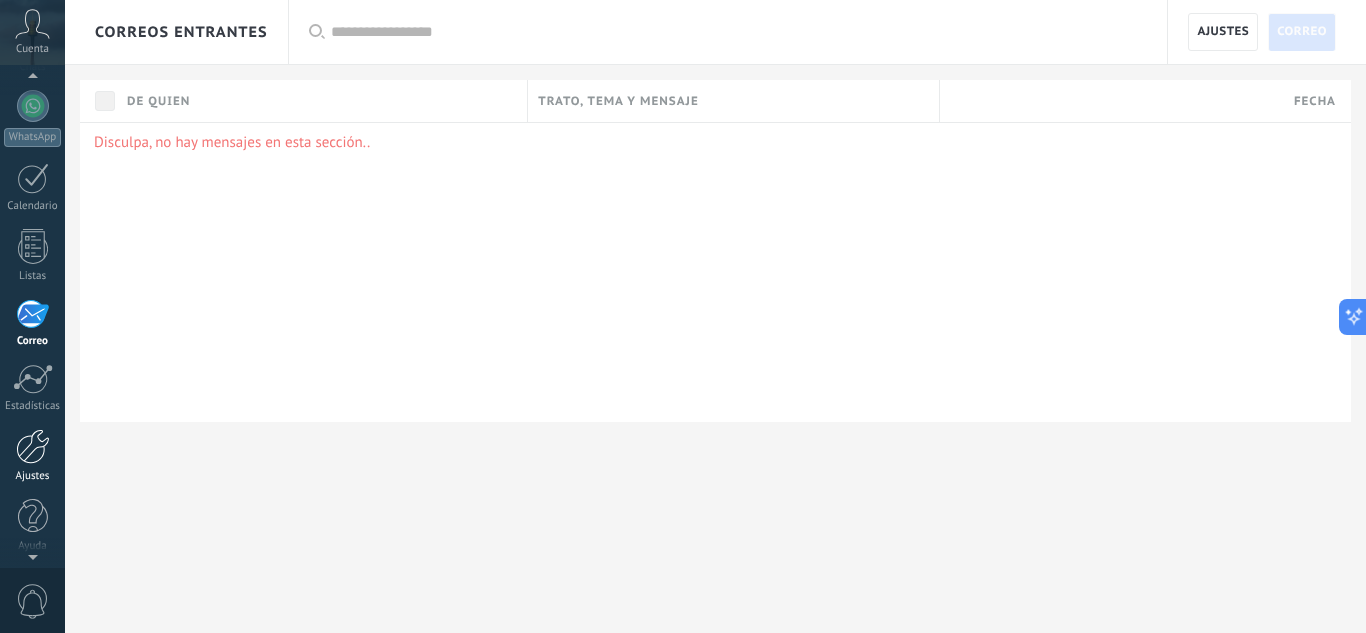 click at bounding box center [33, 446] 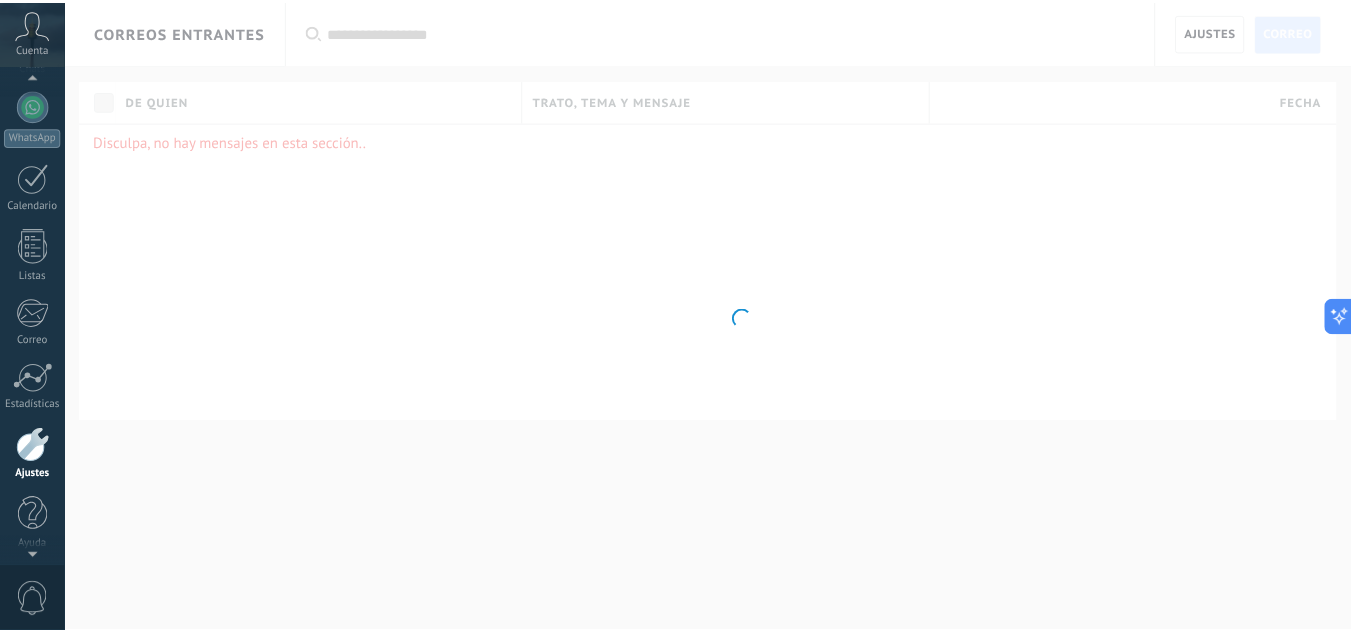 scroll, scrollTop: 199, scrollLeft: 0, axis: vertical 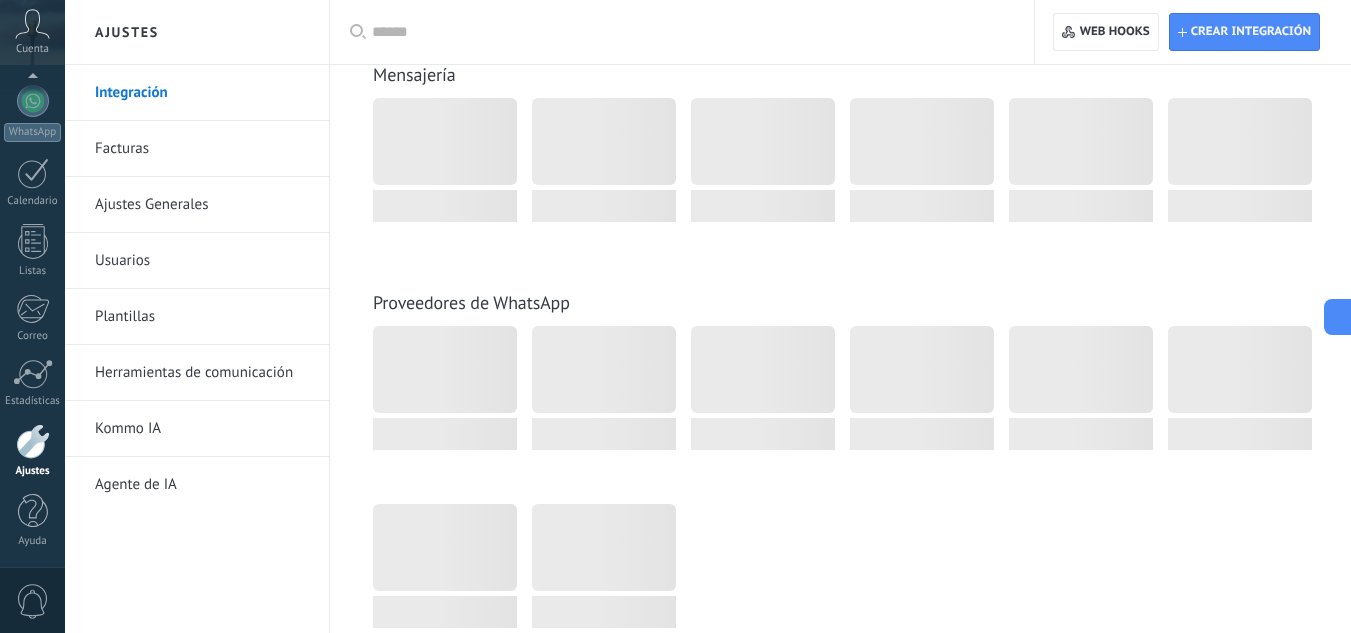 click on "Proveedores de WhatsApp" at bounding box center (840, 454) 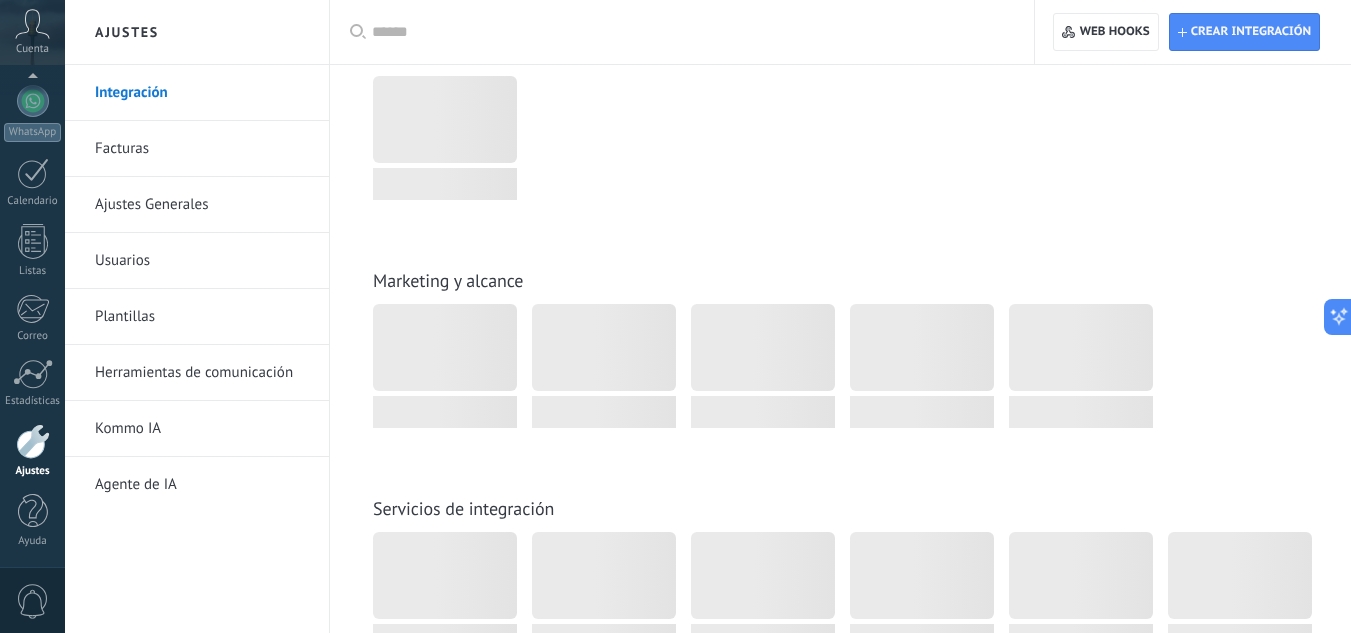scroll, scrollTop: 2791, scrollLeft: 0, axis: vertical 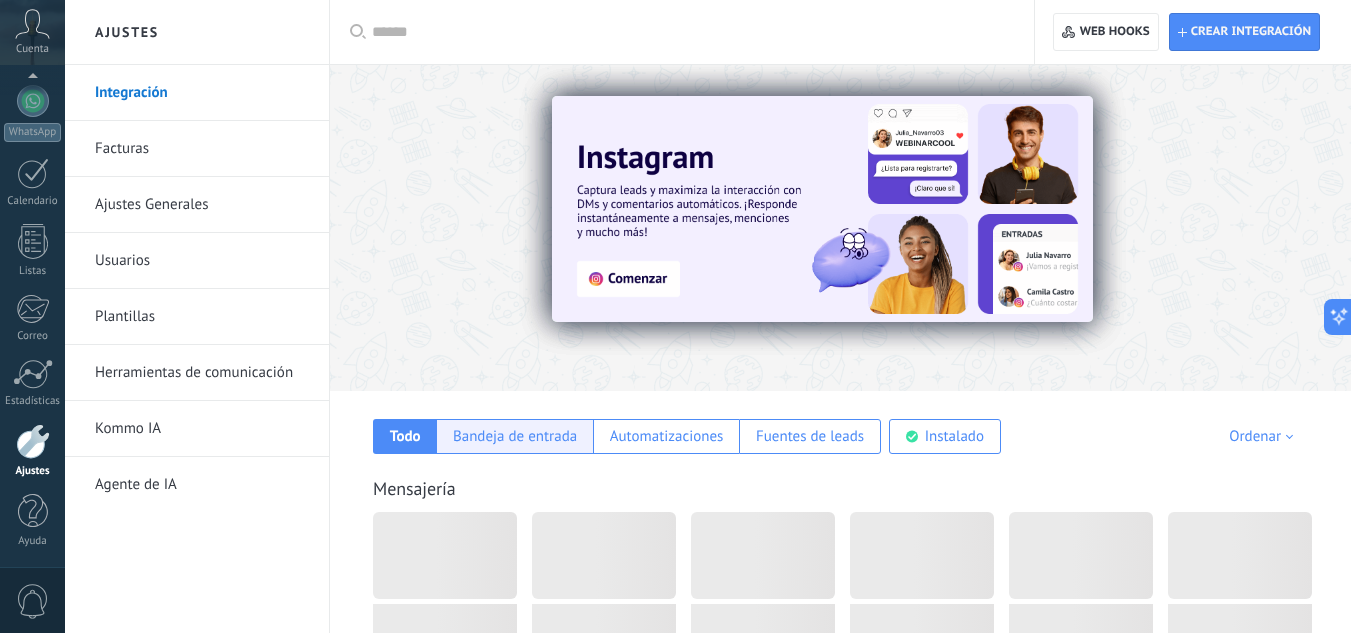 click on "Bandeja de entrada" at bounding box center [515, 436] 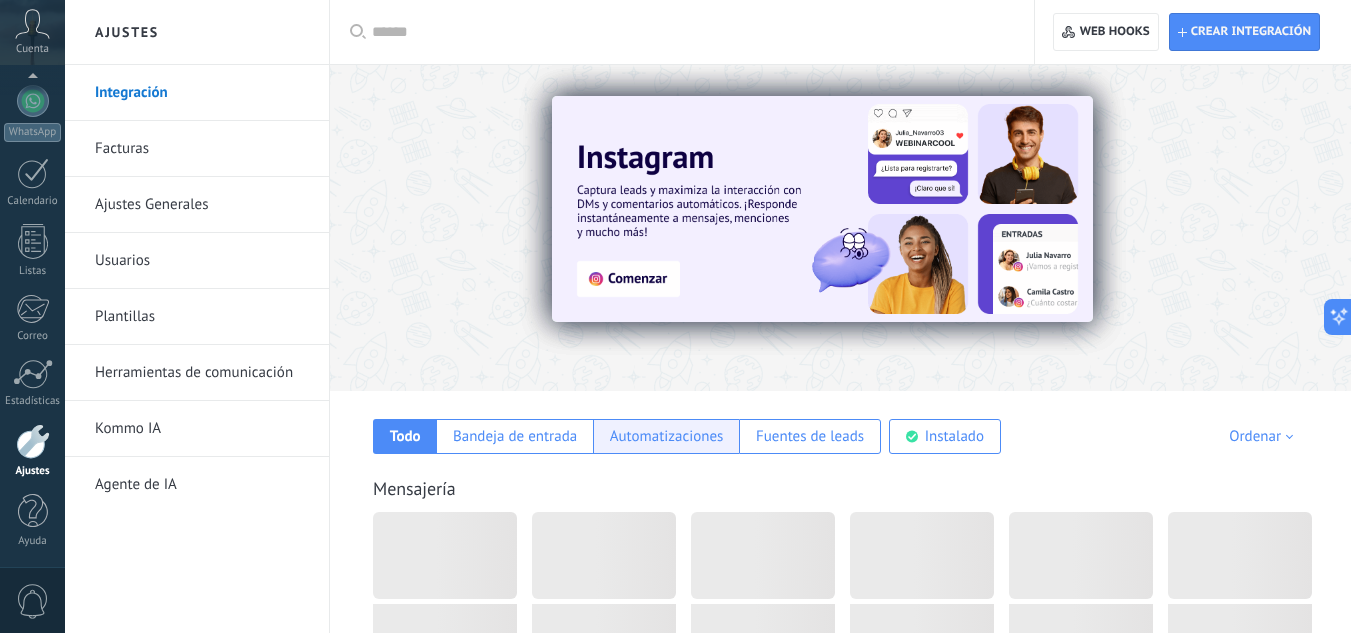 click on "Automatizaciones" at bounding box center (667, 436) 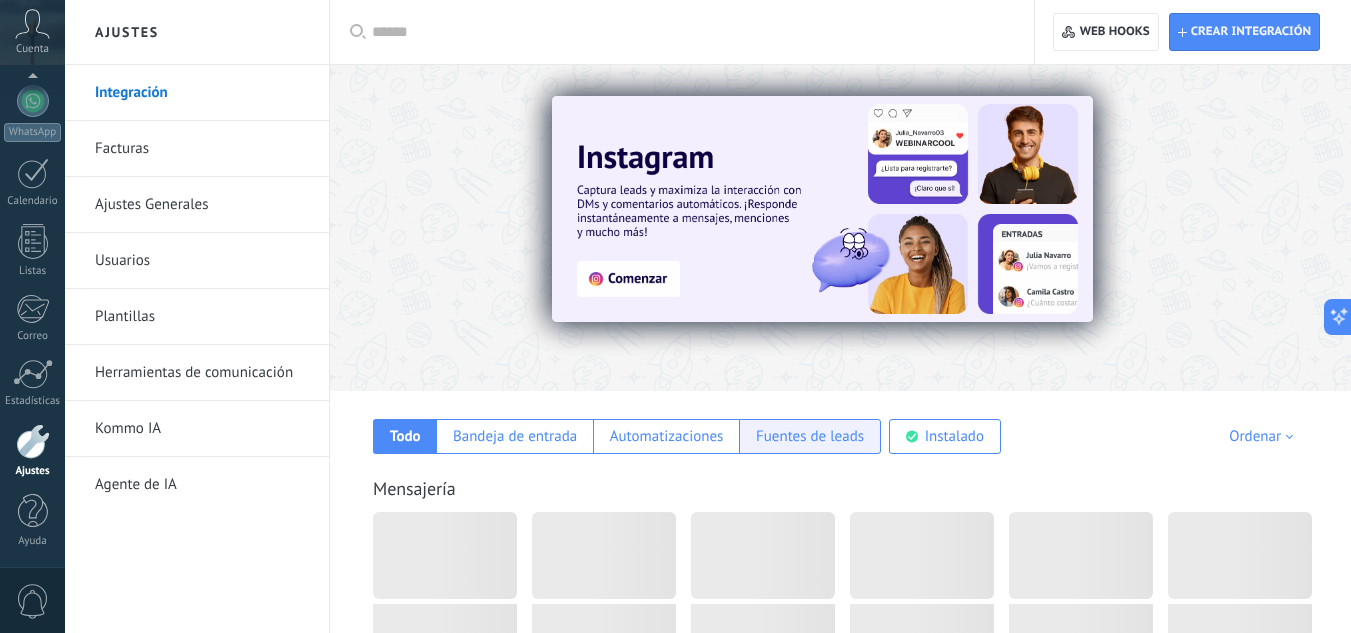 click on "Fuentes de leads" at bounding box center [810, 436] 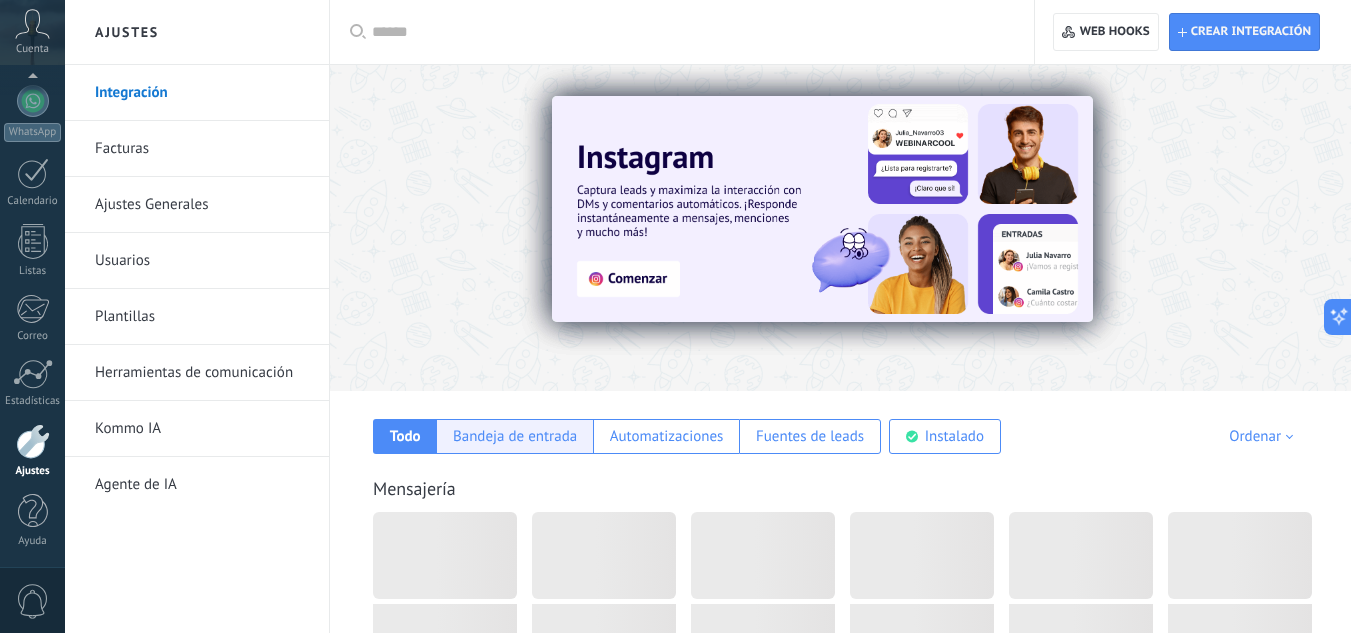 click on "Bandeja de entrada" at bounding box center (515, 436) 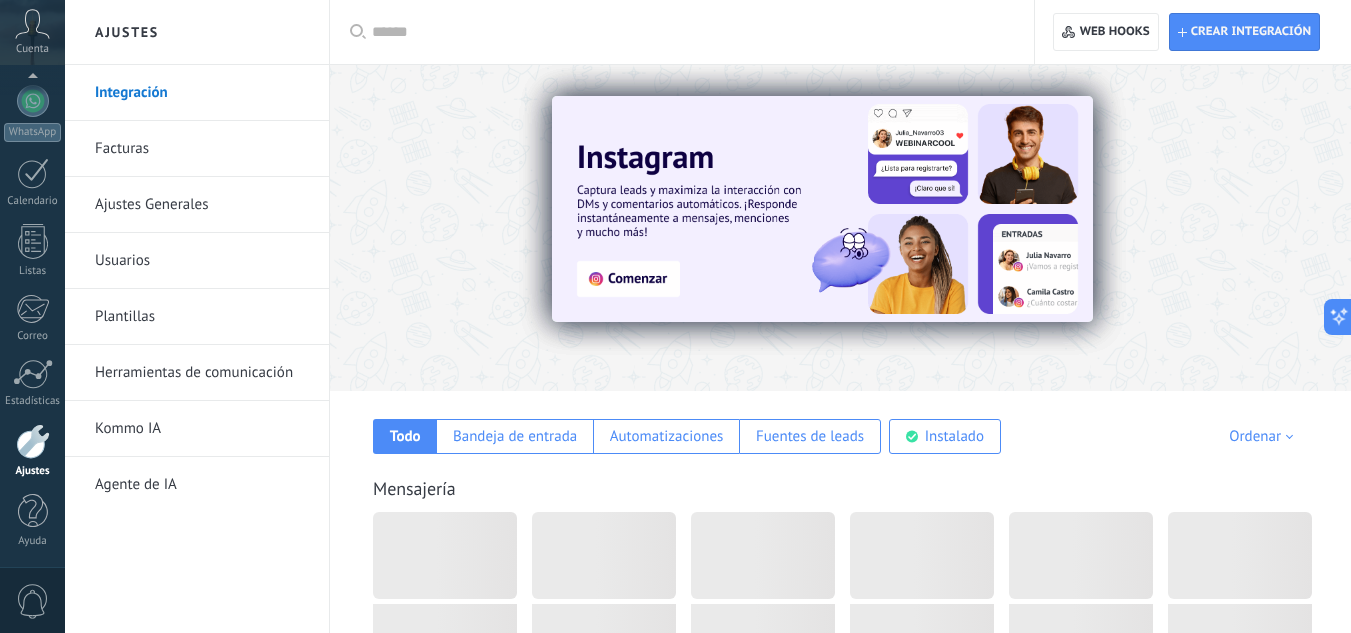 click on "Todo Bandeja de entrada Automatizaciones Fuentes de leads Instalado Mis contribuciones Ordenar Elegidos del equipo Tendencias Más popular Lo más nuevo primero" at bounding box center (840, 422) 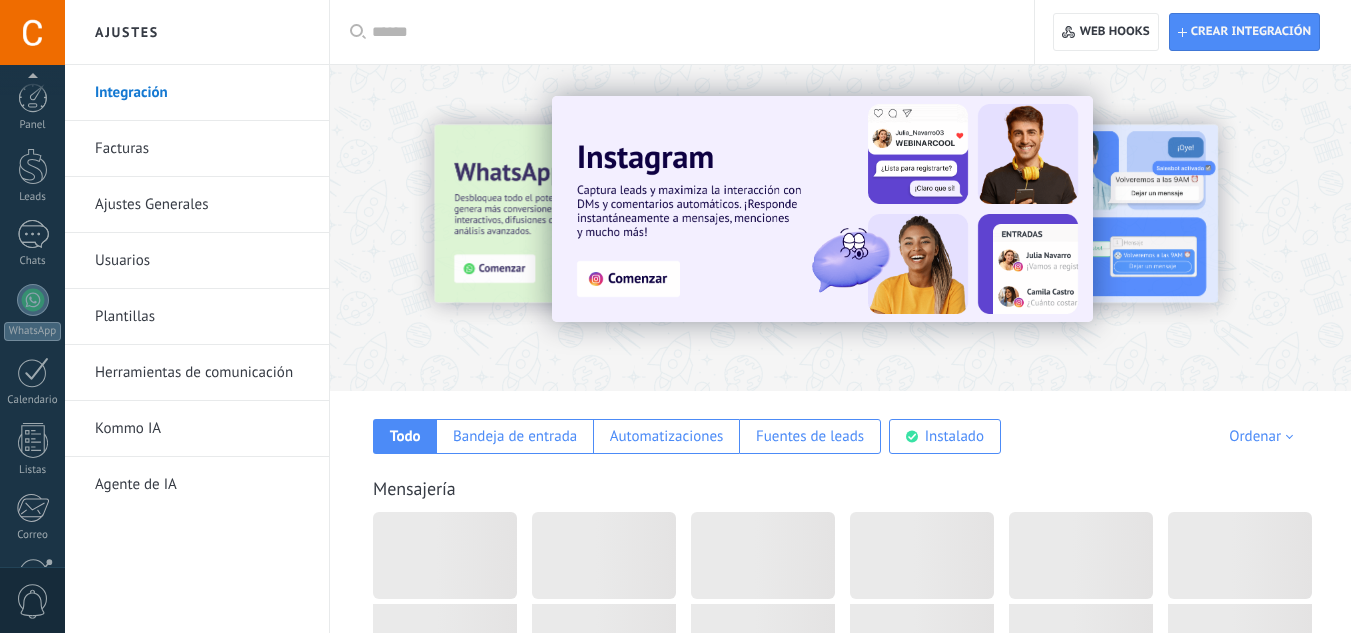 scroll, scrollTop: 0, scrollLeft: 0, axis: both 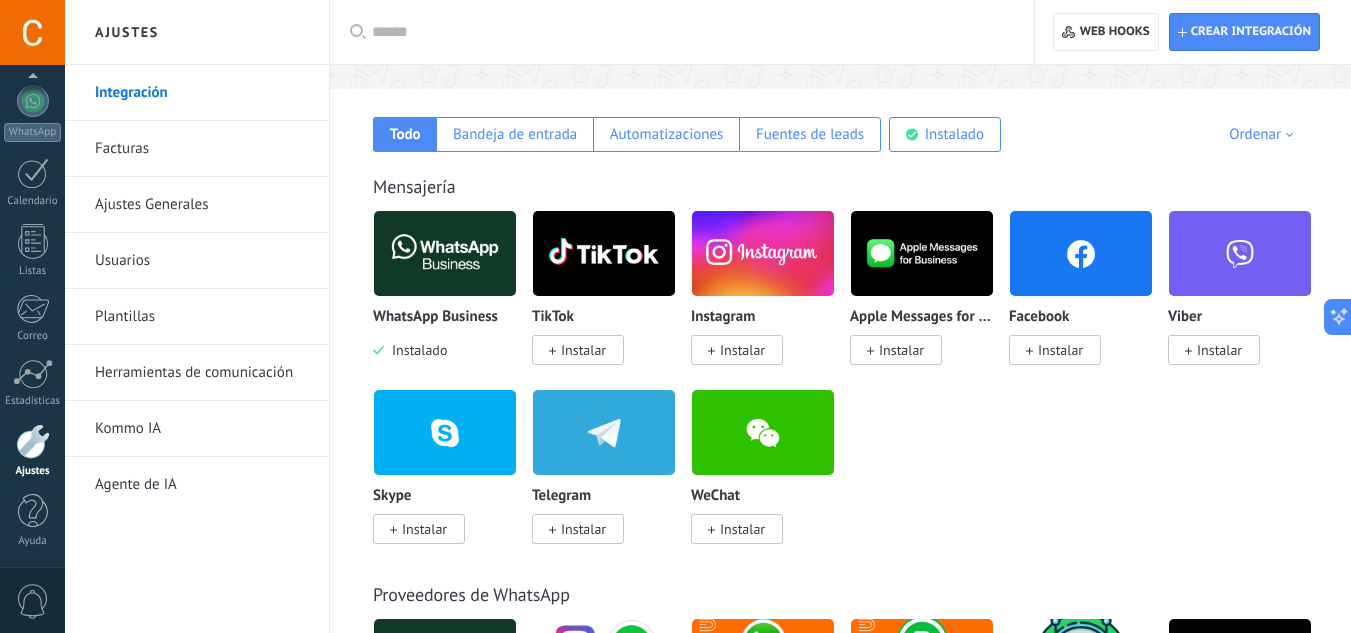 click at bounding box center (445, 253) 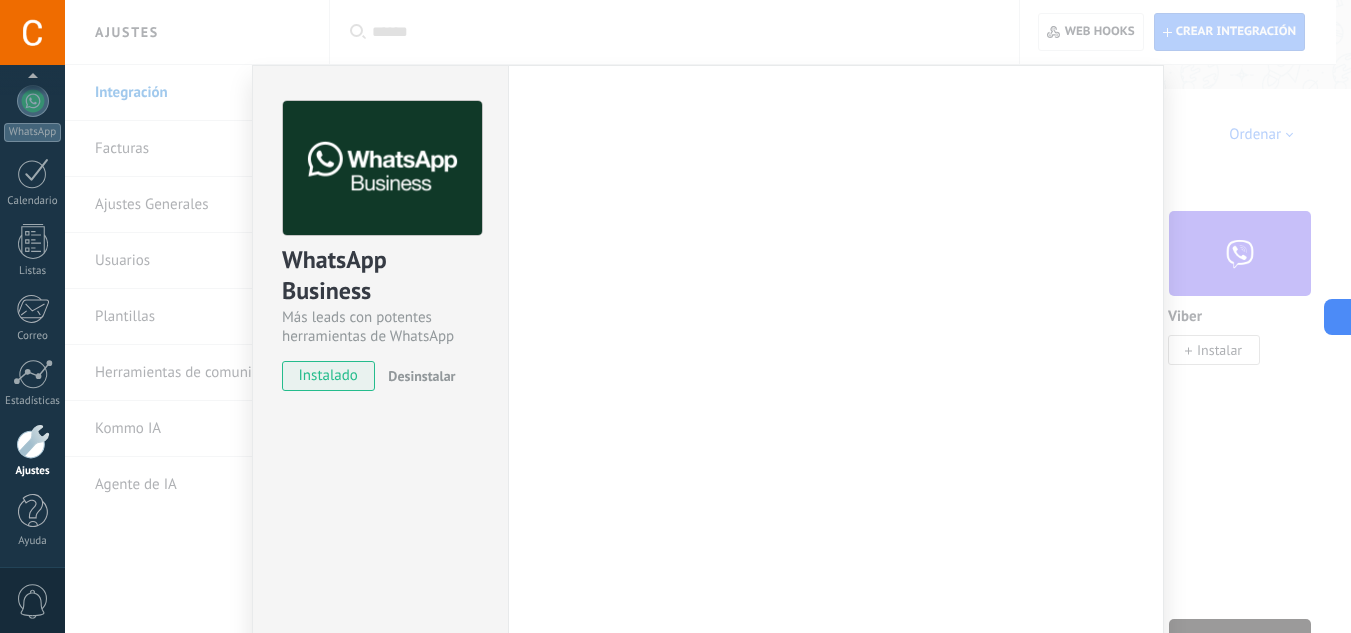 click on "WhatsApp Business Más leads con potentes herramientas de WhatsApp instalado Desinstalar Configuraciones Autorizaciones Esta pestaña registra a los usuarios que han concedido acceso a las integración a esta cuenta. Si deseas remover la posibilidad que un usuario pueda enviar solicitudes a la cuenta en nombre de esta integración, puedes revocar el acceso. Si el acceso a todos los usuarios es revocado, la integración dejará de funcionar. Esta aplicacion está instalada, pero nadie le ha dado acceso aun. WhatsApp Cloud API más _:  Guardar" at bounding box center [708, 316] 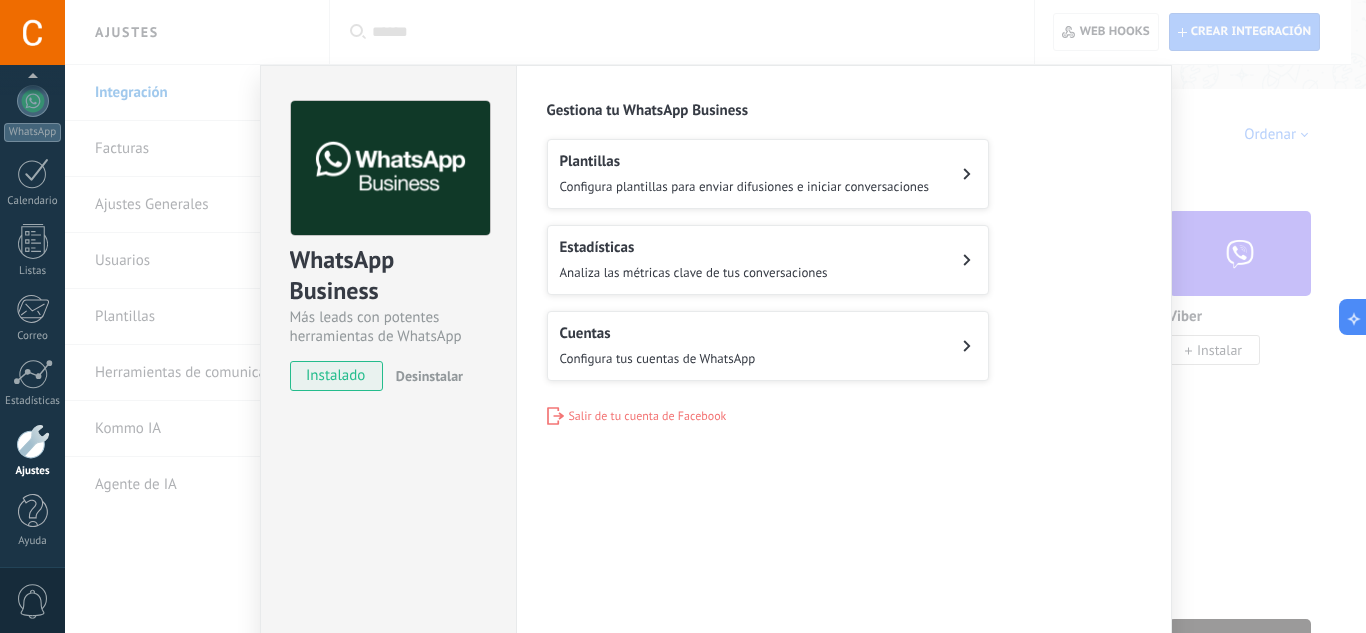 click on "instalado" at bounding box center [336, 376] 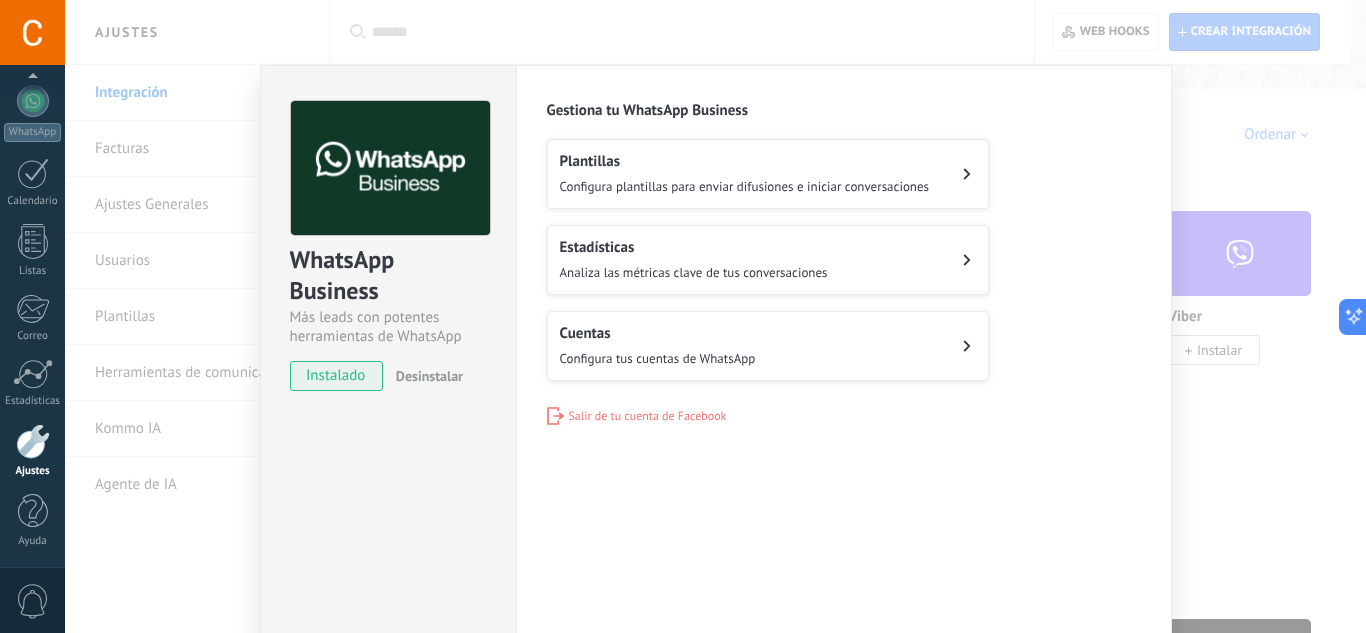 click on "Plantillas Configura plantillas para enviar difusiones e iniciar conversaciones" at bounding box center (768, 174) 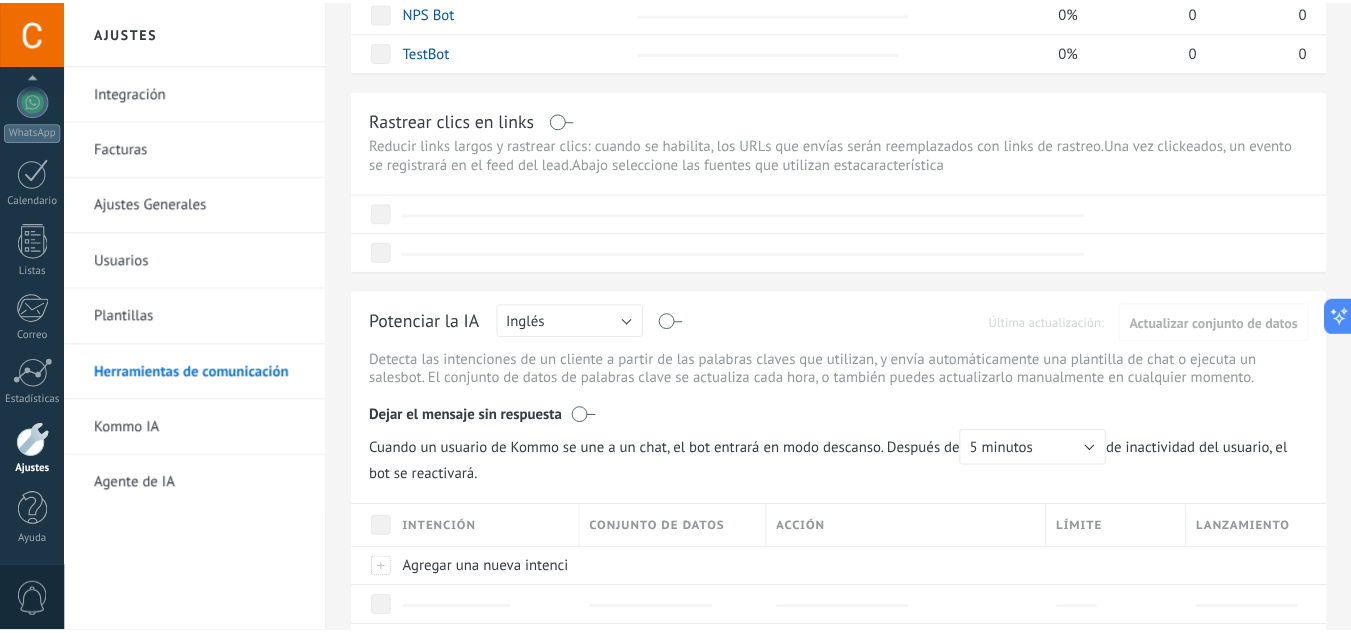 scroll, scrollTop: 0, scrollLeft: 0, axis: both 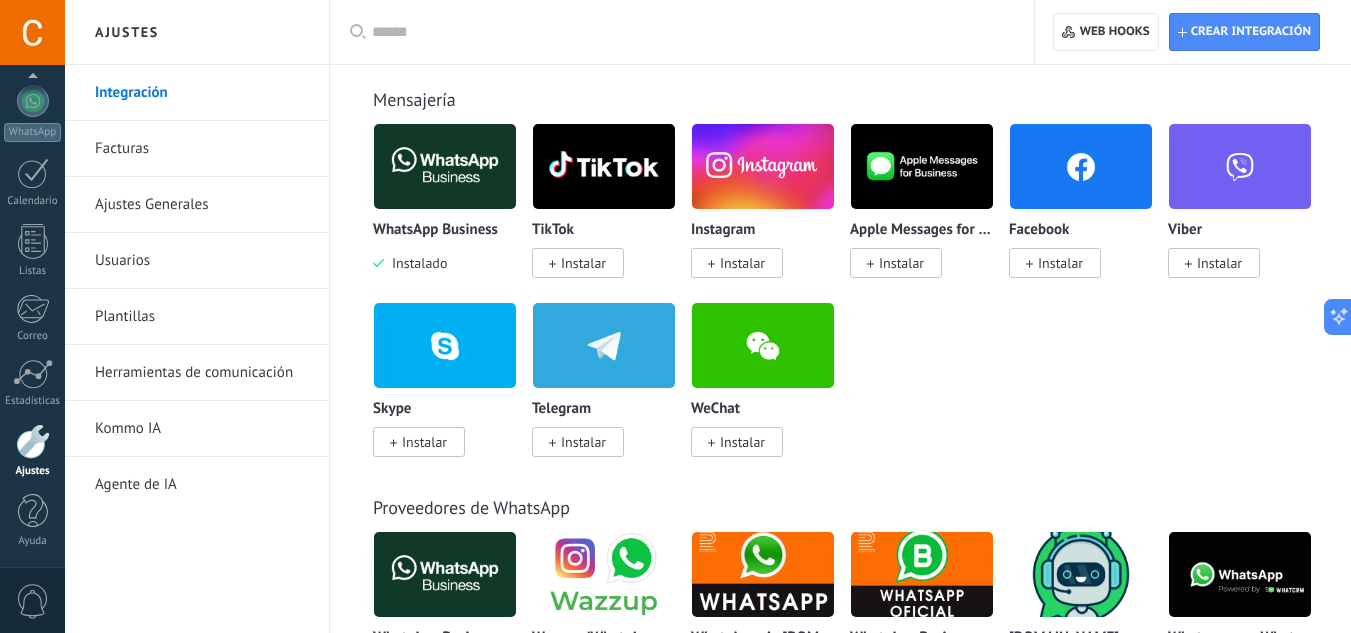 drag, startPoint x: 443, startPoint y: 190, endPoint x: 431, endPoint y: 184, distance: 13.416408 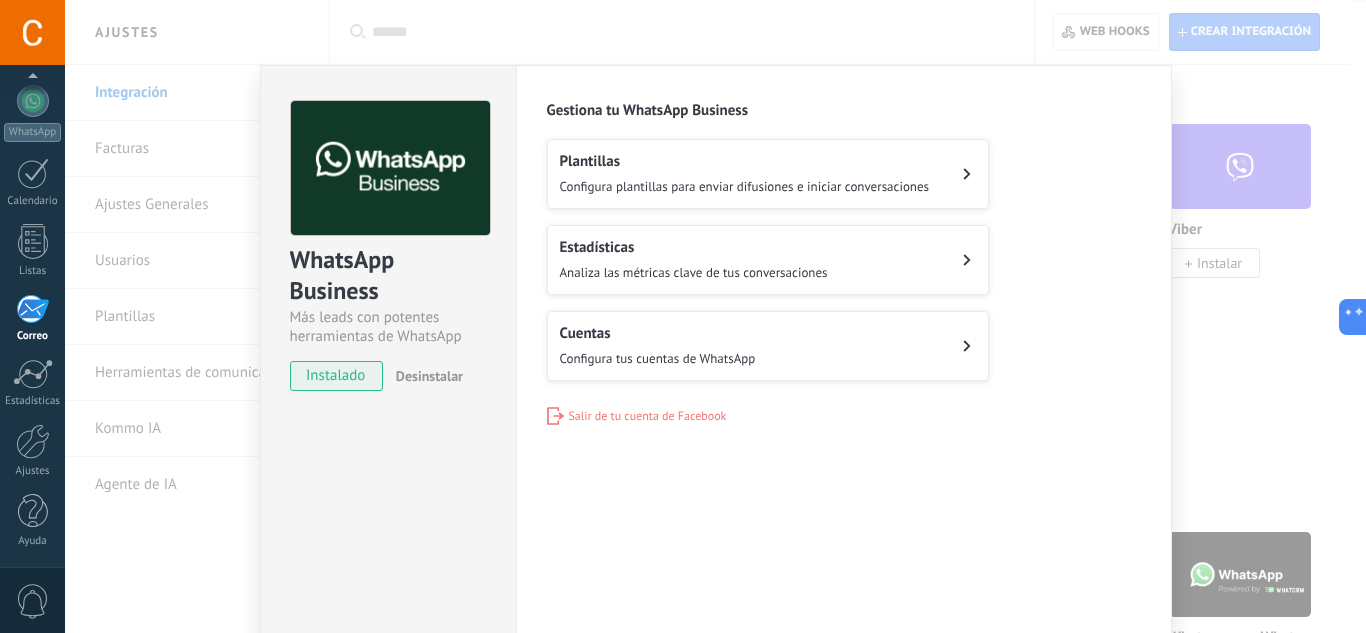 scroll, scrollTop: 0, scrollLeft: 0, axis: both 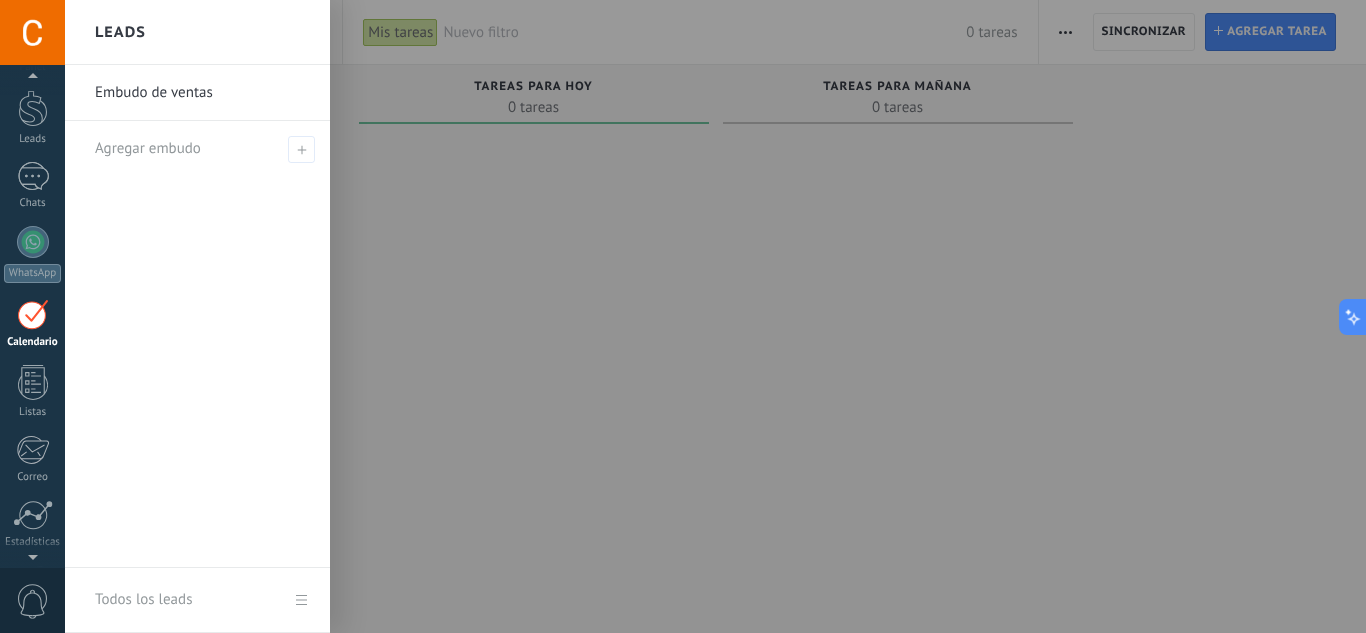 click at bounding box center (748, 316) 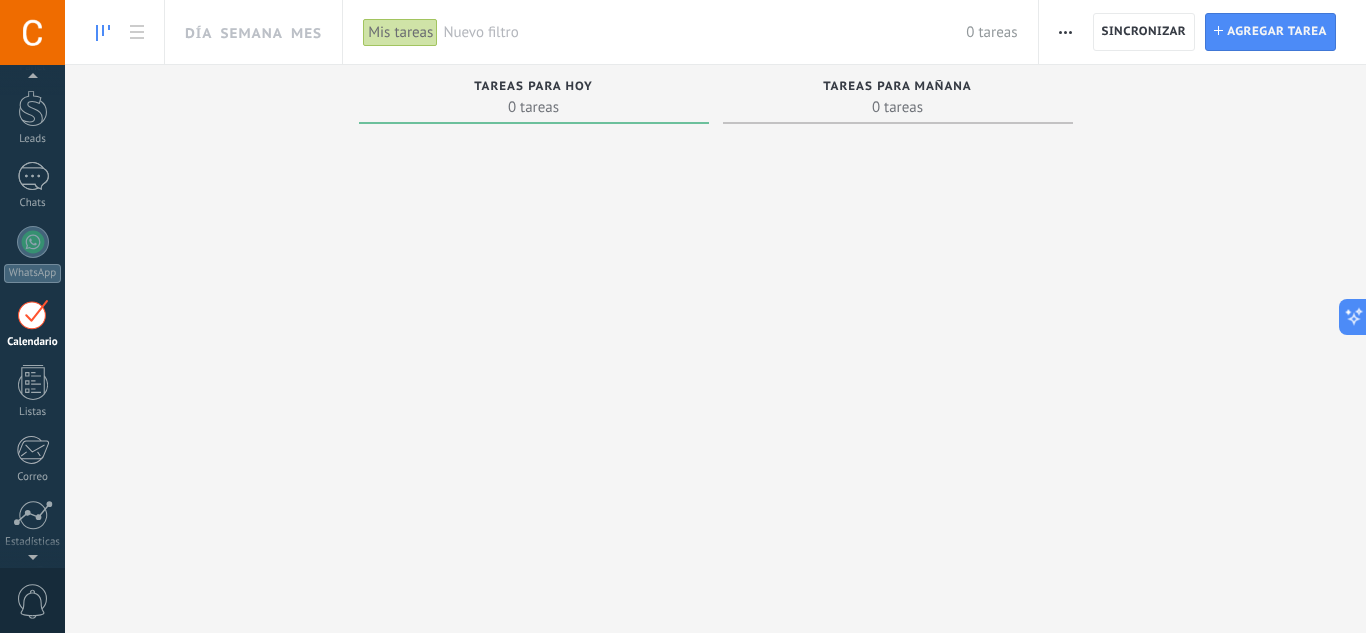 click on "Tareas completas 0 tareas Tareas caducadas 0 tareas Tareas para [DATE] 0 tareas Tareas para [DATE] 0 tareas Tareas para esta semana 0 tareas Tareas para la próxima semana 0 tareas Tareas para el mes 0 tareas Tareas para el futuro 0 tareas" at bounding box center [715, 284] 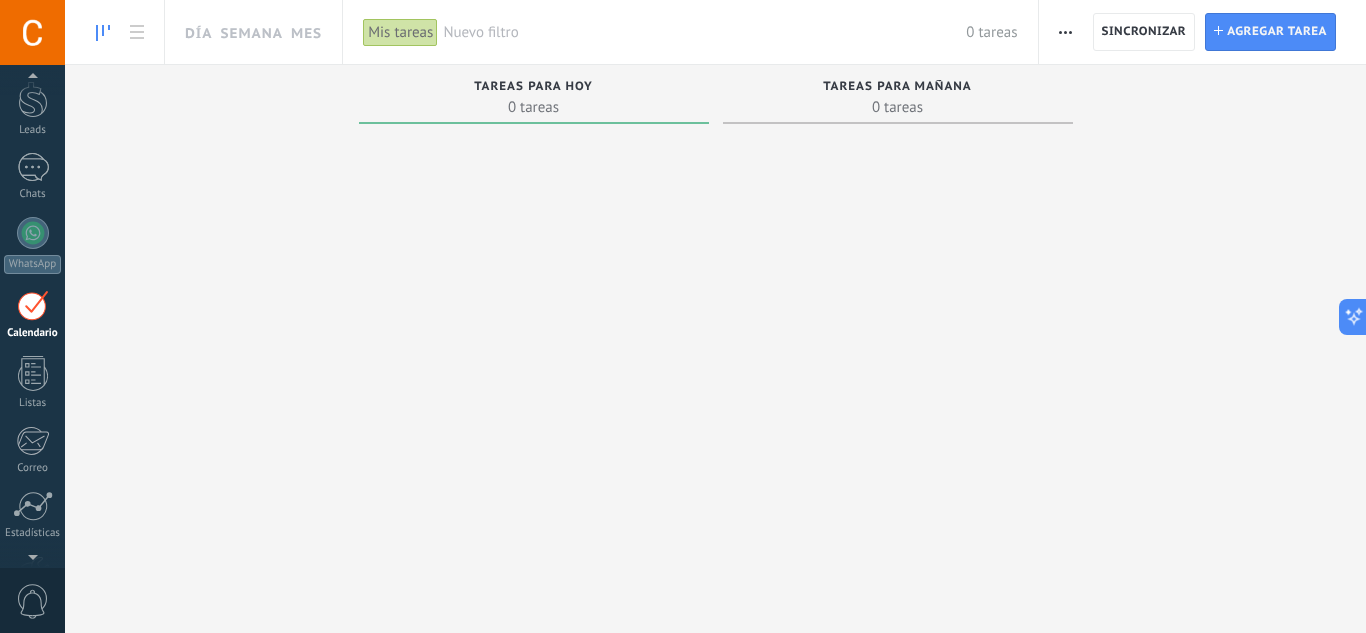 scroll, scrollTop: 58, scrollLeft: 0, axis: vertical 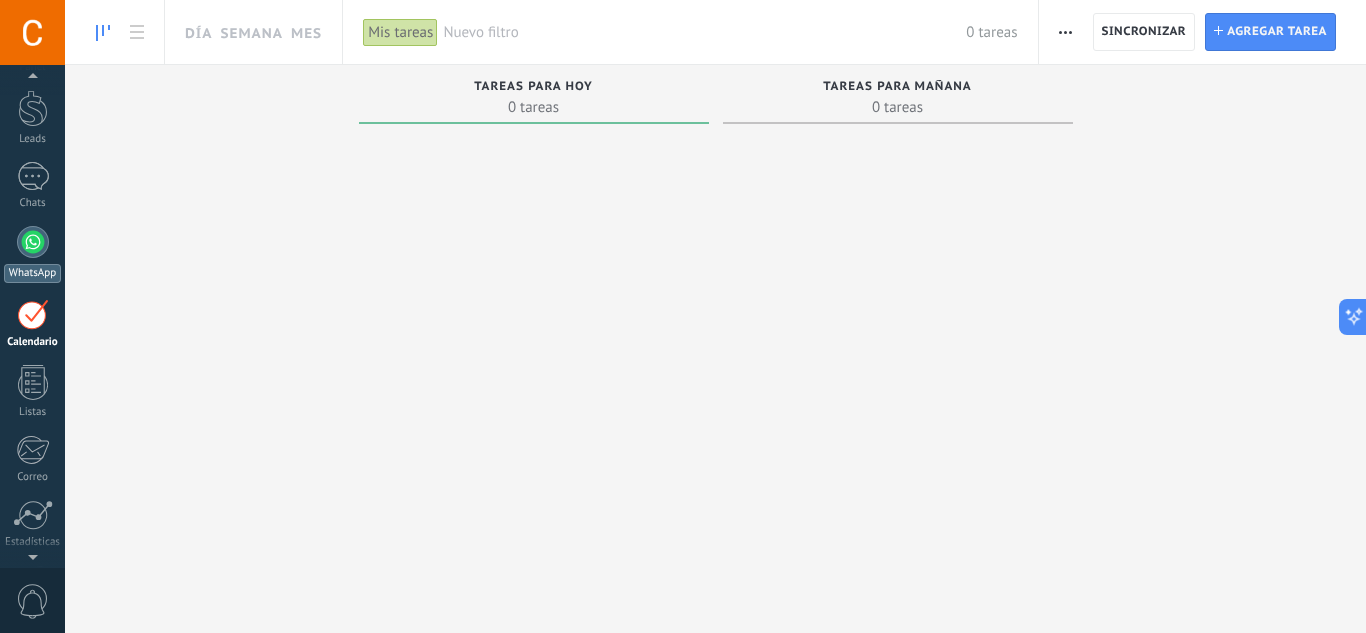 click at bounding box center (33, 242) 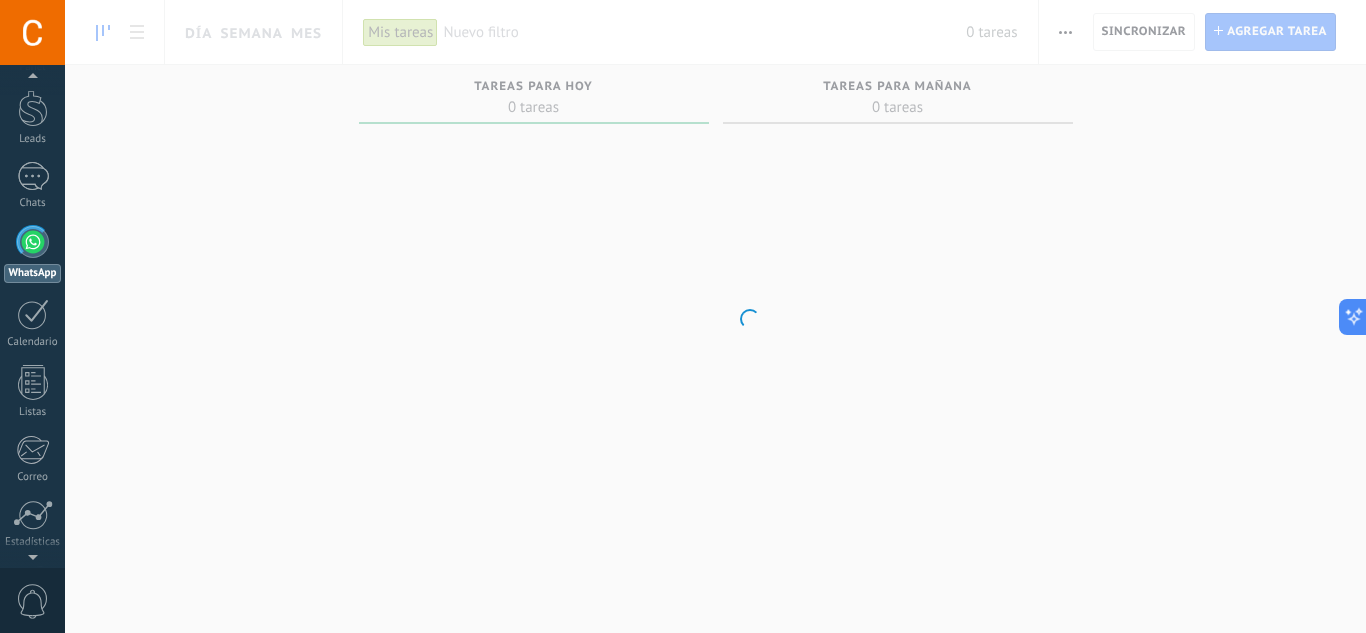 scroll, scrollTop: 0, scrollLeft: 0, axis: both 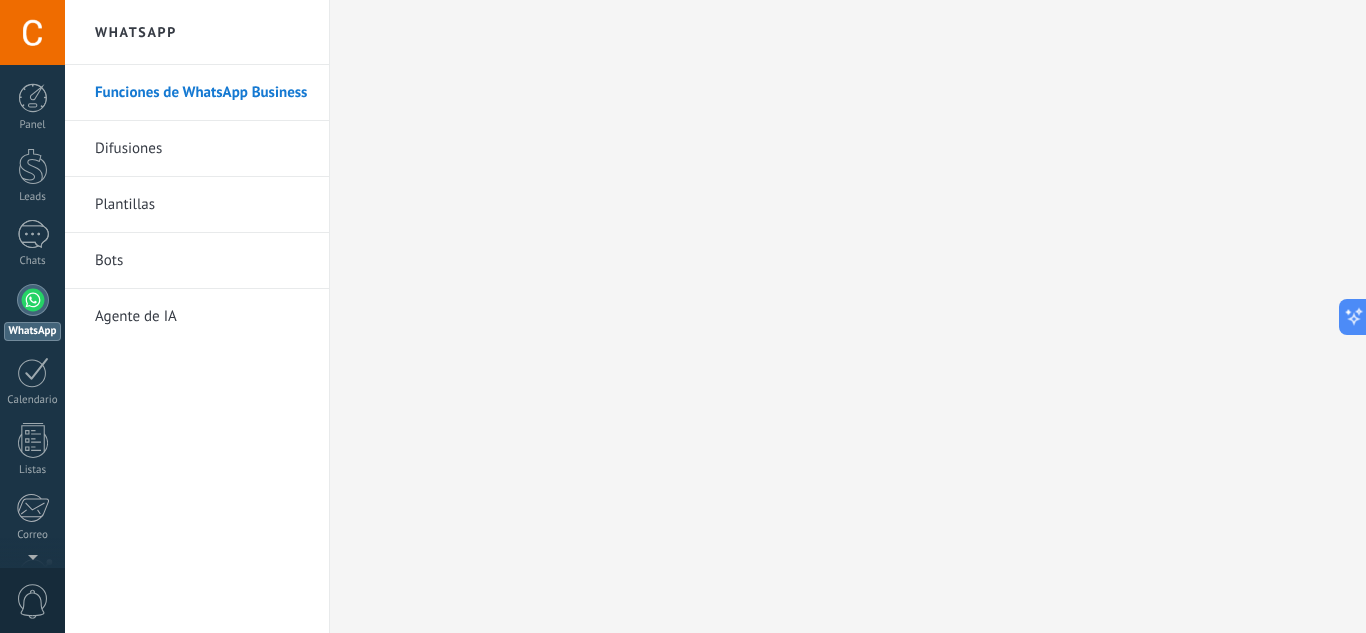 click on "Difusiones" at bounding box center (202, 149) 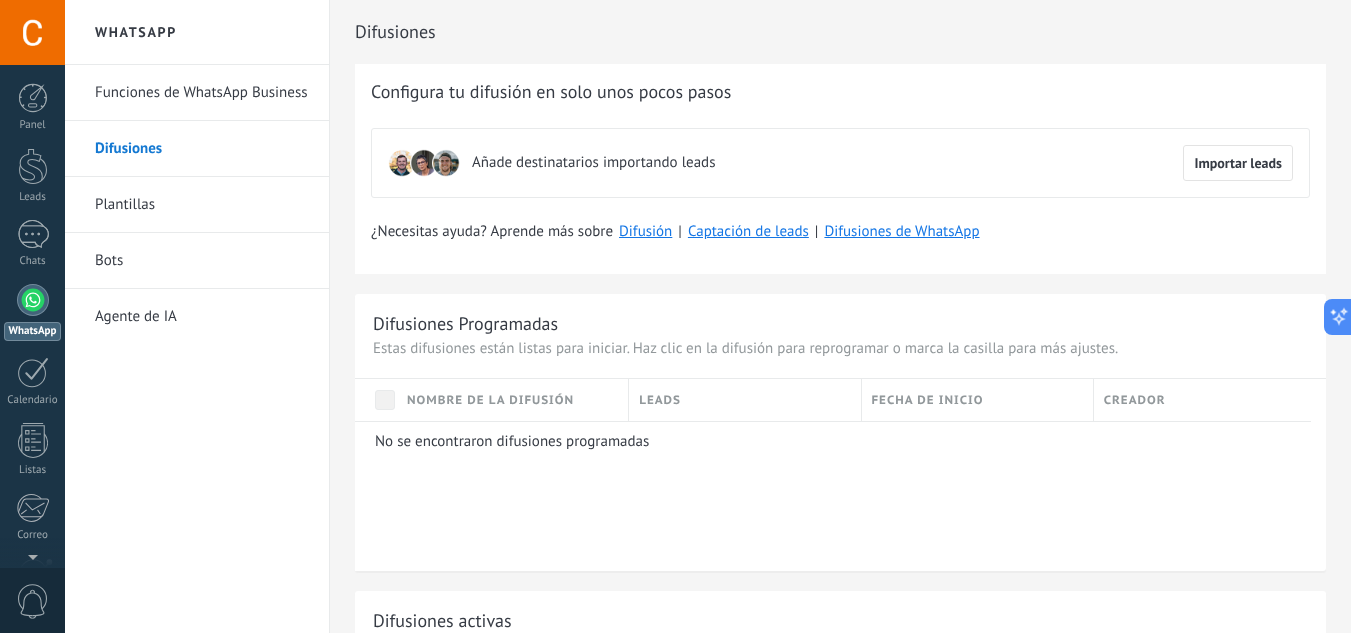 click on "Plantillas" at bounding box center [202, 205] 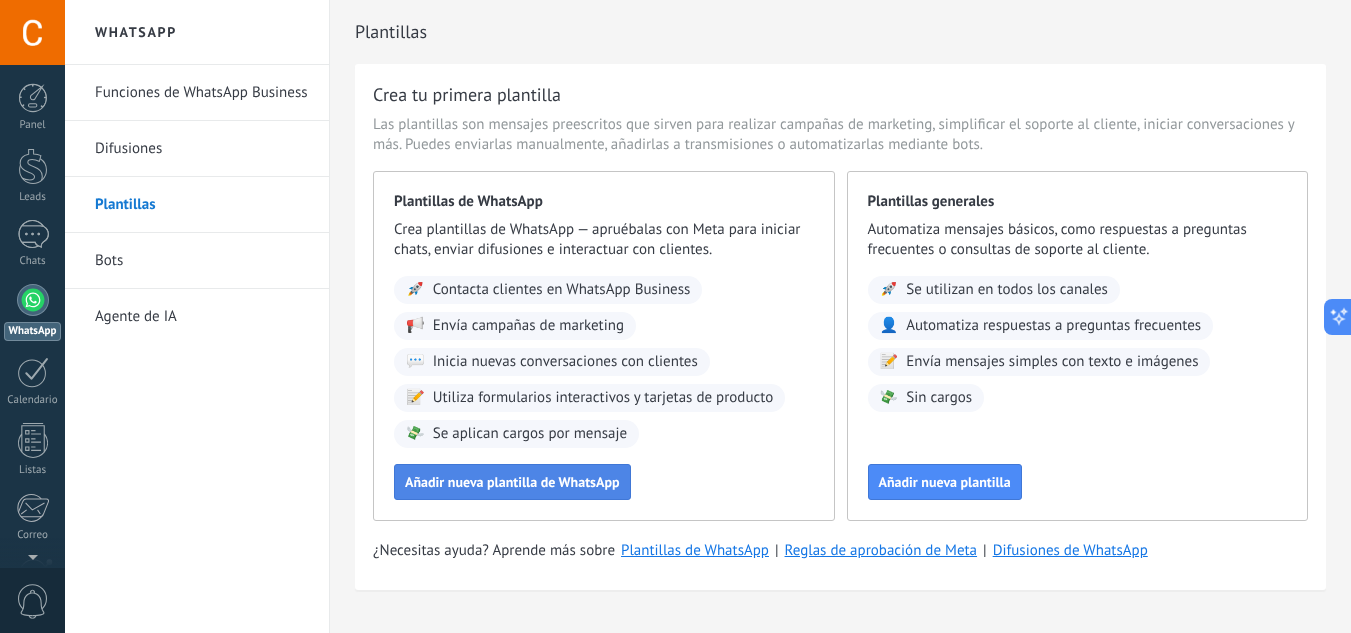 click on "Añadir nueva plantilla de WhatsApp" at bounding box center [512, 482] 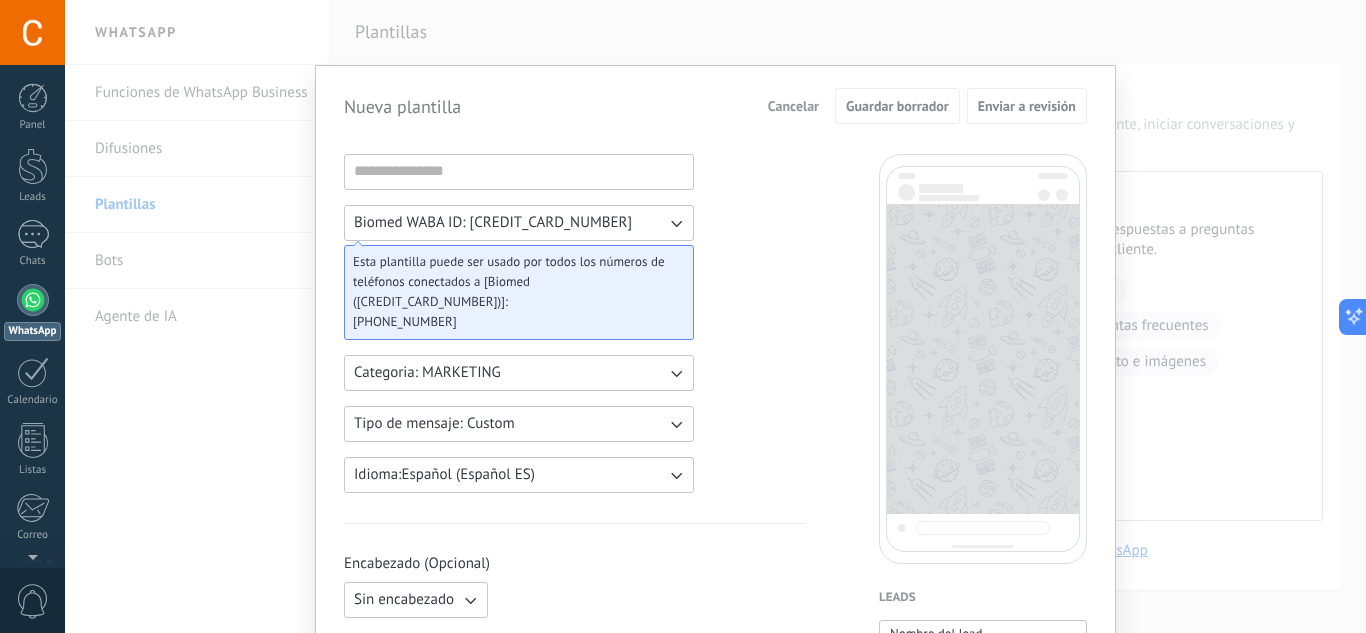 click on "Nueva plantilla Cancelar Guardar borrador Enviar a revisión Biomed WABA ID: [CREDIT_CARD_NUMBER] Esta plantilla puede ser usado por todos los números de teléfonos conectados a [Biomed ([CREDIT_CARD_NUMBER])]: [PHONE_NUMBER] Categoria: MARKETING Tipo de mensaje: Custom Idioma:  Español (Español ES) Encabezado (Opcional) Sin encabezado Cuerpo del texto Pie de página (Opcional) Botones (Opcional) Respuesta rápida Llamado de acción Leads Nombre del lead Etapa del lead Presupuesto Lead URL de la página para compartir con los clientes Lead usuario responsable (Email) Lead ID Lead usuario responsable Lead teléfono de usuario responsable Lead usuario responsable (ID) Lead utm_content Lead utm_medium Lead utm_campaign Lead utm_source Lead utm_term Lead utm_referrer Lead referrer Lead gclientid Lead gclid Lead fbclid Razón de contacto Especialidad Especialista Fecha y hora Dirección de la clínica Descuento Número de seguro Razón de pérdida Número de contrato Fecha de contrato Pago Archivo Contactos Nombre Usuario" at bounding box center (715, 316) 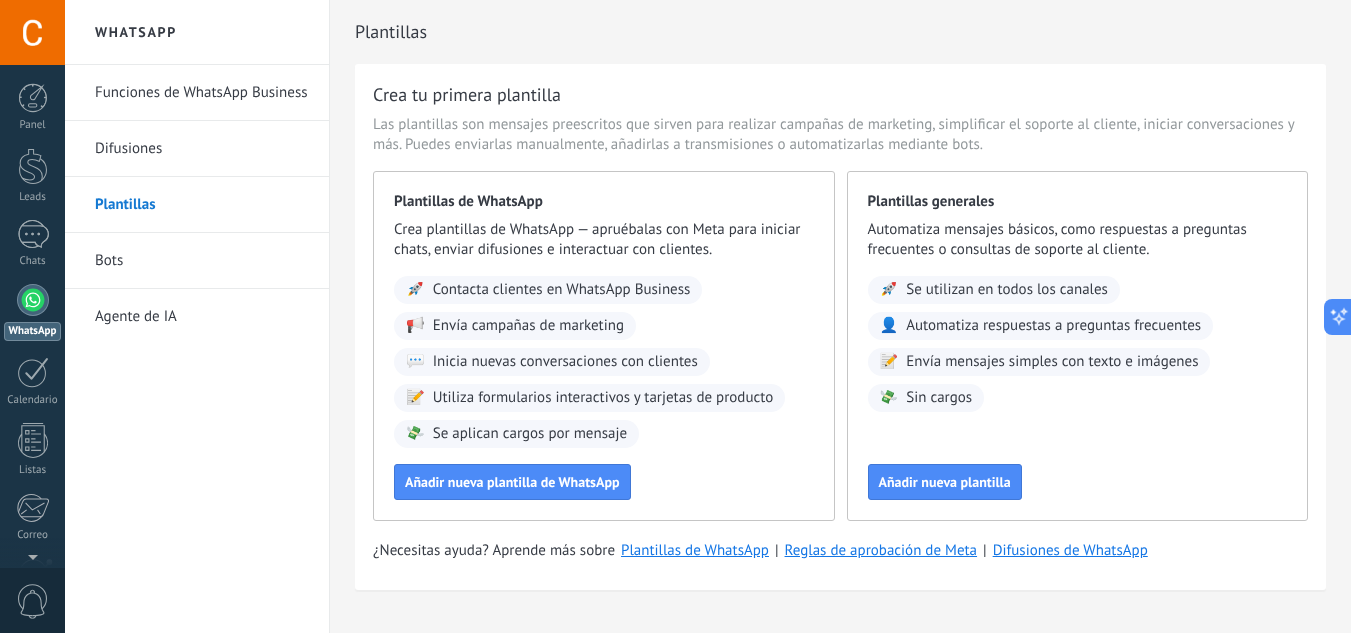 click on "Agente de IA" at bounding box center [202, 317] 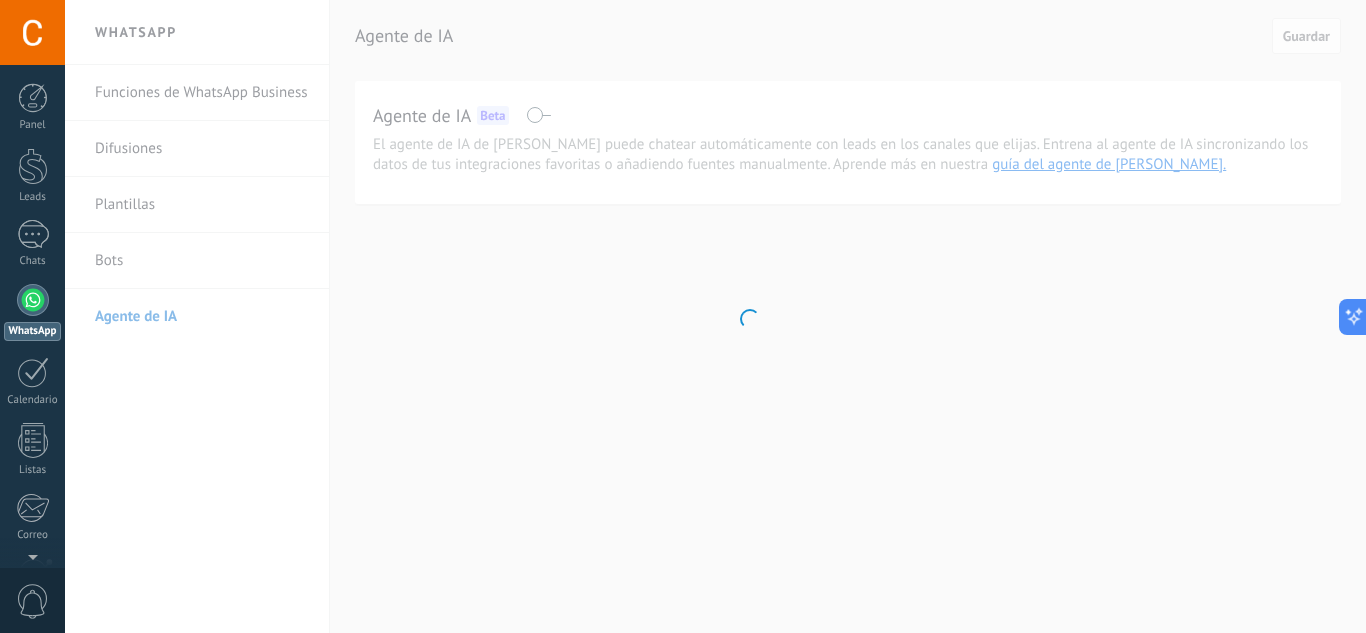 click on ".abccls-1,.abccls-2{fill-rule:evenodd}.abccls-2{fill:#fff} .abfcls-1{fill:none}.abfcls-2{fill:#fff} .abncls-1{isolation:isolate}.abncls-2{opacity:.06}.abncls-2,.abncls-3,.abncls-6{mix-blend-mode:multiply}.abncls-3{opacity:.15}.abncls-4,.abncls-8{fill:#fff}.abncls-5{fill:url(#abnlinear-gradient)}.abncls-6{opacity:.04}.abncls-7{fill:url(#abnlinear-gradient-2)}.abncls-8{fill-rule:evenodd} .abqst0{fill:#ffa200} .abwcls-1{fill:#252525} .cls-1{isolation:isolate} .acicls-1{fill:none} .aclcls-1{fill:#232323} .acnst0{display:none} .addcls-1,.addcls-2{fill:none;stroke-miterlimit:10}.addcls-1{stroke:#dfe0e5}.addcls-2{stroke:#a1a7ab} .adecls-1,.adecls-2{fill:none;stroke-miterlimit:10}.adecls-1{stroke:#dfe0e5}.adecls-2{stroke:#a1a7ab} .adqcls-1{fill:#8591a5;fill-rule:evenodd} .aeccls-1{fill:#5c9f37} .aeecls-1{fill:#f86161} .aejcls-1{fill:#8591a5;fill-rule:evenodd} .aekcls-1{fill-rule:evenodd} .aelcls-1{fill-rule:evenodd;fill:currentColor} .aemcls-1{fill-rule:evenodd;fill:currentColor} .aencls-2{fill:#f86161;opacity:.3}" at bounding box center (683, 316) 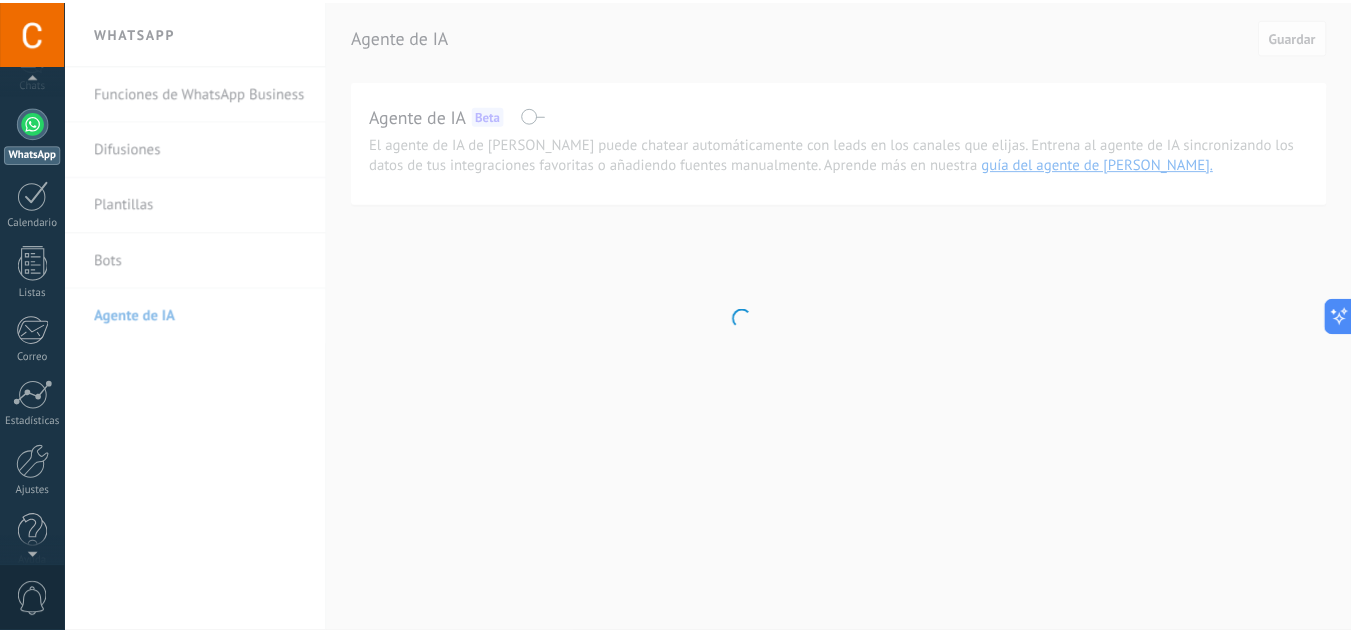 scroll, scrollTop: 199, scrollLeft: 0, axis: vertical 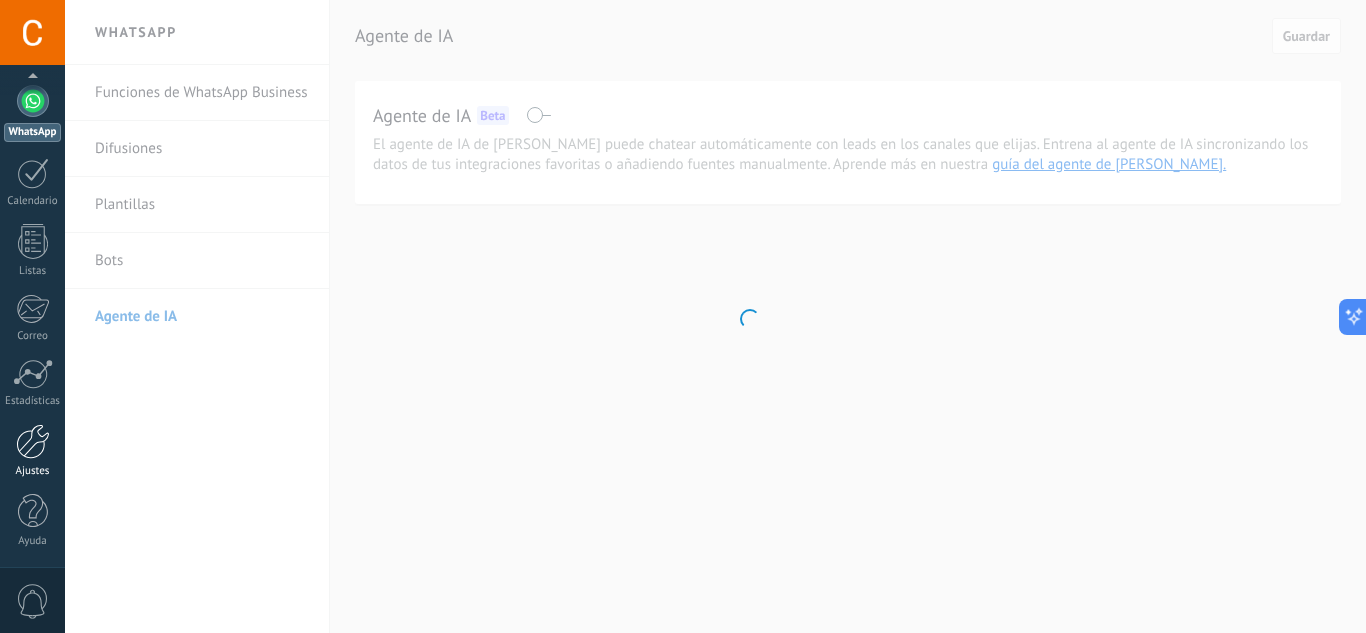 click at bounding box center (33, 441) 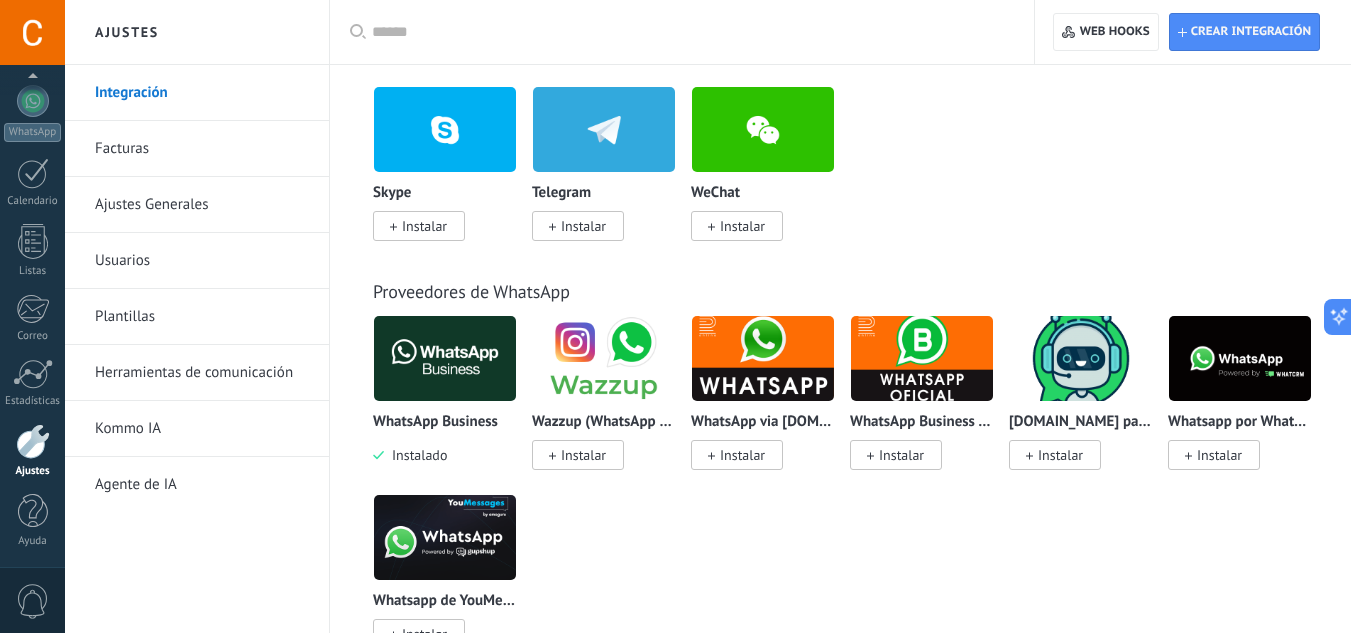 scroll, scrollTop: 619, scrollLeft: 0, axis: vertical 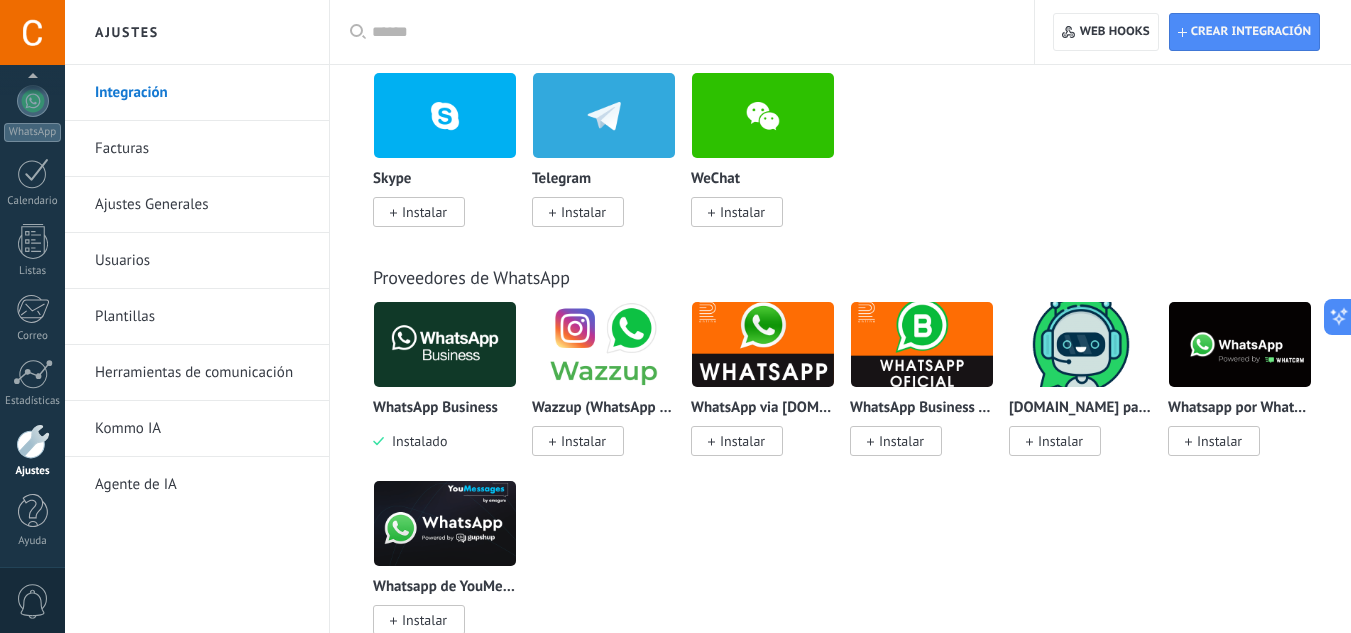 click at bounding box center (445, 344) 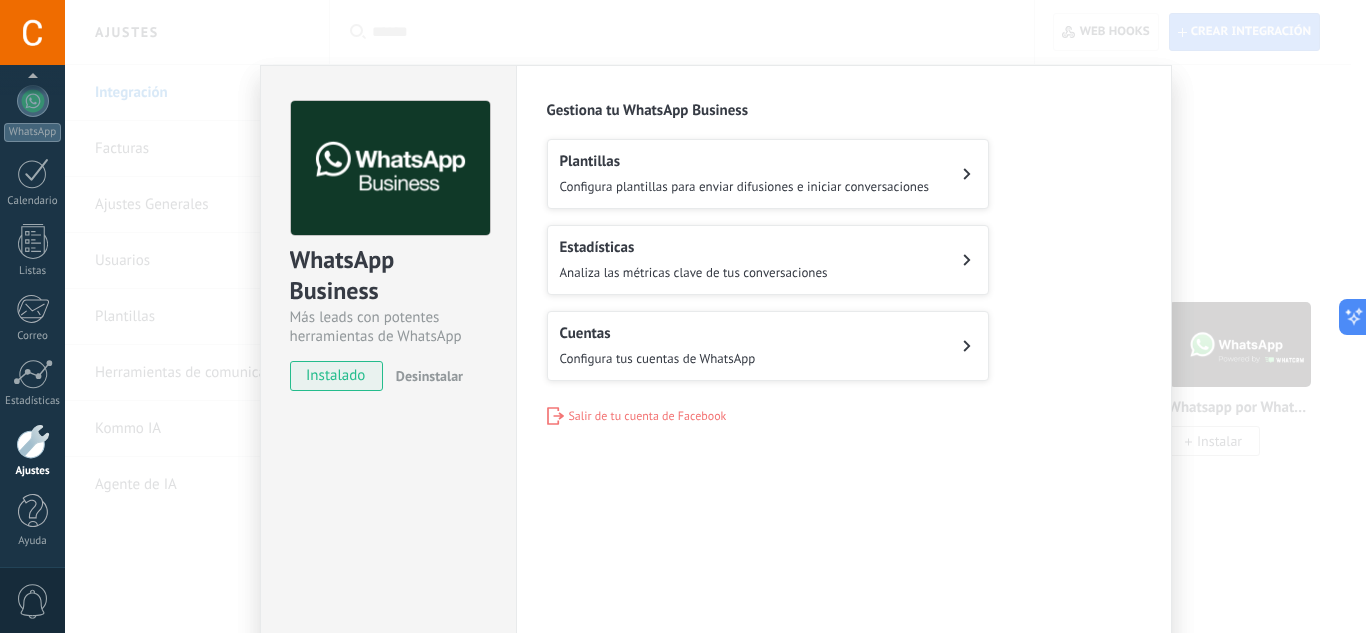 click on "Desinstalar" at bounding box center (429, 376) 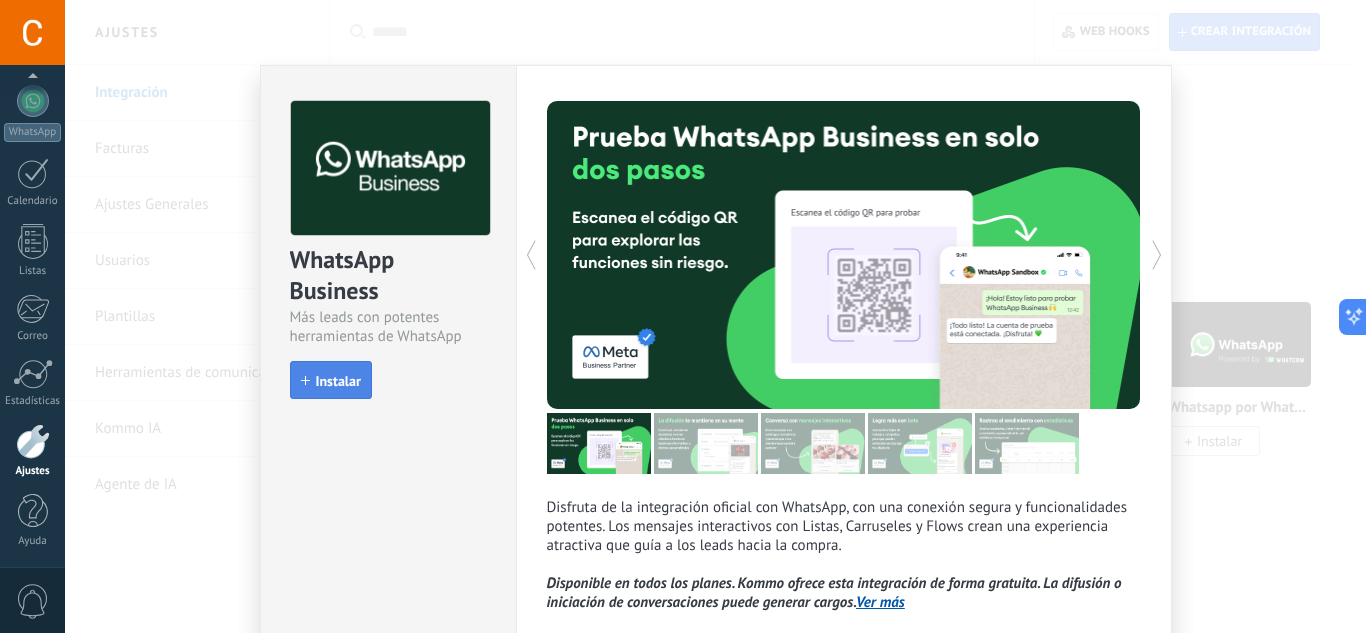 click on "Instalar" at bounding box center (338, 381) 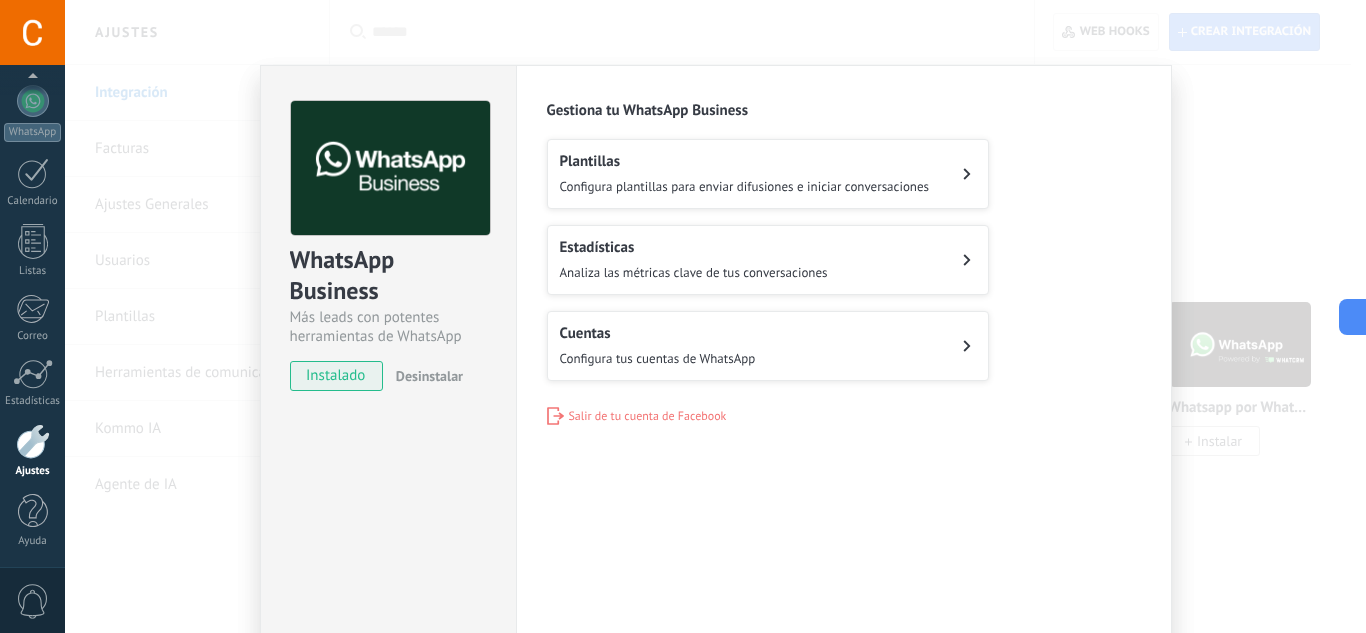 click on "Cuentas Configura tus cuentas de WhatsApp" at bounding box center [768, 346] 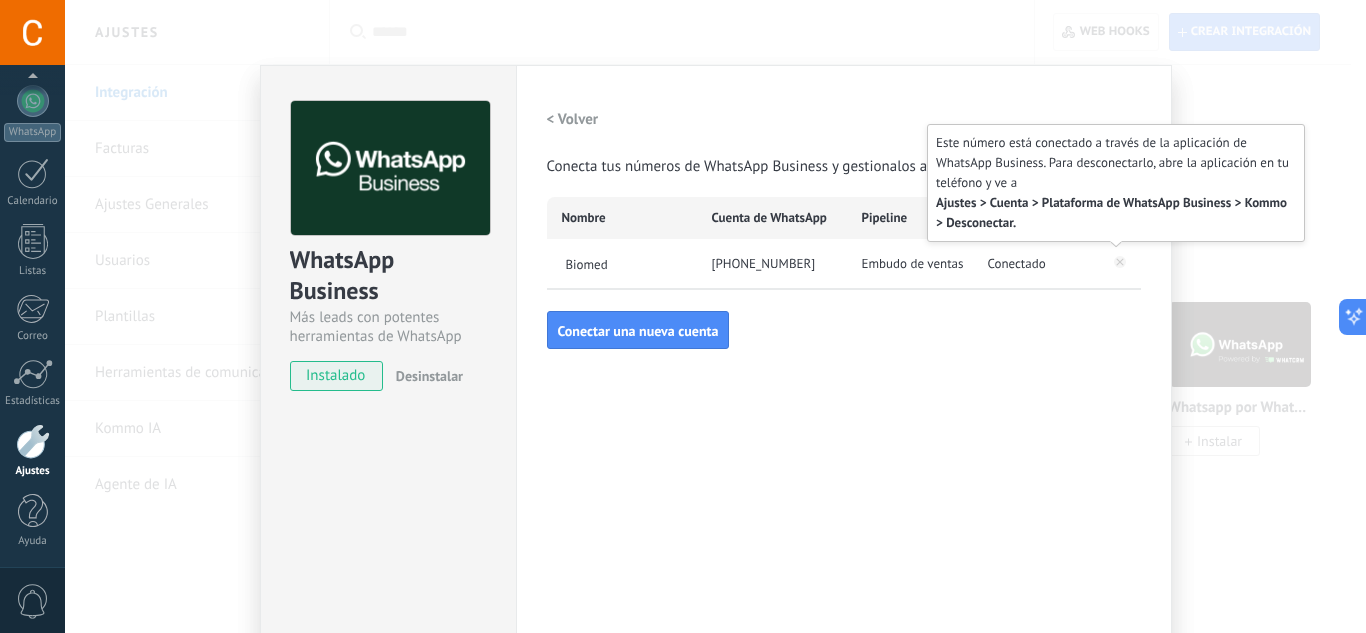 click 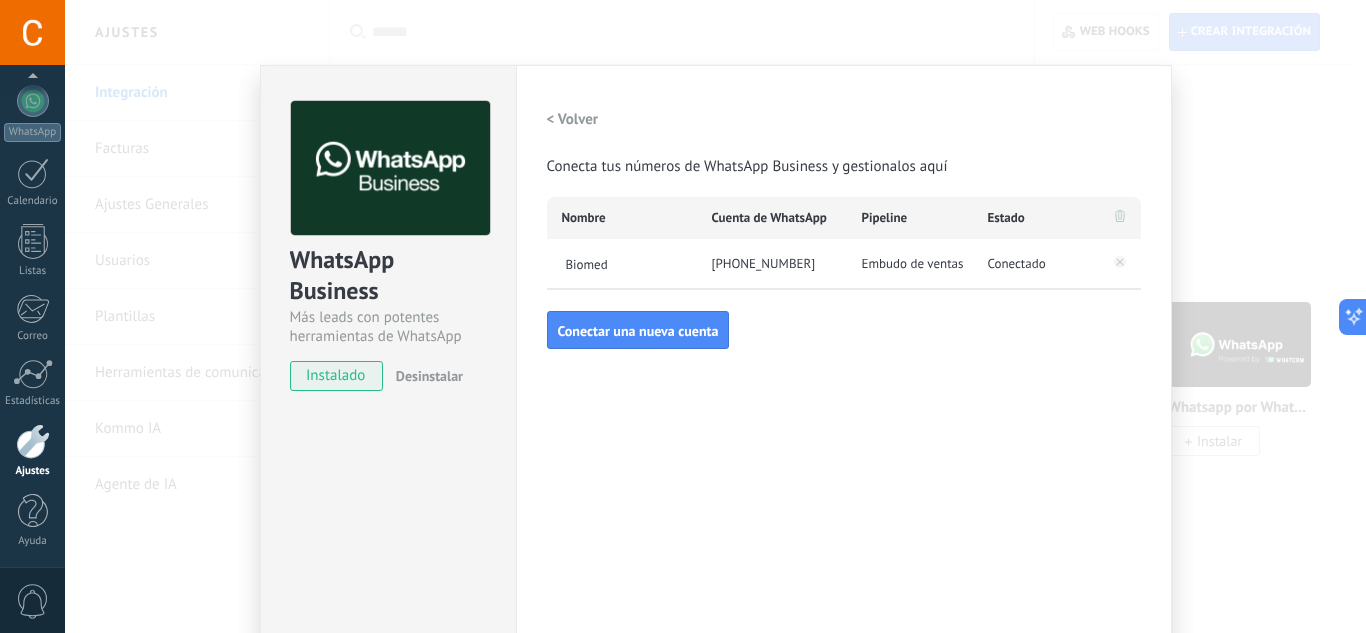 click on "[PHONE_NUMBER]" at bounding box center [772, 264] 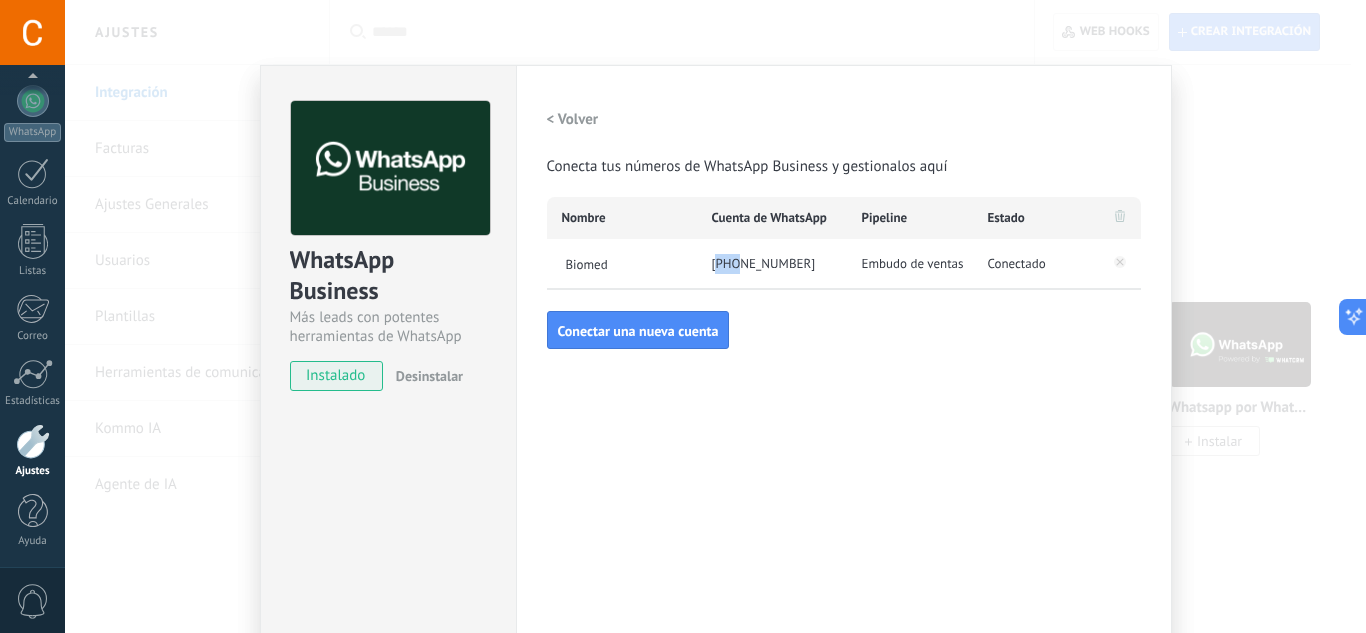 click on "[PHONE_NUMBER]" at bounding box center [772, 264] 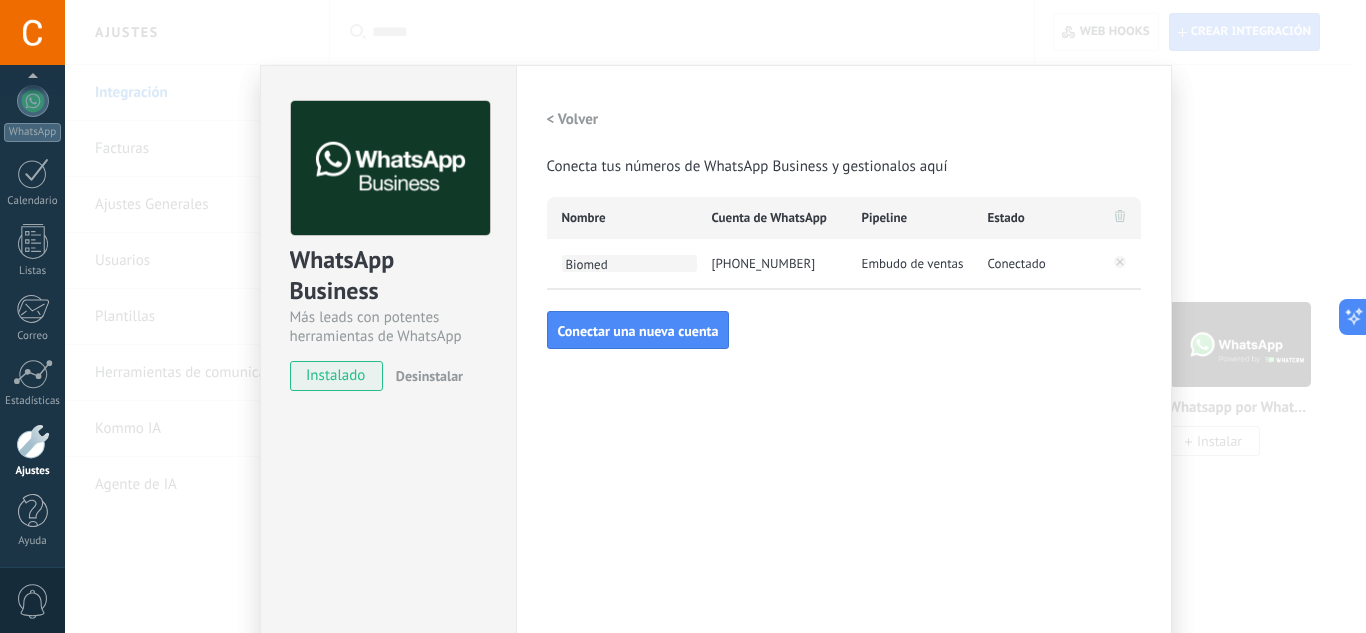 click on "Biomed" at bounding box center (629, 263) 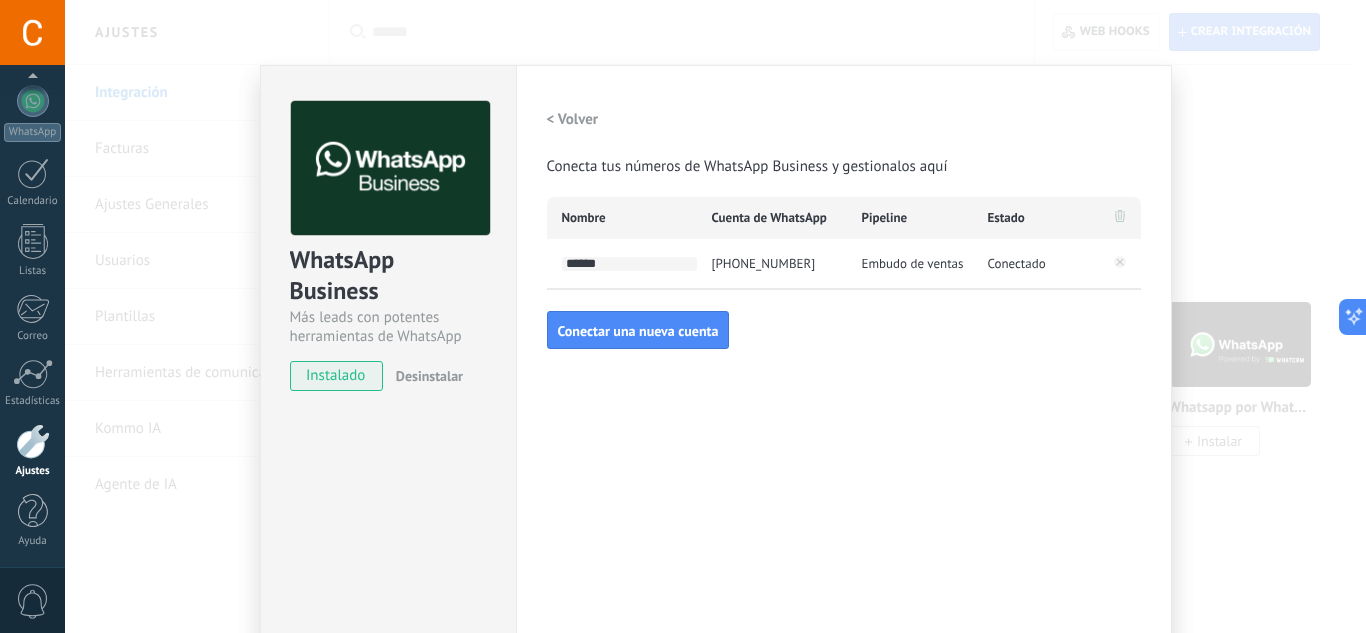 click on "******" at bounding box center (629, 264) 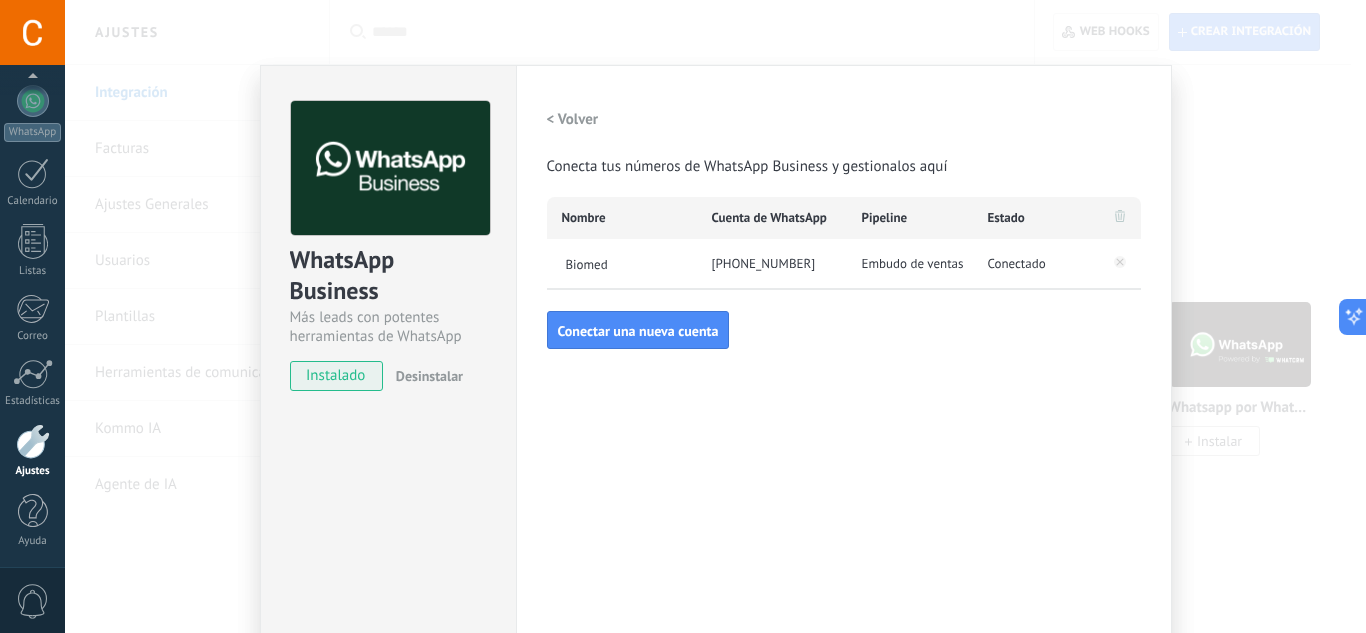 click on "WhatsApp Business Más leads con potentes herramientas de WhatsApp instalado Desinstalar Configuraciones Autorizaciones Esta pestaña registra a los usuarios que han concedido acceso a las integración a esta cuenta. Si deseas remover la posibilidad que un usuario pueda enviar solicitudes a la cuenta en nombre de esta integración, puedes revocar el acceso. Si el acceso a todos los usuarios es revocado, la integración dejará de funcionar. Esta aplicacion está instalada, pero nadie le ha dado acceso aun. WhatsApp Cloud API más _:  Guardar < Volver Conecta tus números de WhatsApp Business y gestionalos aquí Nombre Cuenta de WhatsApp Pipeline Estado Biomed [PHONE_NUMBER] Embudo de ventas Conectado Conectar una nueva cuenta" at bounding box center (715, 316) 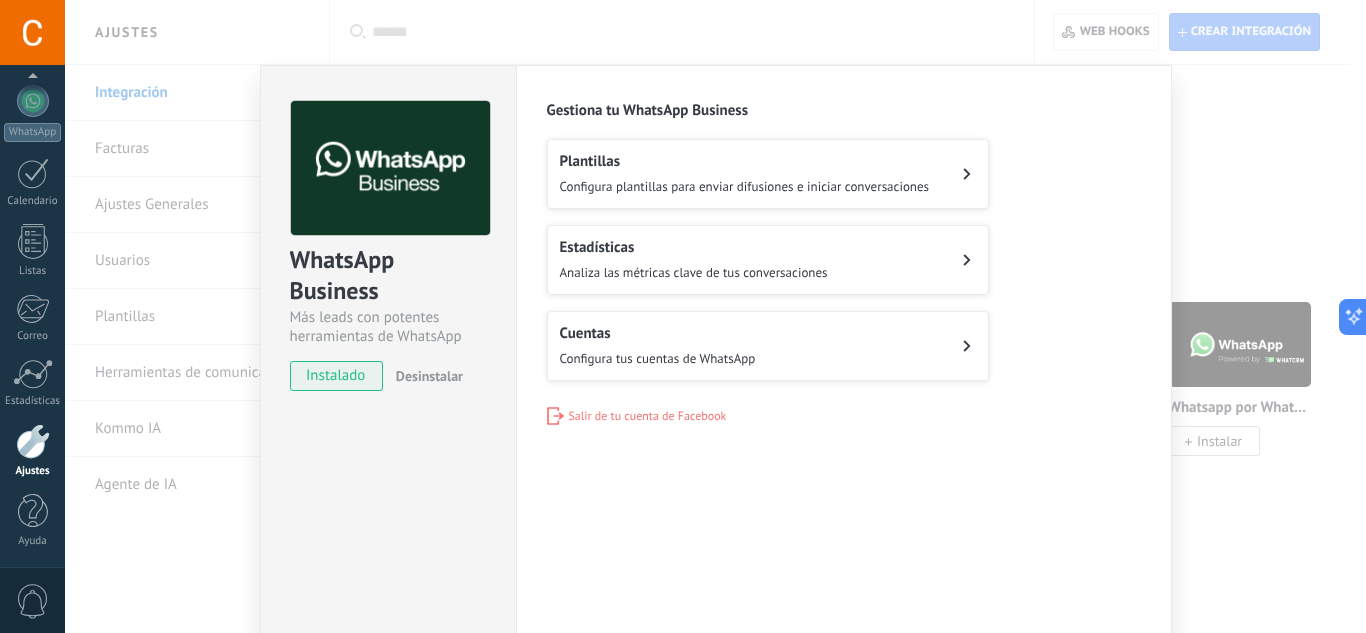 click on "WhatsApp Business Más leads con potentes herramientas de WhatsApp instalado Desinstalar Configuraciones Autorizaciones Esta pestaña registra a los usuarios que han concedido acceso a las integración a esta cuenta. Si deseas remover la posibilidad que un usuario pueda enviar solicitudes a la cuenta en nombre de esta integración, puedes revocar el acceso. Si el acceso a todos los usuarios es revocado, la integración dejará de funcionar. Esta aplicacion está instalada, pero nadie le ha dado acceso aun. WhatsApp Cloud API más _:  Guardar Gestiona tu WhatsApp Business Plantillas Configura plantillas para enviar difusiones e iniciar conversaciones Estadísticas Analiza las métricas clave de tus conversaciones Cuentas Configura tus cuentas de WhatsApp Salir de tu cuenta de Facebook" at bounding box center (715, 316) 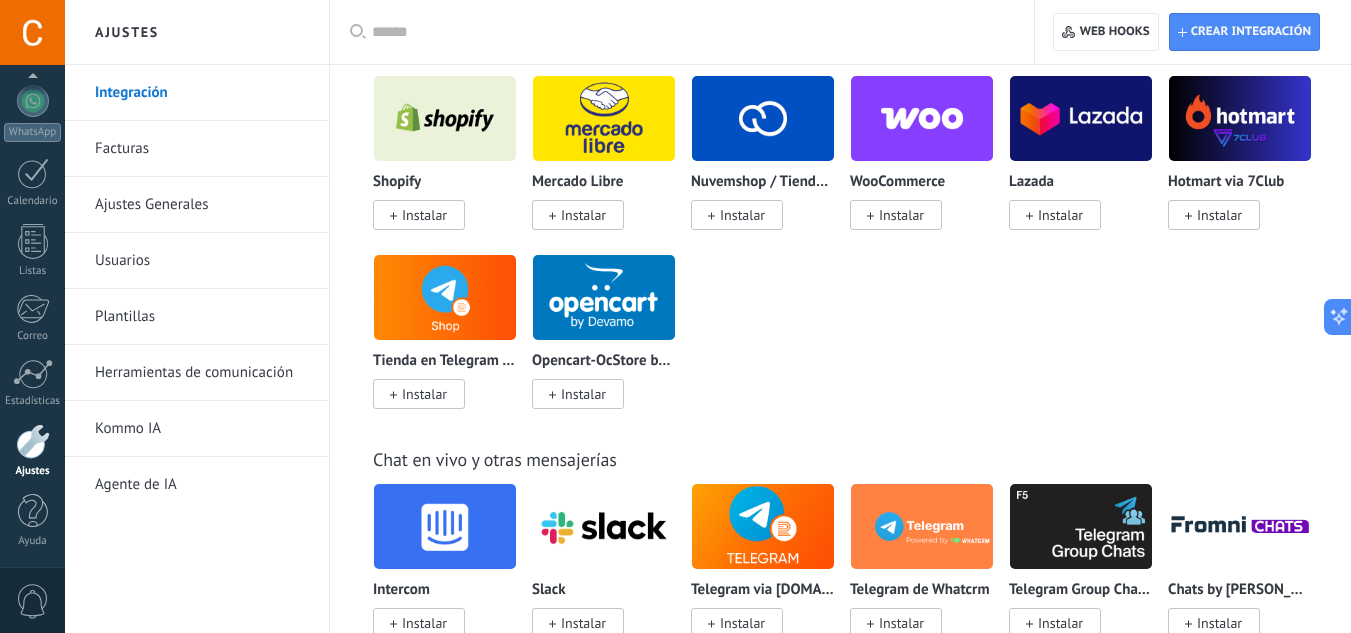 scroll, scrollTop: 0, scrollLeft: 0, axis: both 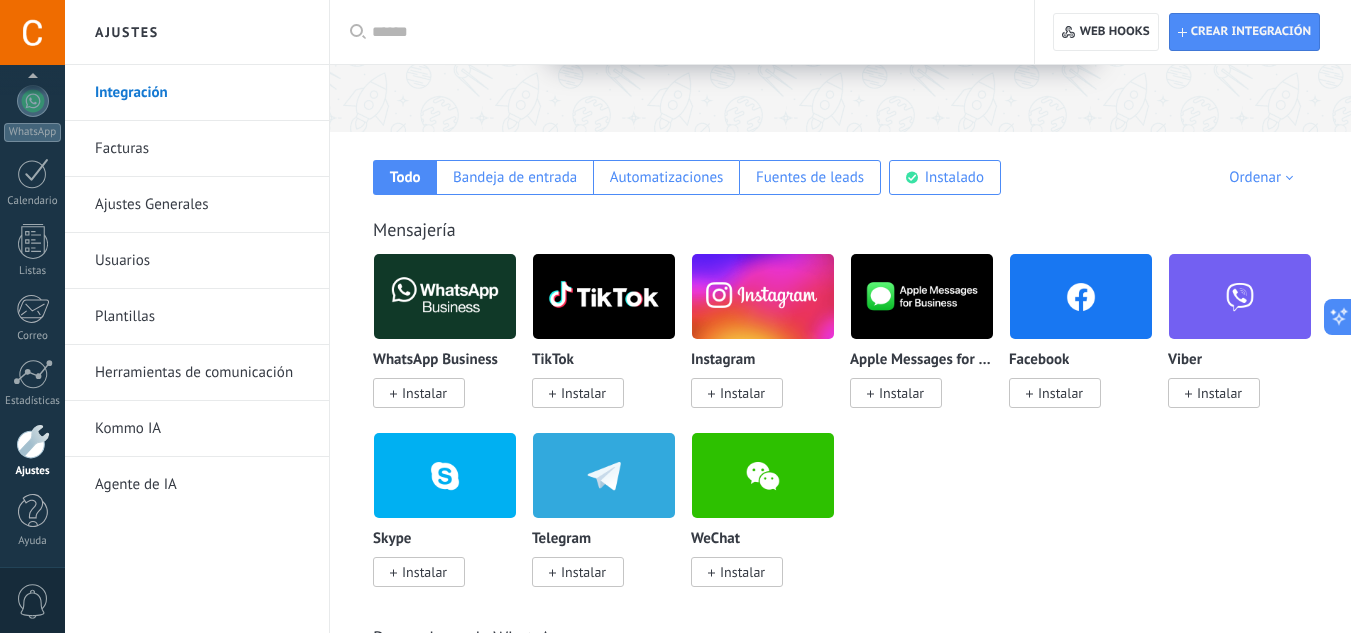 click on "Instalar" at bounding box center (424, 393) 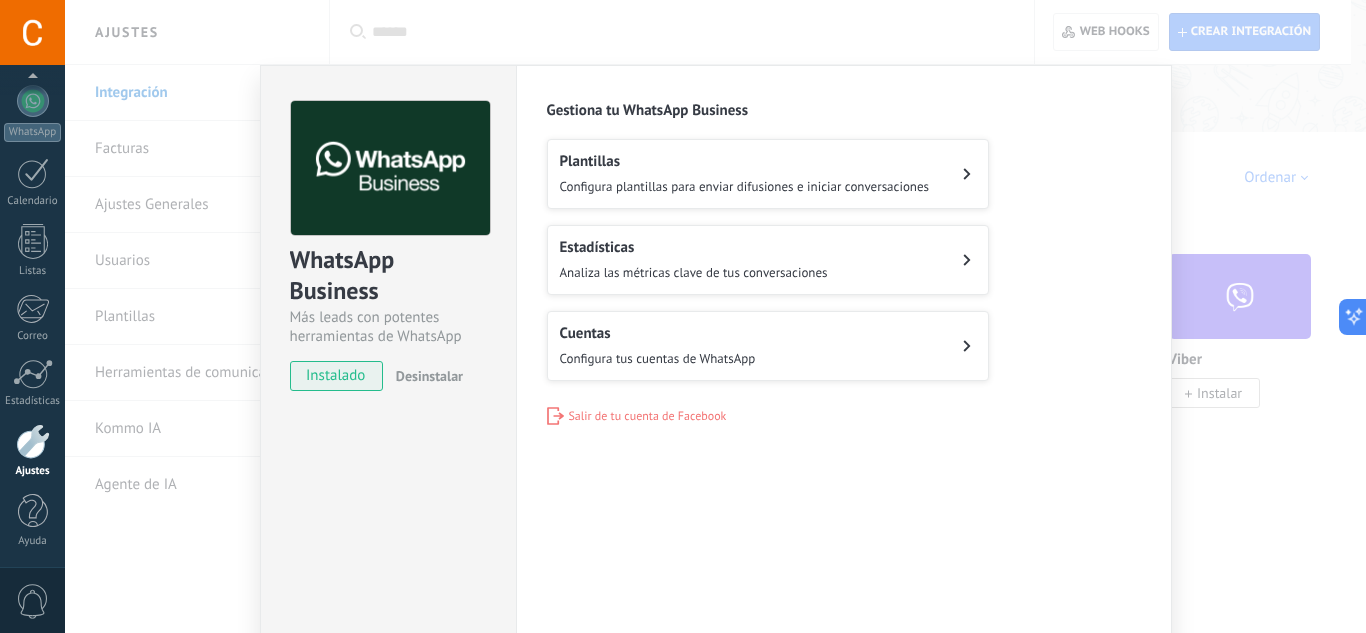 click on "Plantillas Configura plantillas para enviar difusiones e iniciar conversaciones" at bounding box center [768, 174] 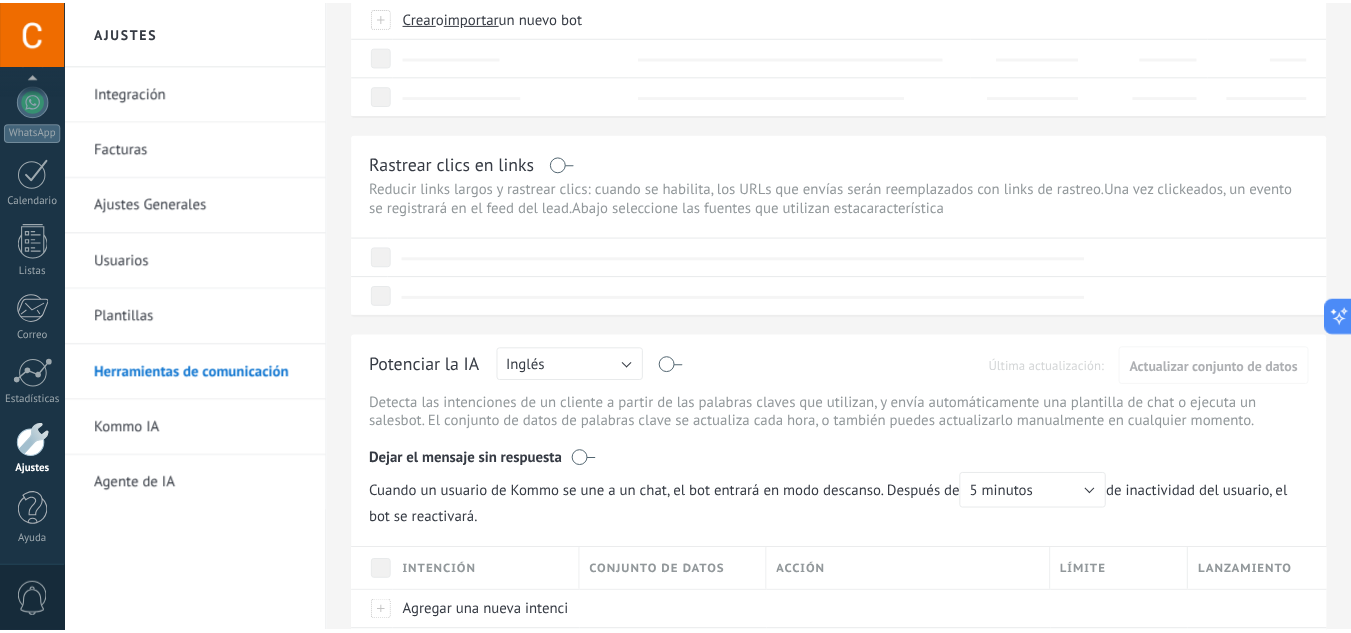 scroll, scrollTop: 0, scrollLeft: 0, axis: both 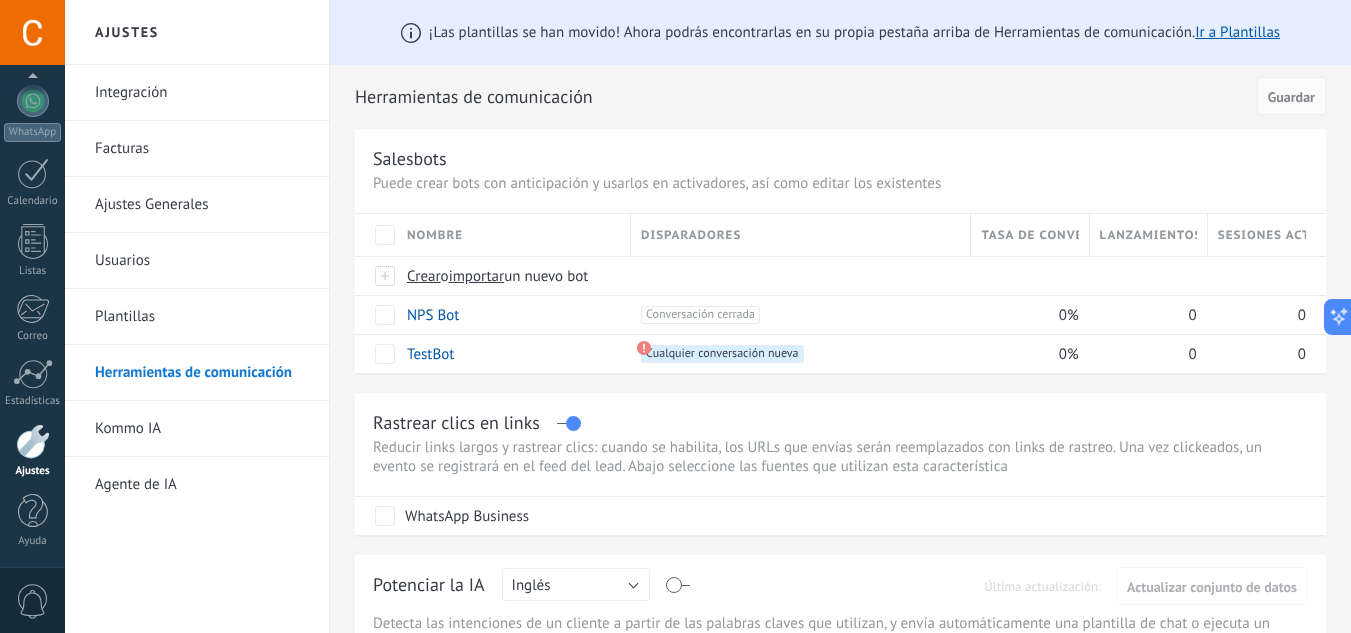 click on "Nombre" at bounding box center (513, 235) 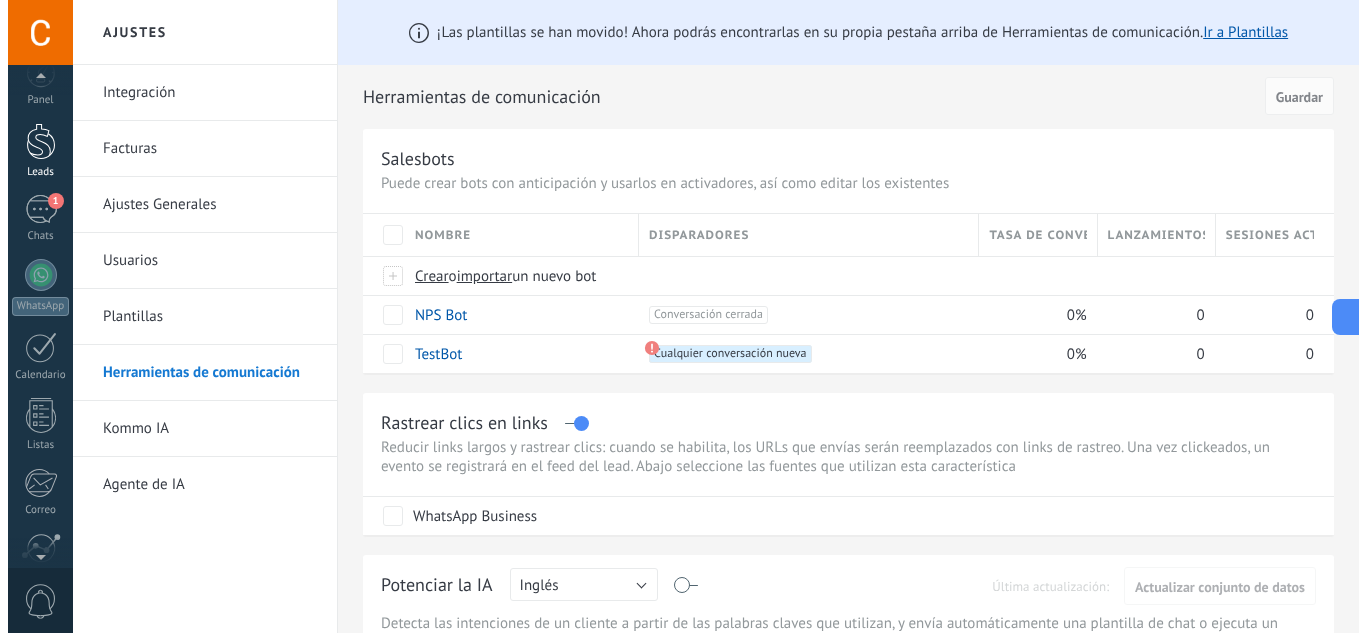 scroll, scrollTop: 16, scrollLeft: 0, axis: vertical 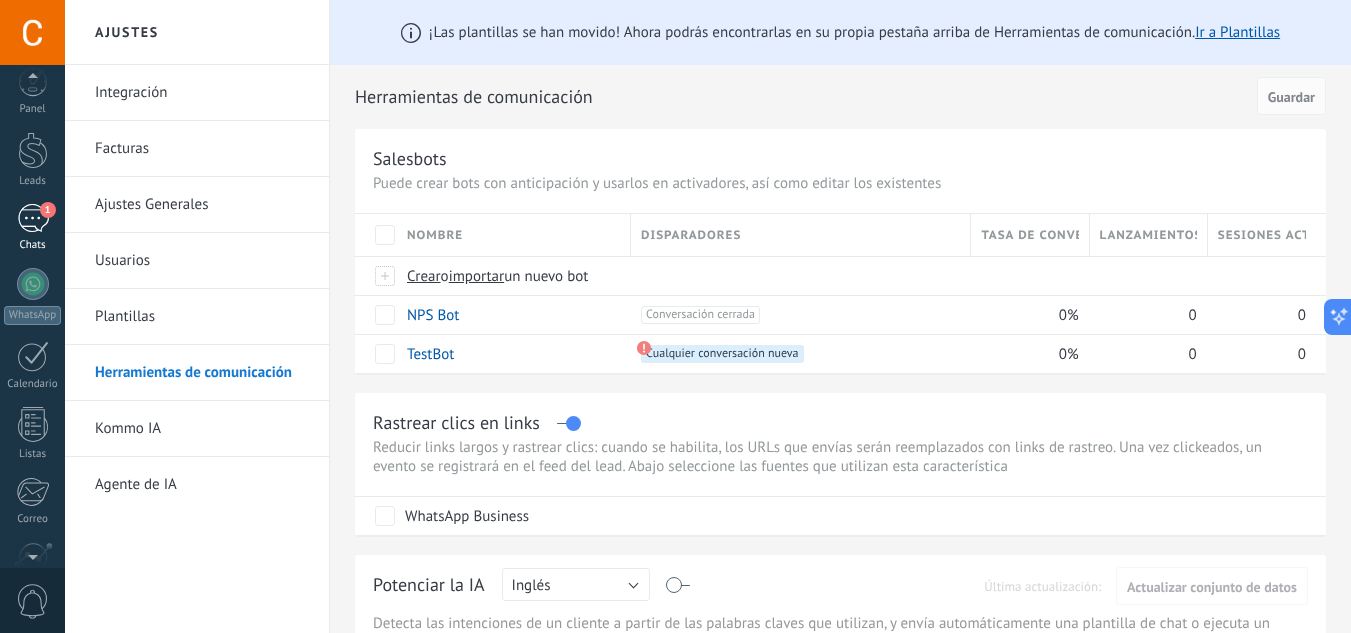 click on "1" at bounding box center (33, 218) 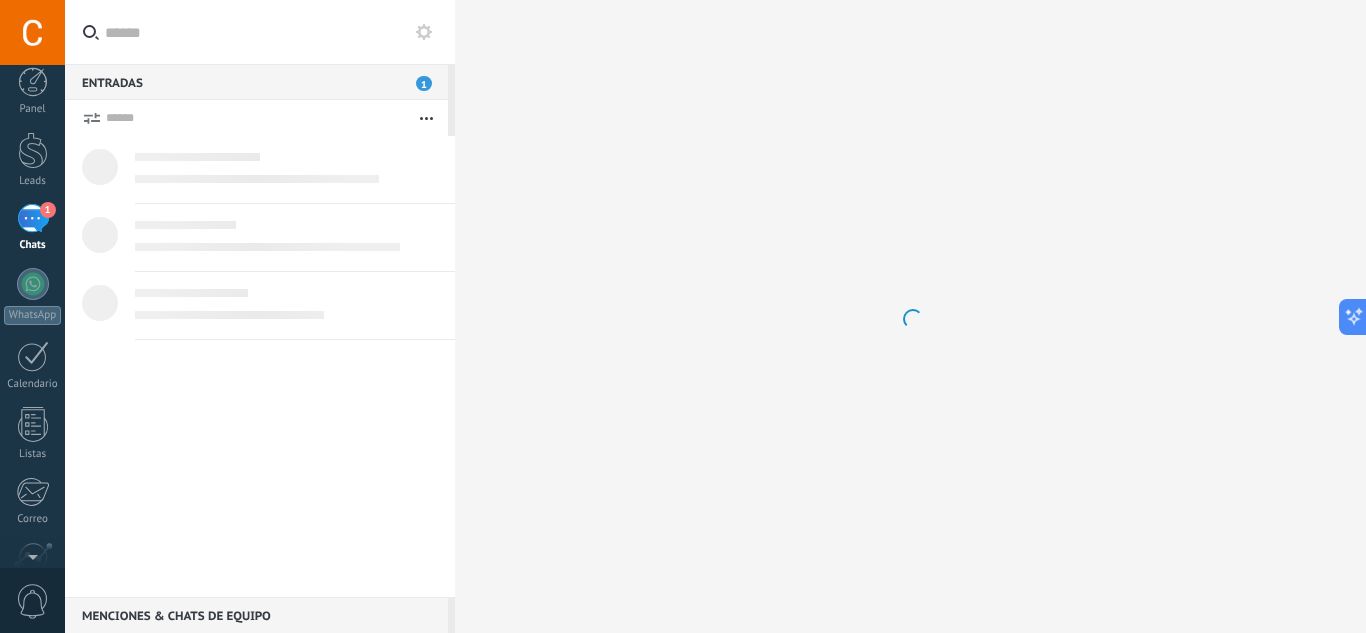 scroll, scrollTop: 0, scrollLeft: 0, axis: both 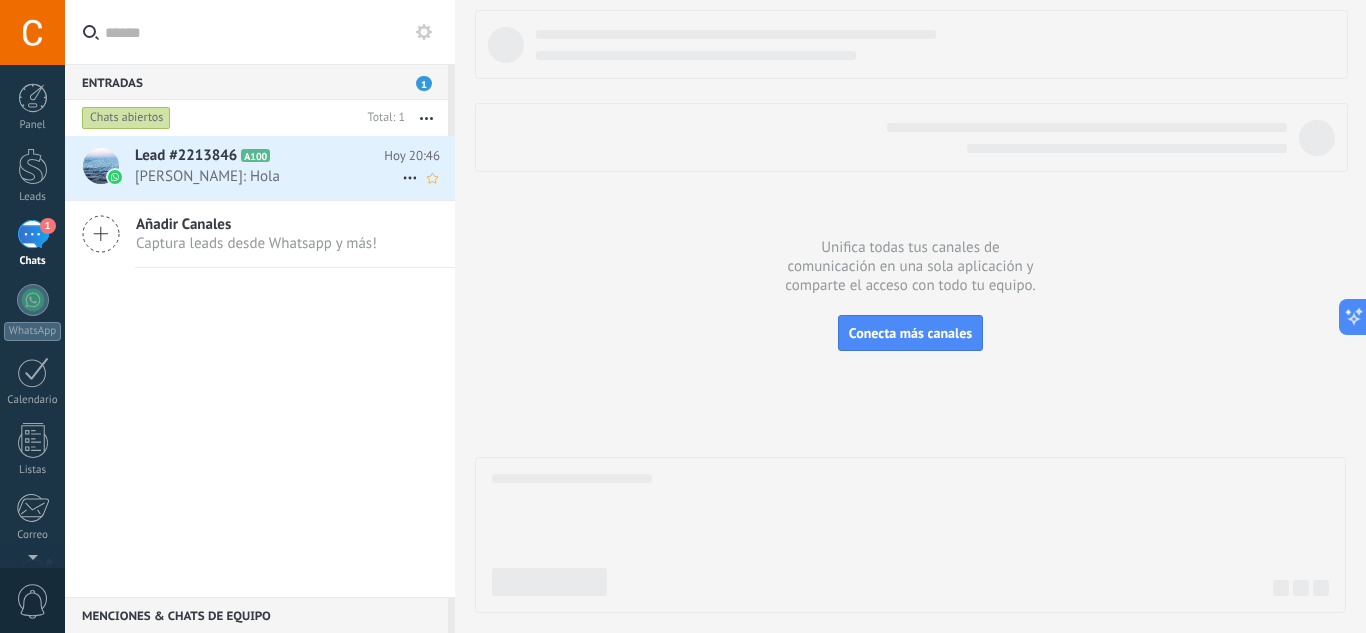 click on "[PERSON_NAME]: Hola" at bounding box center (268, 176) 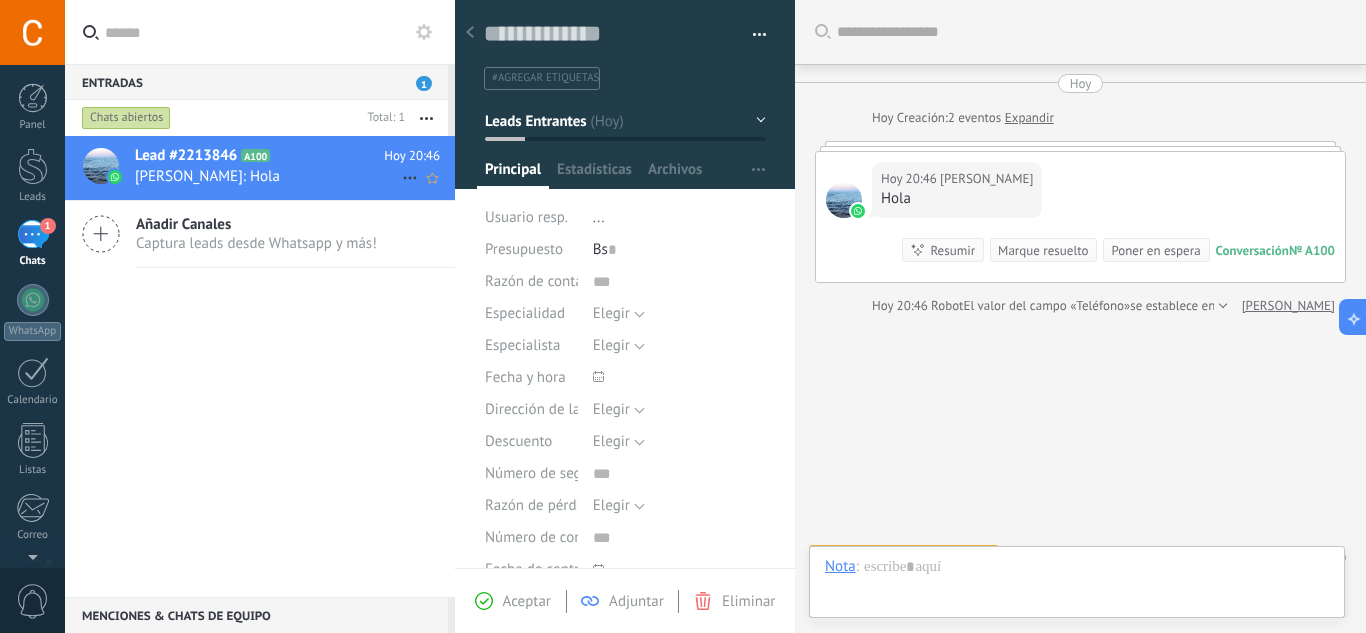 scroll, scrollTop: 30, scrollLeft: 0, axis: vertical 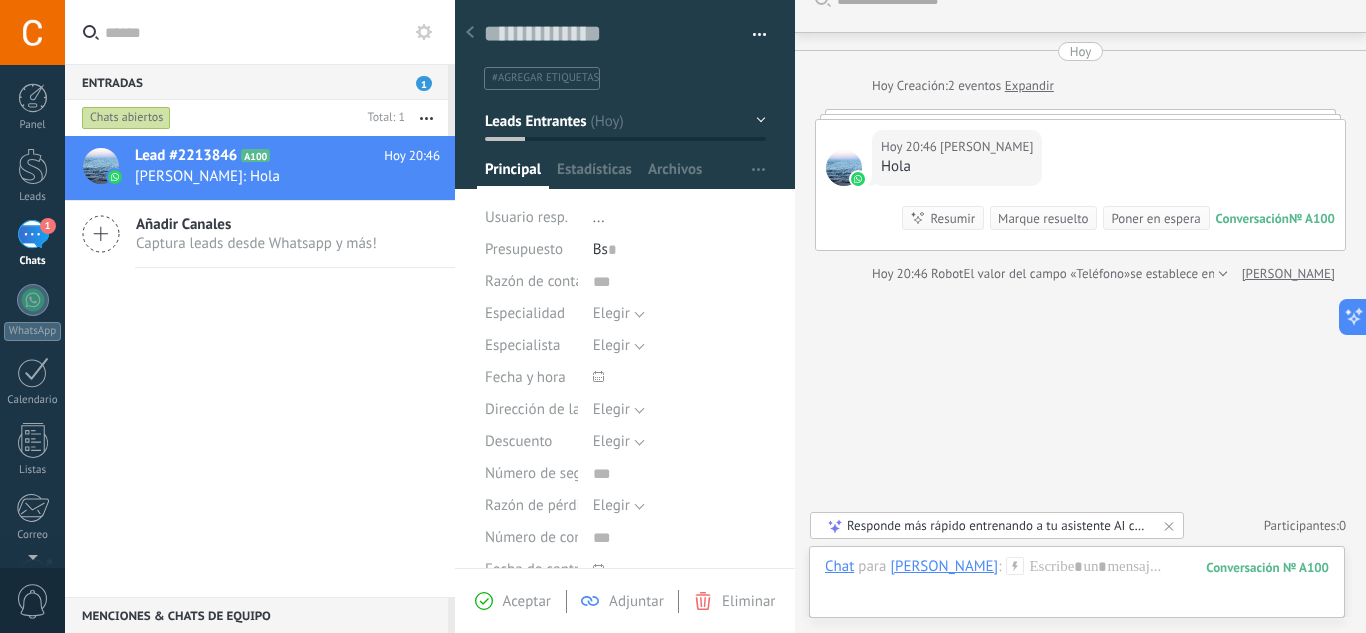 click on "[DATE] Creación:  2  eventos   Expandir" at bounding box center [1103, 86] 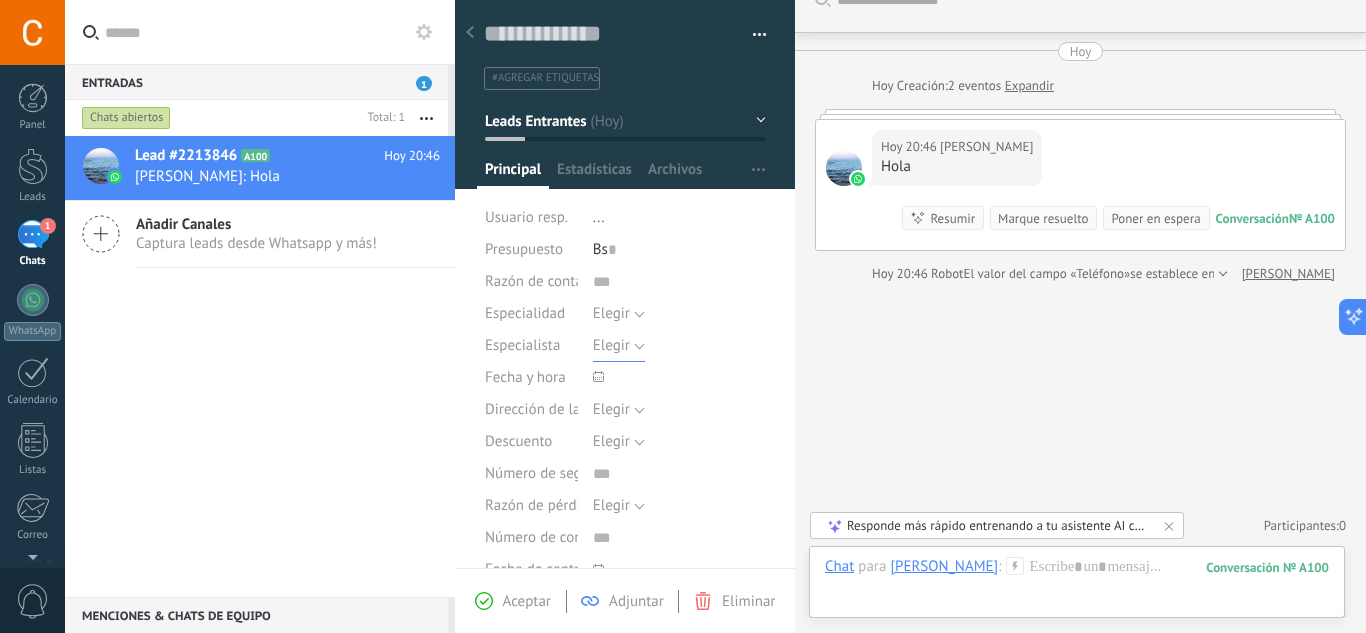 click on "Elegir" at bounding box center [619, 346] 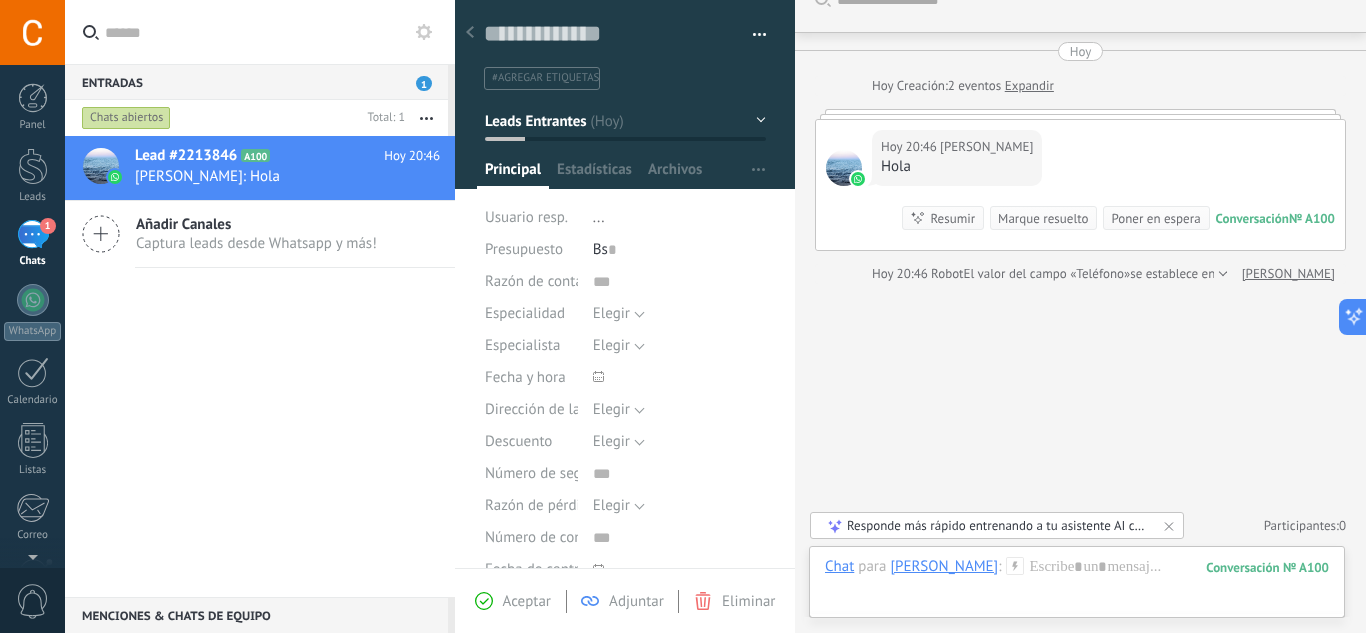 click at bounding box center (752, 35) 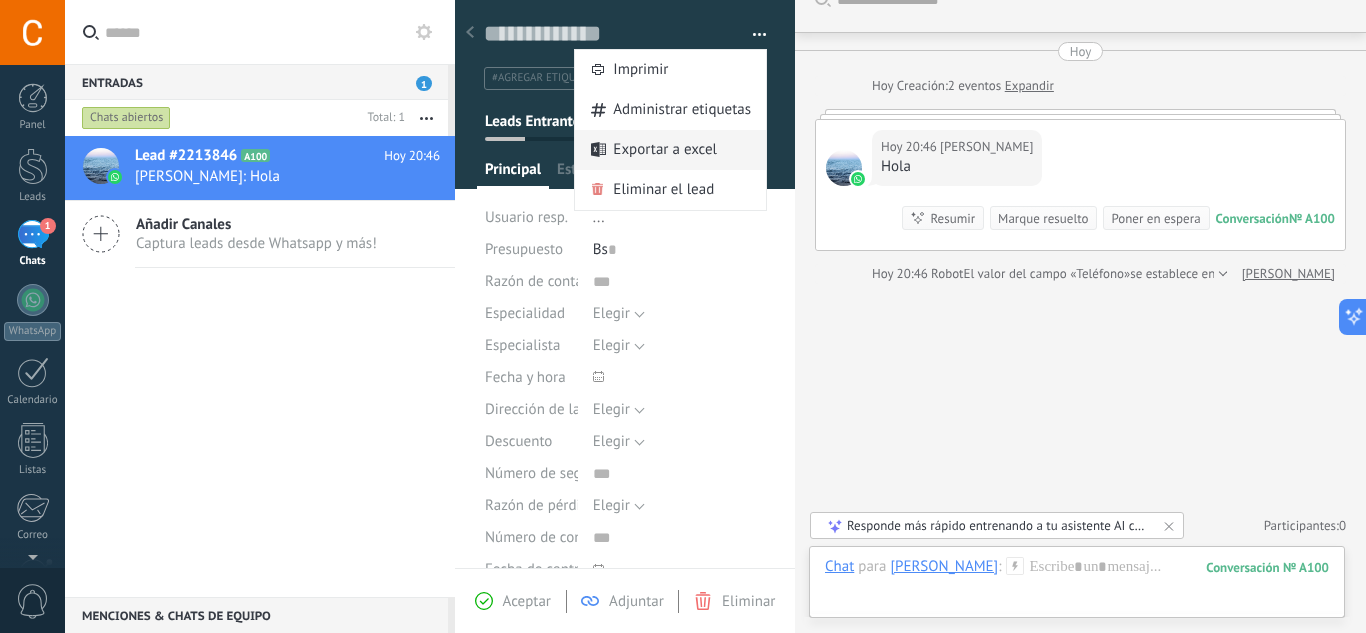 click on "Exportar a excel" at bounding box center [665, 150] 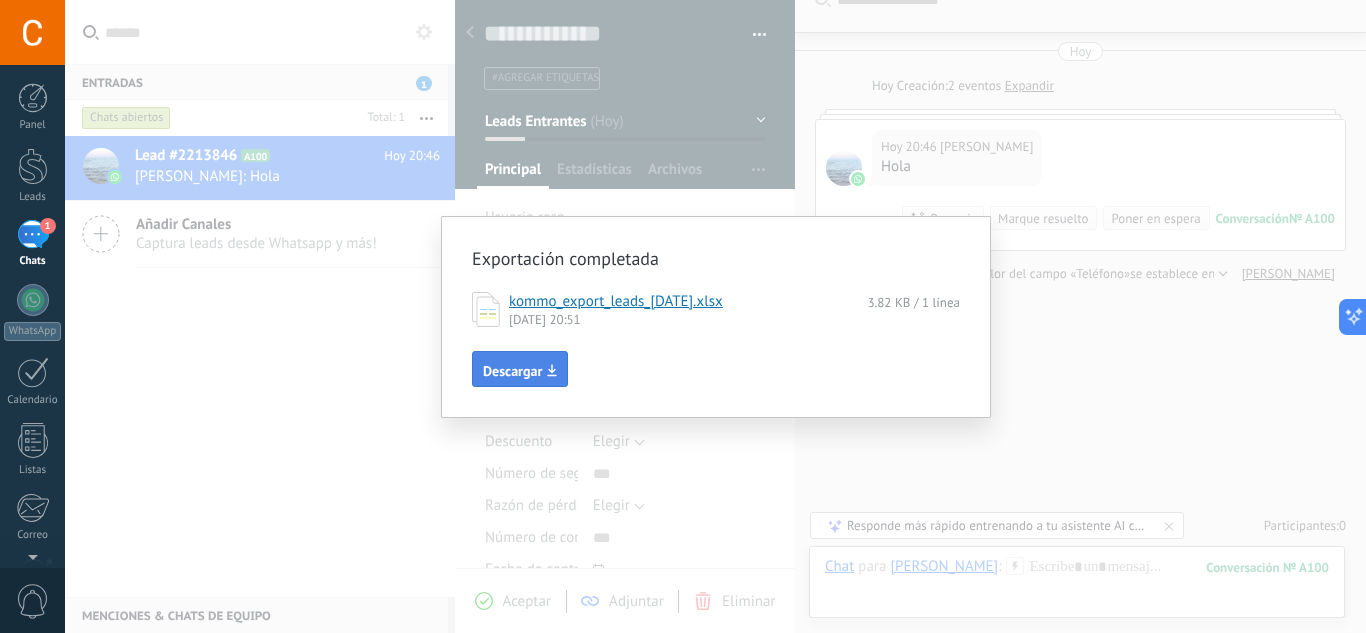 click on "Descargar" at bounding box center (512, 371) 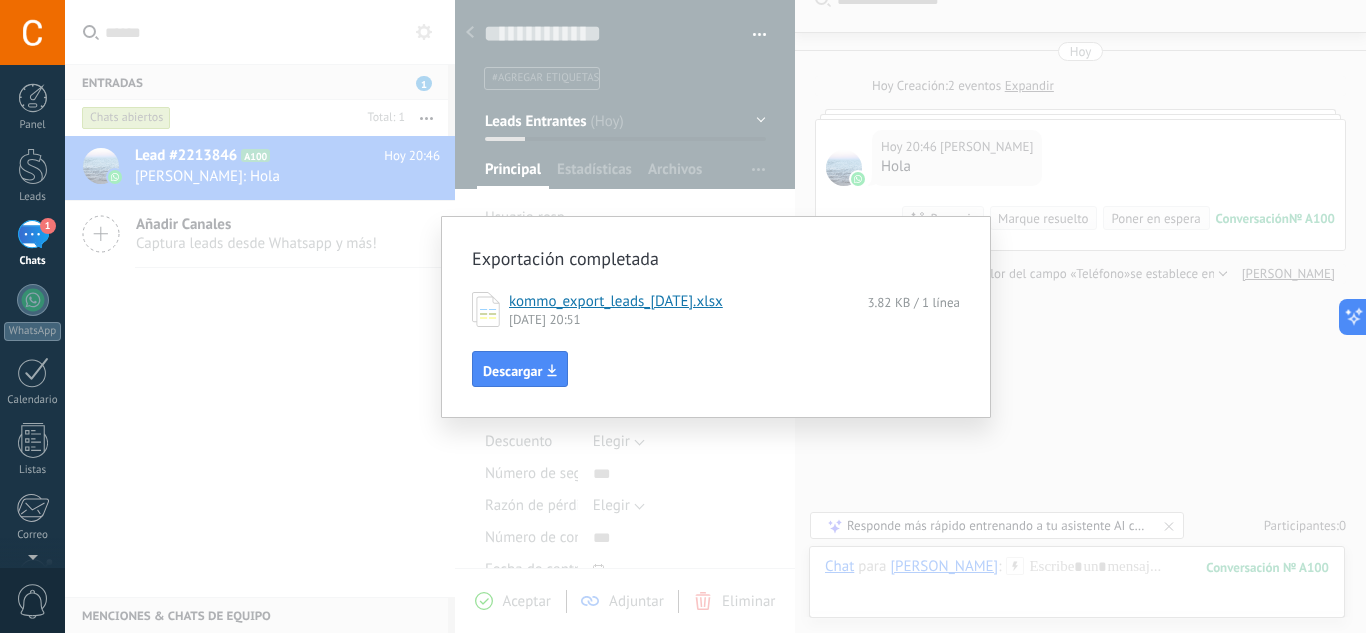 click on "Exportación completada kommo_export_leads_[DATE].xlsx 3.82 KB / 1 línea [DATE] 20:51 Descargar" at bounding box center (715, 316) 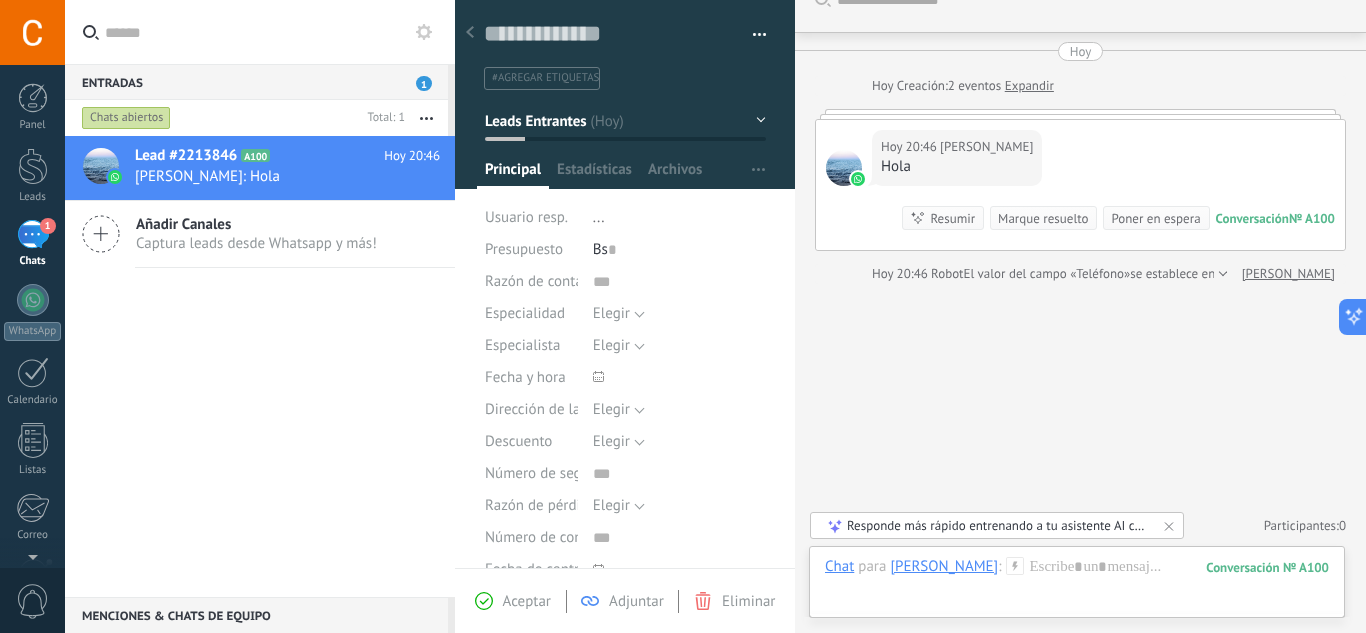 click at bounding box center (752, 35) 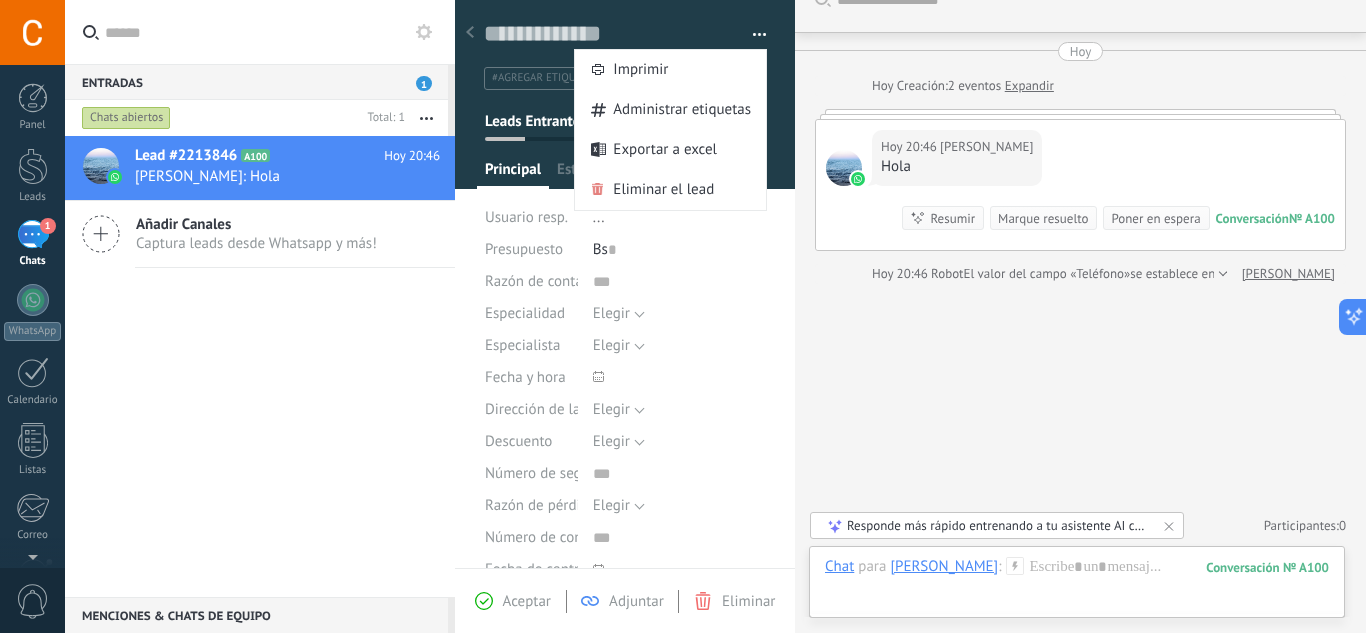click on "Buscar Carga más [DATE] [DATE] Creación:  2  eventos   Expandir [DATE] 20:46 [PERSON_NAME]  Hola Conversación  № A100 Conversación № A100 Resumir Resumir Marque resuelto Poner en espera [DATE] 20:46 [PERSON_NAME] CHOQ: Hola Conversación № A100 [DATE] 20:46 Robot  El valor del campo «Teléfono»  se establece en «[PHONE_NUMBER]» [PERSON_NAME] No hay tareas.  Crear una Participantes:  0 Agregar usuario Bots:  0" at bounding box center [1080, 300] 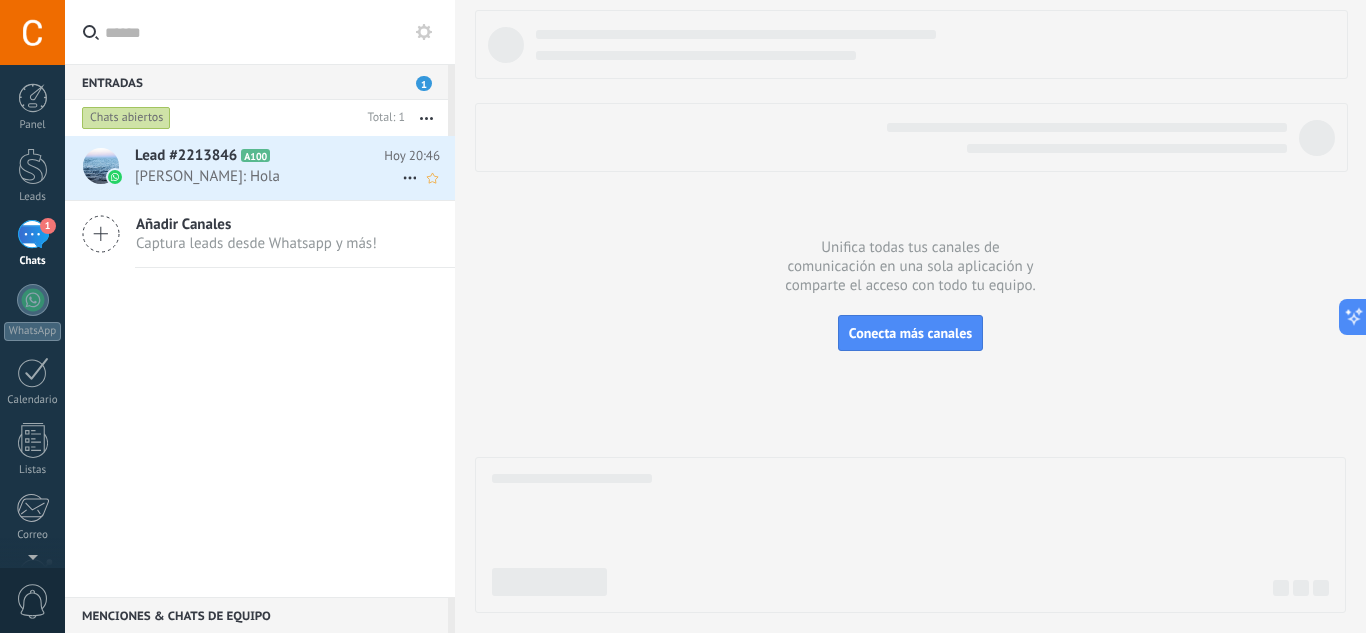 click on "[PERSON_NAME]: Hola" at bounding box center (268, 176) 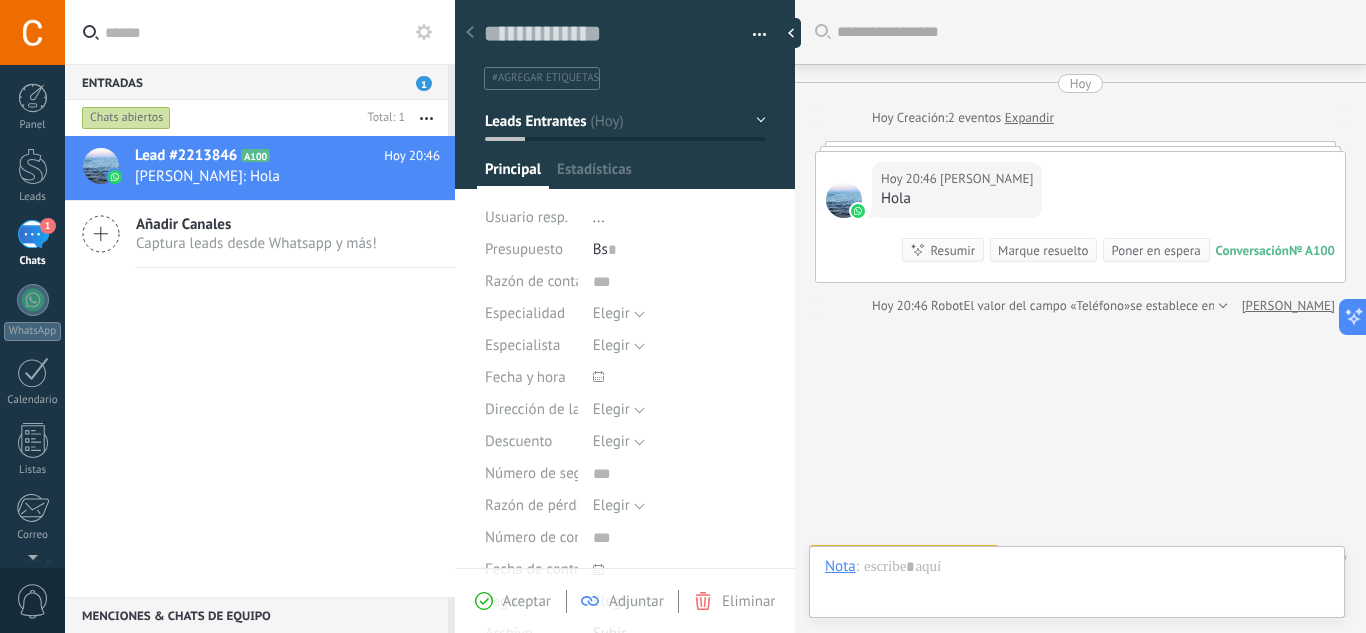 scroll, scrollTop: 32, scrollLeft: 0, axis: vertical 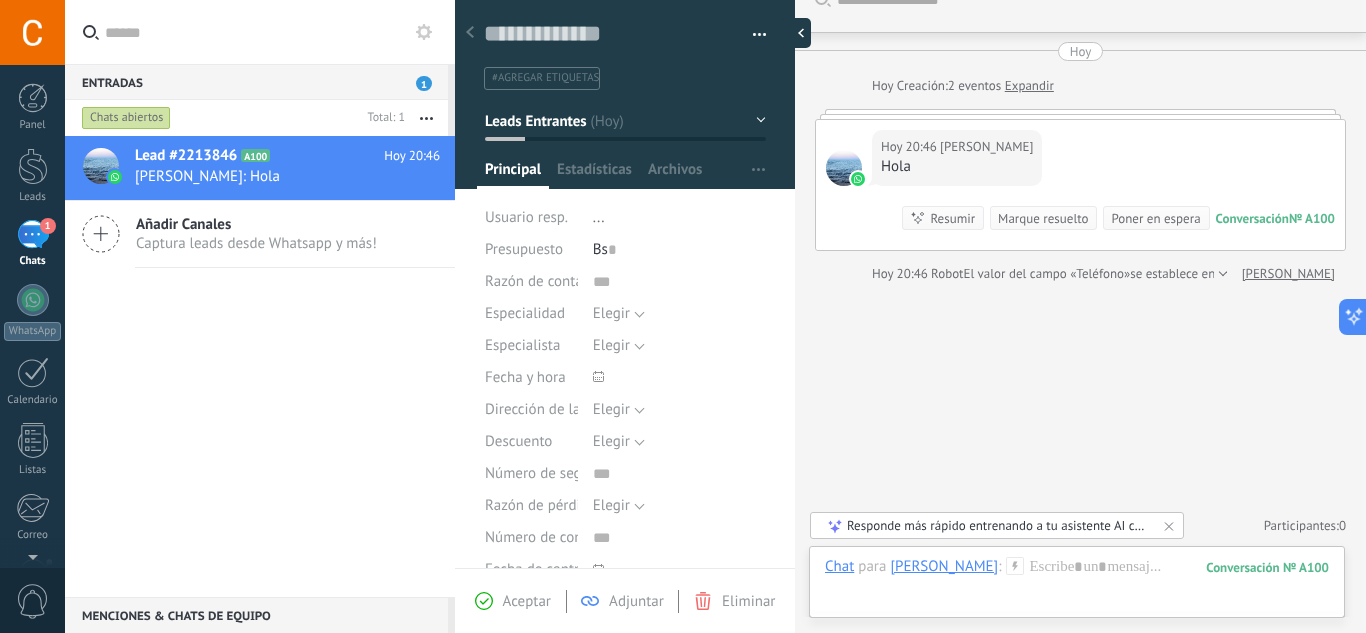click at bounding box center [796, 33] 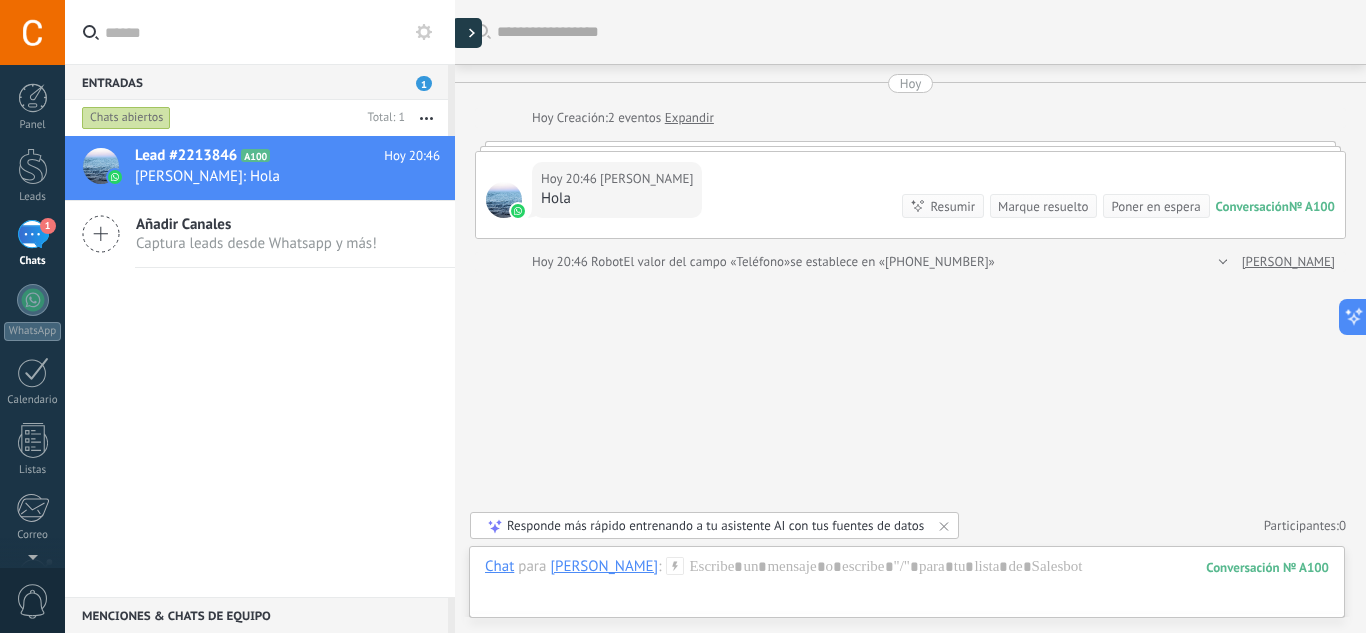 scroll, scrollTop: 0, scrollLeft: 0, axis: both 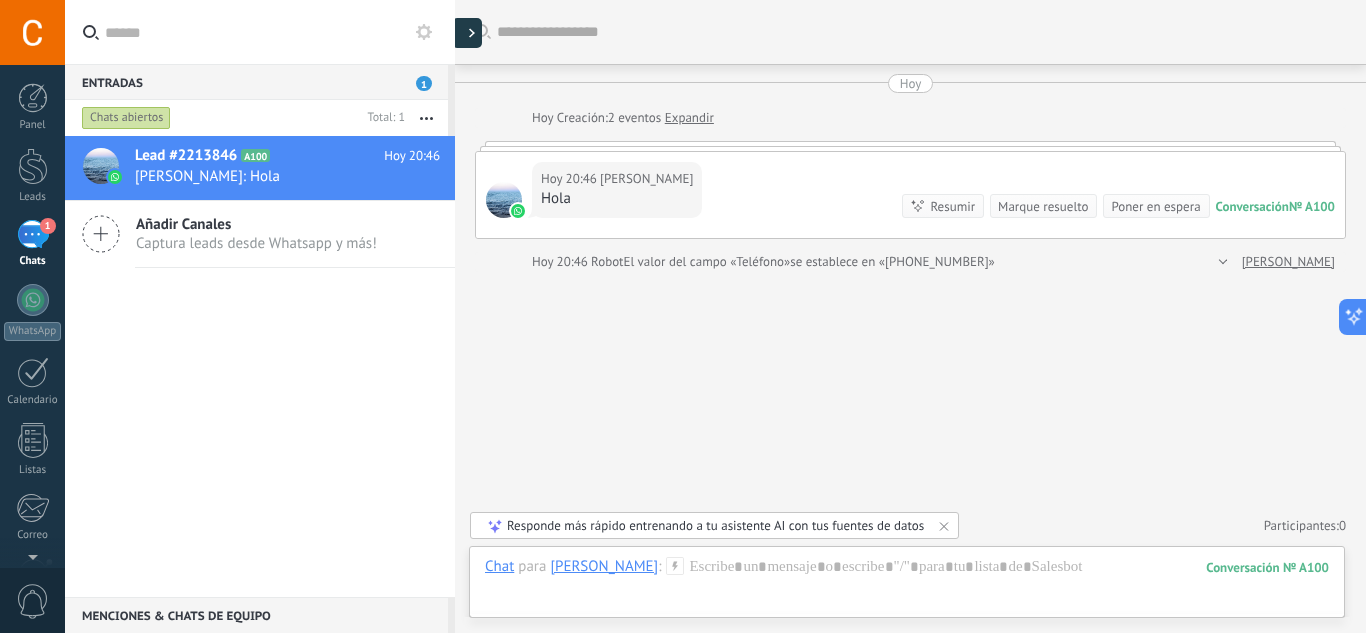 click at bounding box center [467, 33] 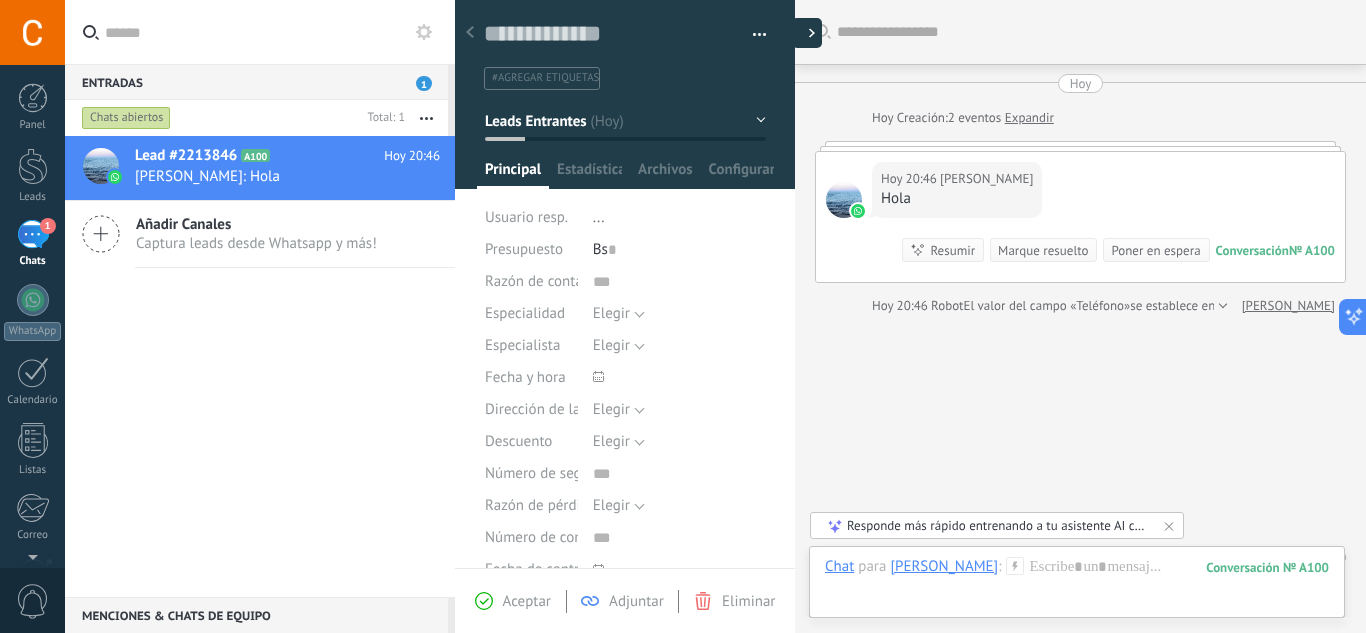 type on "**********" 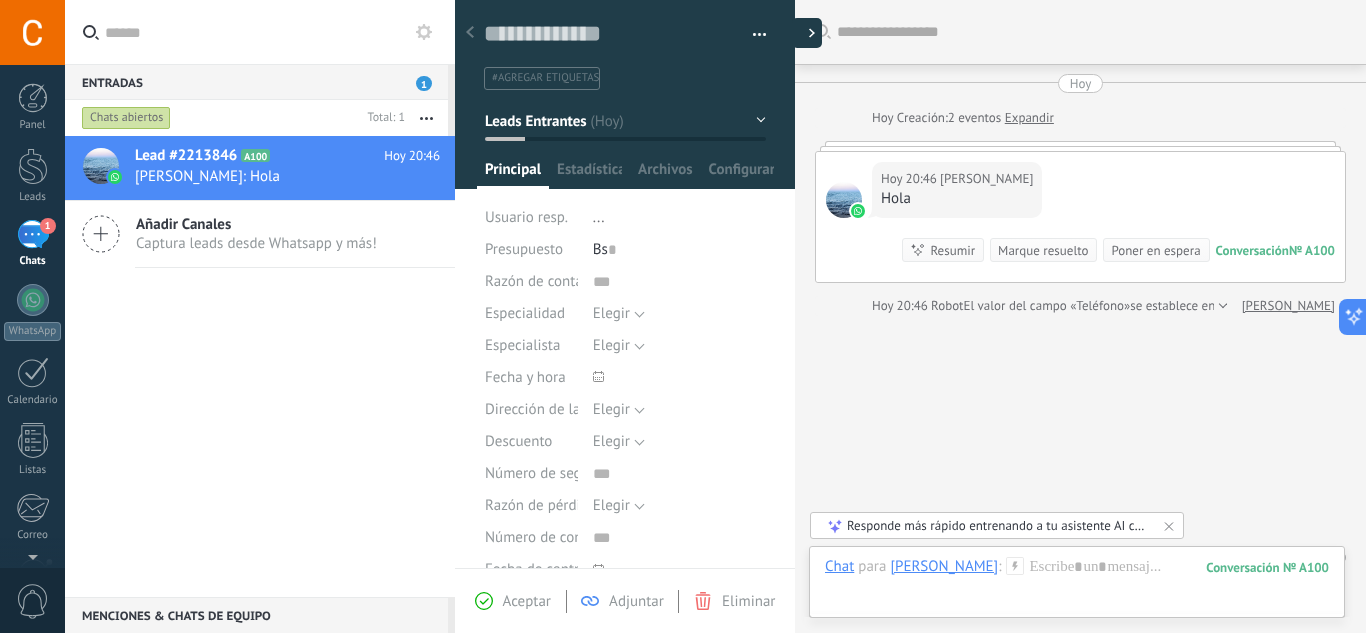 scroll, scrollTop: 30, scrollLeft: 0, axis: vertical 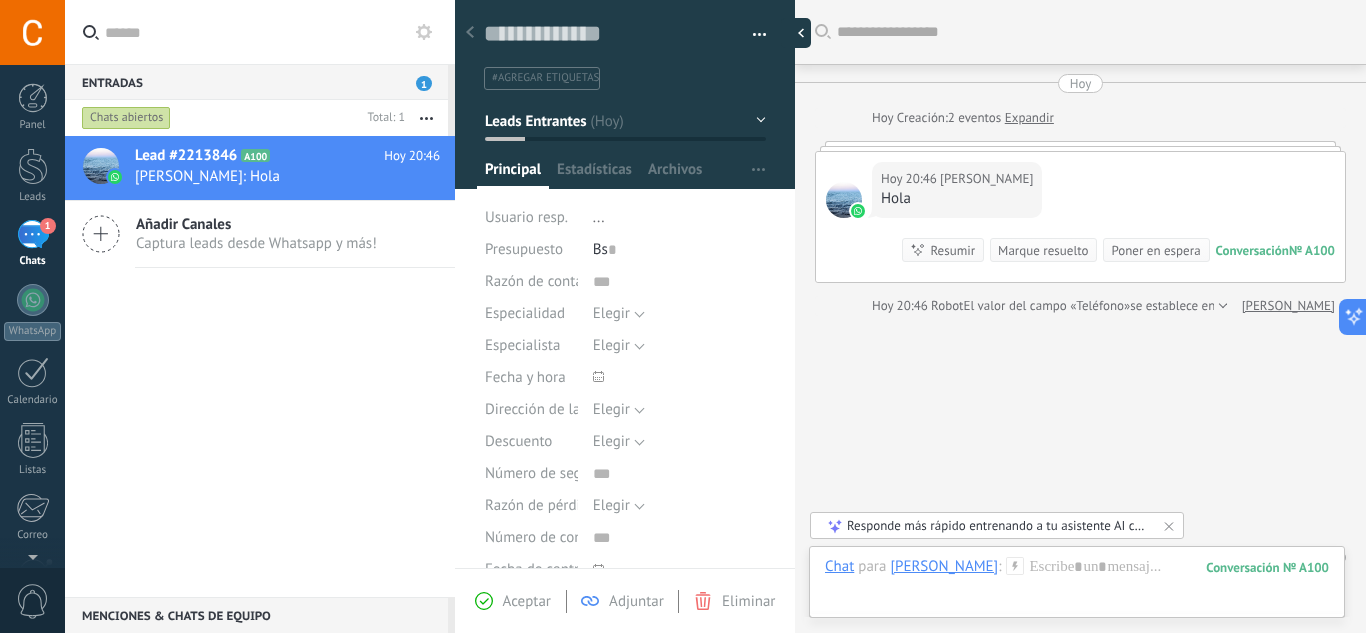 click at bounding box center [796, 33] 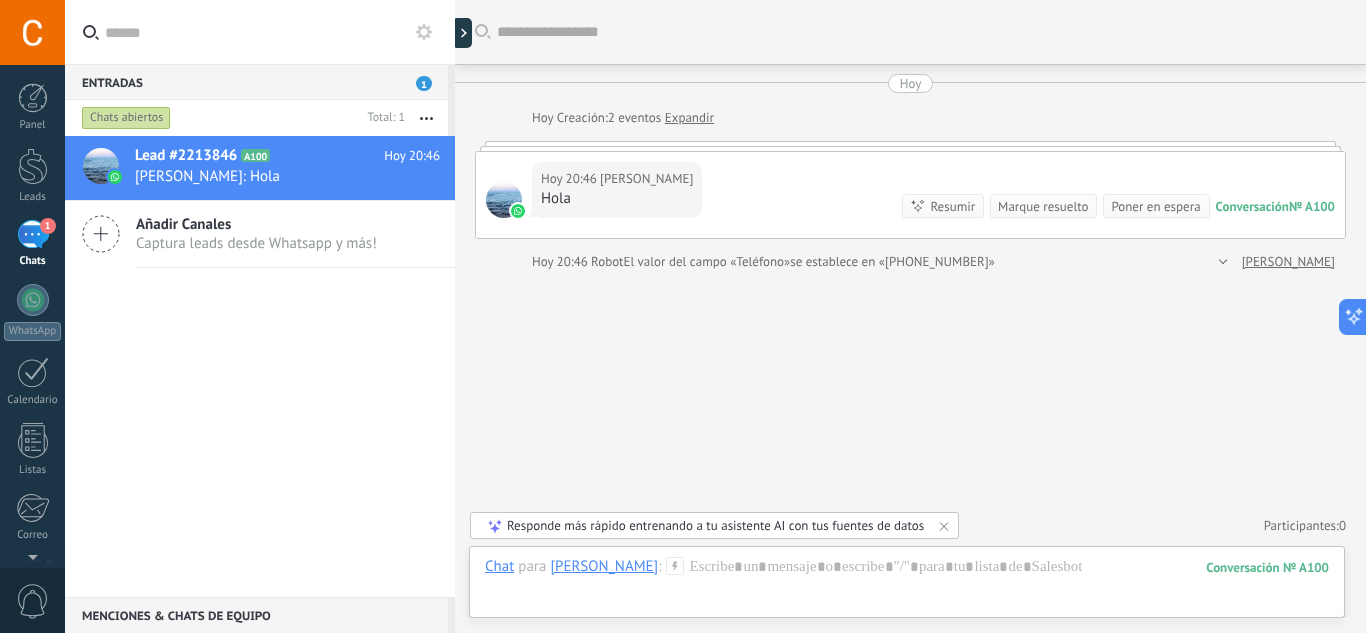 click at bounding box center (1220, 262) 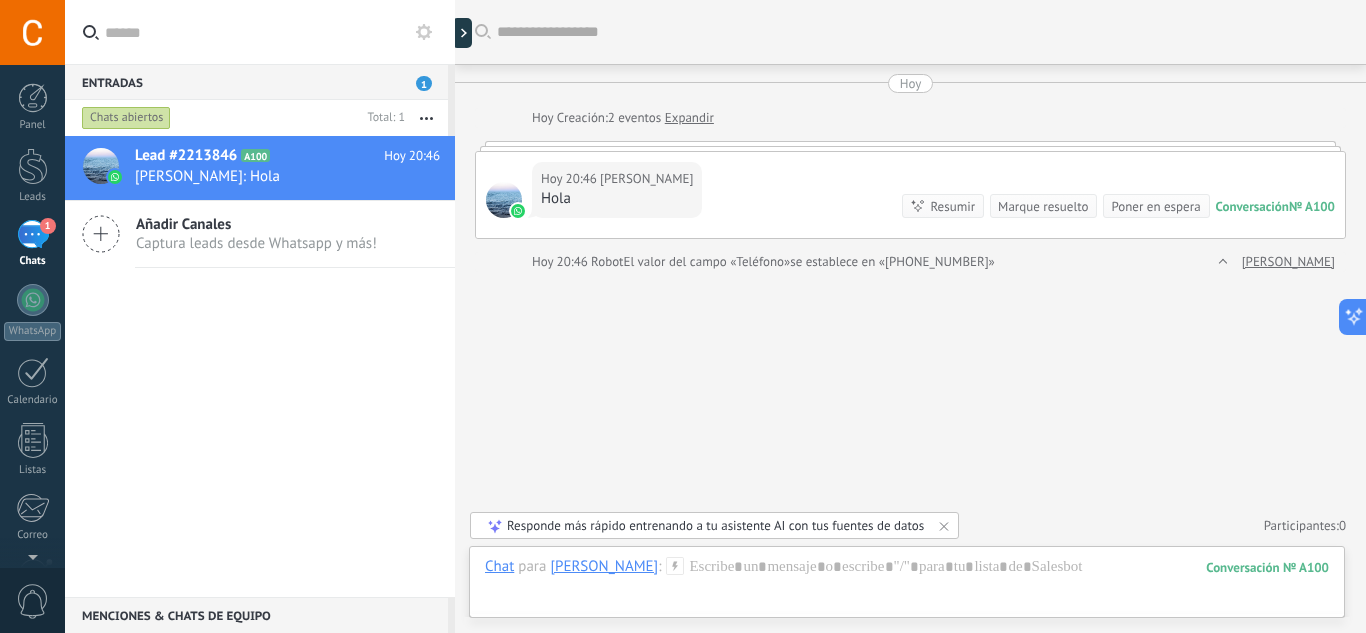 click at bounding box center (1220, 262) 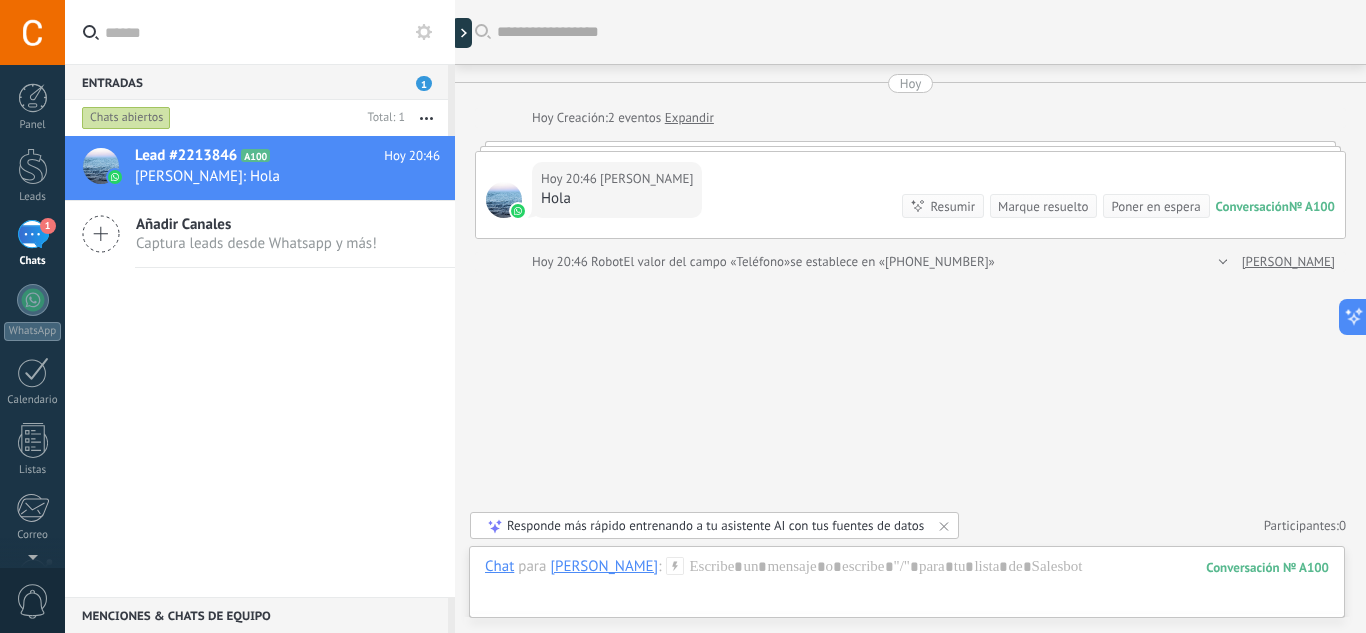 click at bounding box center [426, 118] 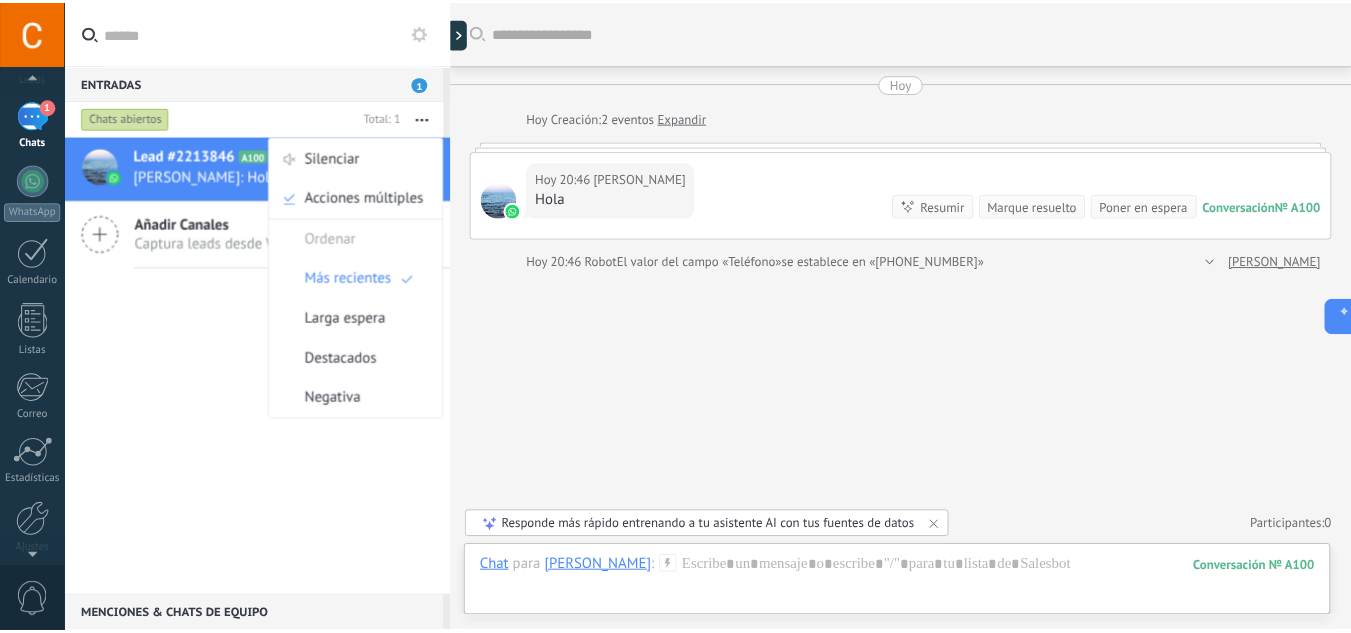 scroll, scrollTop: 0, scrollLeft: 0, axis: both 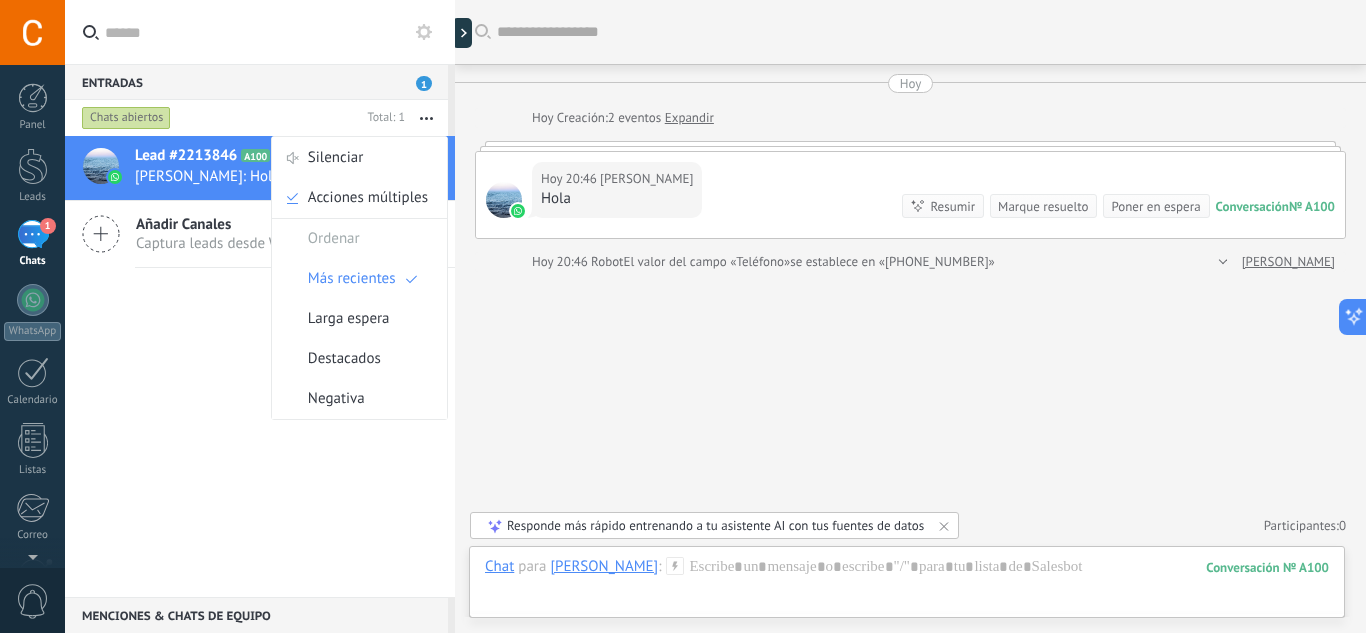 click at bounding box center [272, 32] 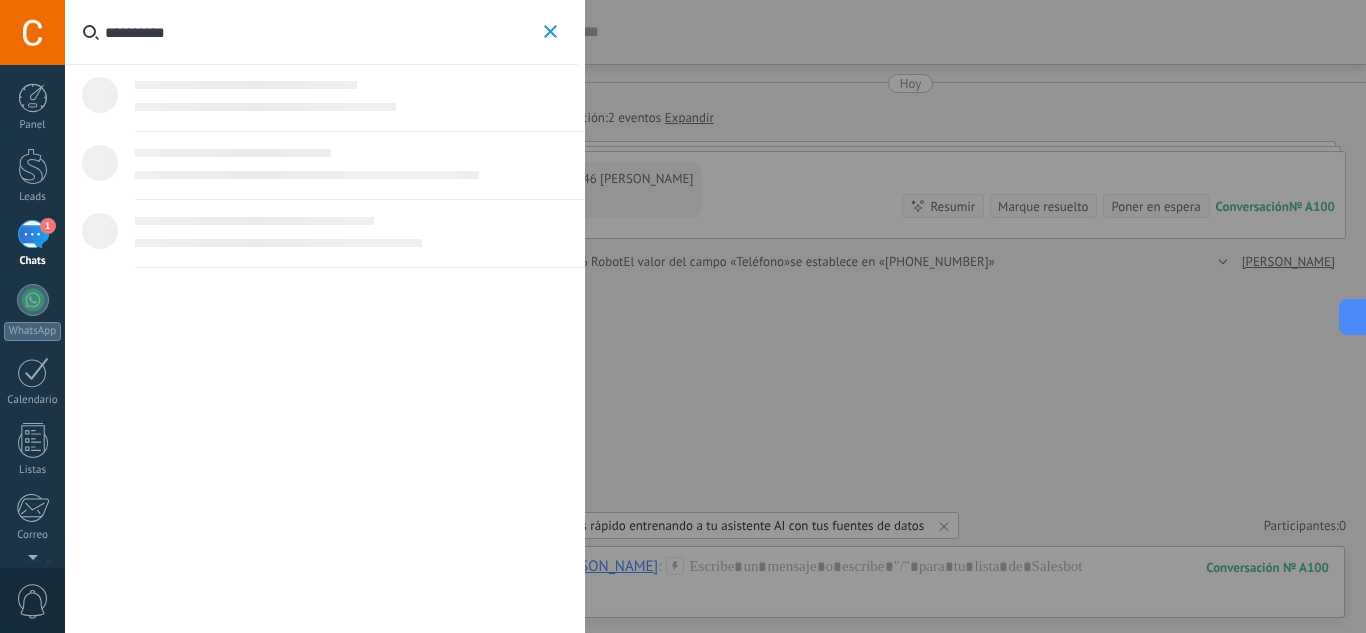 type on "**********" 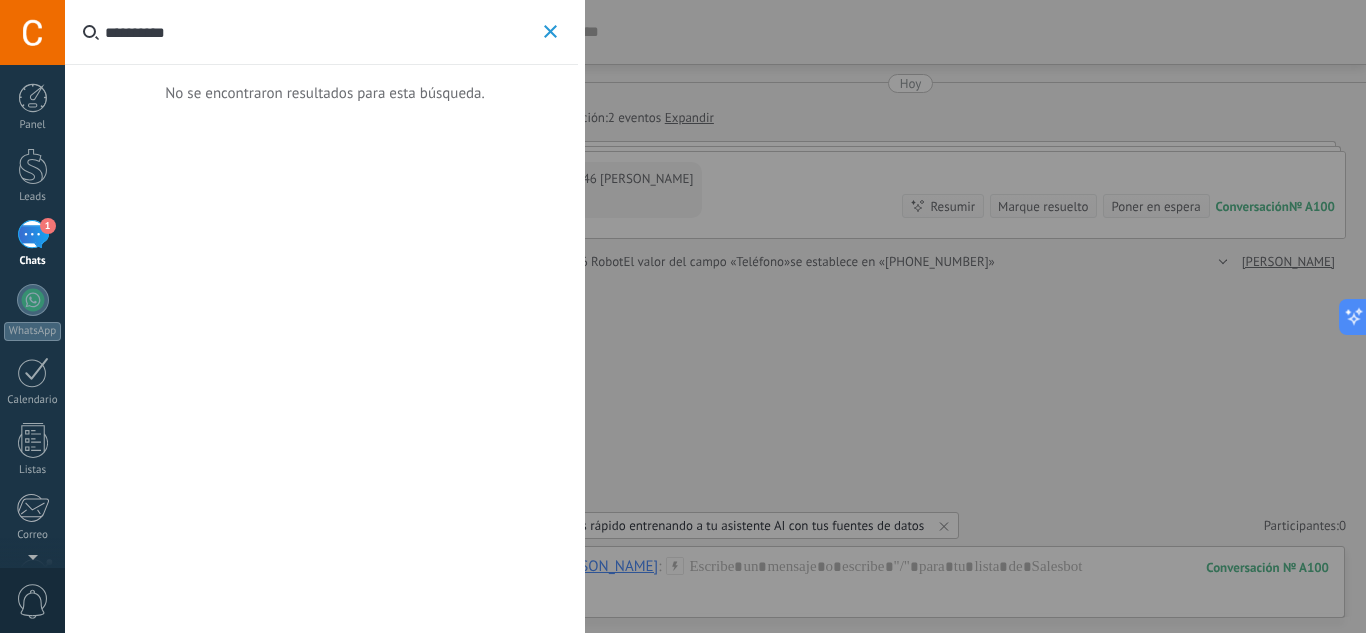 click on "**********" at bounding box center [550, 32] 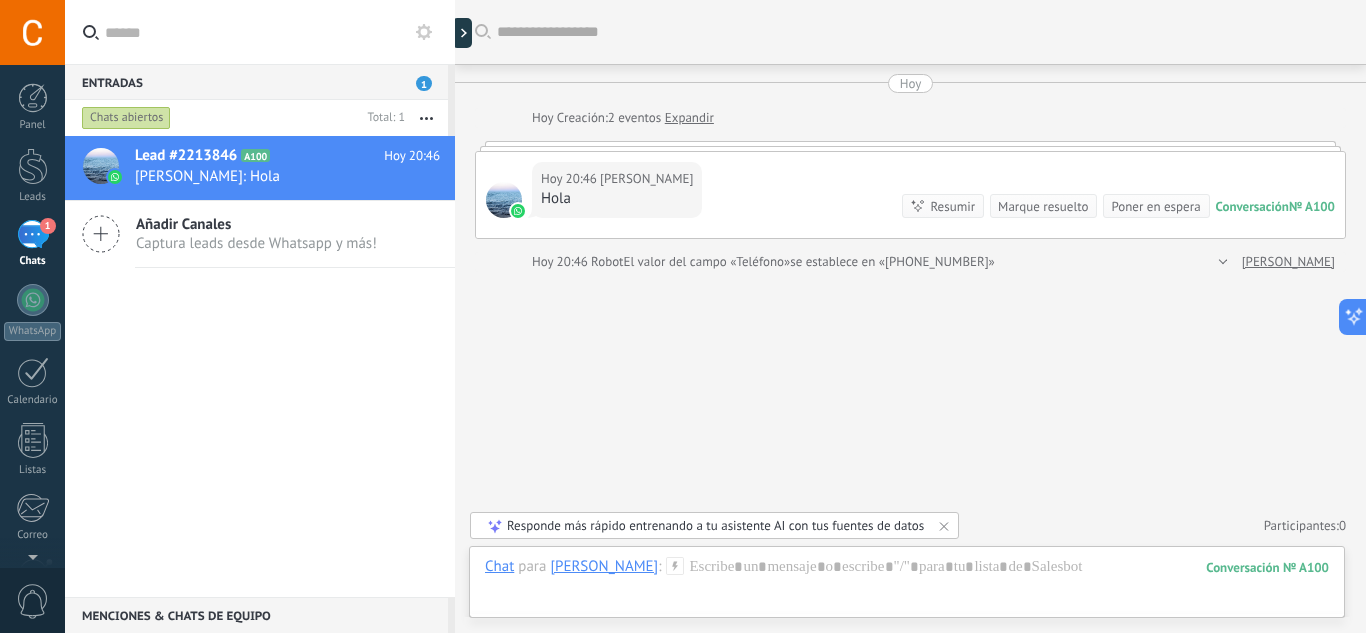 click at bounding box center [32, 32] 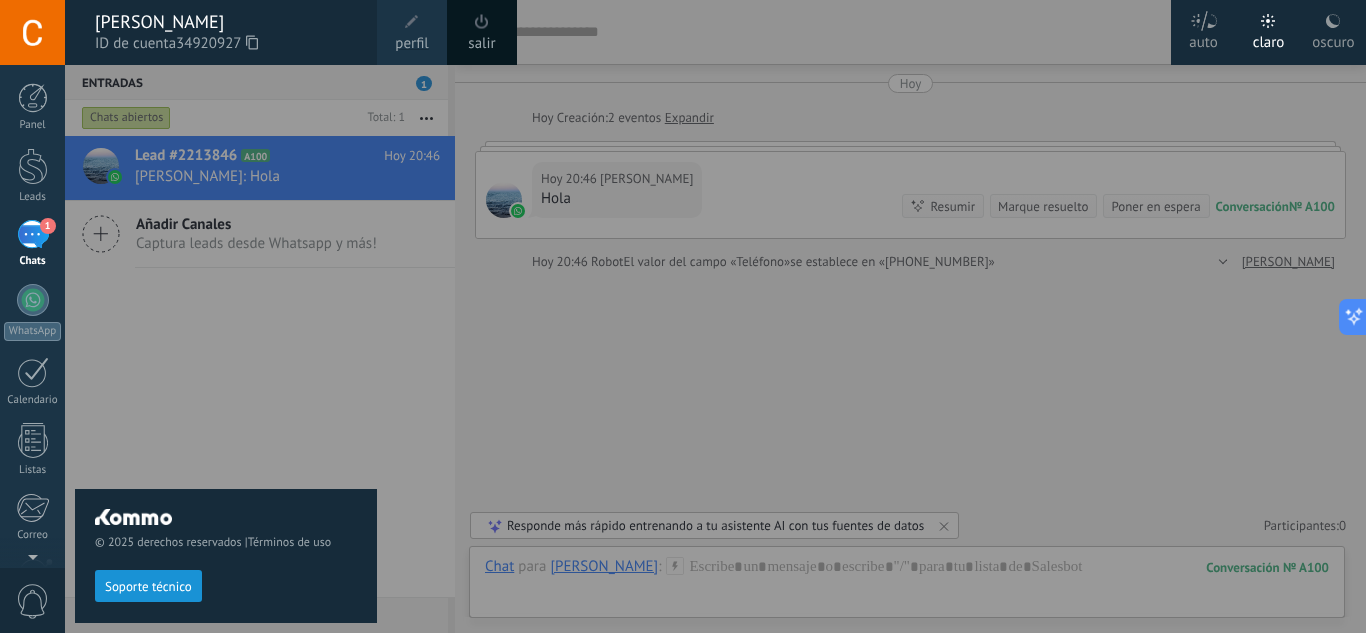 click at bounding box center [32, 32] 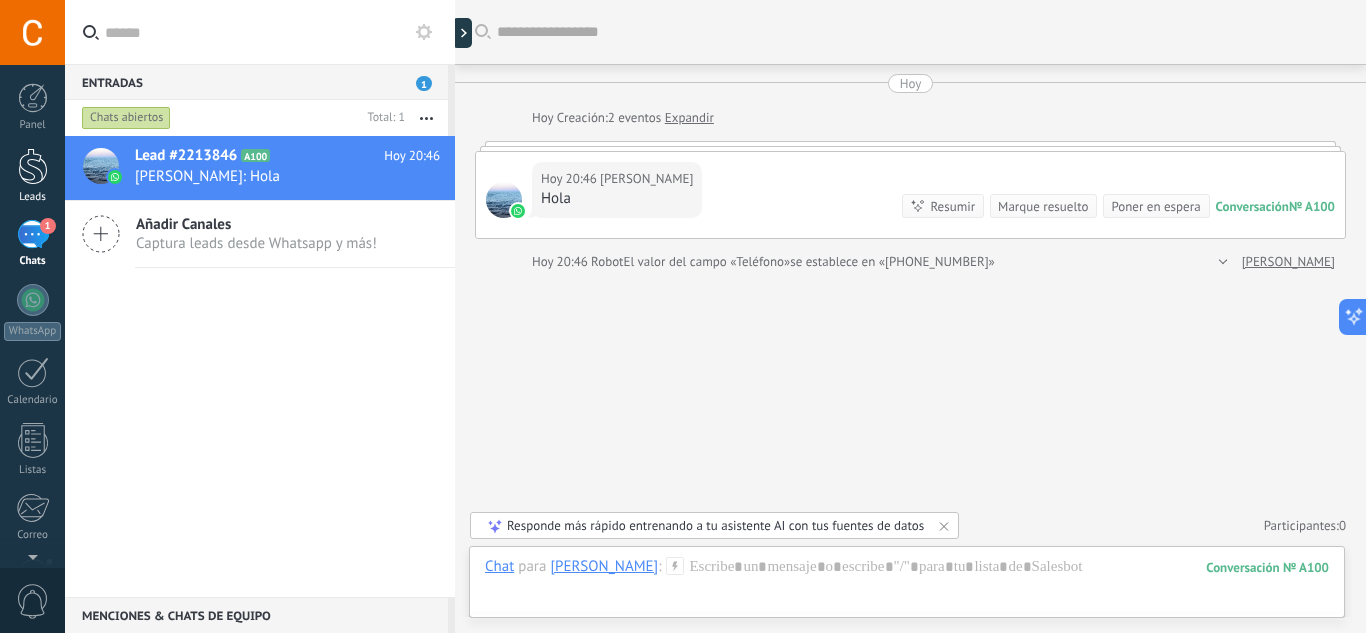 click at bounding box center [33, 166] 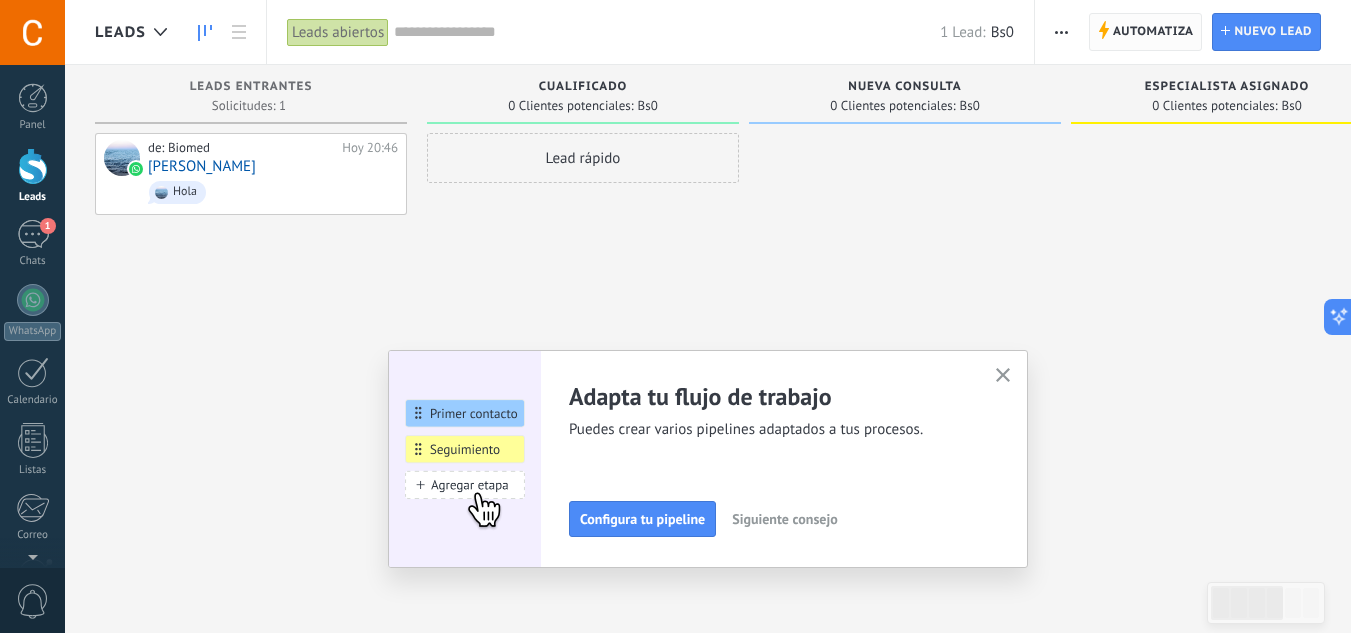 click on "Automatiza" at bounding box center [1153, 32] 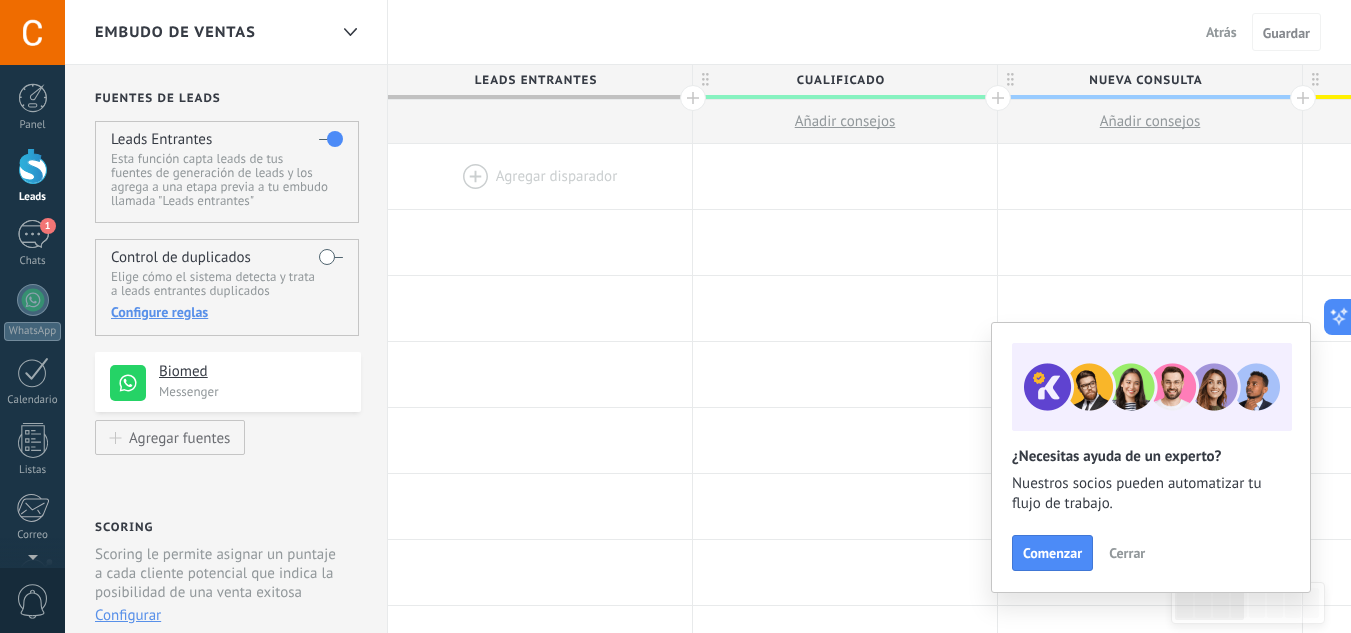 click at bounding box center [540, 176] 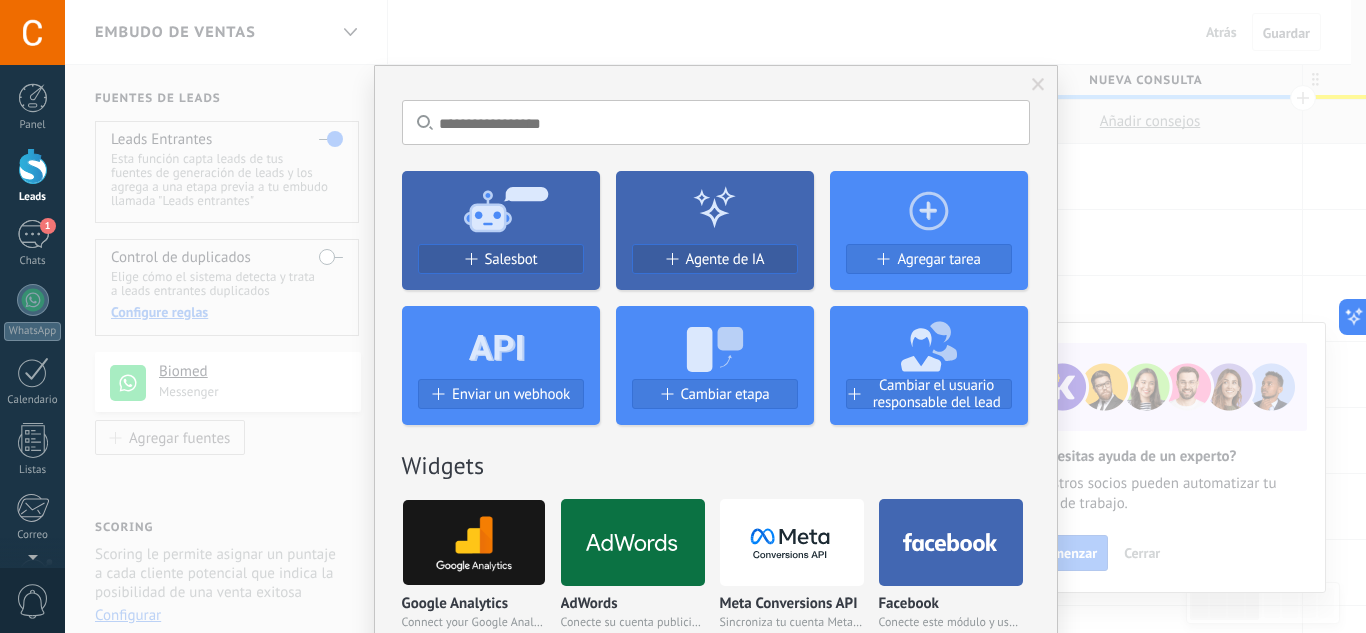 click 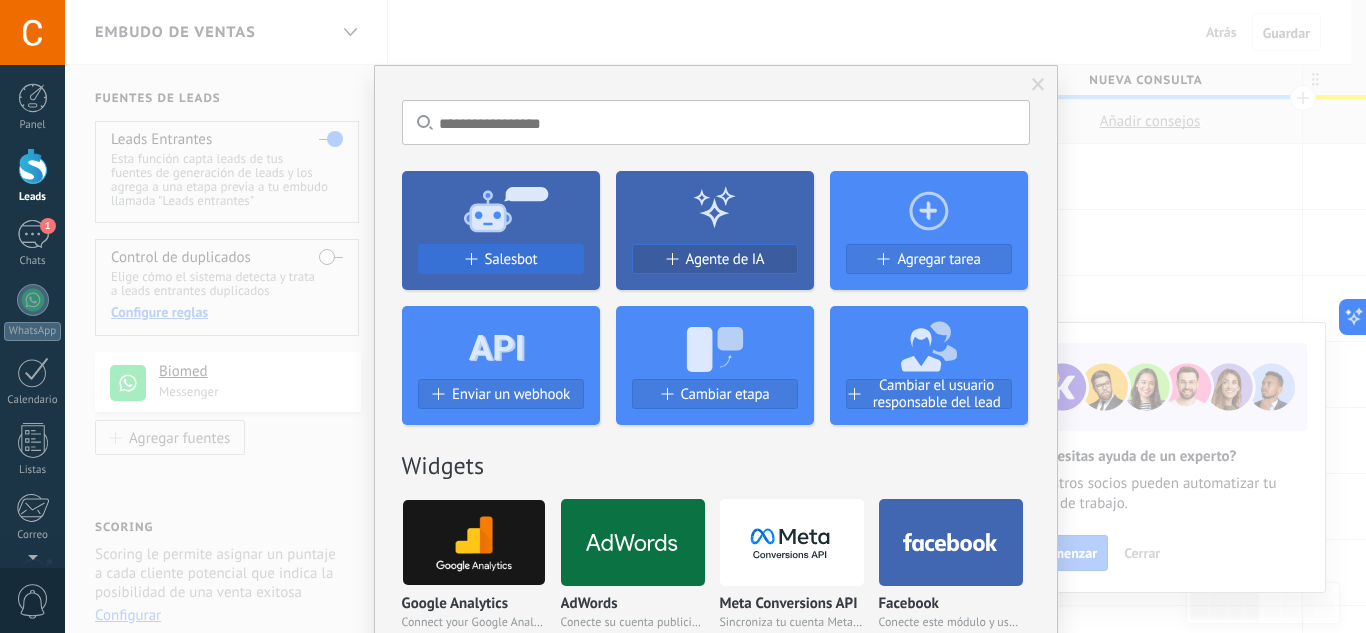 click at bounding box center [470, 259] 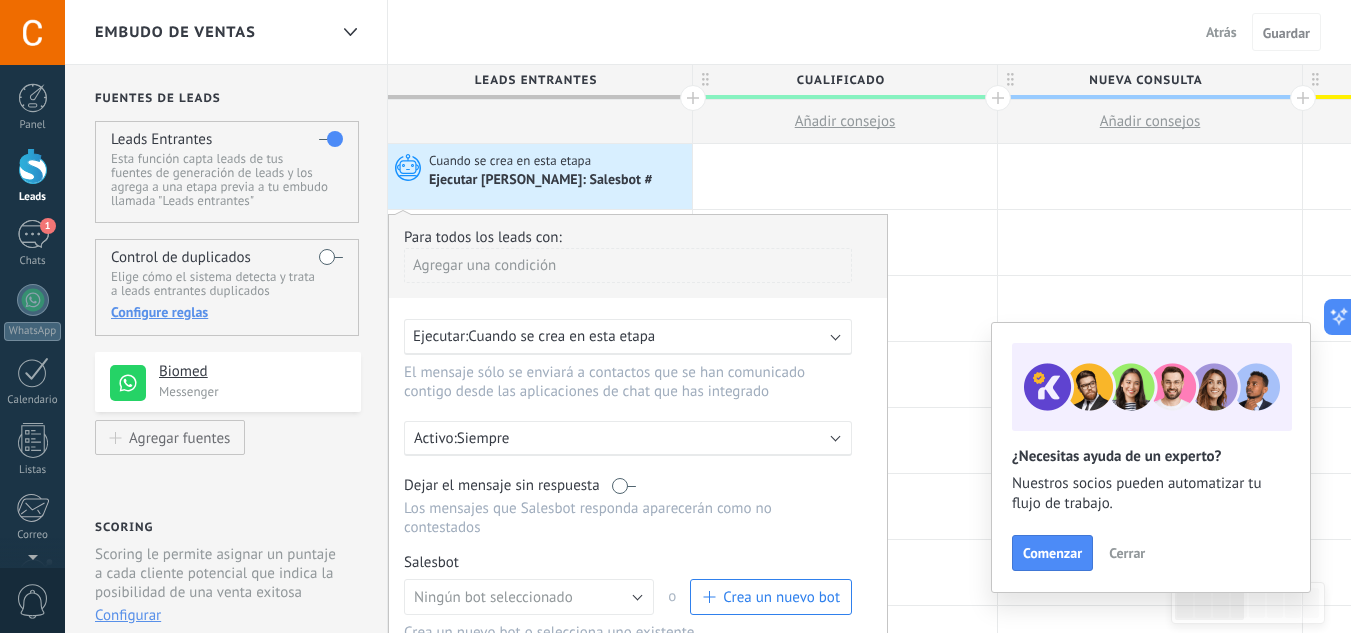 click on "Agregar una condición" at bounding box center [628, 265] 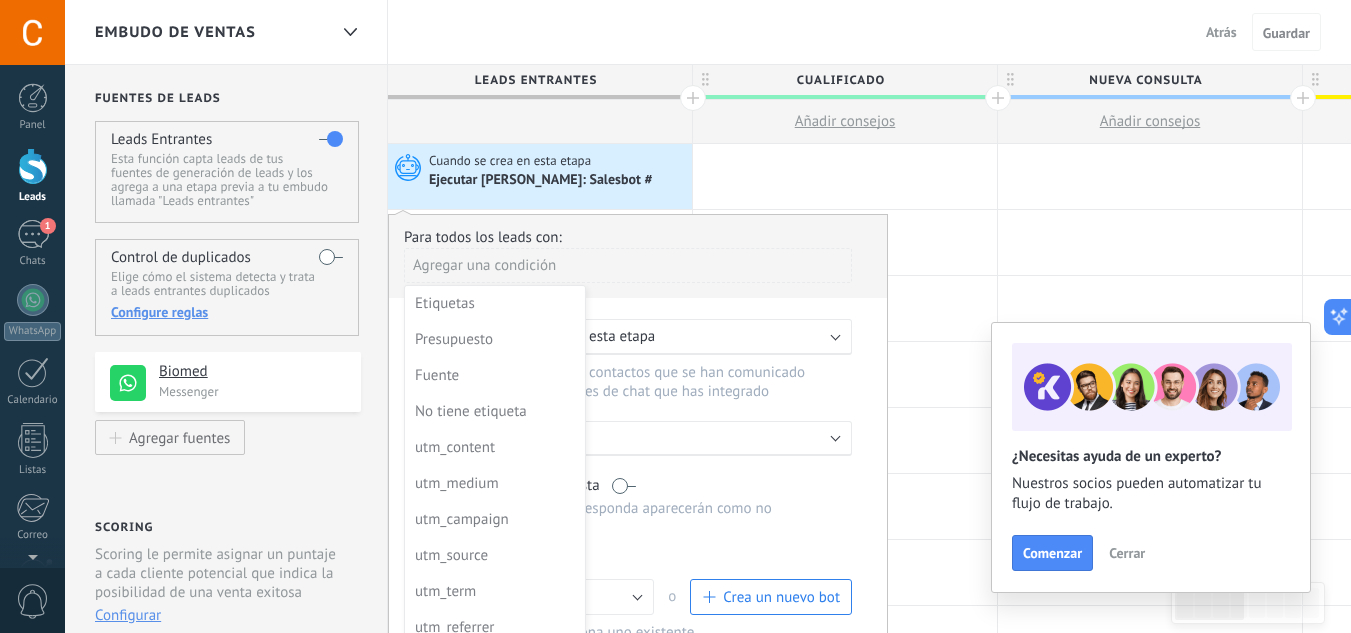 click at bounding box center [638, 484] 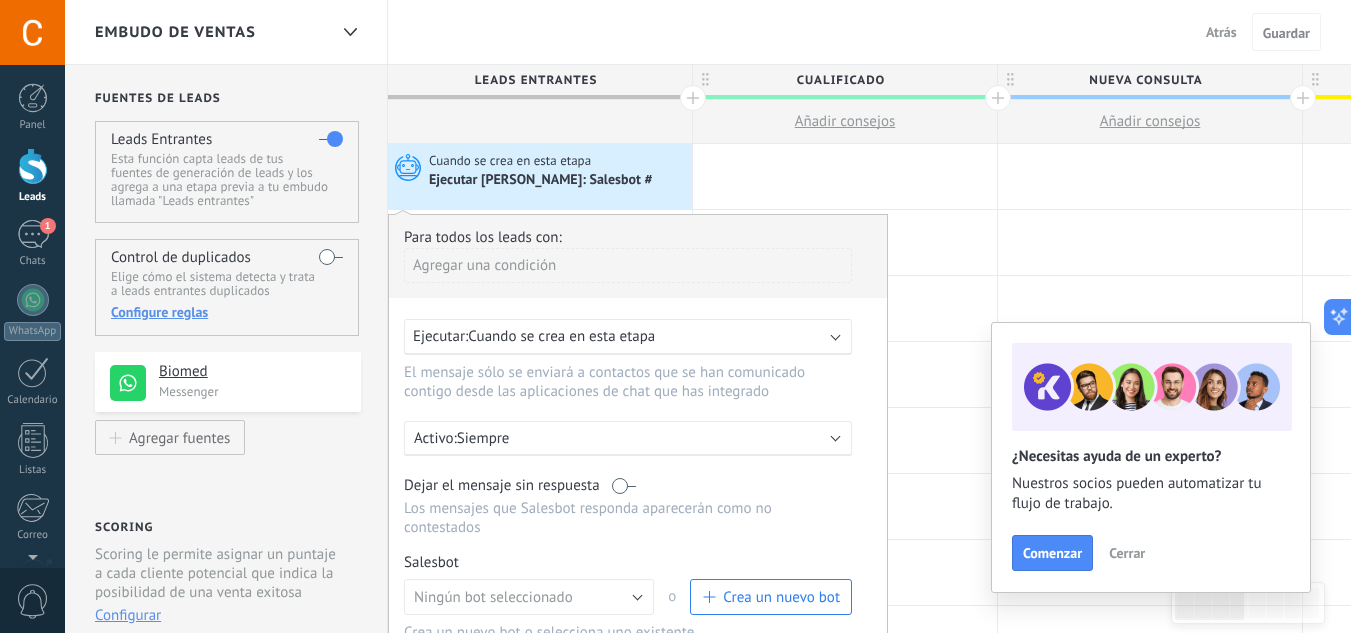 click on "Ejecutar:  Cuando se crea en esta etapa" at bounding box center (628, 337) 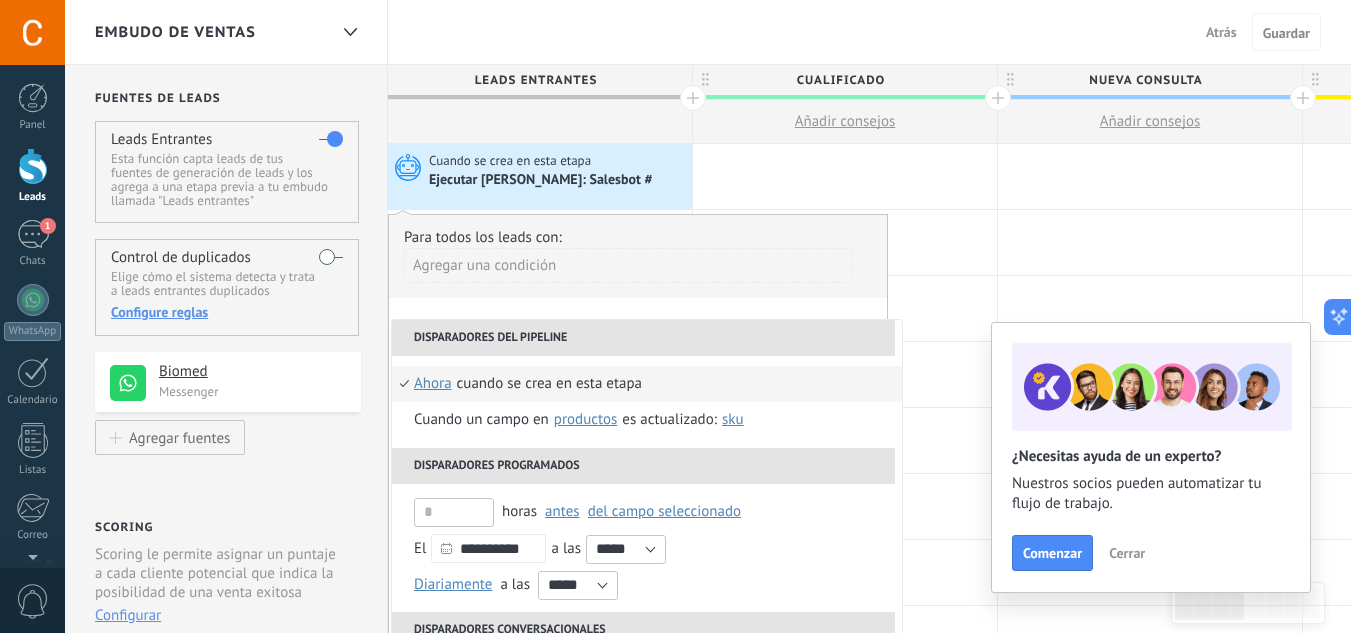 click on "Ejecutar [PERSON_NAME]: Salesbot #" at bounding box center [542, 181] 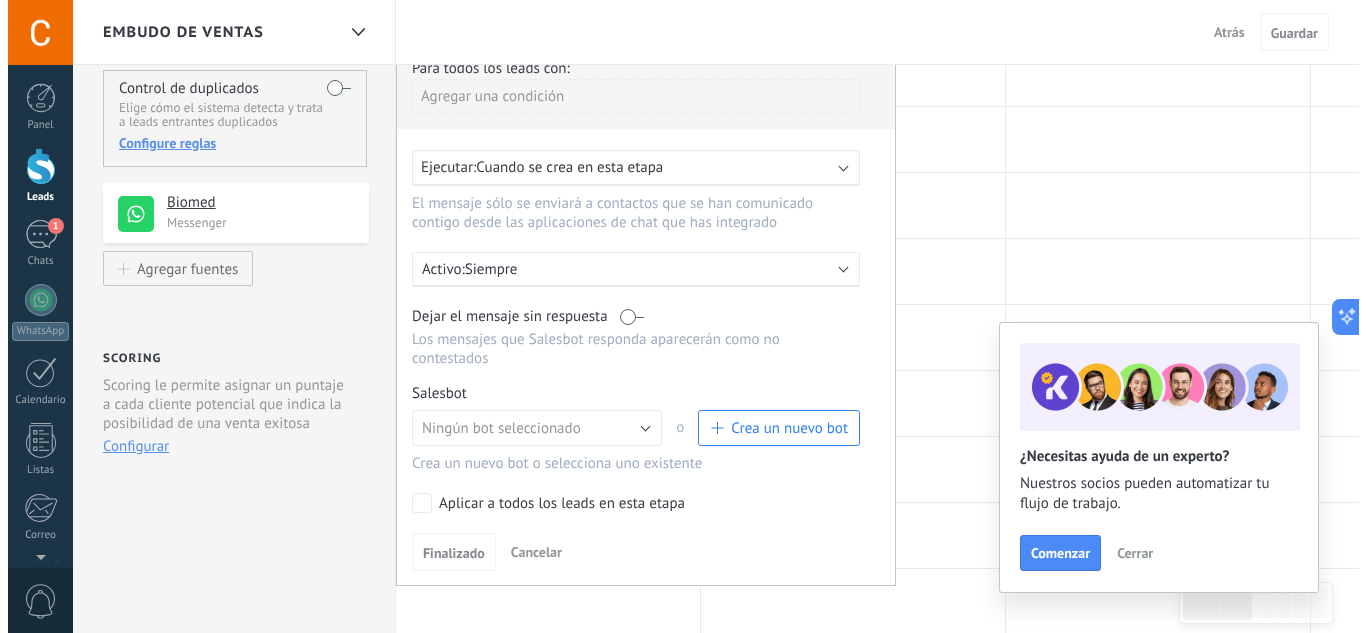 scroll, scrollTop: 182, scrollLeft: 0, axis: vertical 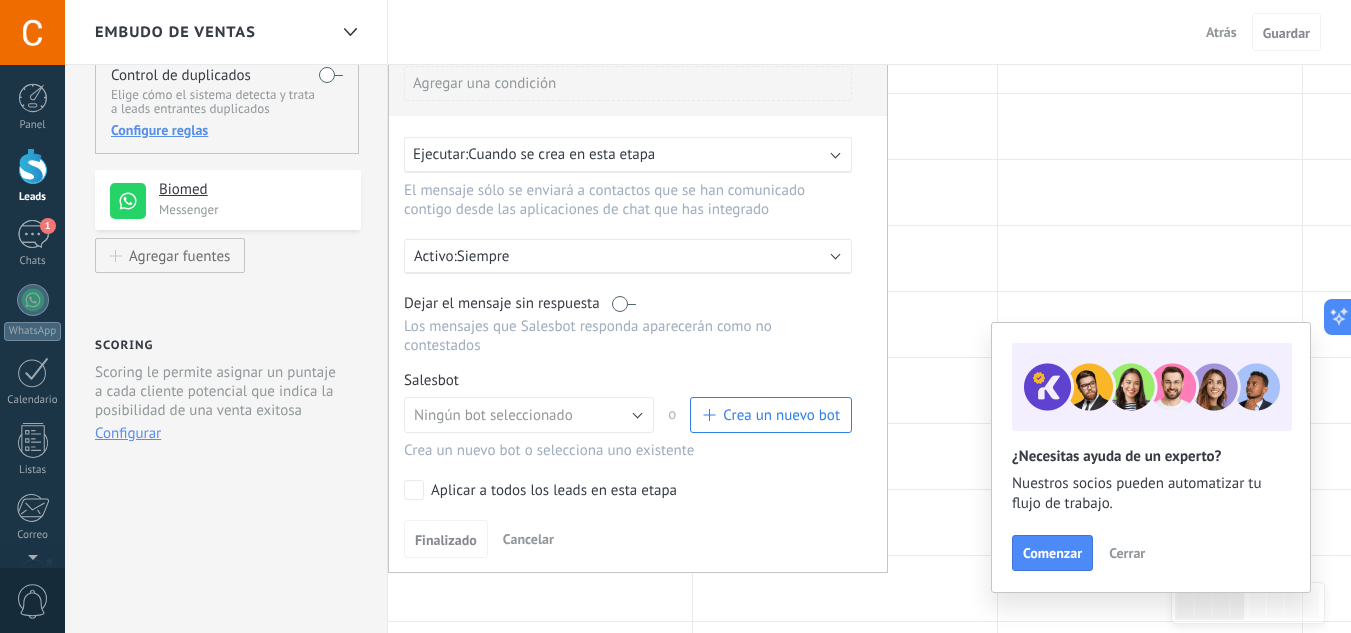 click on "Crea un nuevo bot" at bounding box center (781, 415) 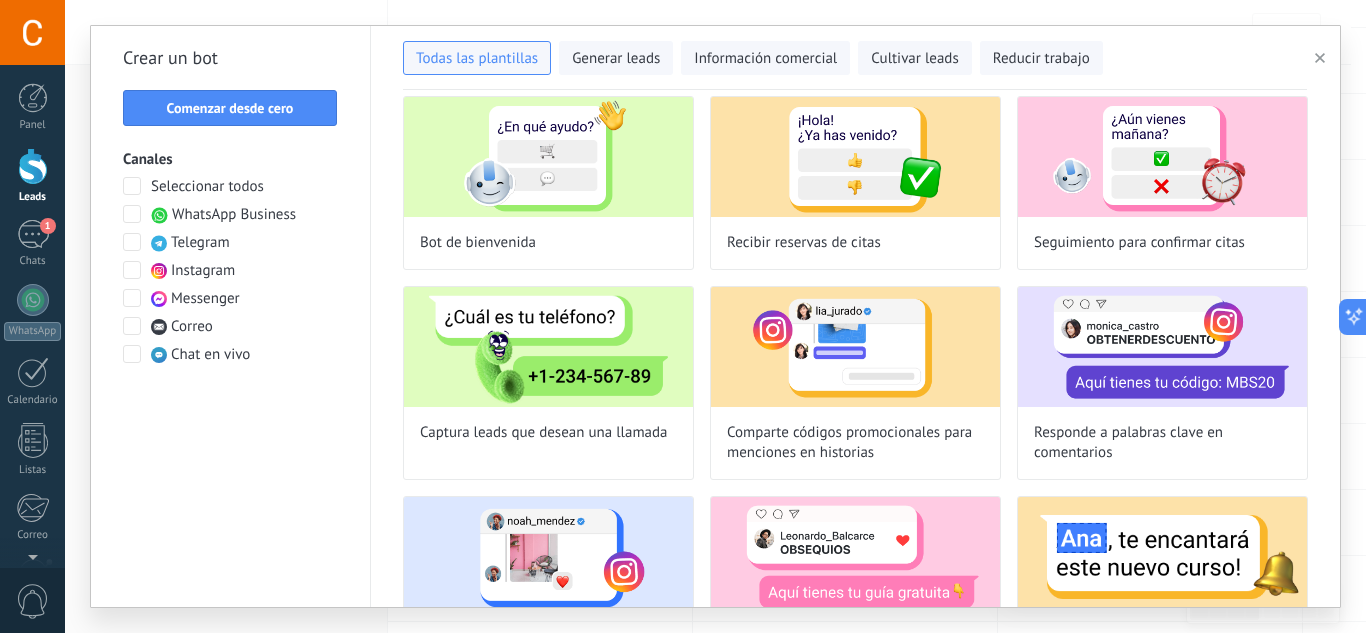 scroll, scrollTop: 81, scrollLeft: 0, axis: vertical 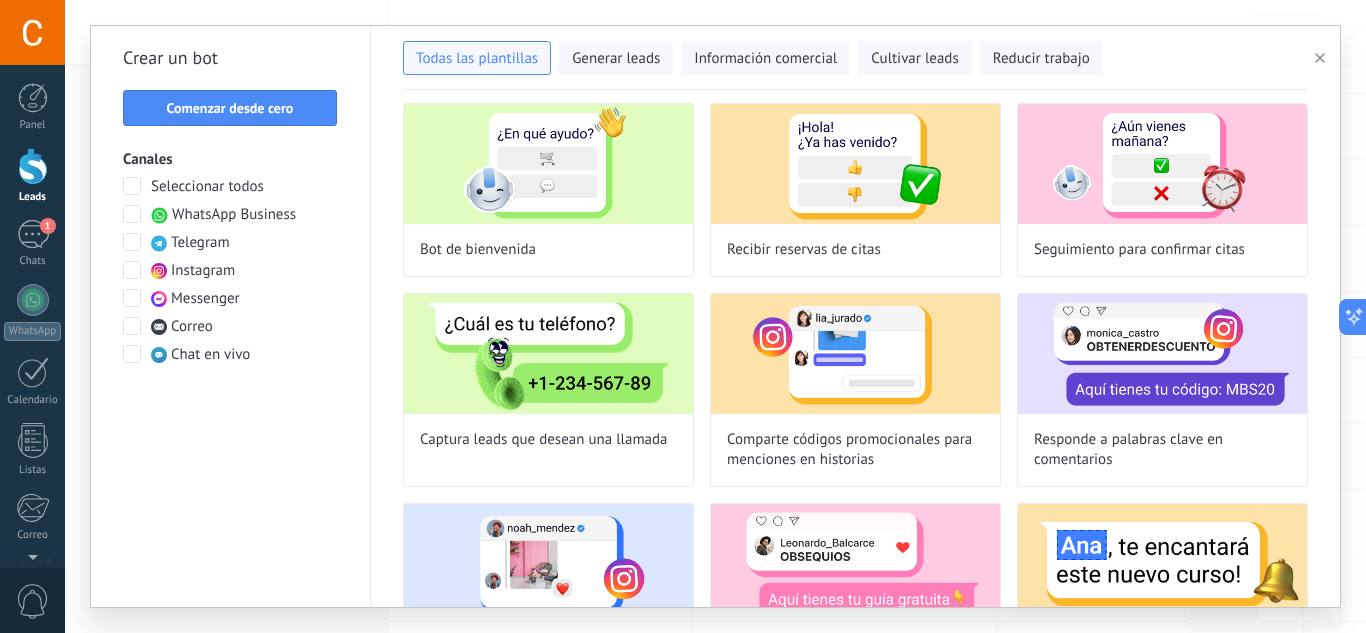 drag, startPoint x: 1342, startPoint y: 206, endPoint x: 1345, endPoint y: 195, distance: 11.401754 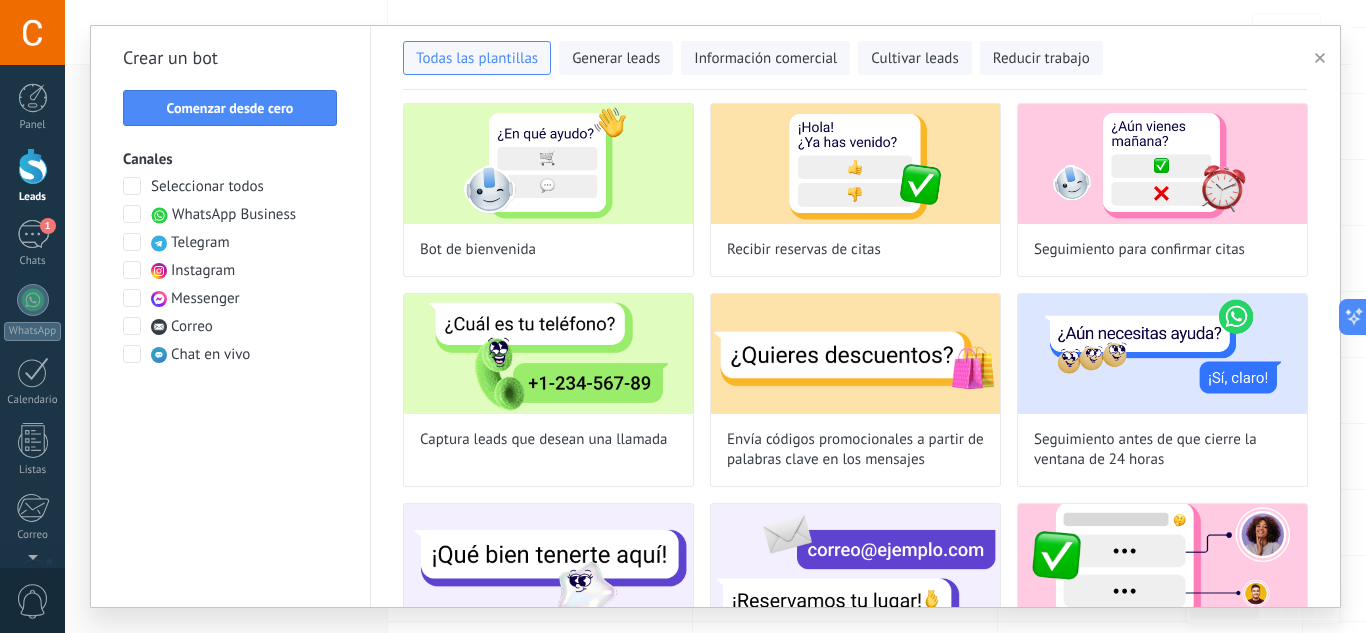 click at bounding box center [132, 298] 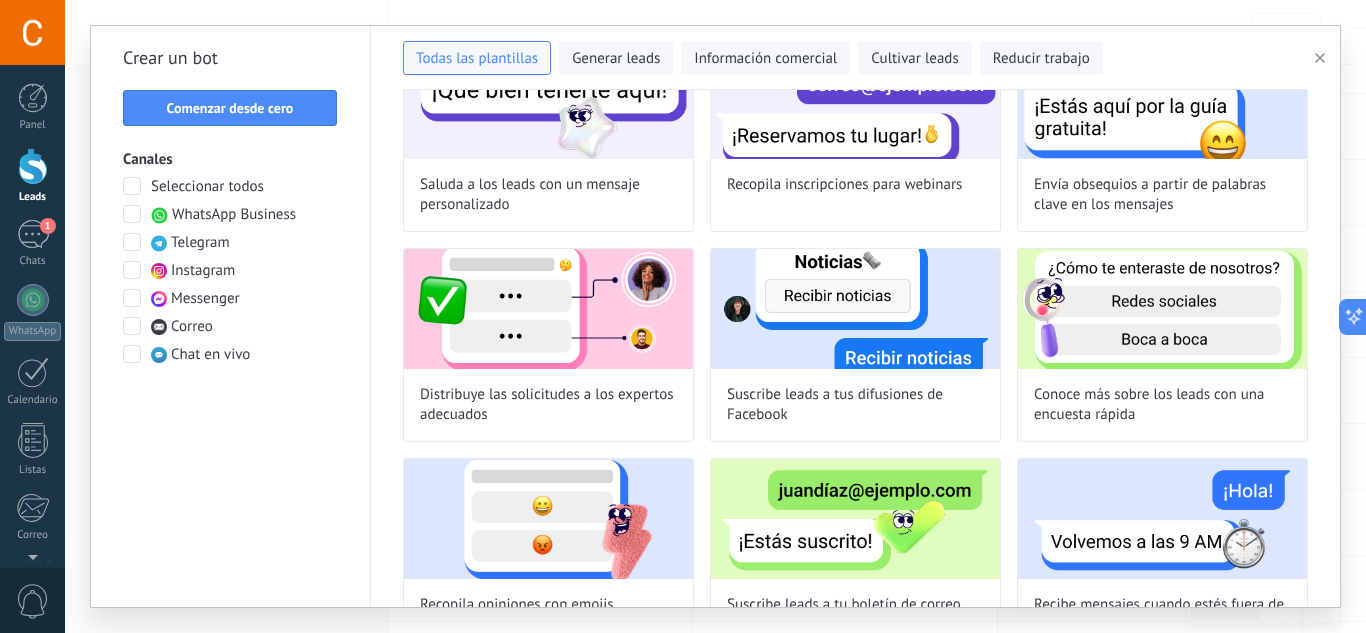 scroll, scrollTop: 817, scrollLeft: 0, axis: vertical 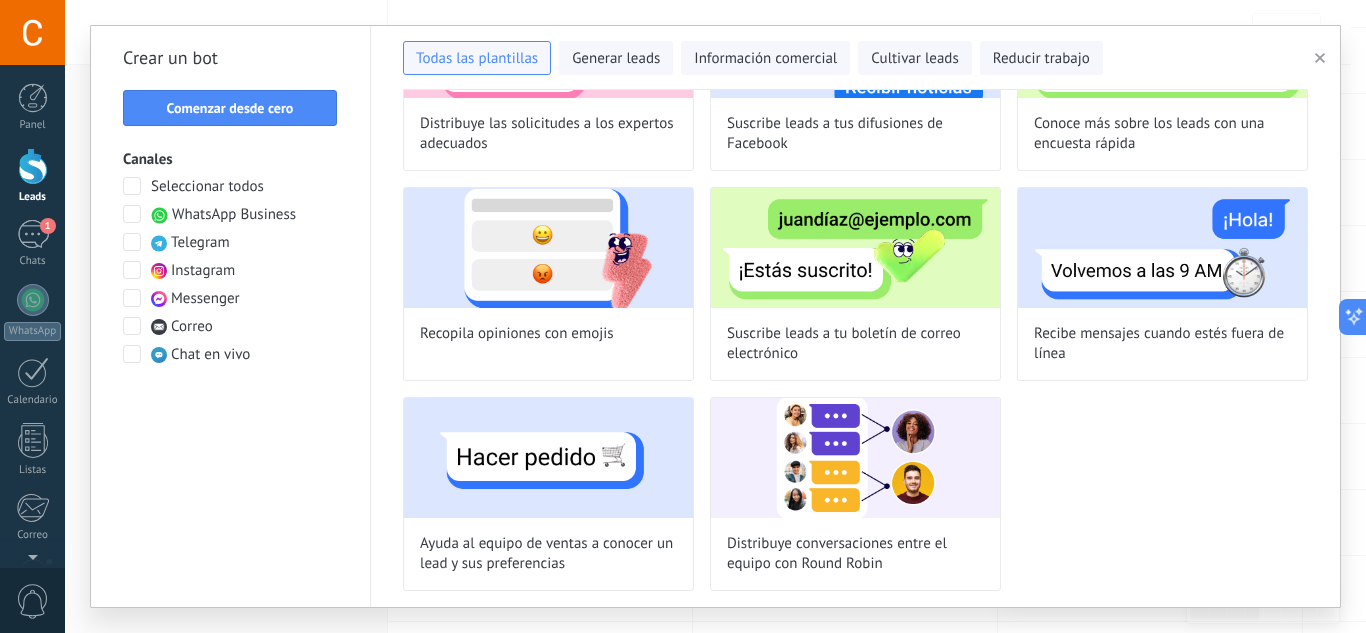 click on "**********" at bounding box center (715, 316) 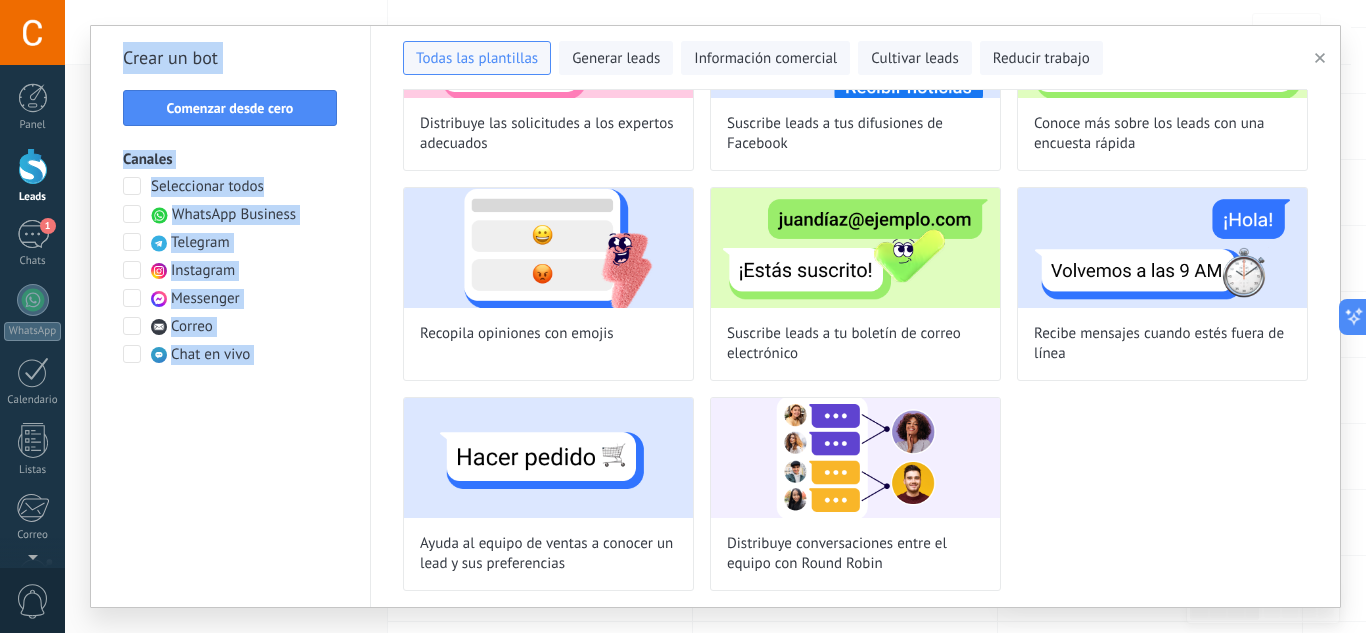 drag, startPoint x: 1340, startPoint y: 276, endPoint x: 1336, endPoint y: 170, distance: 106.07545 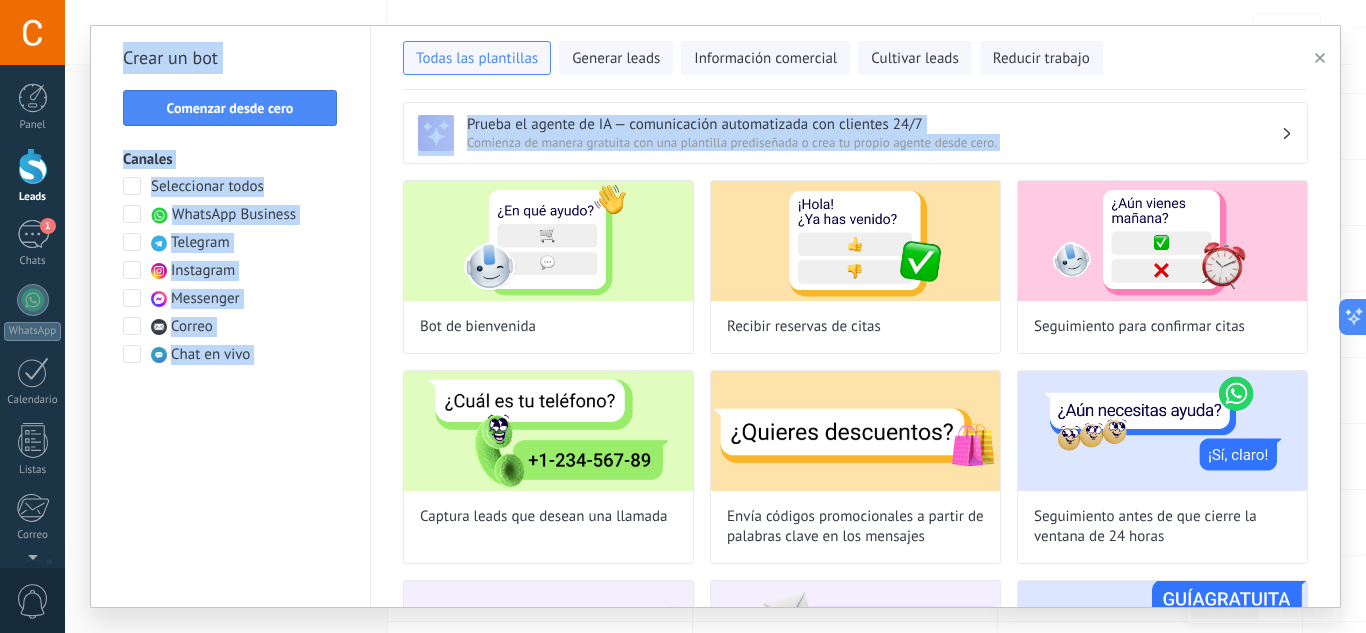 scroll, scrollTop: 0, scrollLeft: 0, axis: both 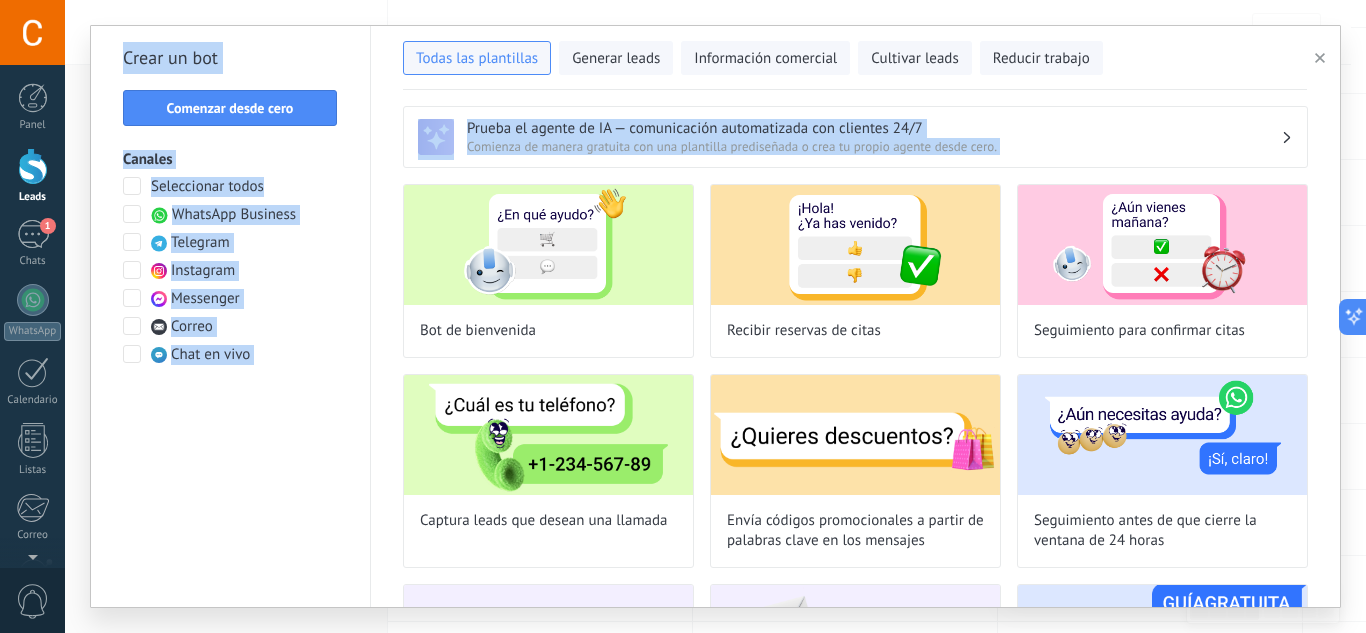 click on "Prueba el agente de IA — comunicación automatizada con clientes 24/7 Comienza de manera gratuita con una plantilla prediseñada o crea tu propio agente desde cero." at bounding box center [855, 129] 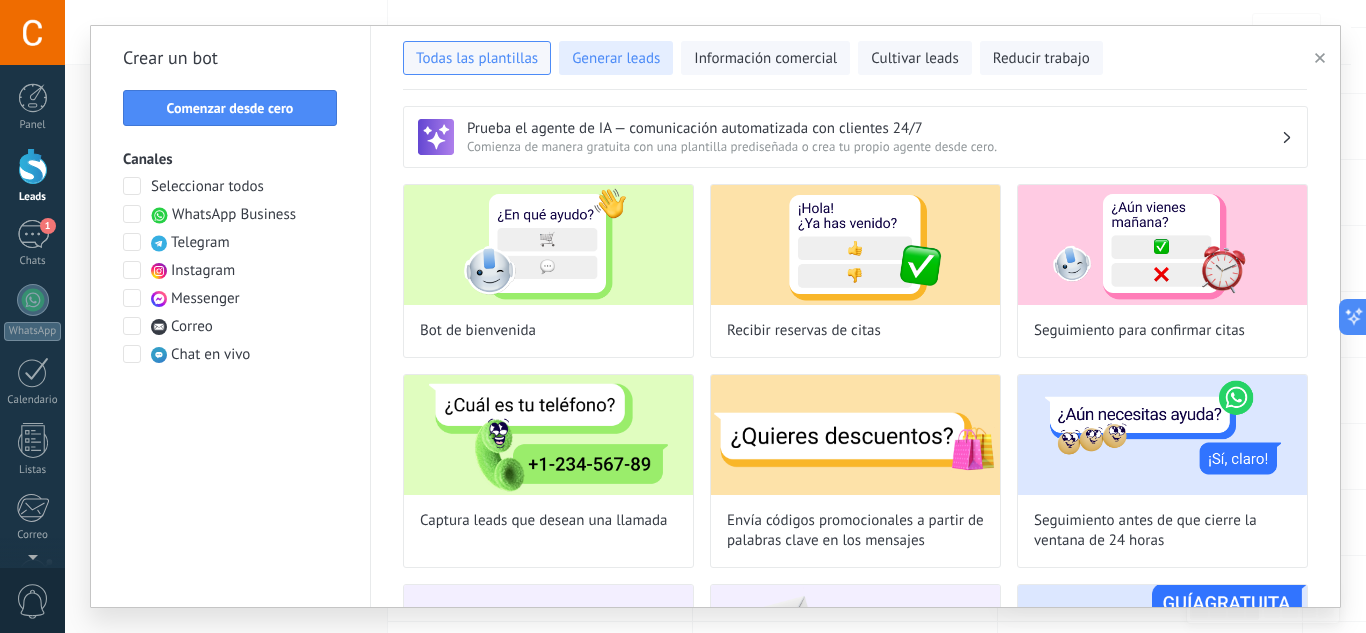 click on "Generar leads" at bounding box center [616, 59] 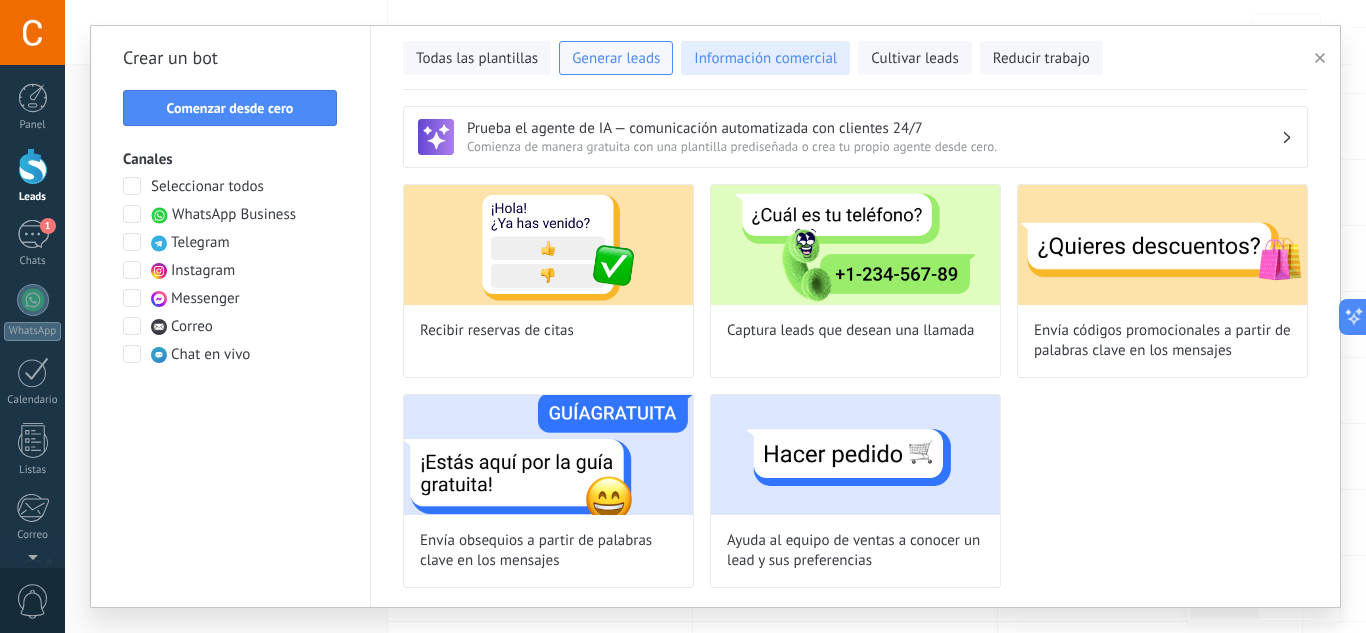 click on "Información comercial" at bounding box center [765, 59] 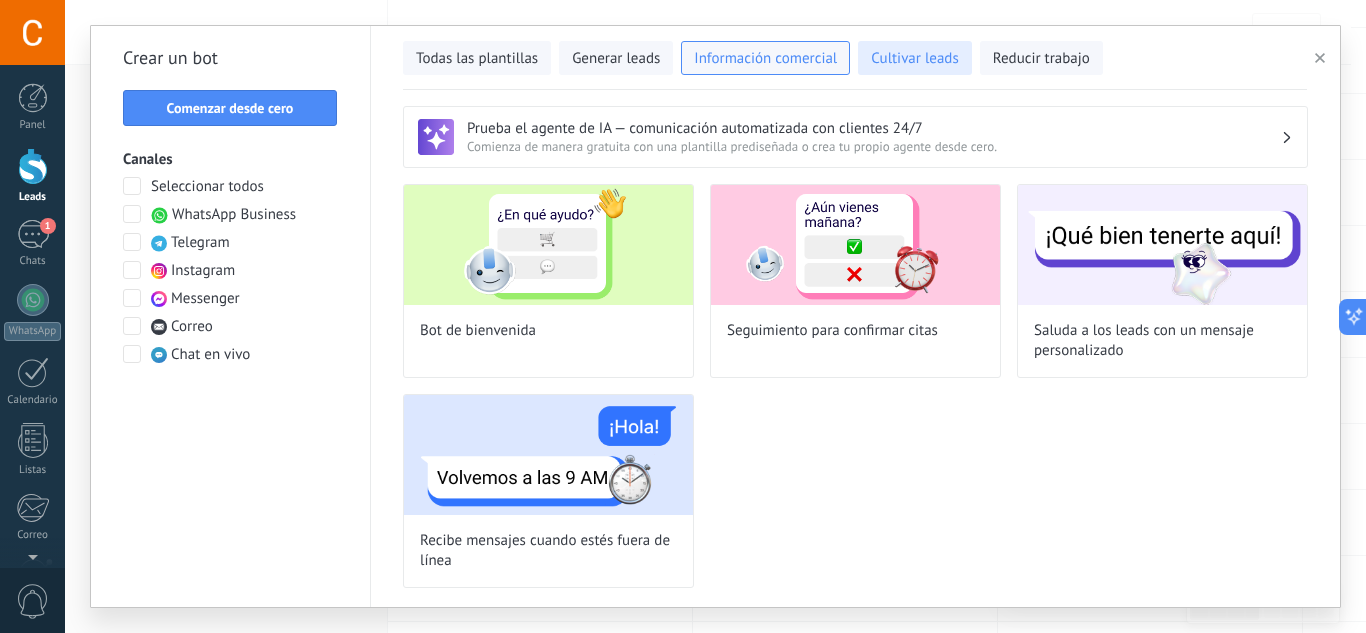 click on "Cultivar leads" at bounding box center [914, 59] 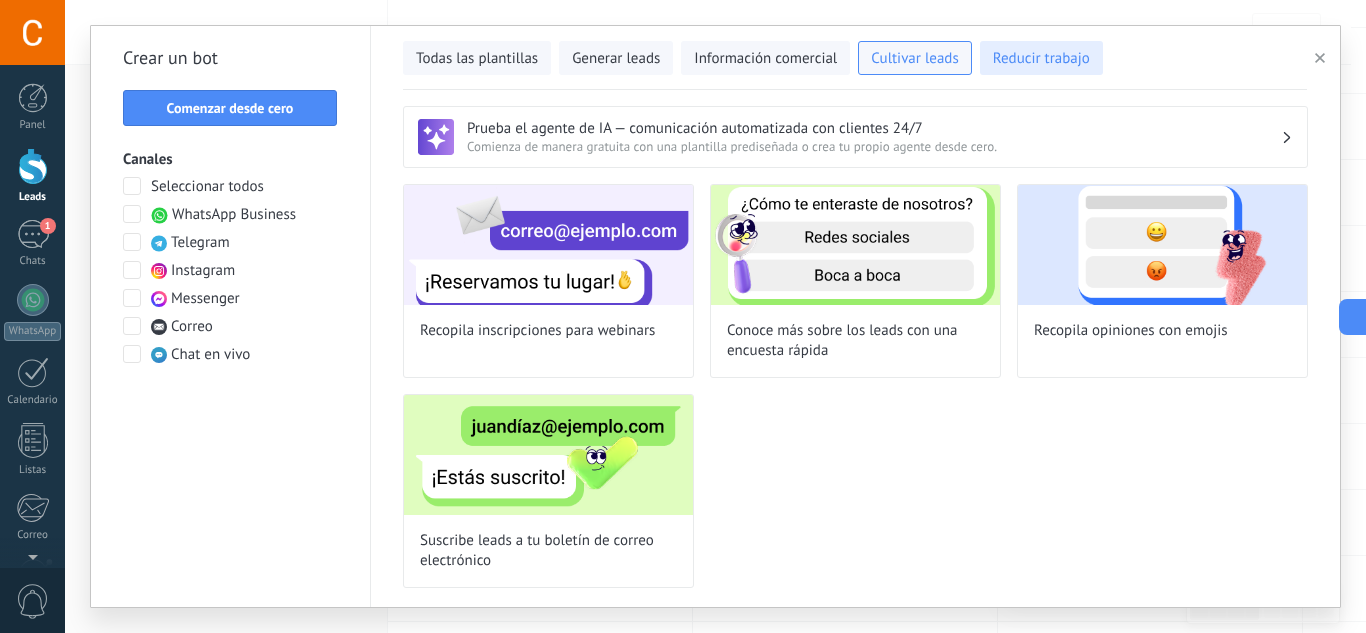 click on "Reducir trabajo" at bounding box center (1041, 59) 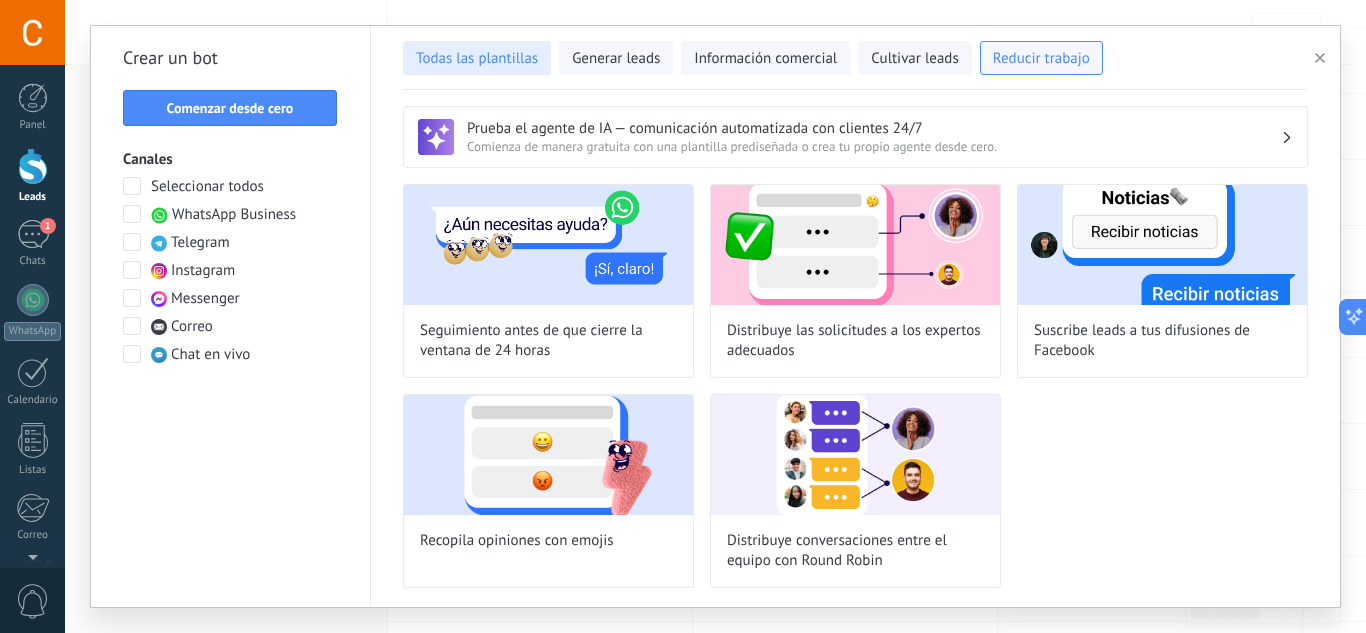 click on "Todas las plantillas" at bounding box center (477, 59) 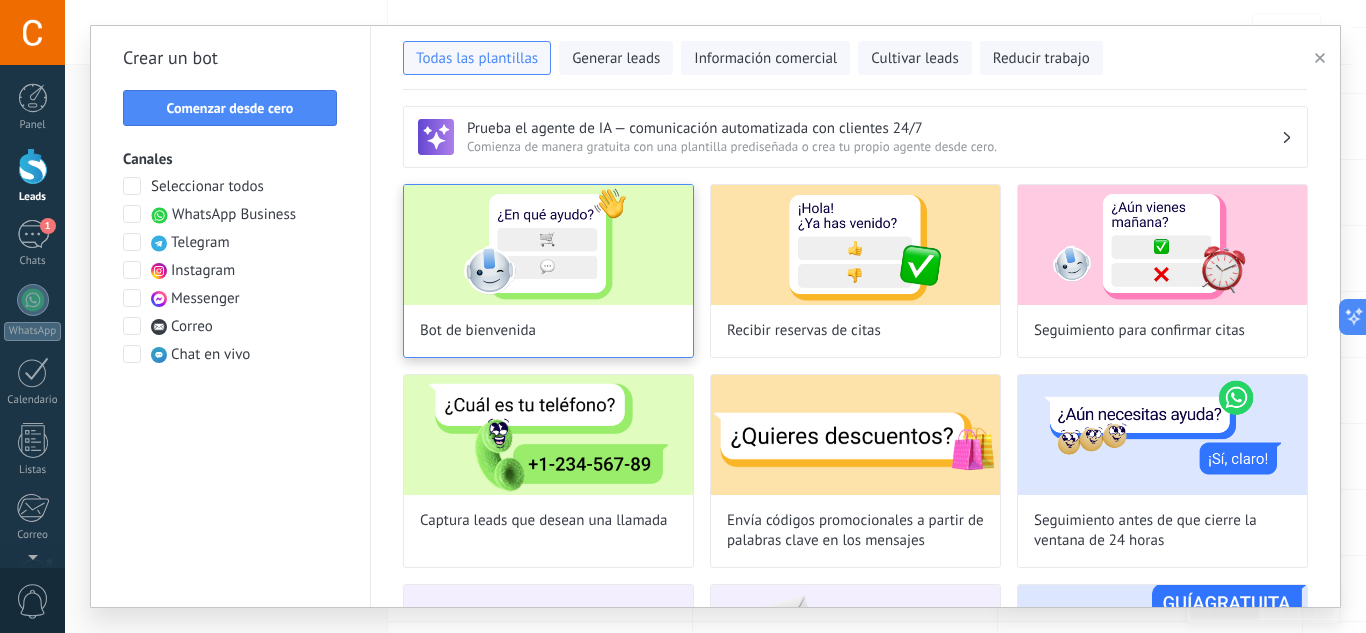 click at bounding box center (548, 245) 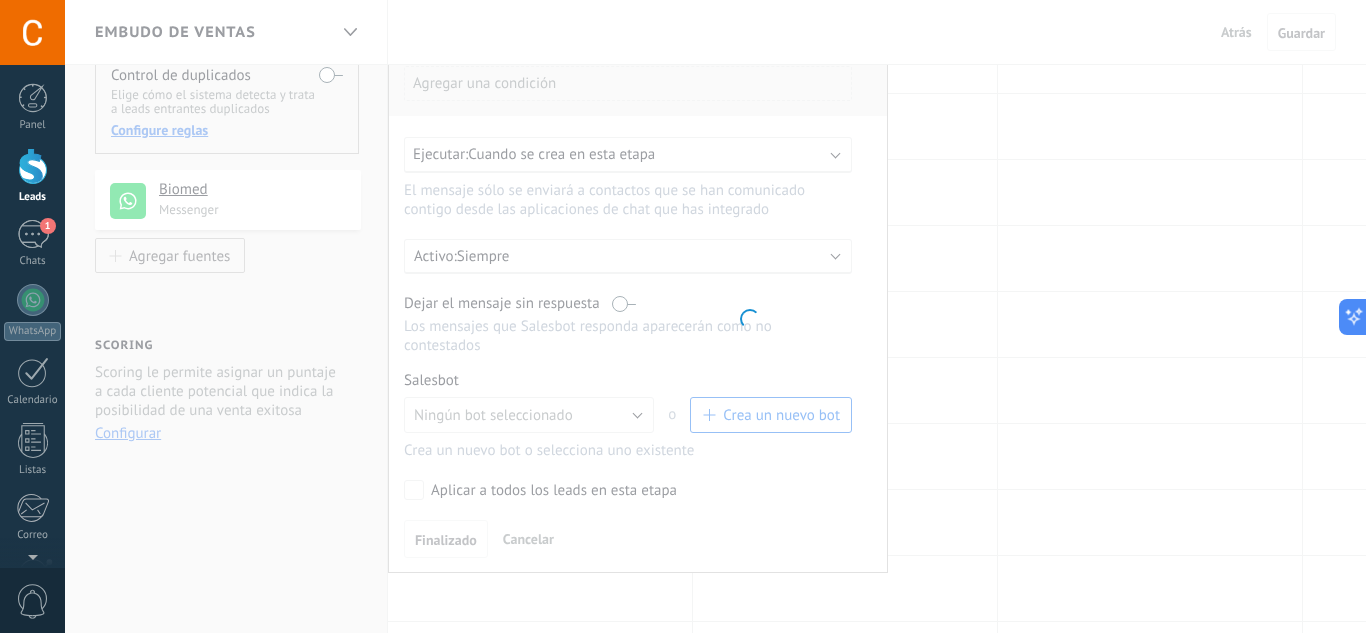 scroll, scrollTop: 0, scrollLeft: 0, axis: both 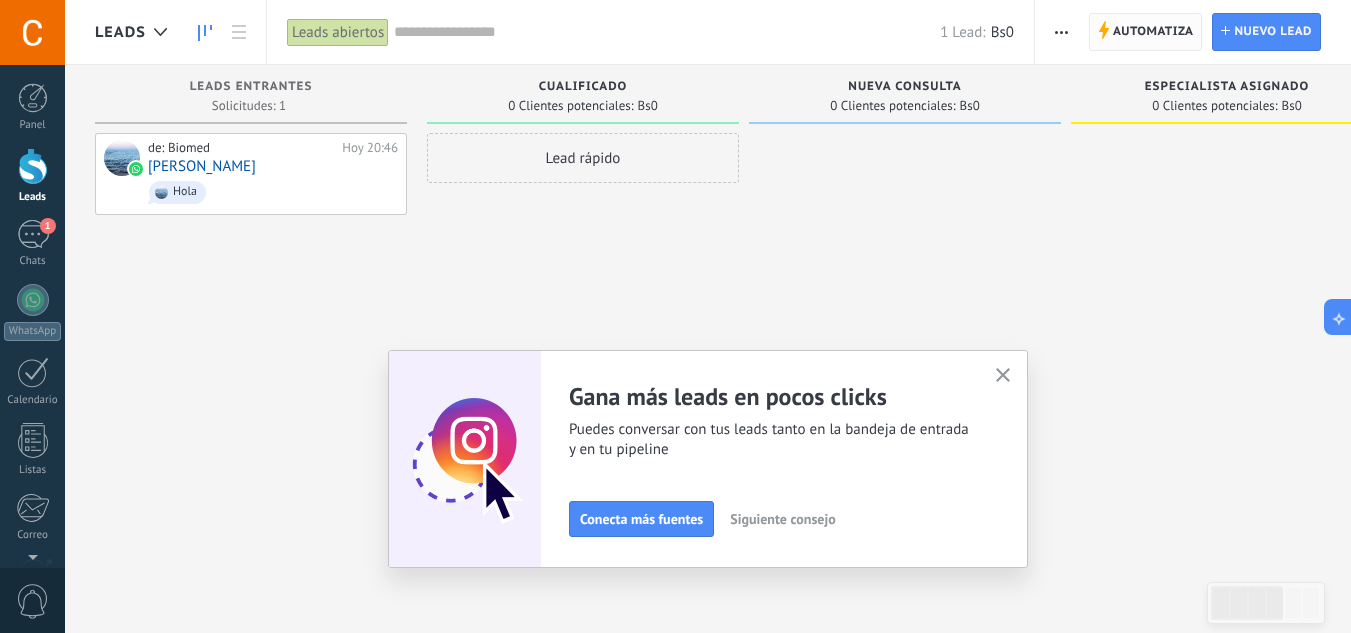 click on "Automatiza" at bounding box center (1153, 32) 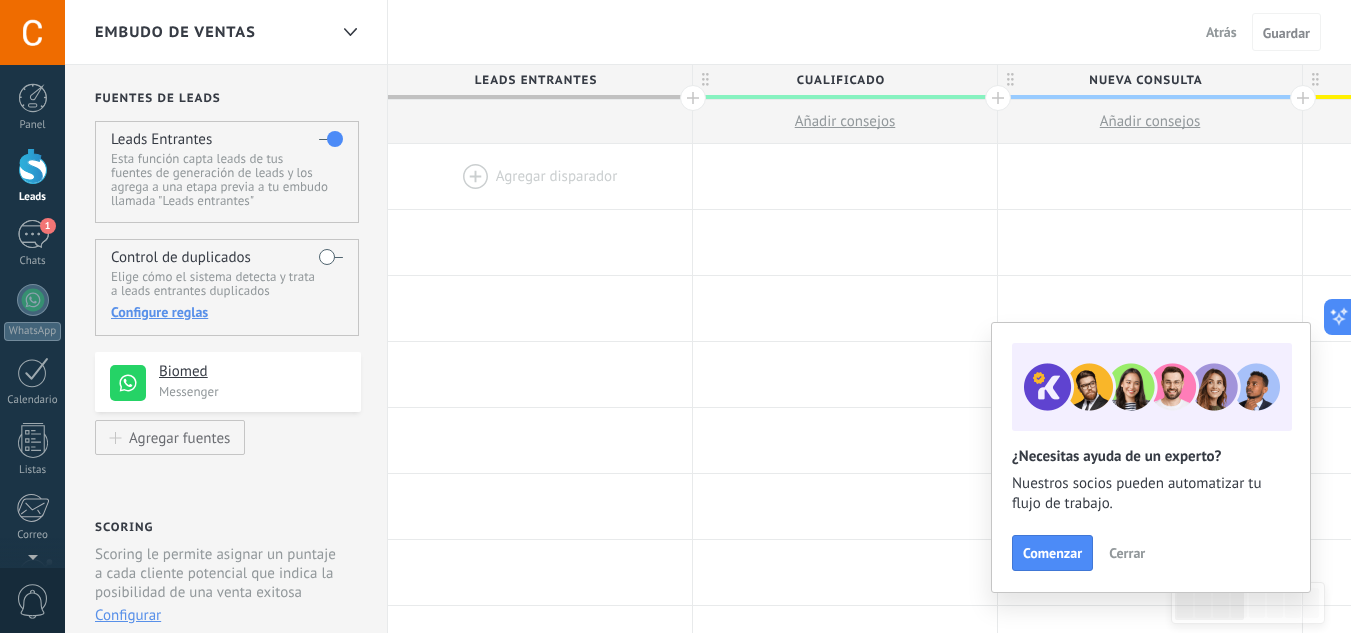 click at bounding box center (540, 176) 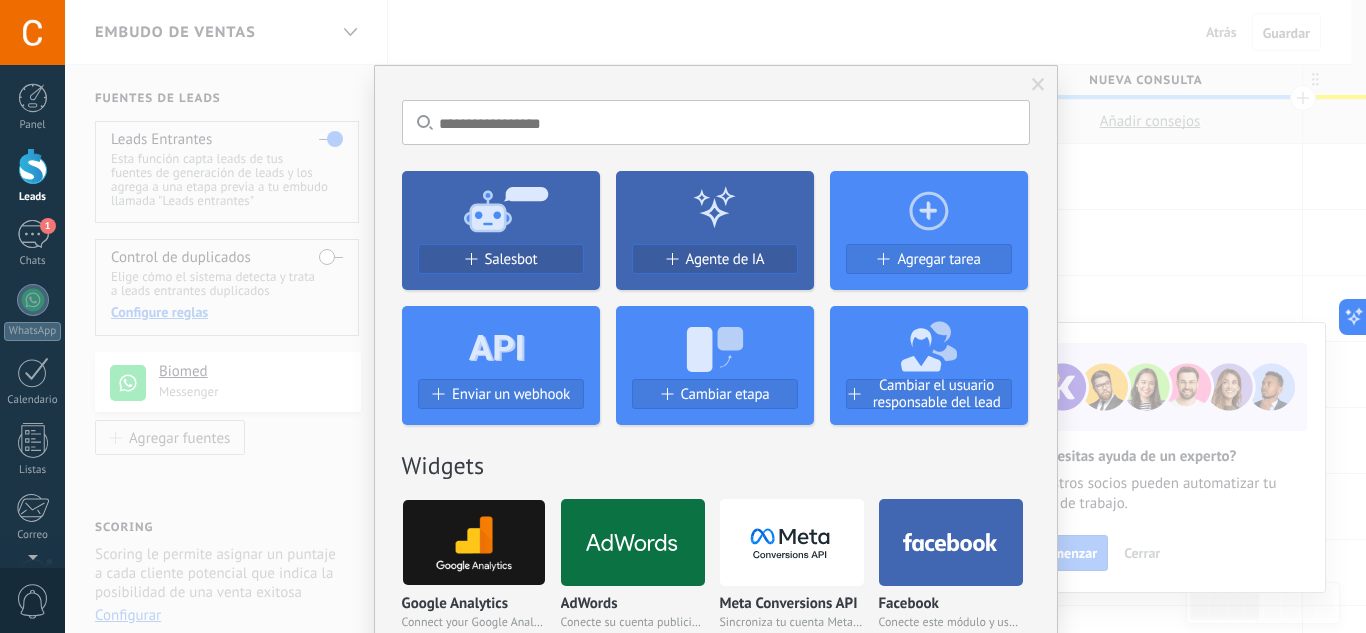 click 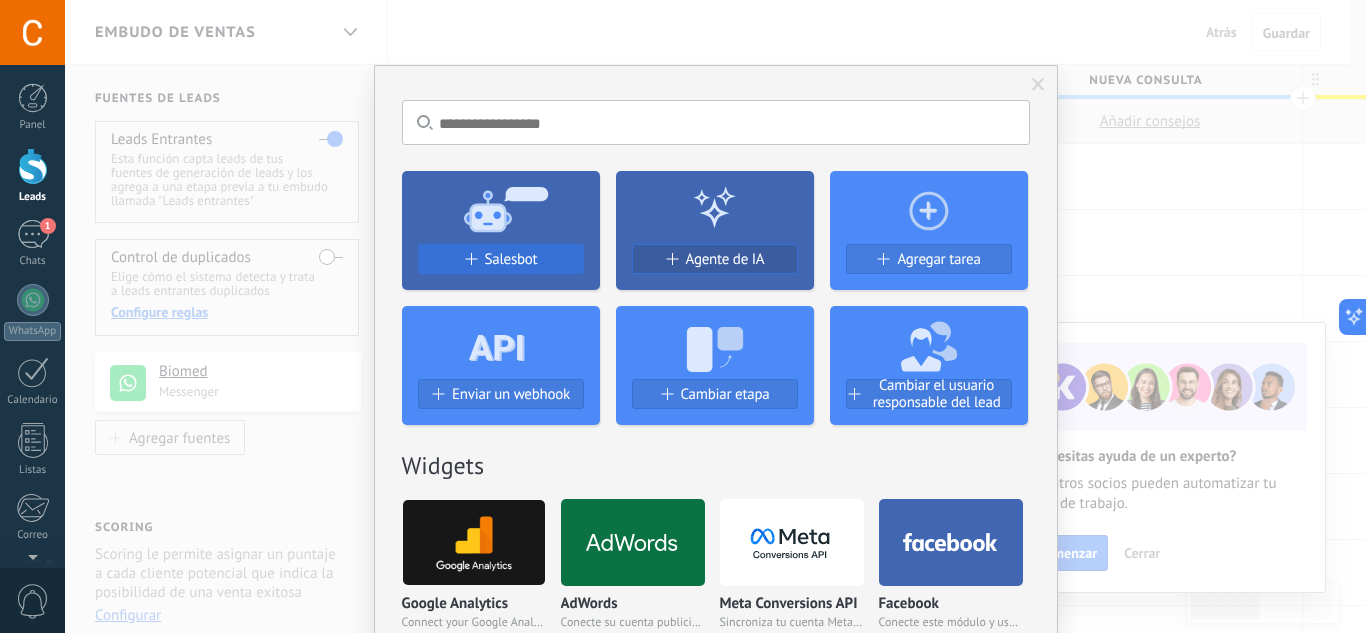 click on "Salesbot" at bounding box center (511, 259) 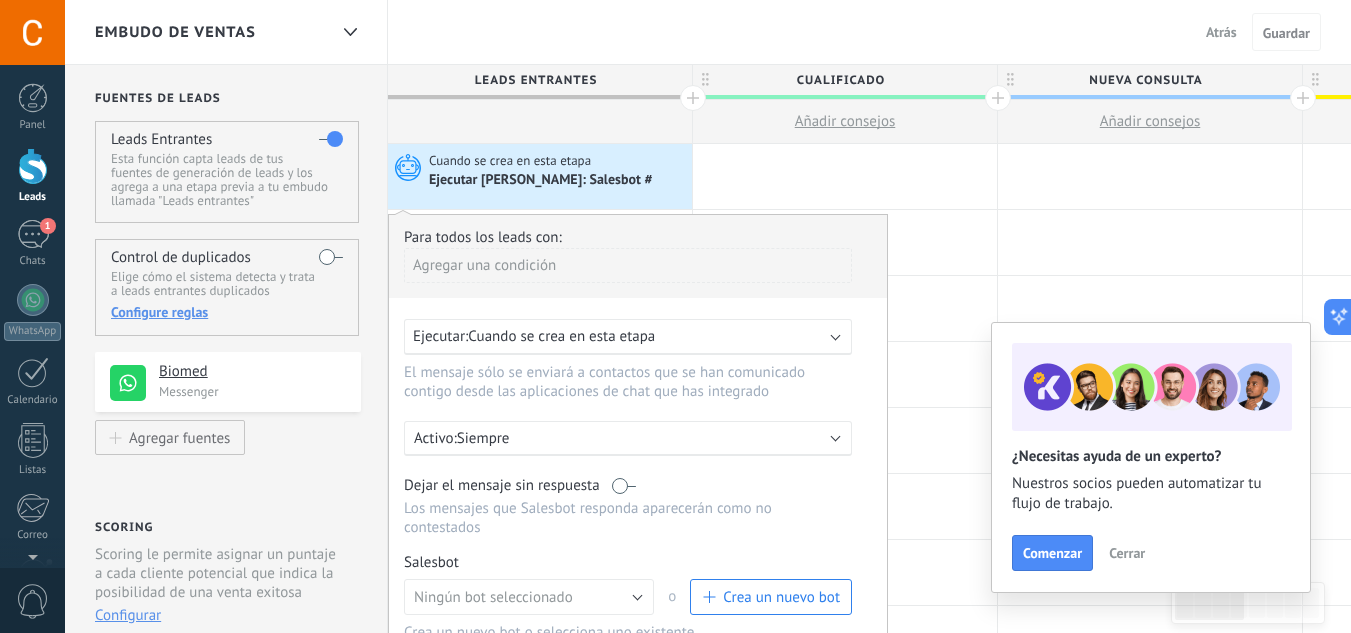 click on "Crea un nuevo bot" at bounding box center [781, 597] 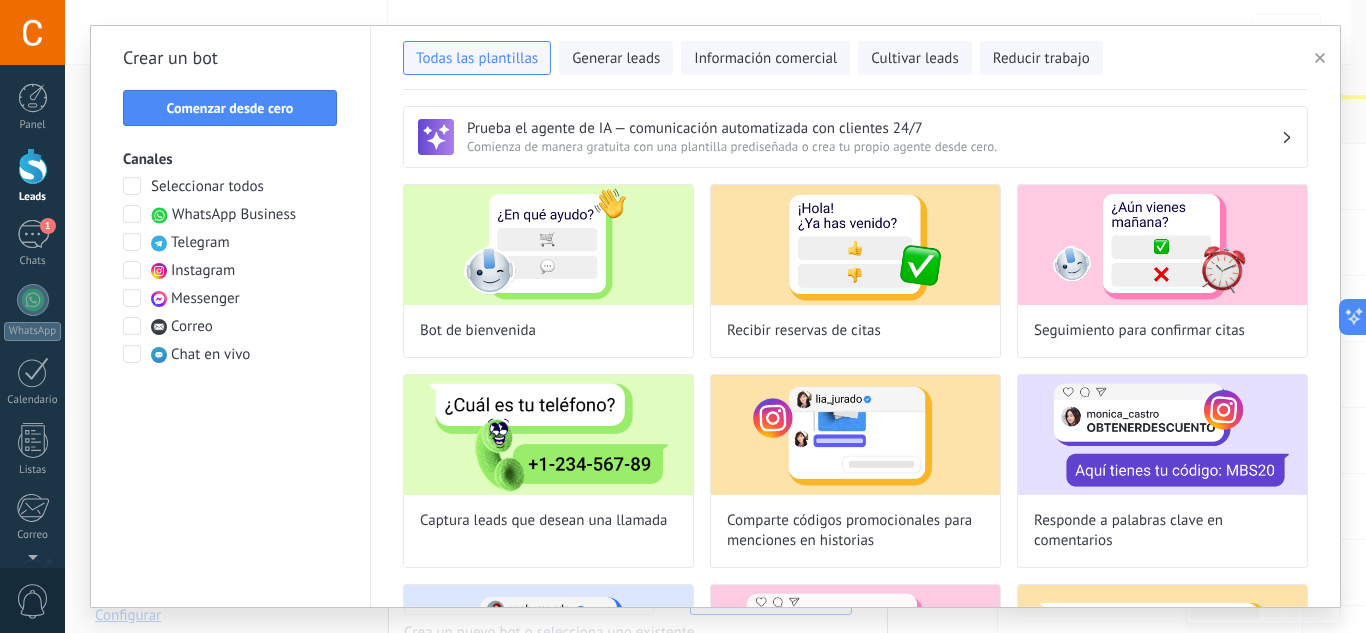 click at bounding box center (132, 214) 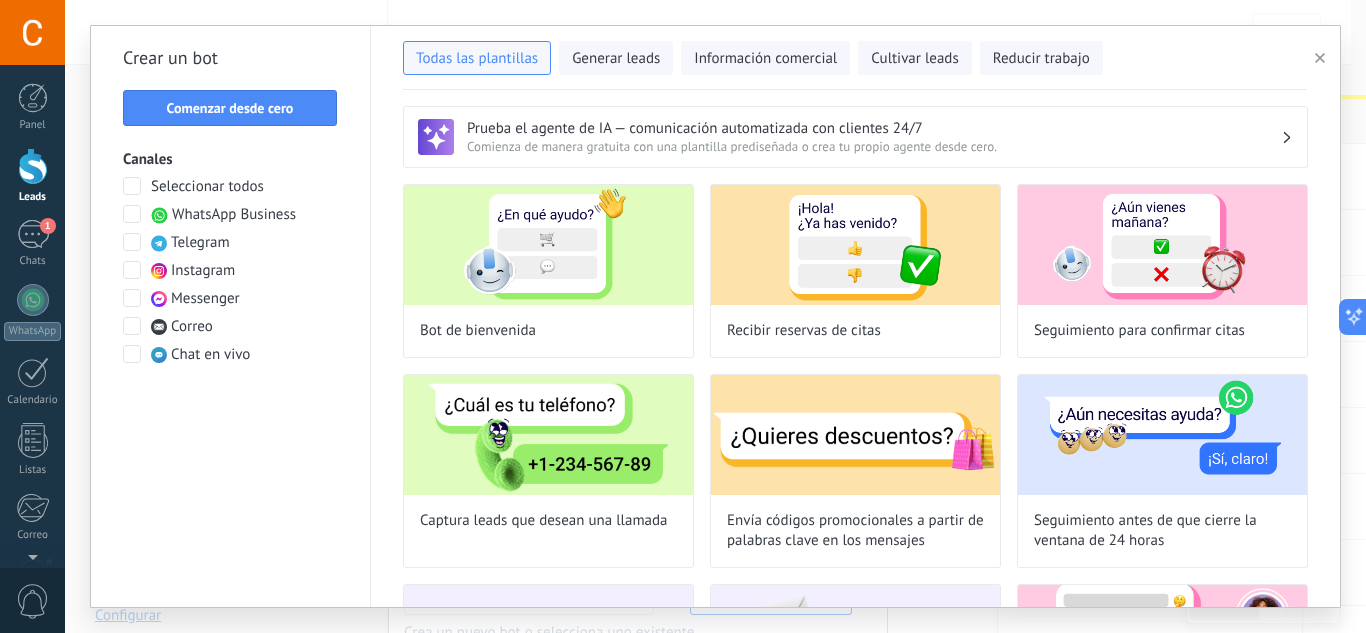 click at bounding box center [132, 298] 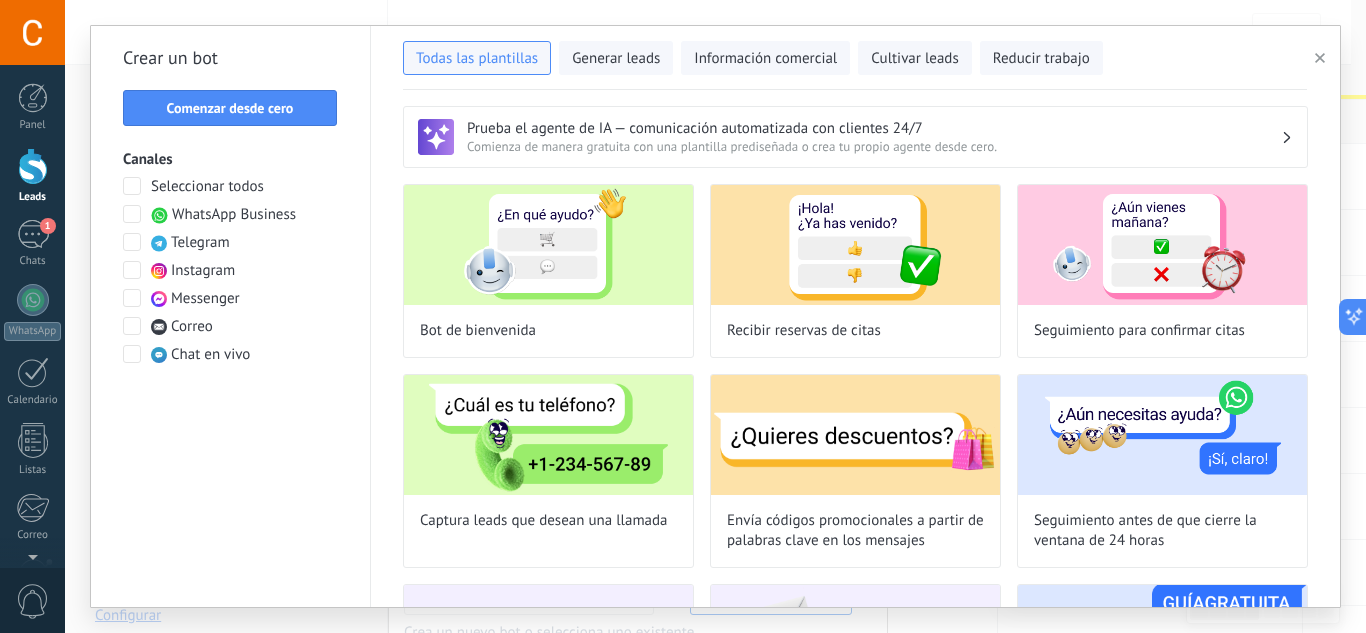 click at bounding box center (132, 354) 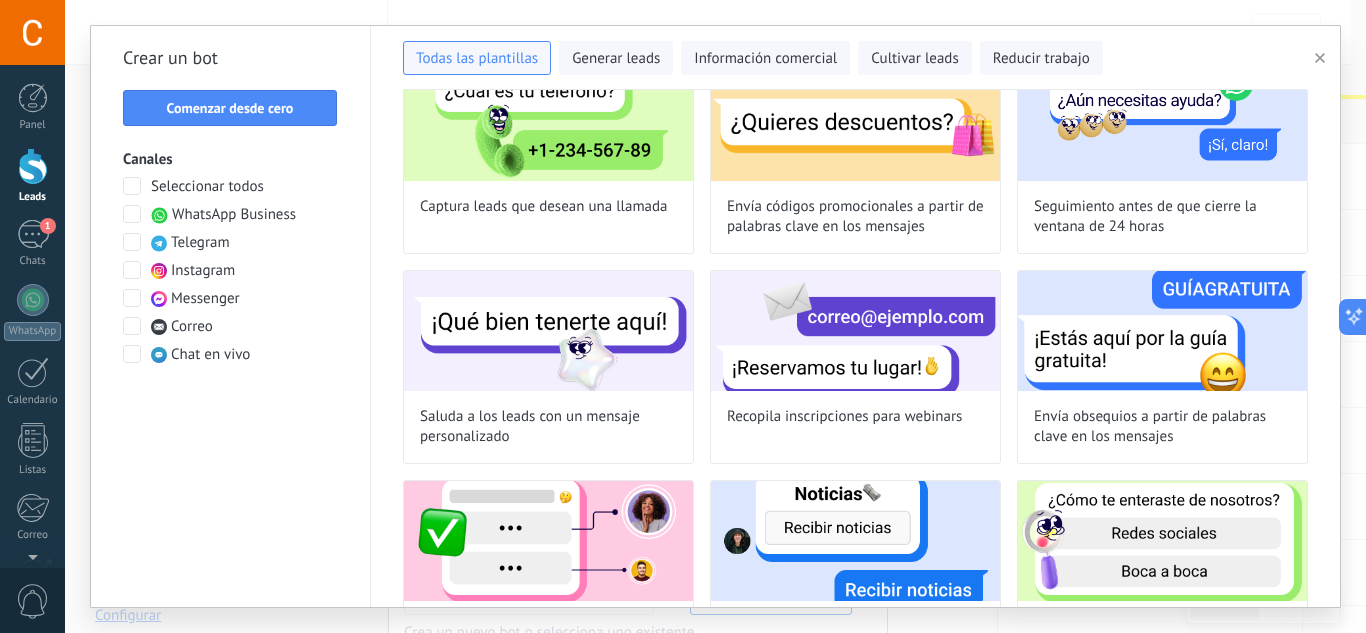 scroll, scrollTop: 0, scrollLeft: 0, axis: both 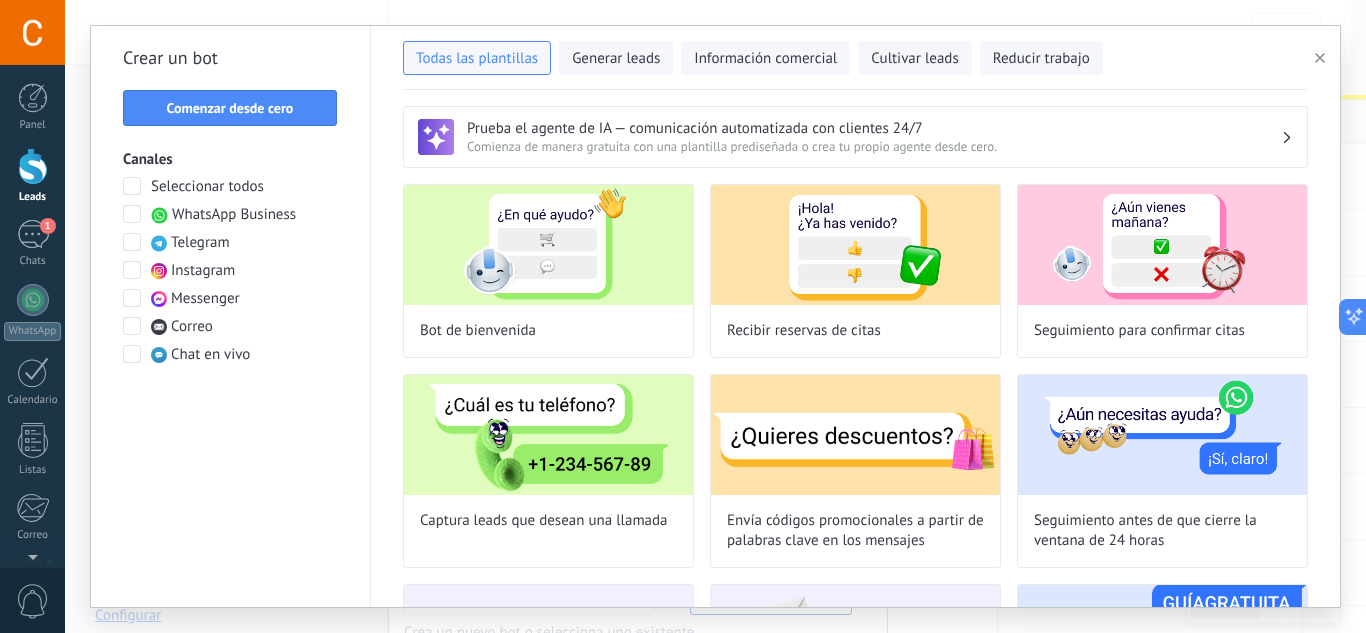 click on "Prueba el agente de IA — comunicación automatizada con clientes 24/7 Comienza de manera gratuita con una plantilla prediseñada o crea tu propio agente desde cero." at bounding box center (855, 137) 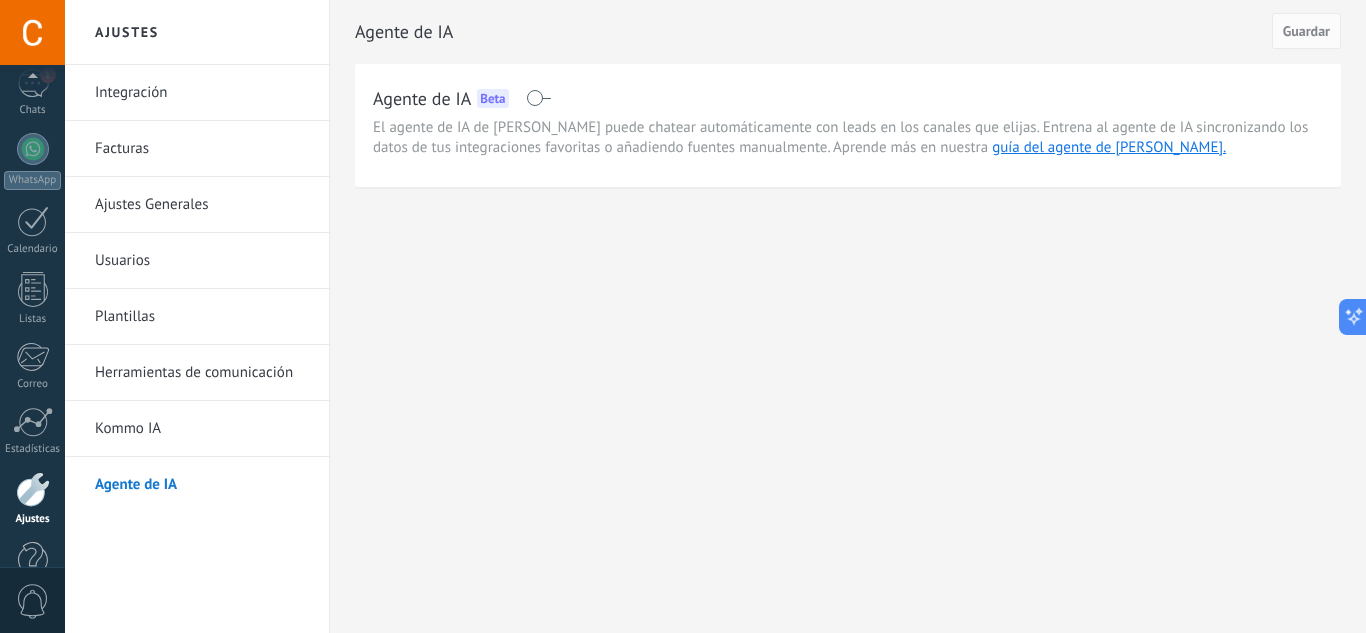 scroll, scrollTop: 199, scrollLeft: 0, axis: vertical 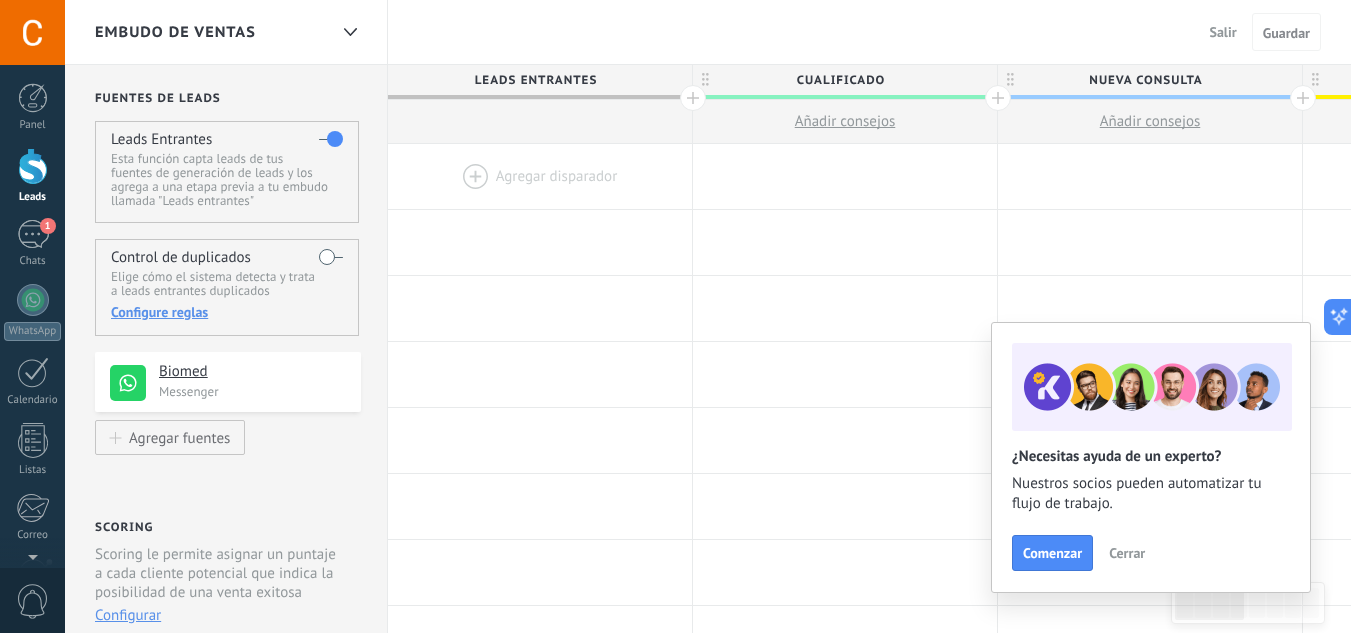 click at bounding box center (540, 176) 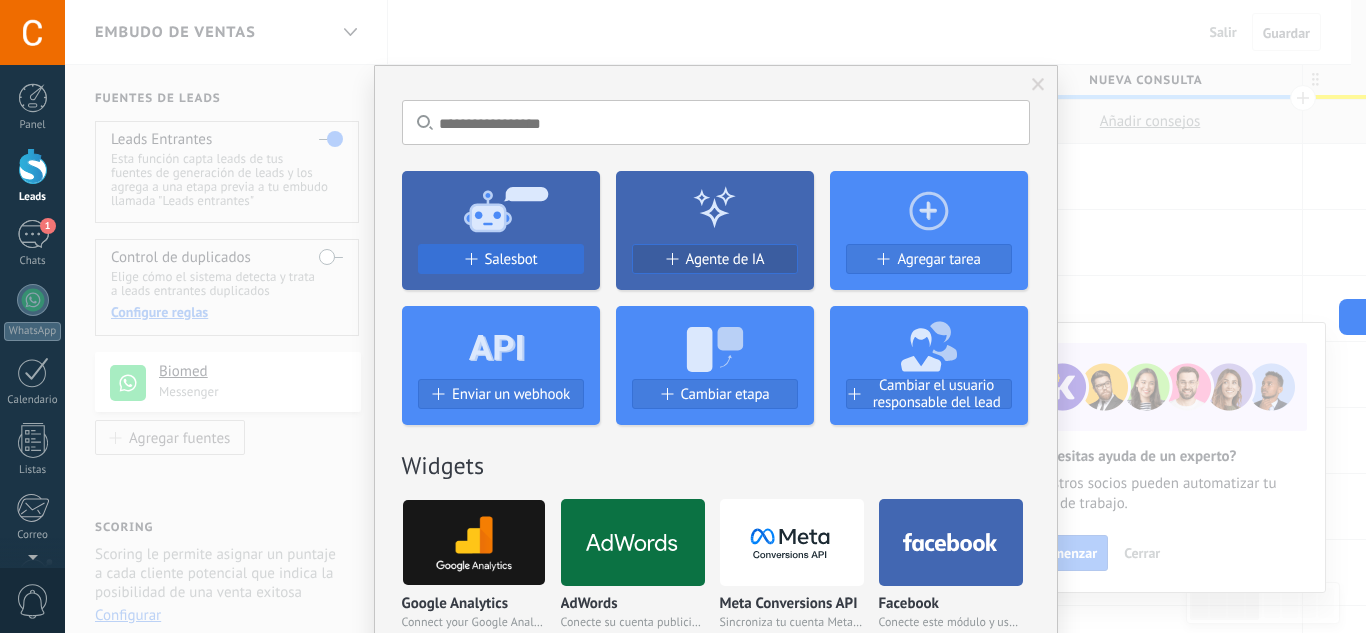 click on "Salesbot" at bounding box center (501, 259) 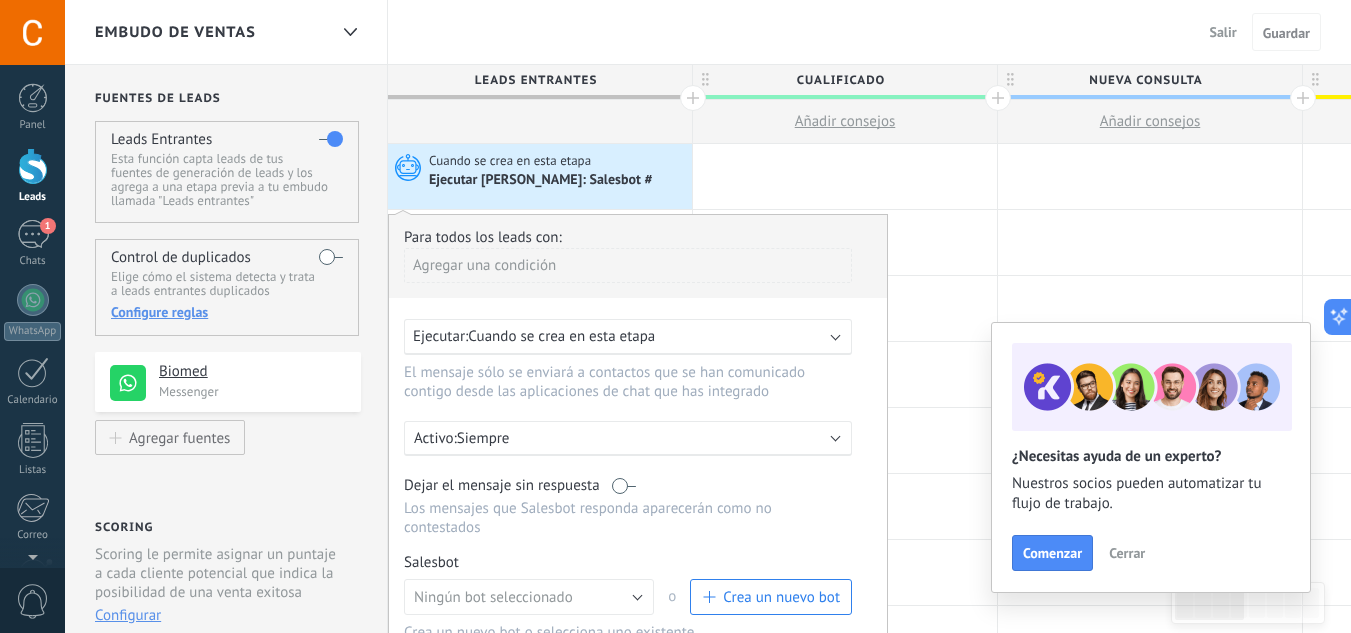 click on "Ejecutar:  Cuando se crea en esta etapa" at bounding box center (628, 337) 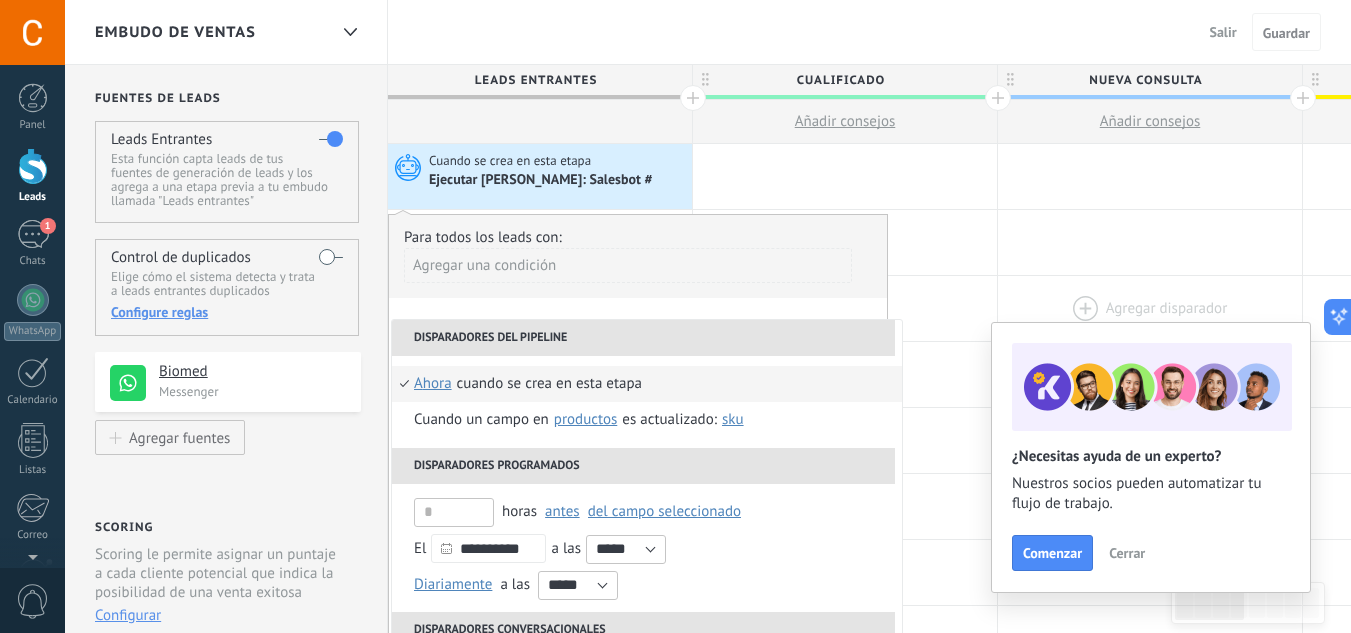 click at bounding box center (1150, 308) 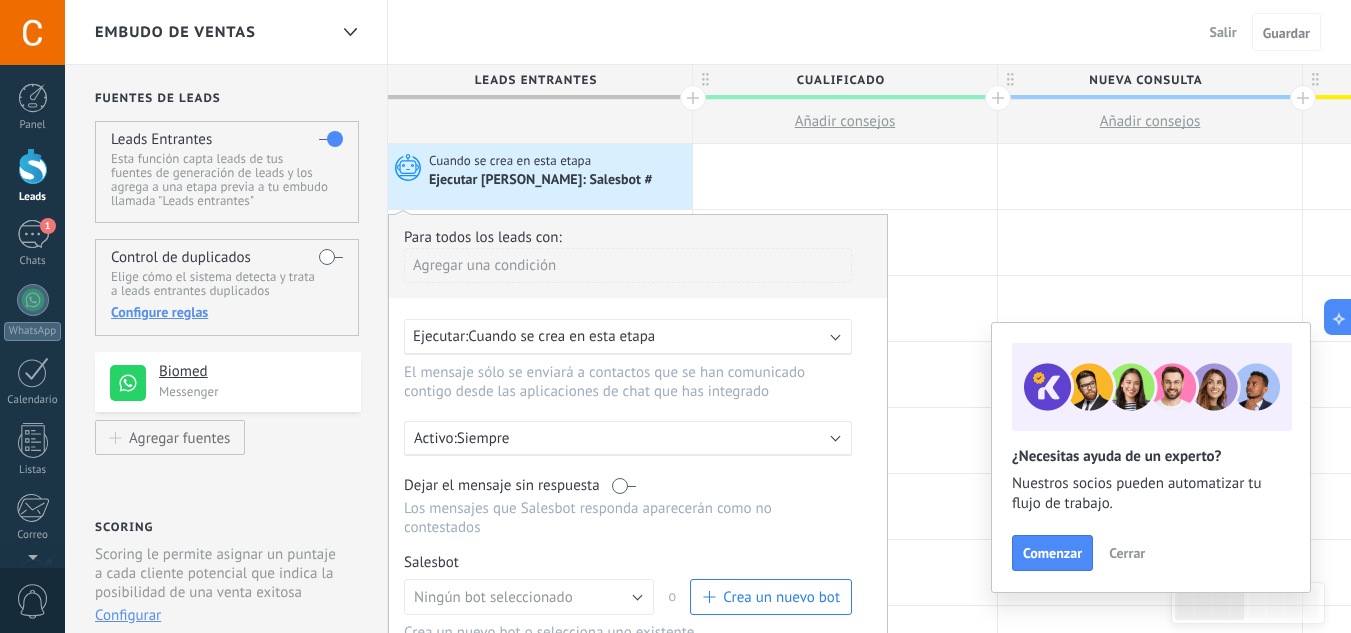 click on "Crea un nuevo bot" at bounding box center [781, 597] 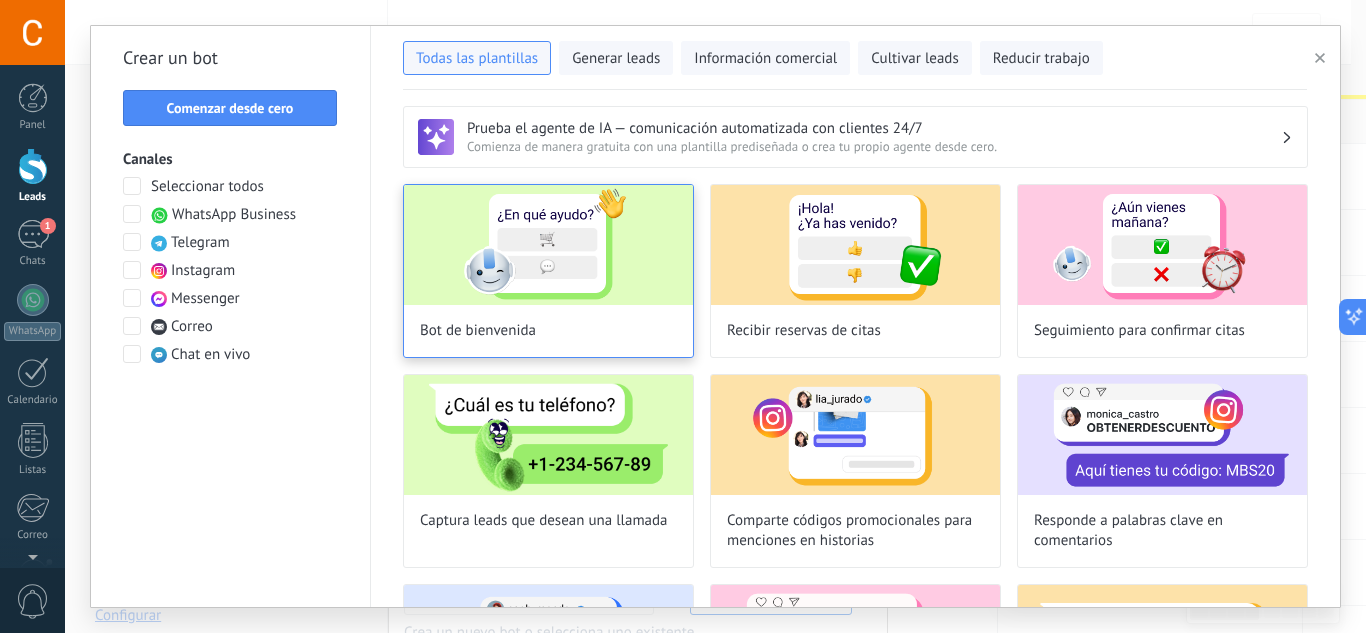 click at bounding box center [548, 245] 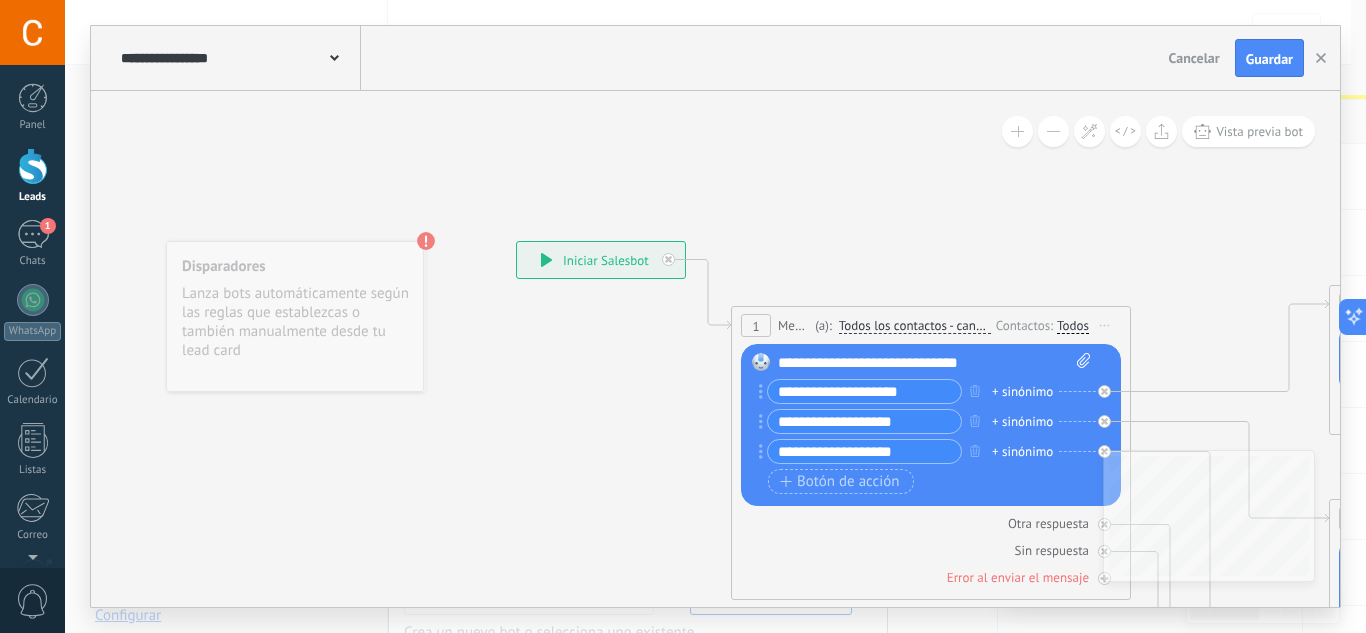 click on "**********" at bounding box center [934, 363] 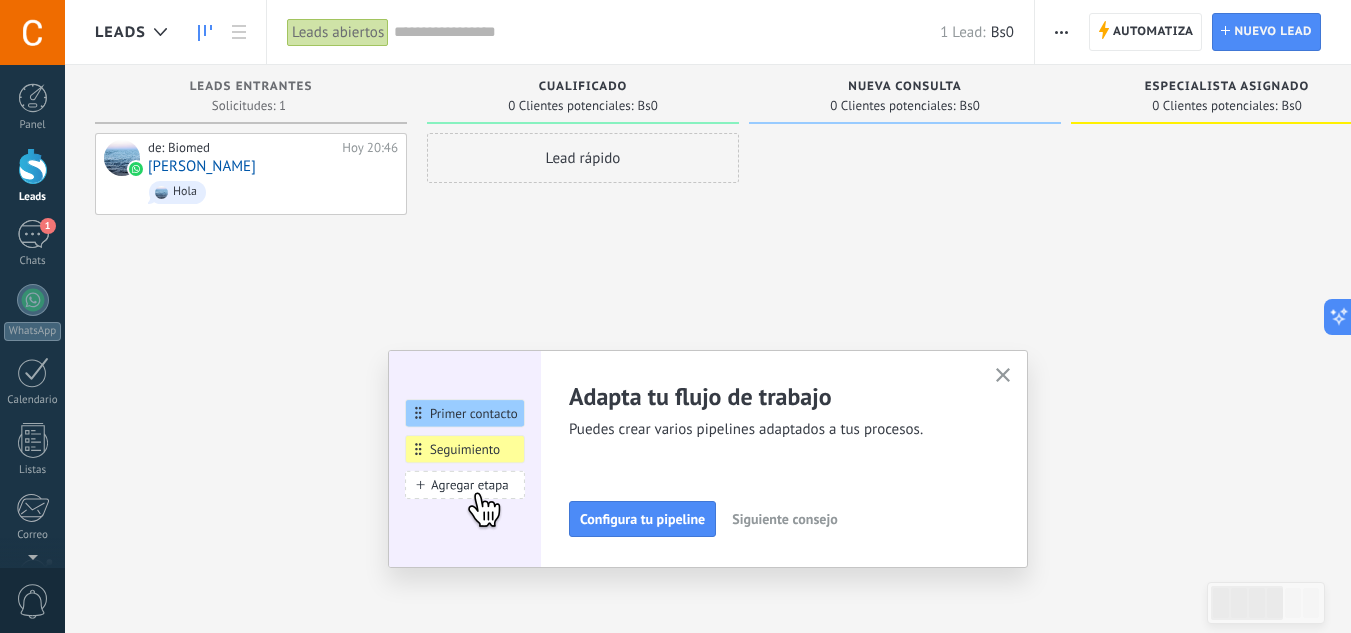 click at bounding box center (1003, 376) 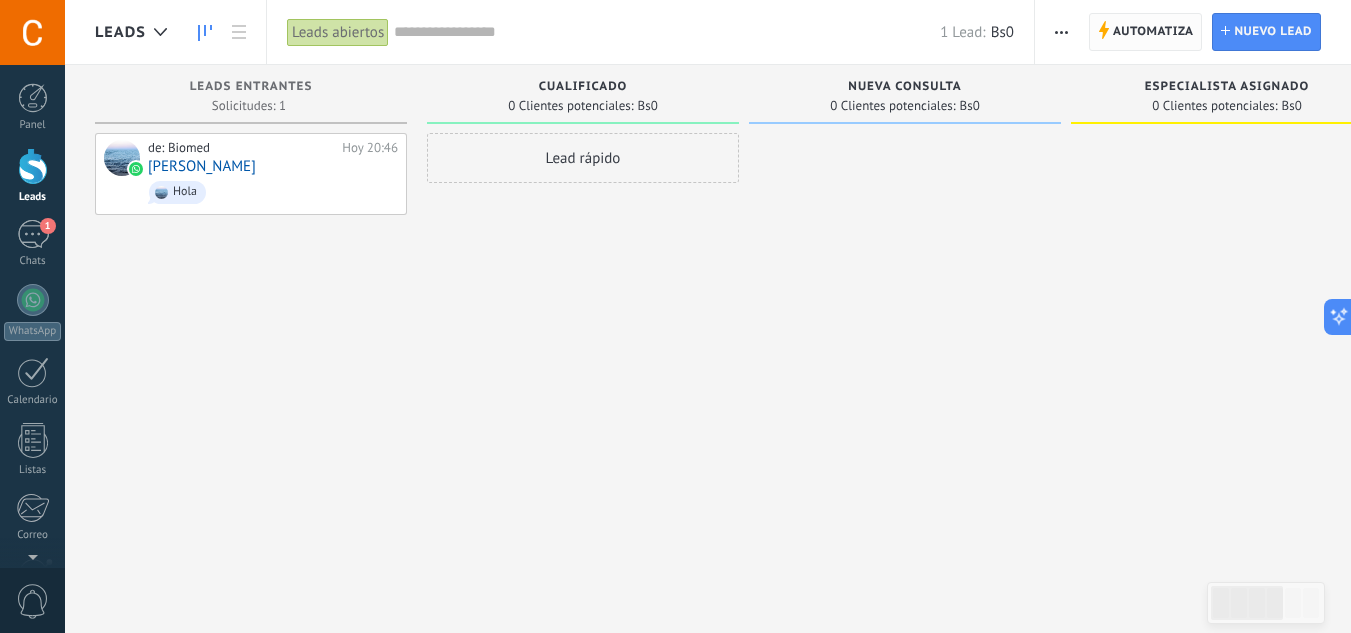 click on "Automatiza" at bounding box center (1153, 32) 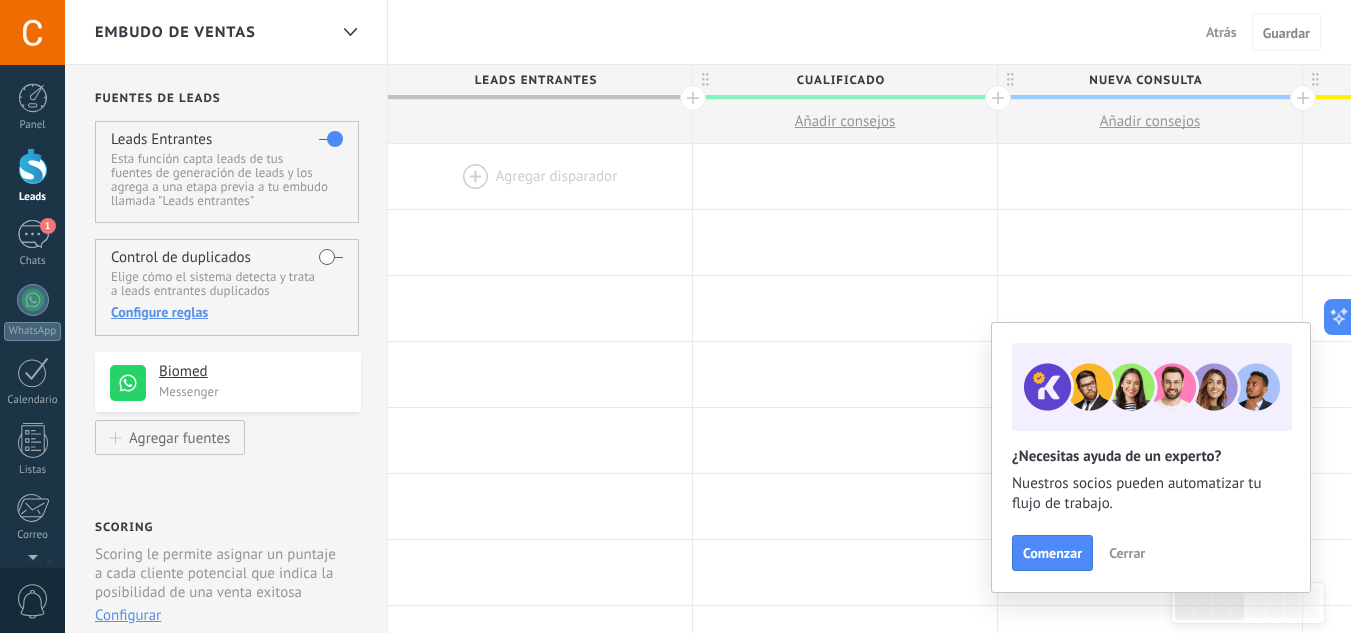 click at bounding box center [540, 176] 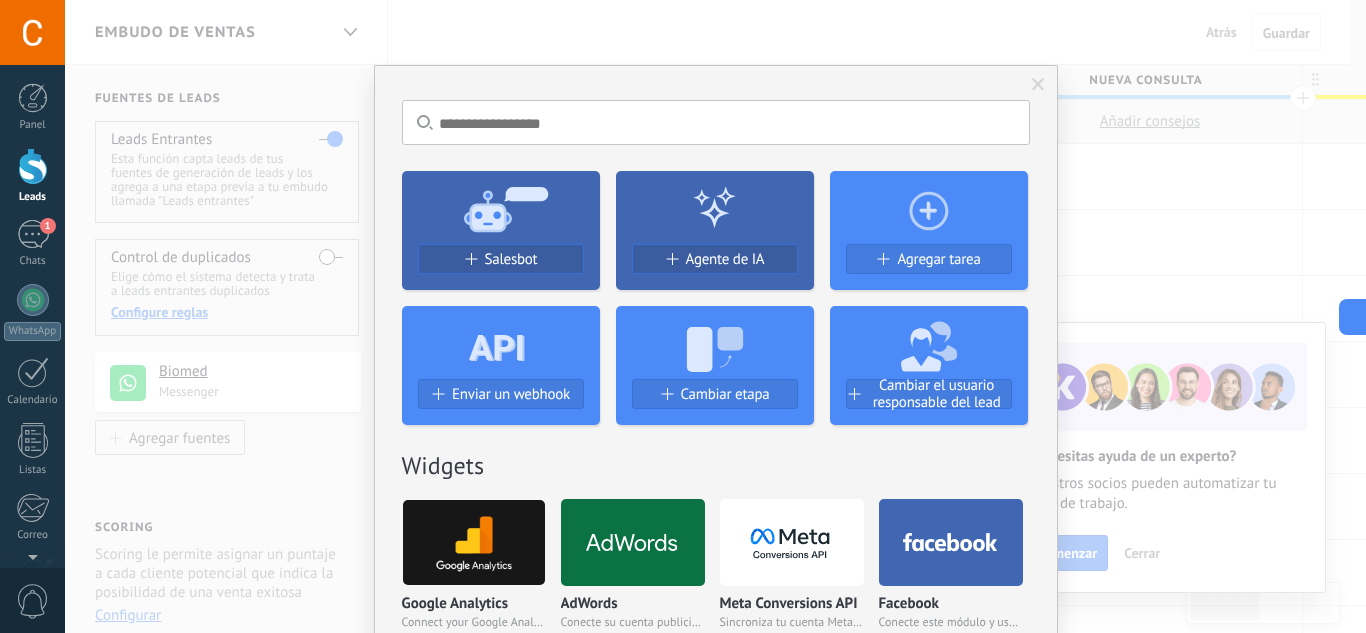 click on "Salesbot" at bounding box center [501, 259] 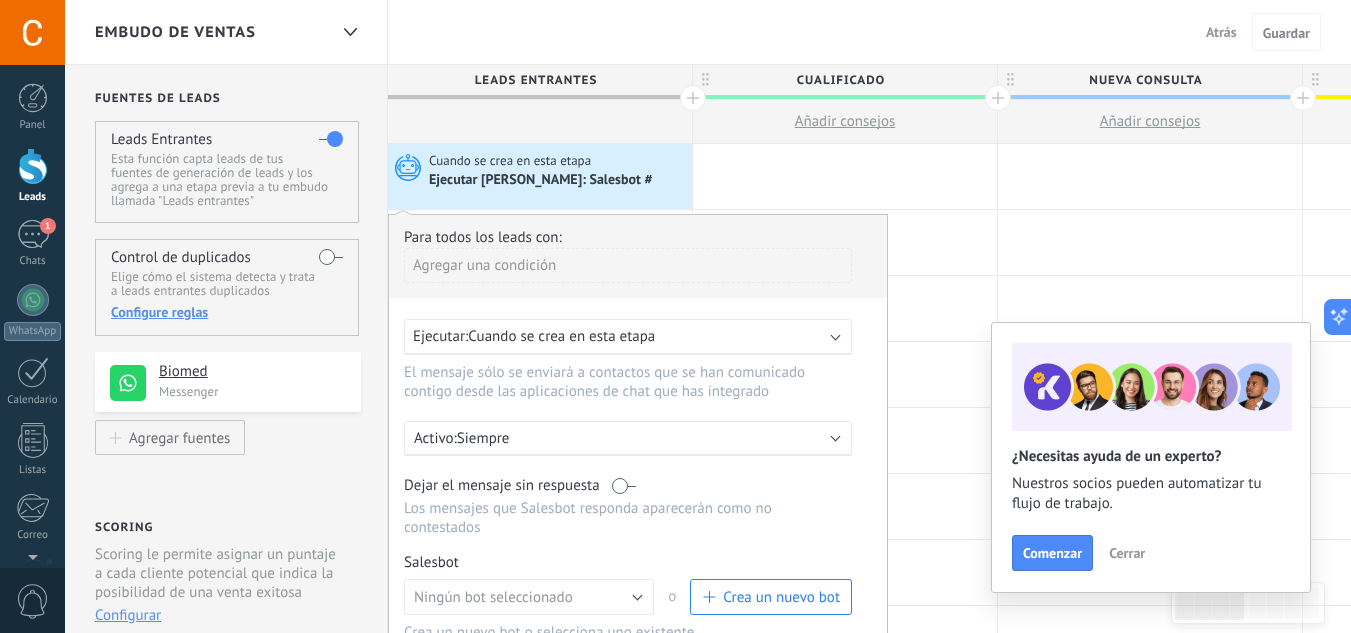 click on "Crea un nuevo bot" at bounding box center (781, 597) 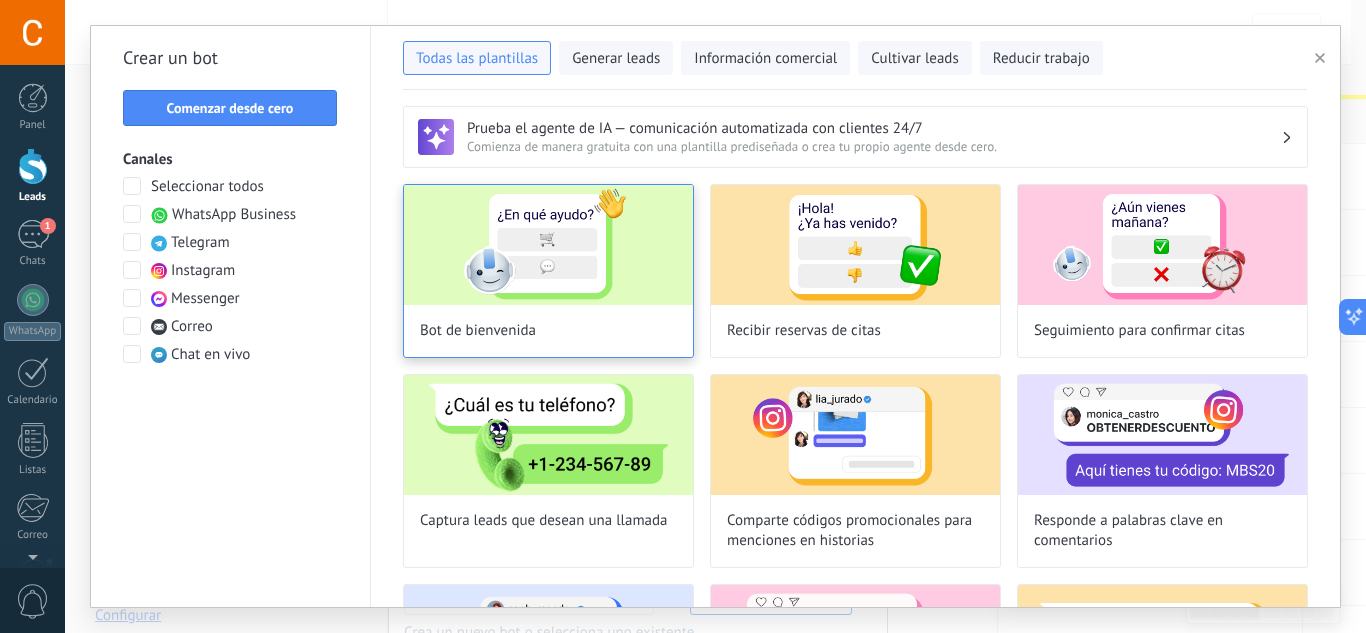 click at bounding box center [548, 245] 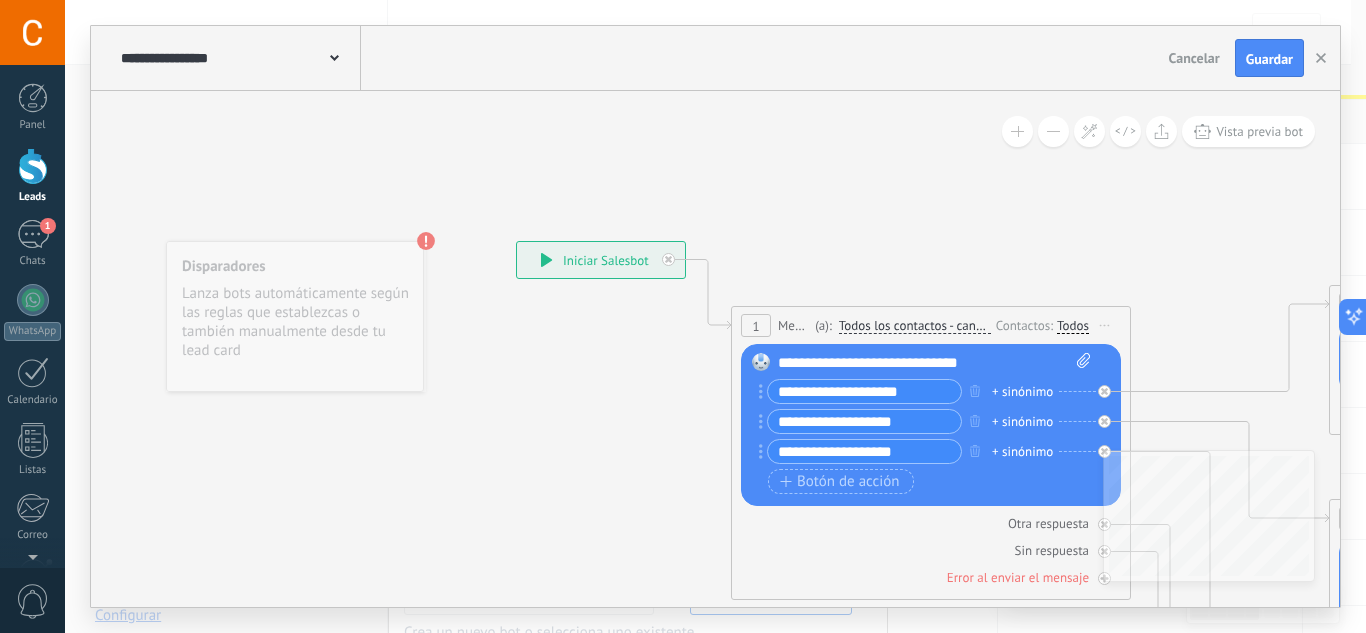 click 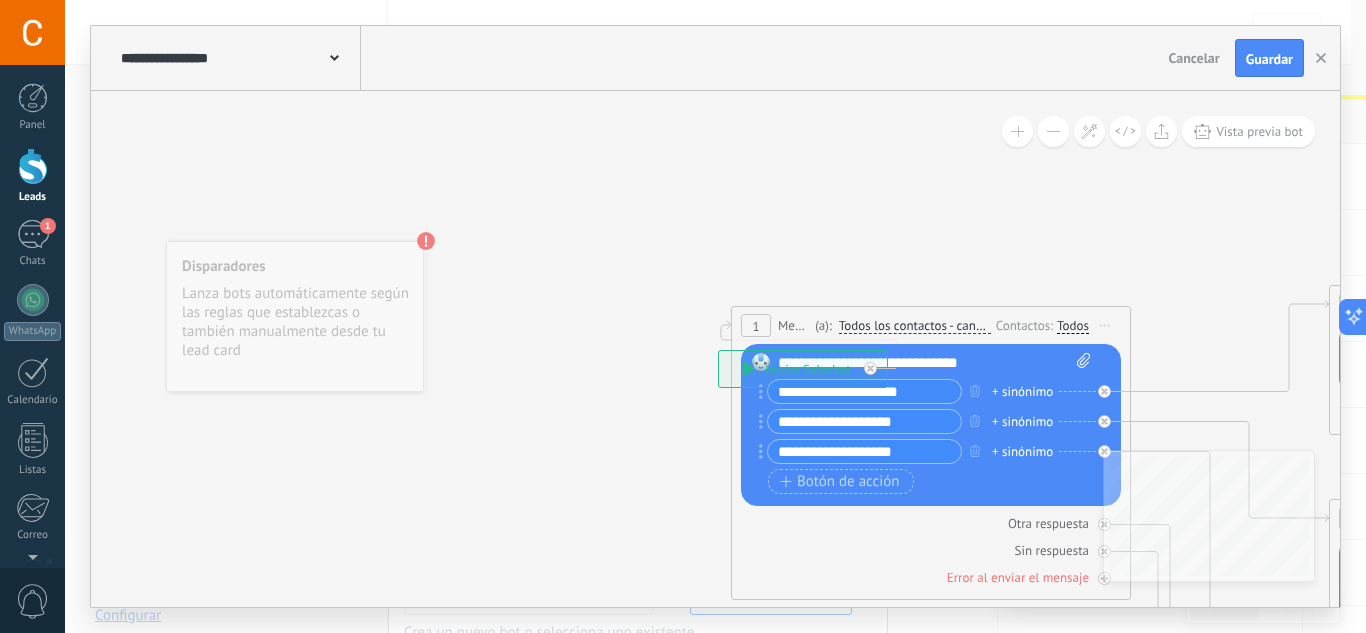 click 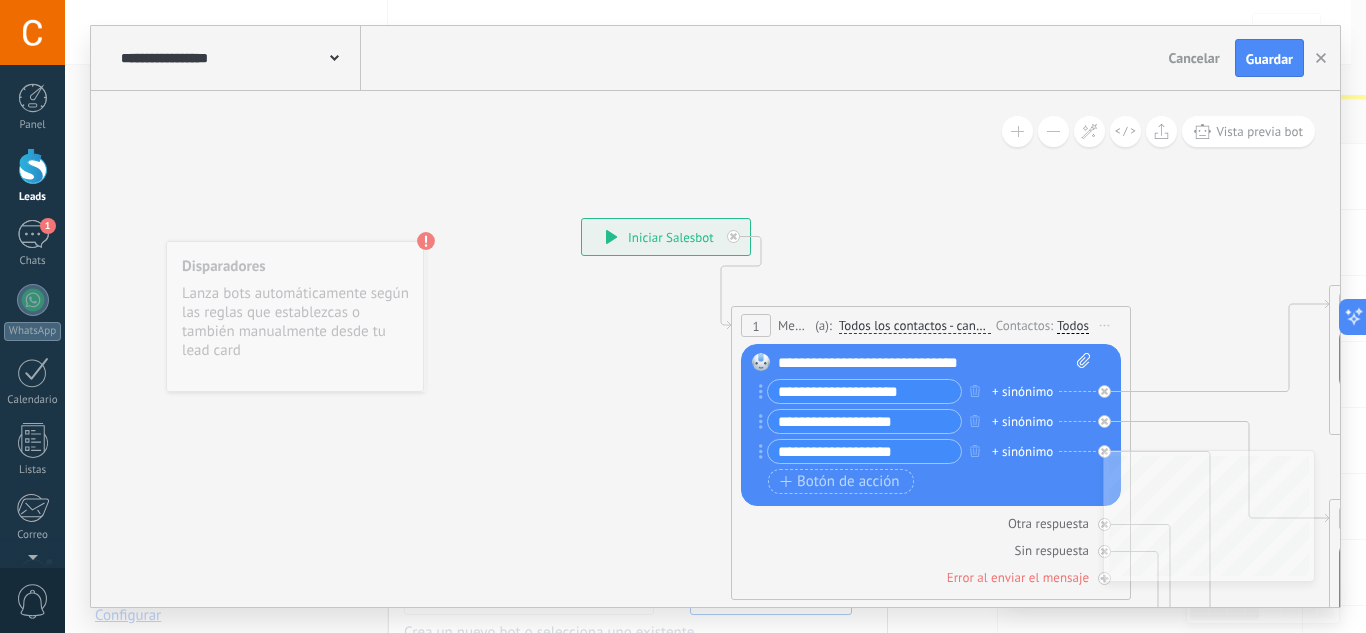 drag, startPoint x: 727, startPoint y: 352, endPoint x: 590, endPoint y: 220, distance: 190.24458 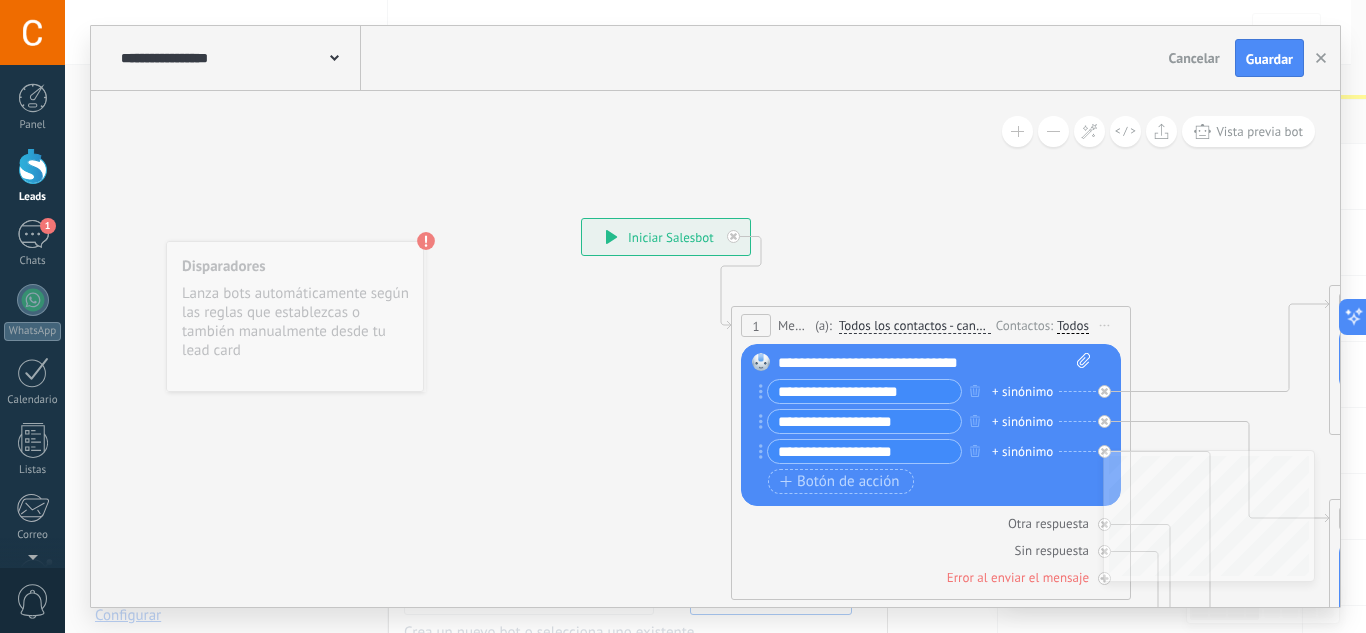 click on "**********" at bounding box center (666, 237) 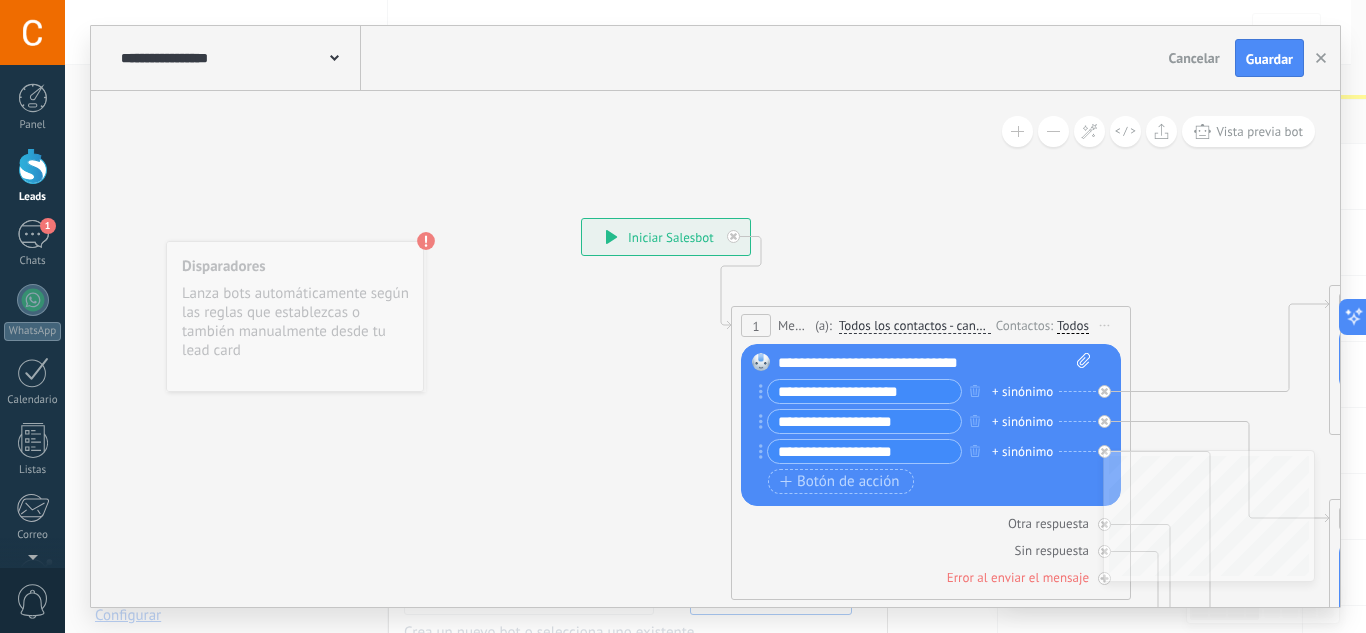 click on "Todos los contactos - canales seleccionados" at bounding box center (915, 326) 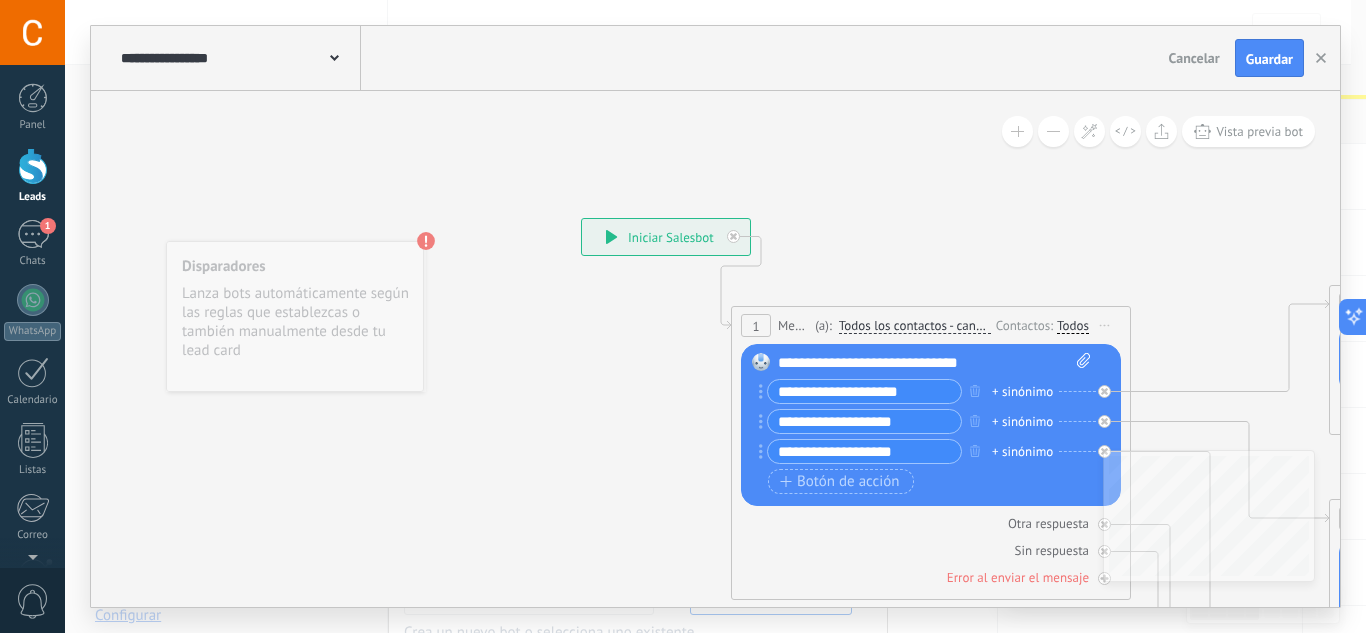 click on "Todos los contactos - canales seleccionados" at bounding box center [954, 326] 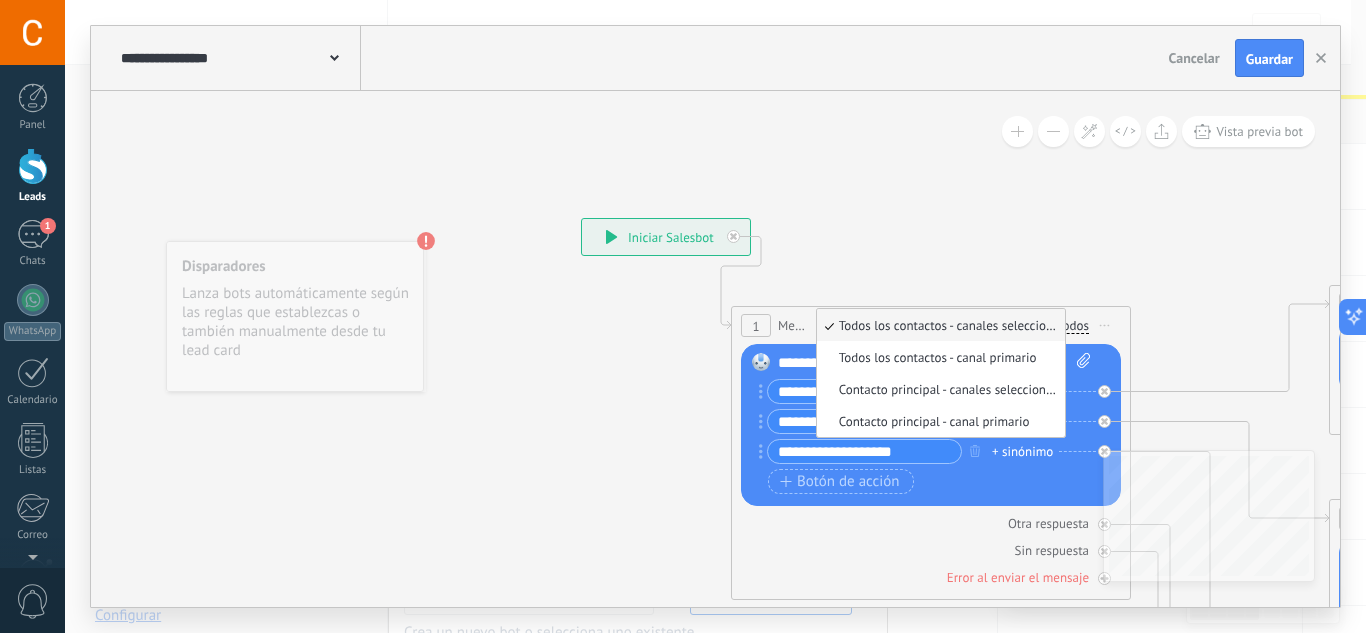 click 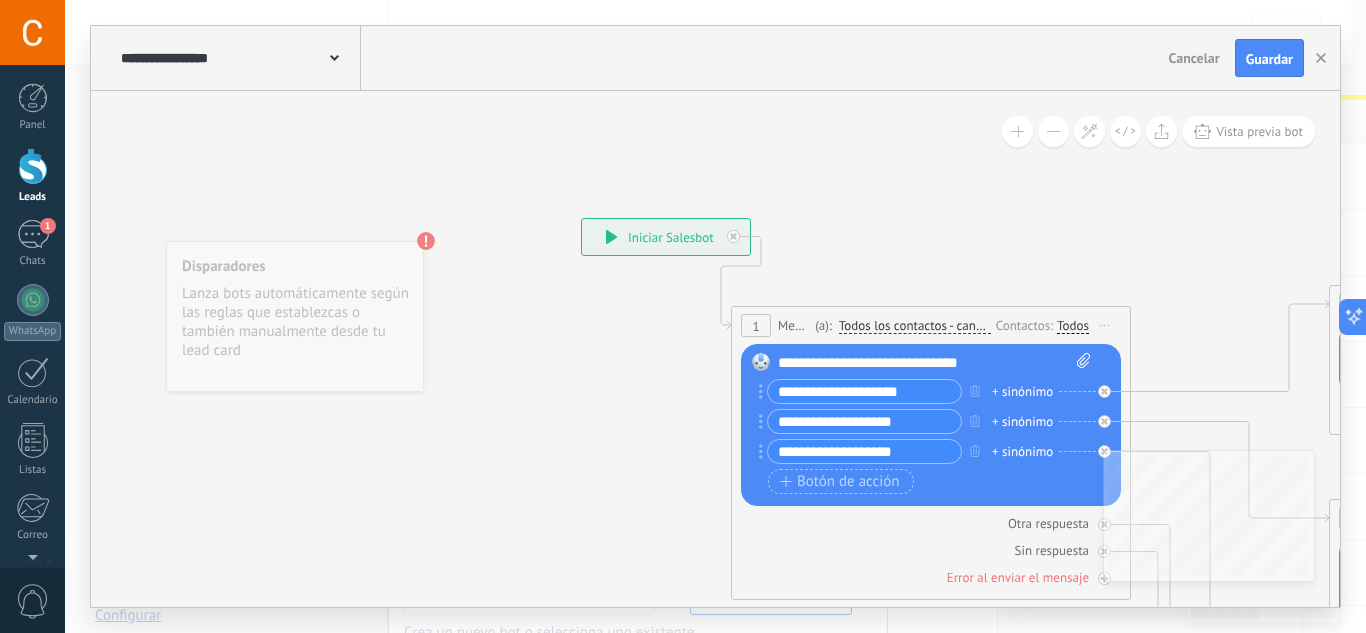 click on "**********" at bounding box center (864, 391) 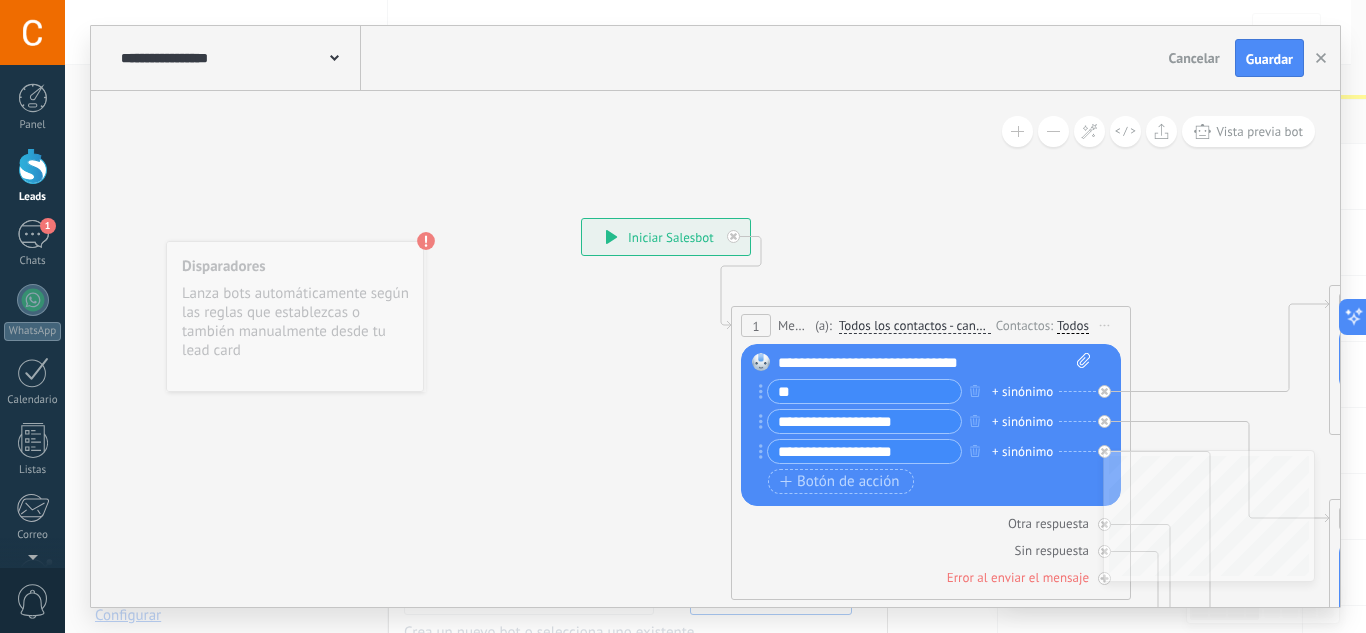 type on "*" 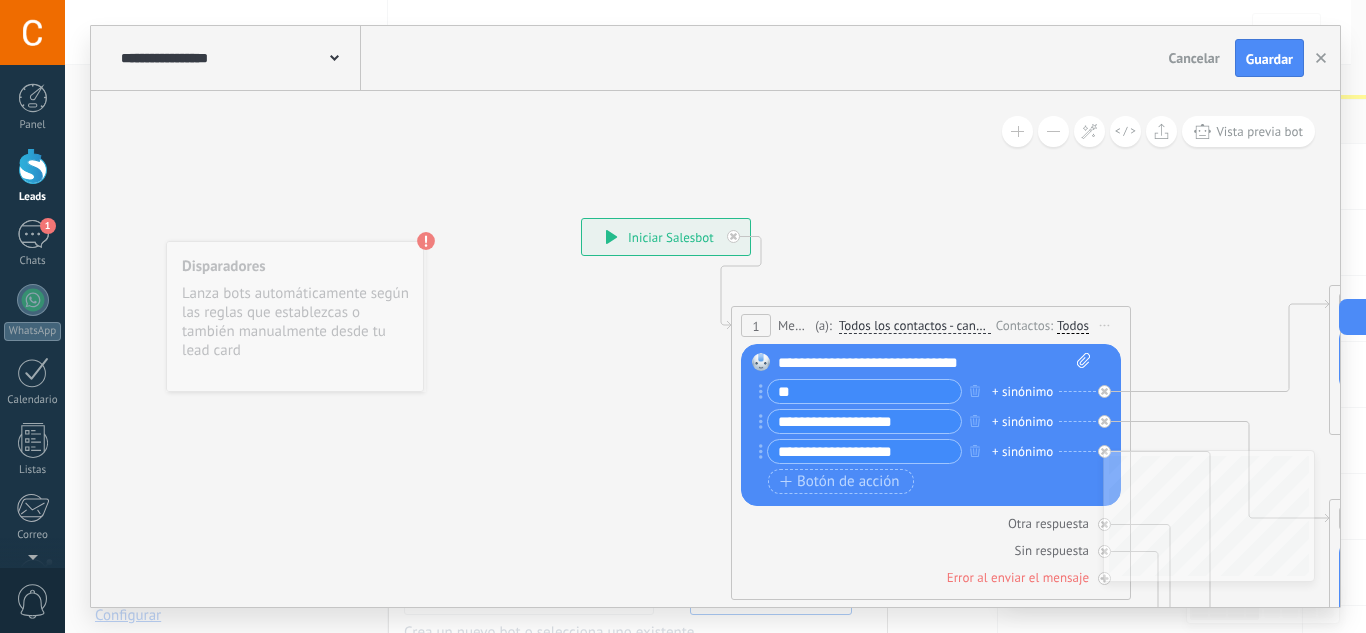 type on "*" 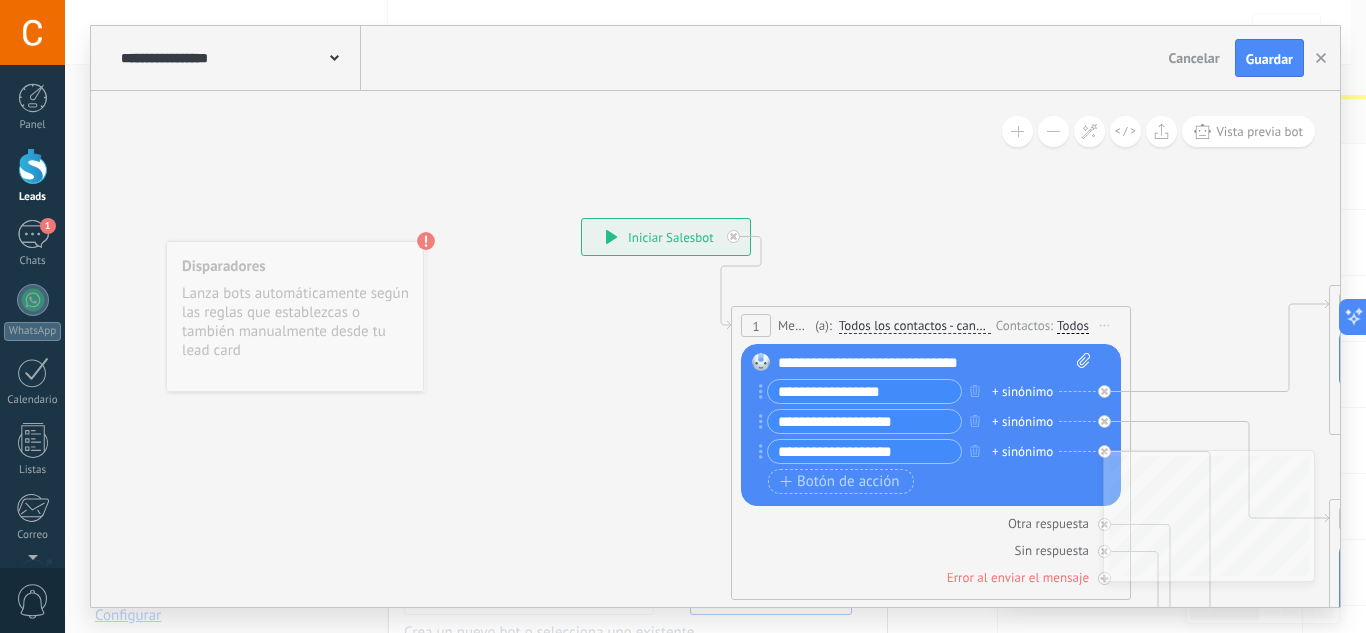 click on "**********" at bounding box center [864, 391] 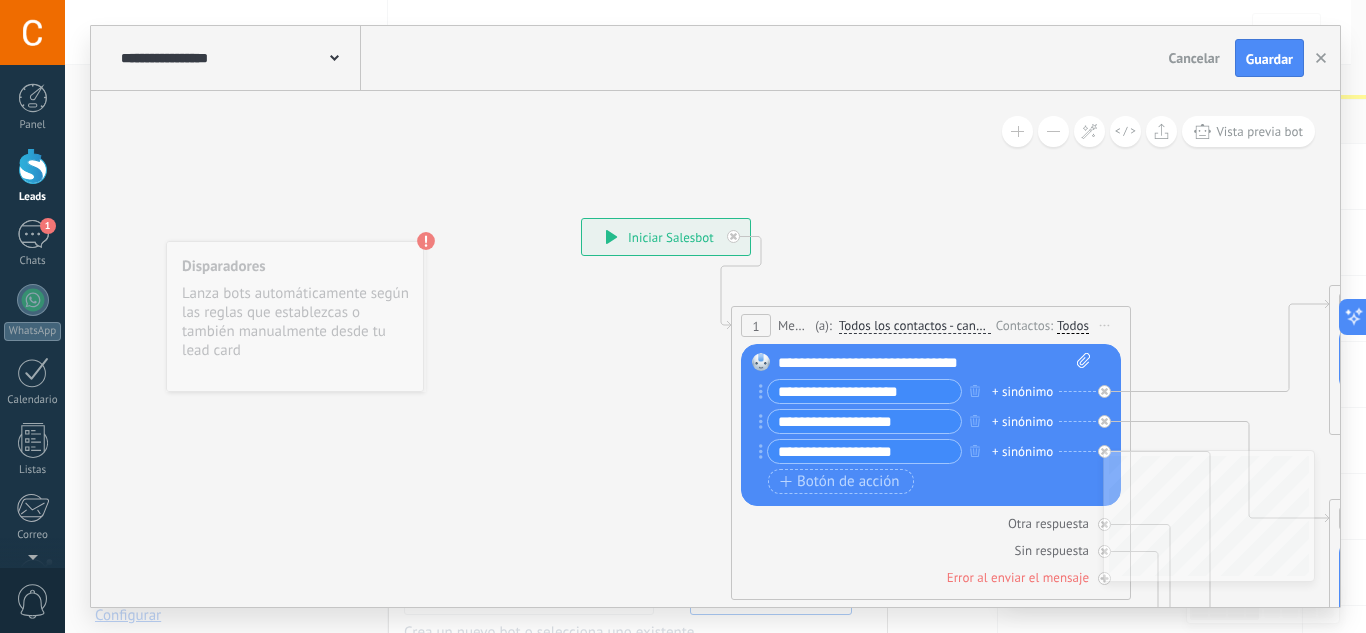 type on "**********" 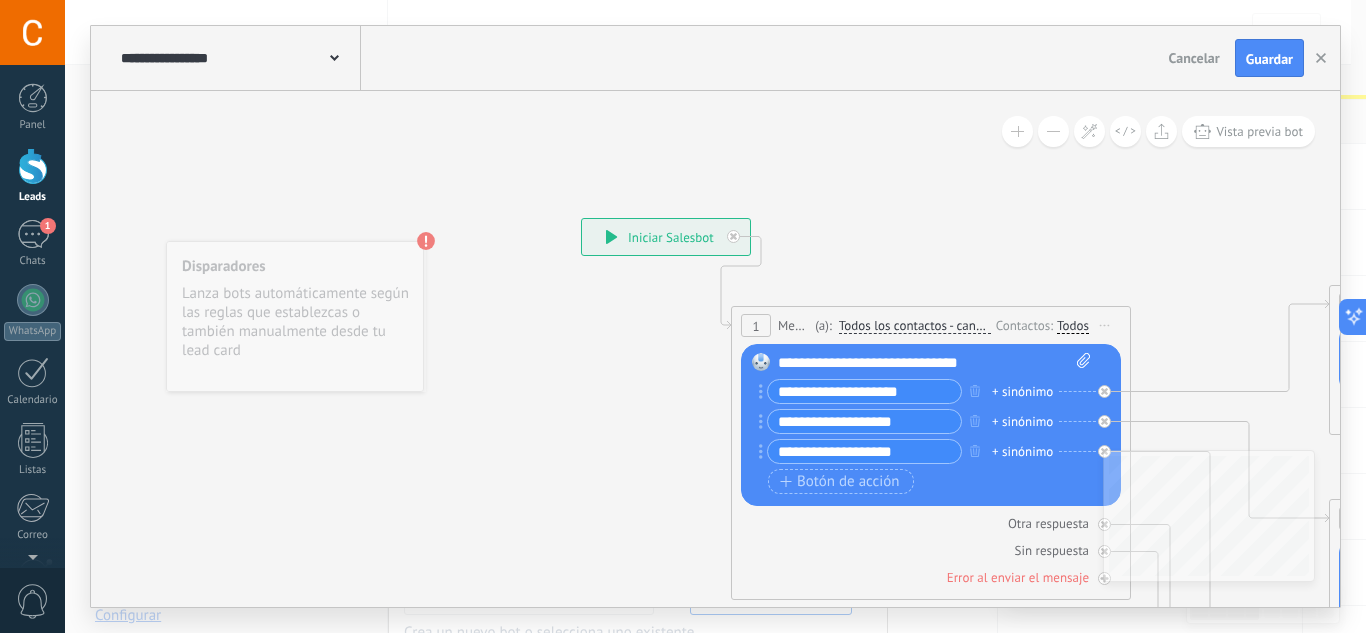 click on "**********" at bounding box center [864, 421] 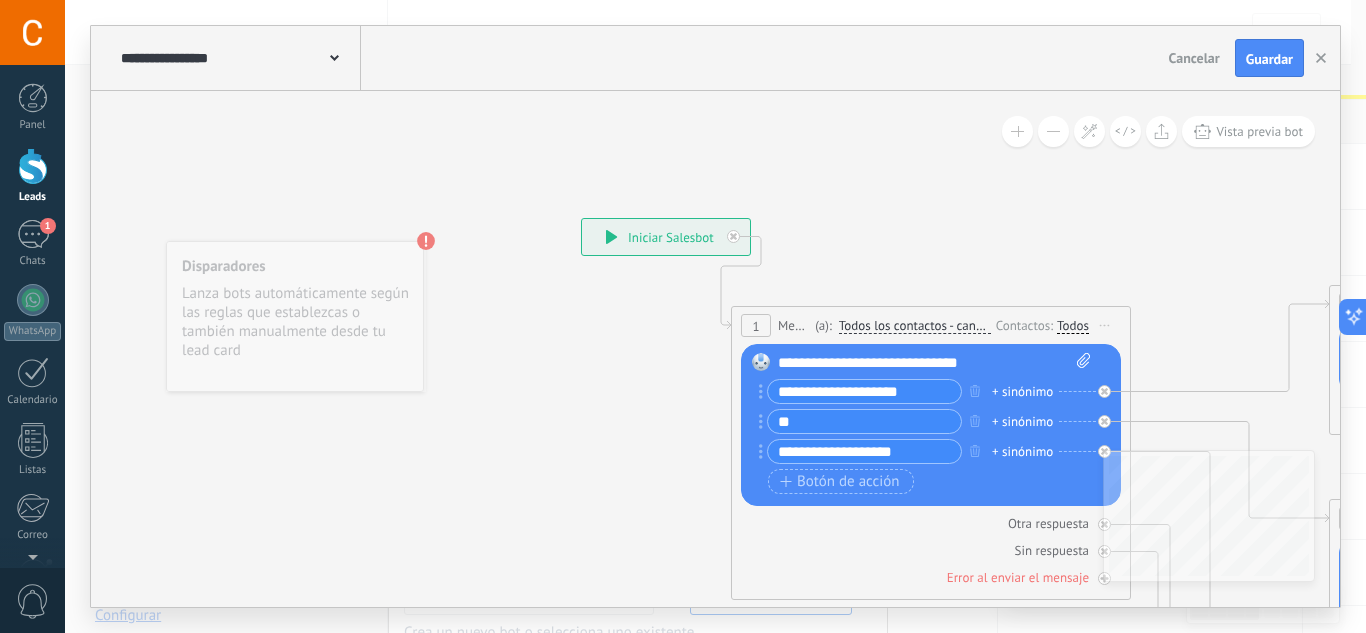 type on "*" 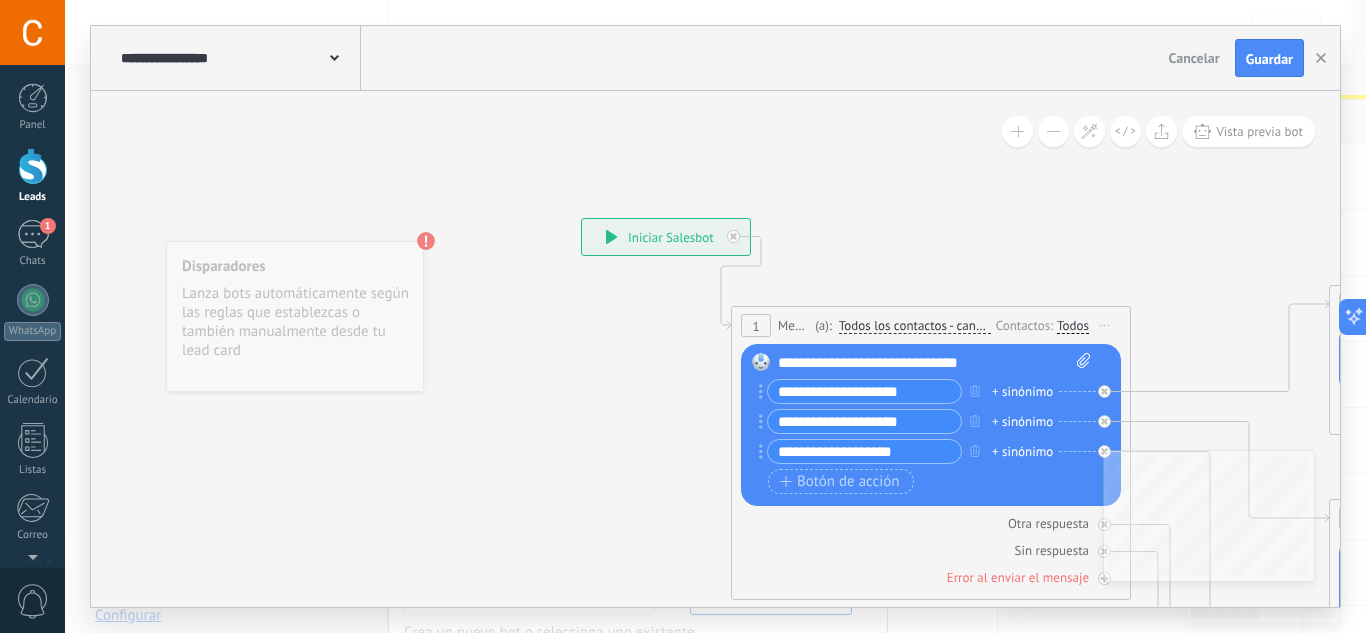 type on "**********" 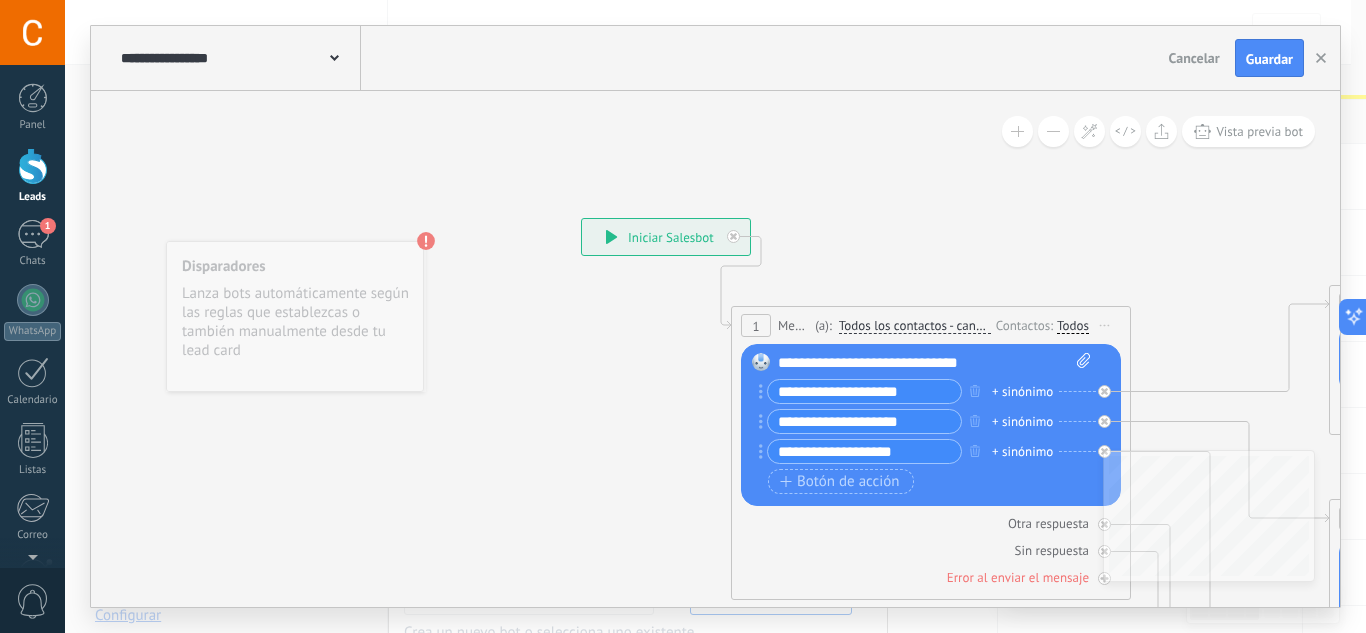 click on "**********" at bounding box center [864, 451] 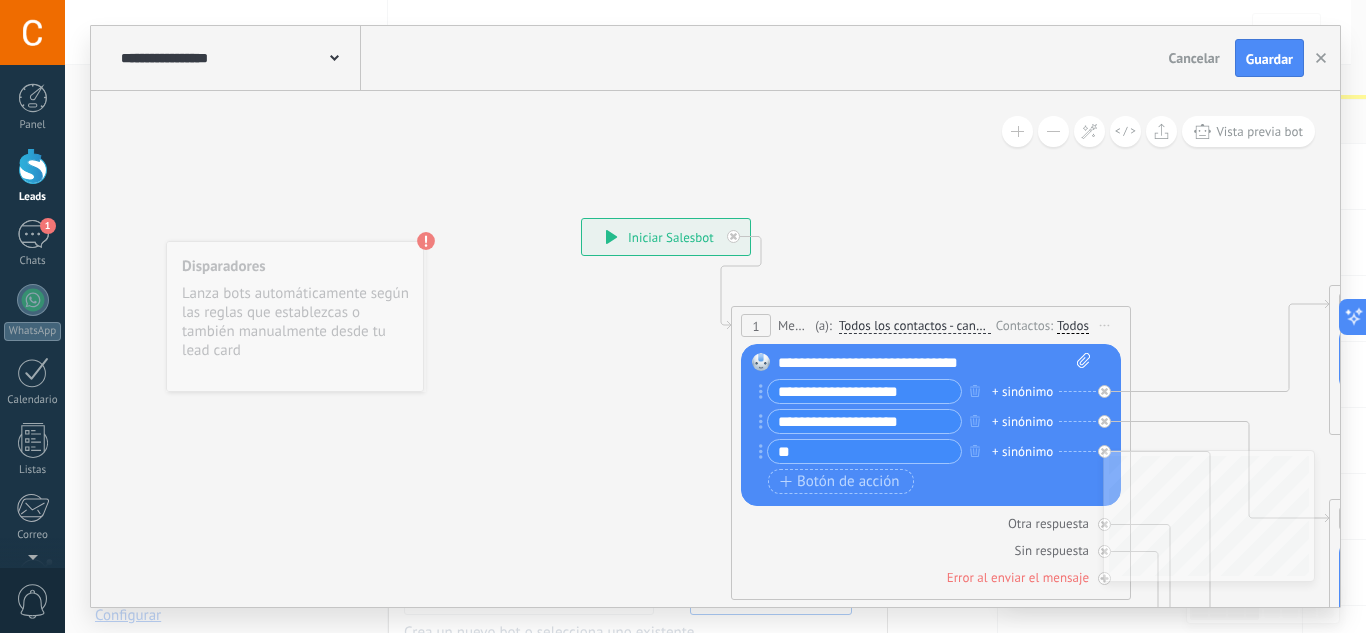 type on "*" 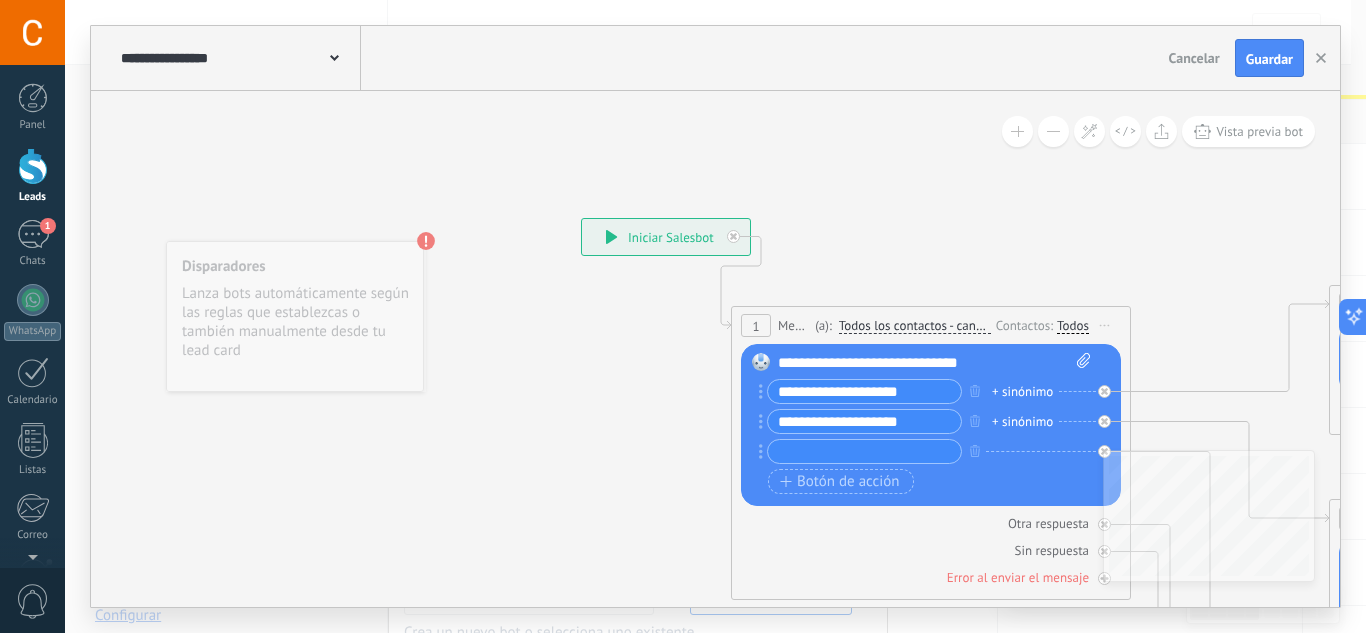 type 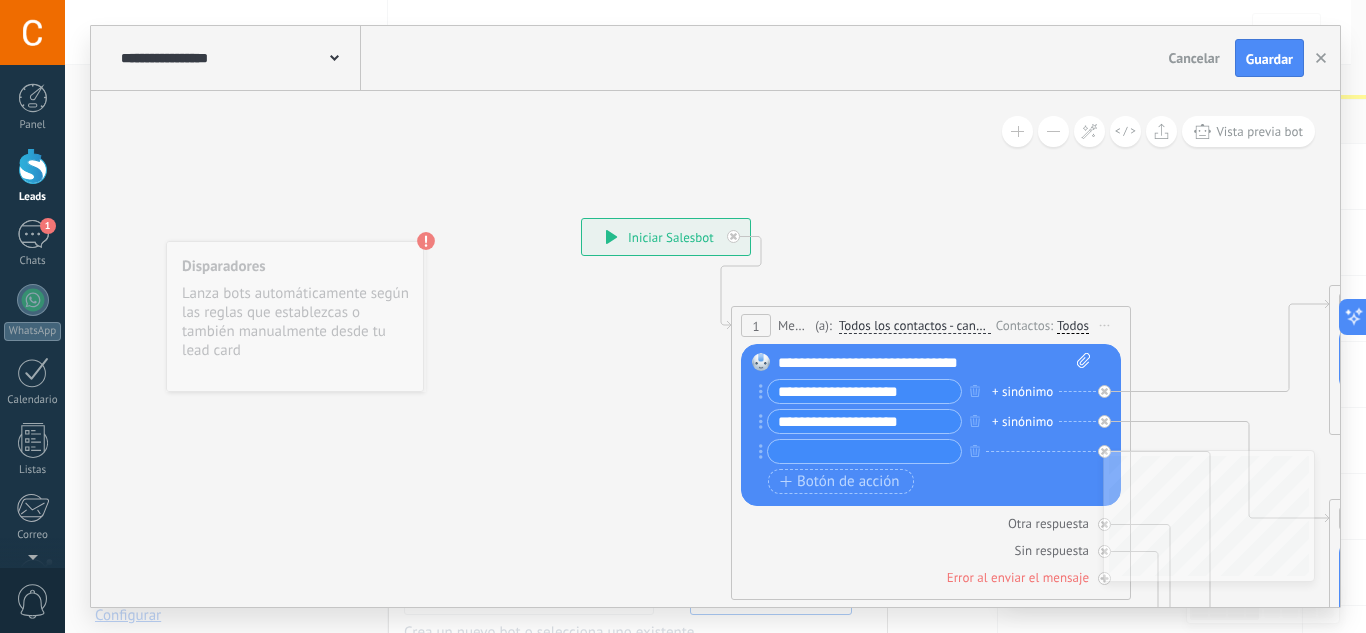 click 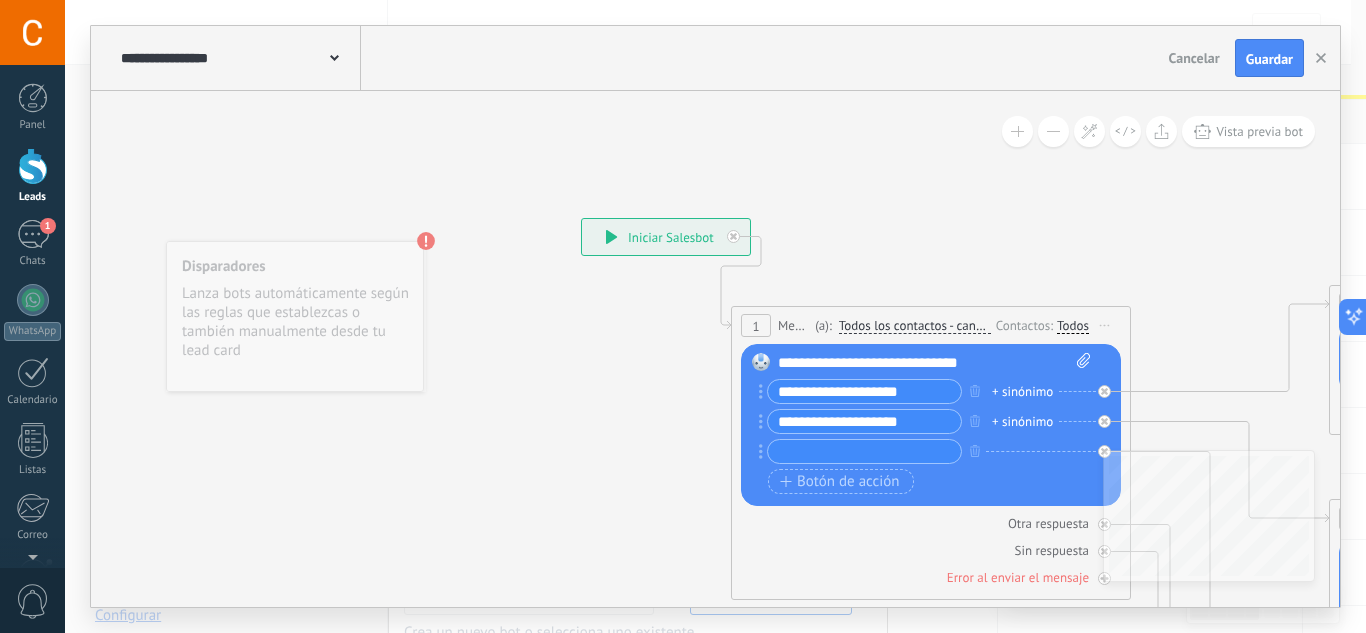 click on "**********" at bounding box center [238, 58] 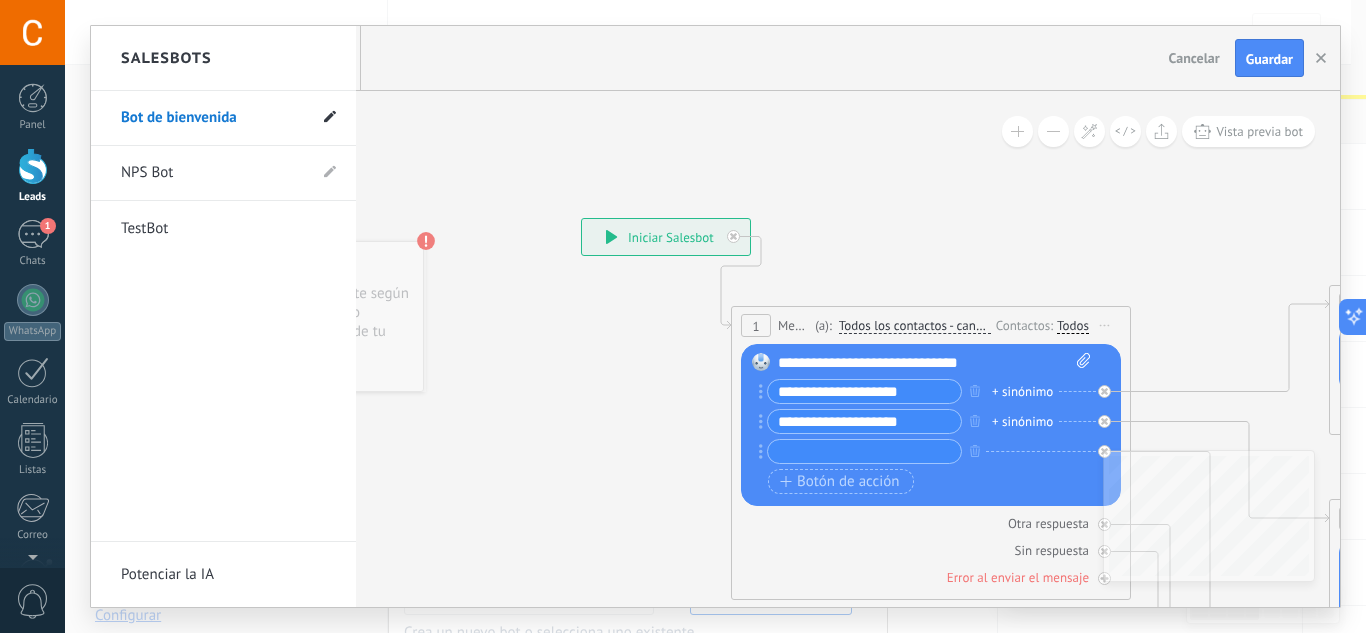 click 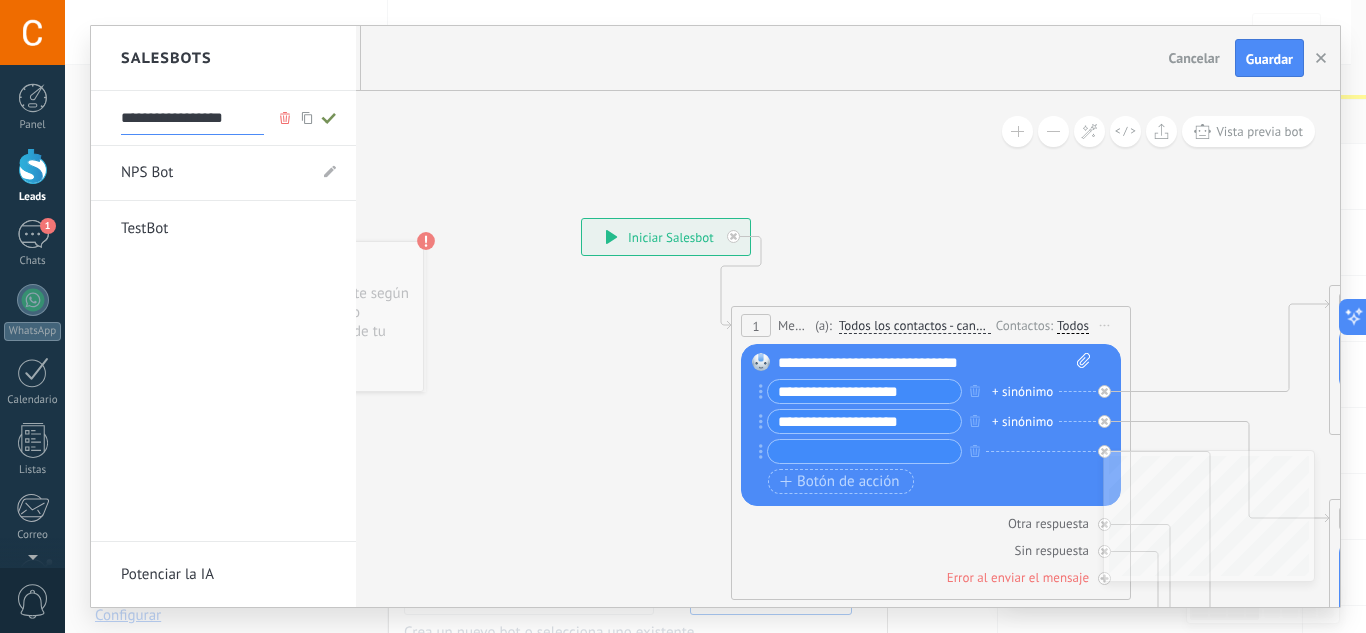 click on "**********" at bounding box center (192, 119) 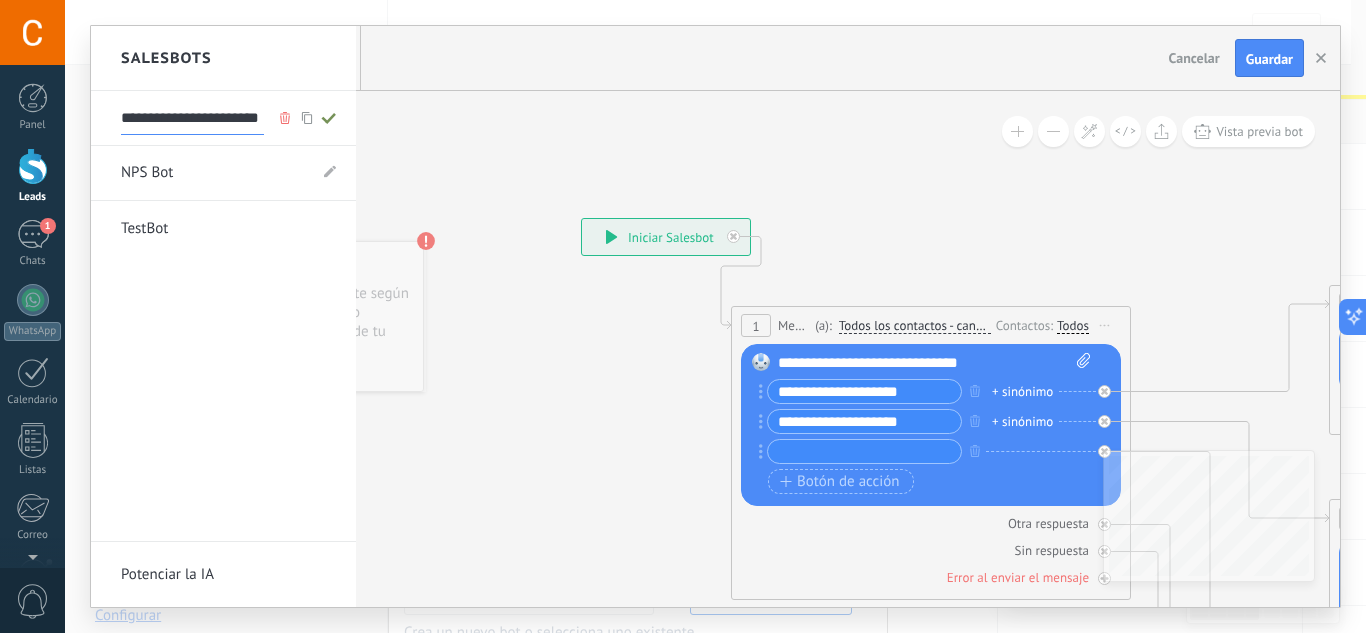 scroll, scrollTop: 0, scrollLeft: 0, axis: both 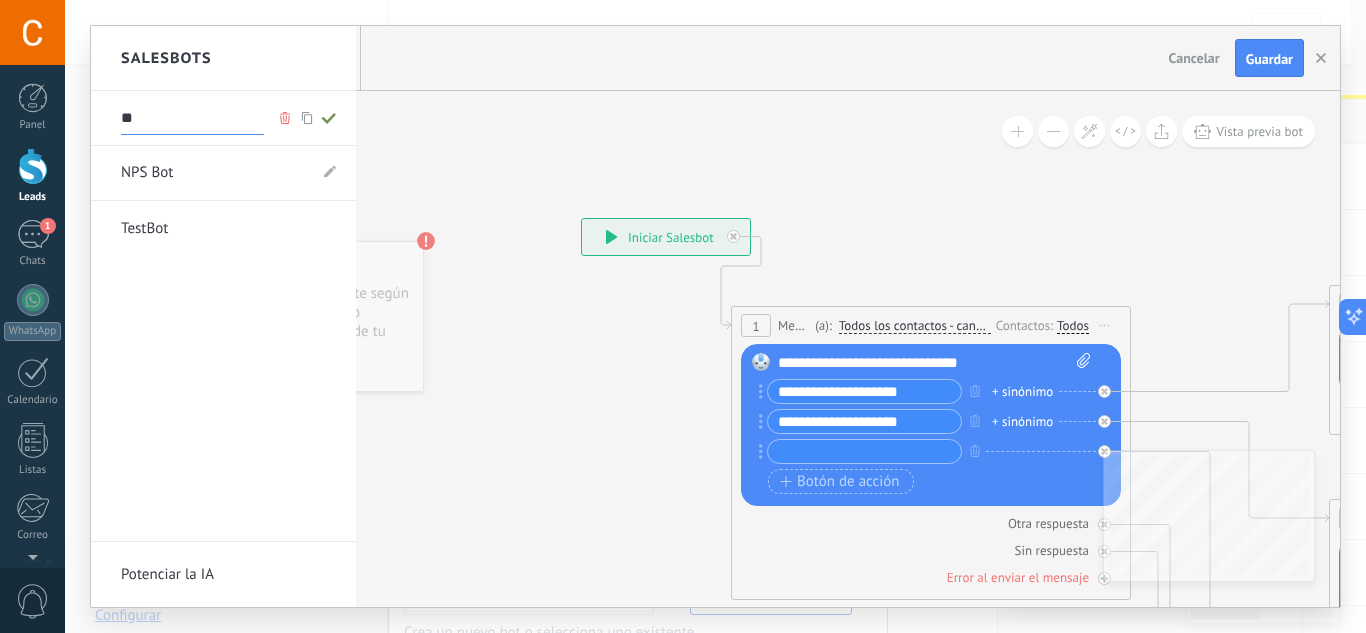 type on "*" 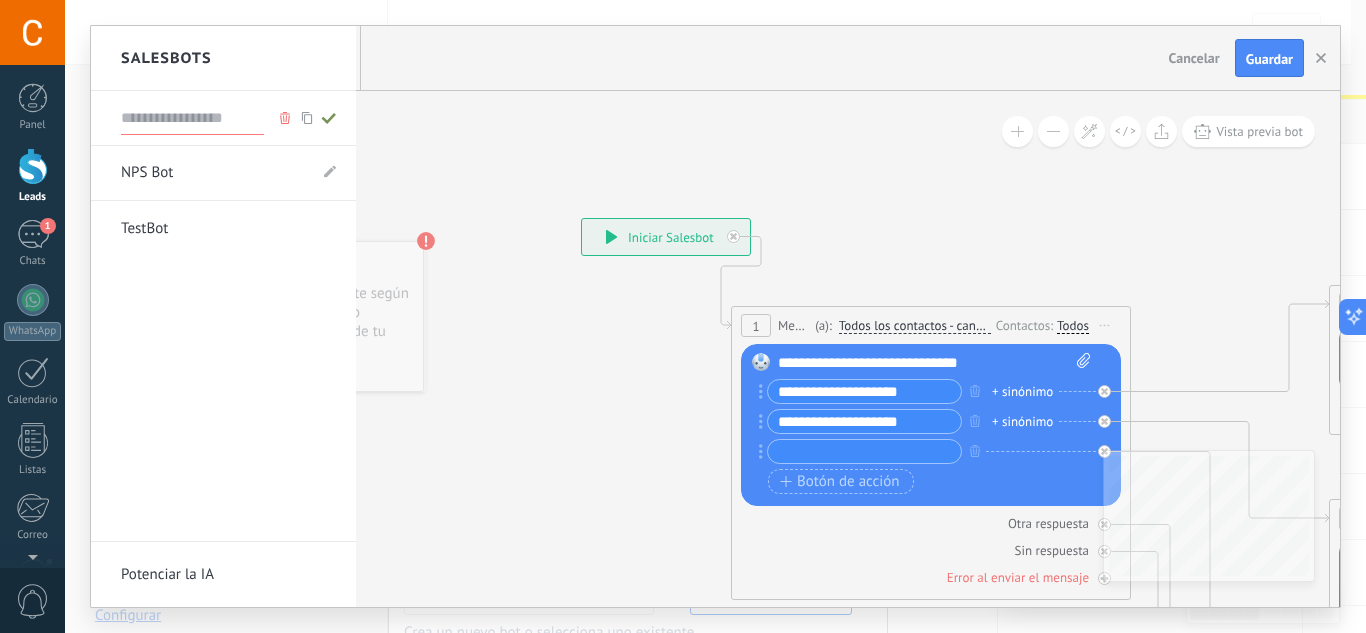 type 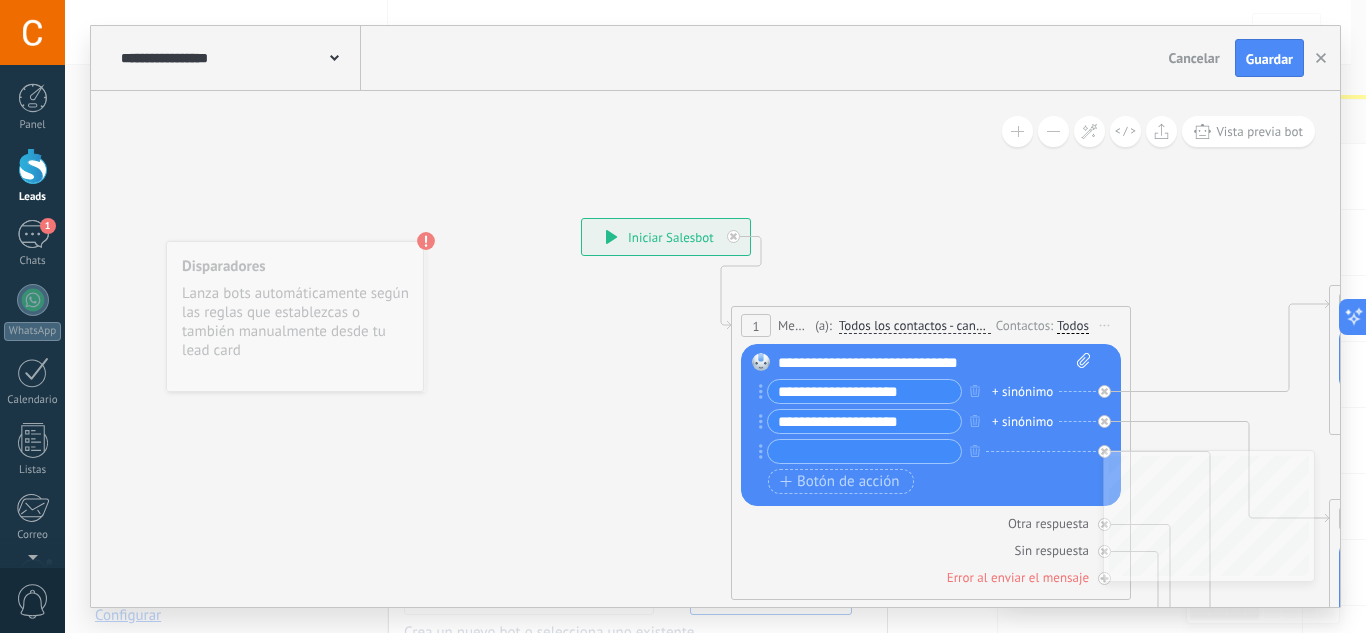 click on "Cancelar" at bounding box center [1194, 58] 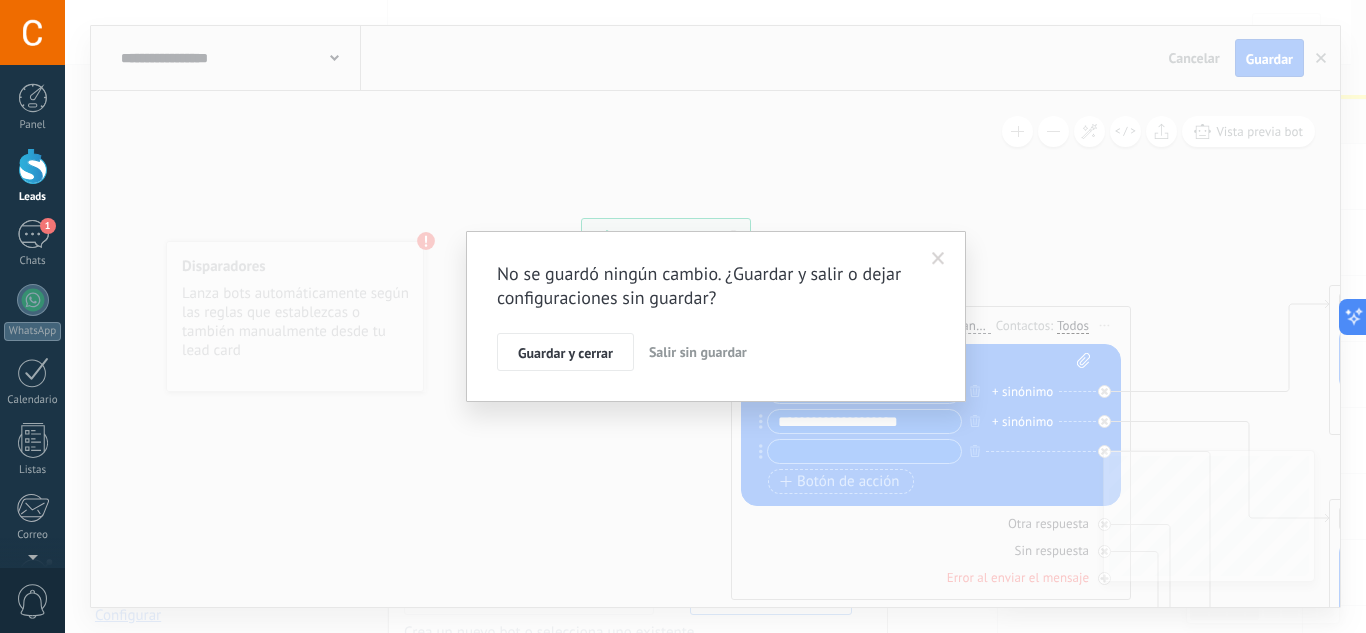click on "Salir sin guardar" at bounding box center [698, 352] 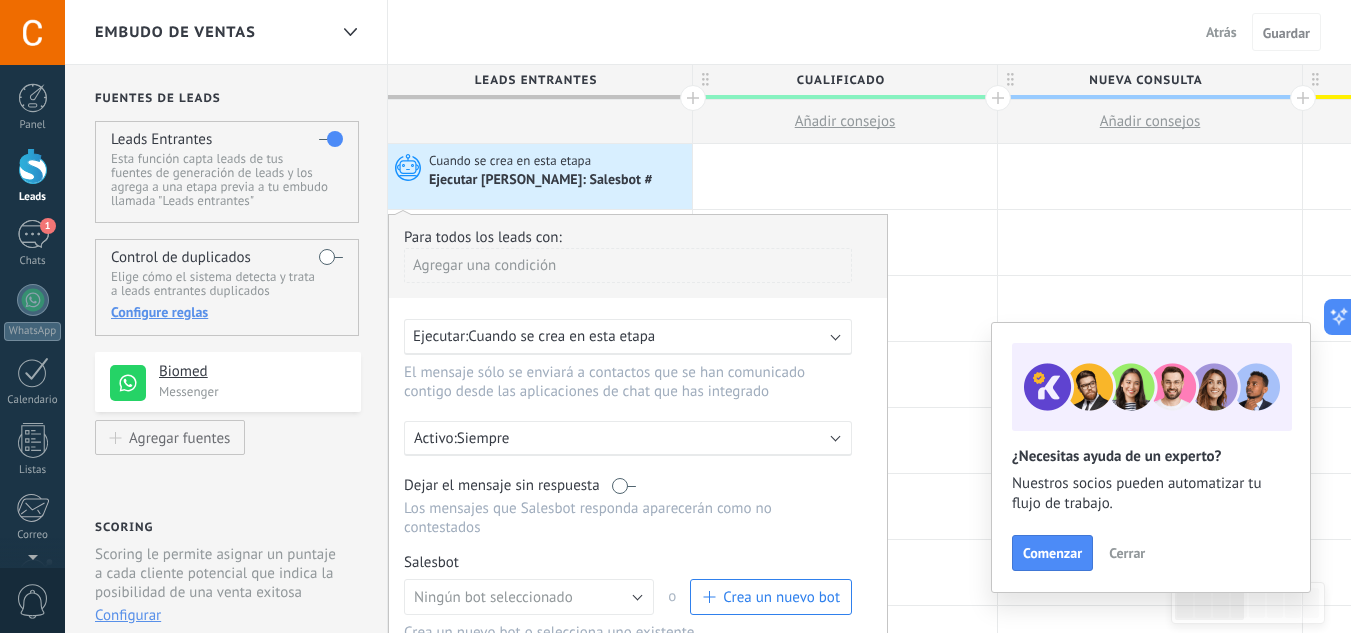 click on "Crea un nuevo bot" at bounding box center (781, 597) 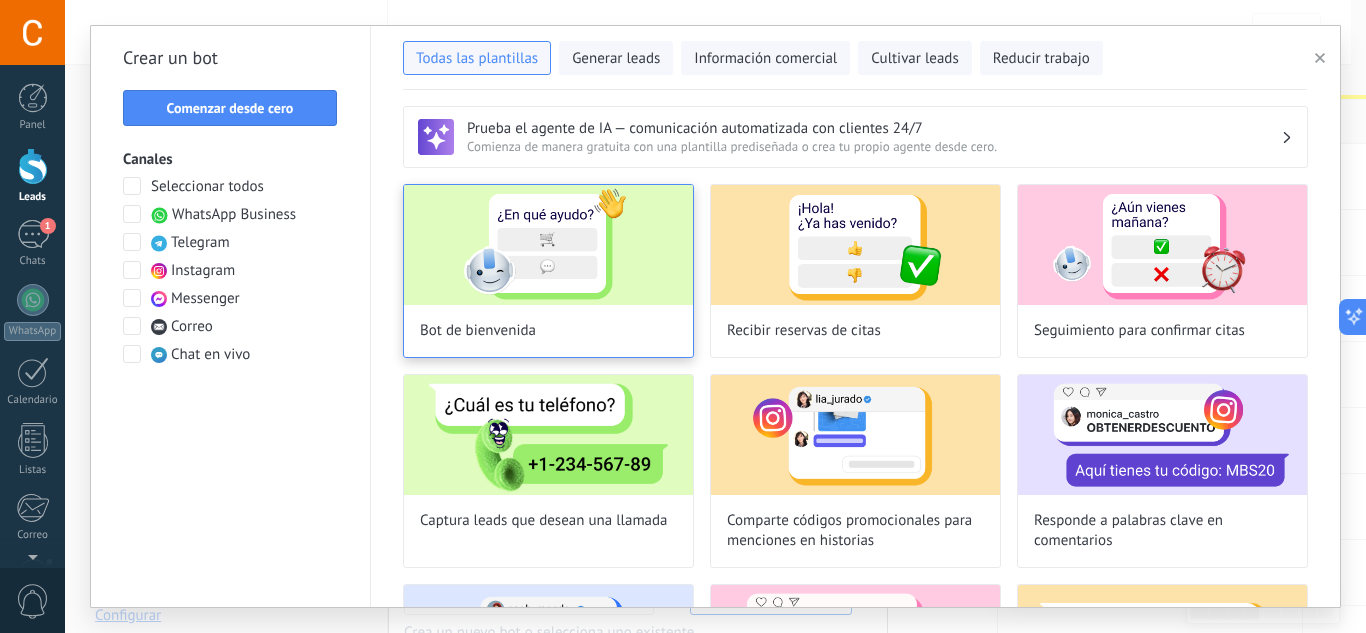click at bounding box center [548, 245] 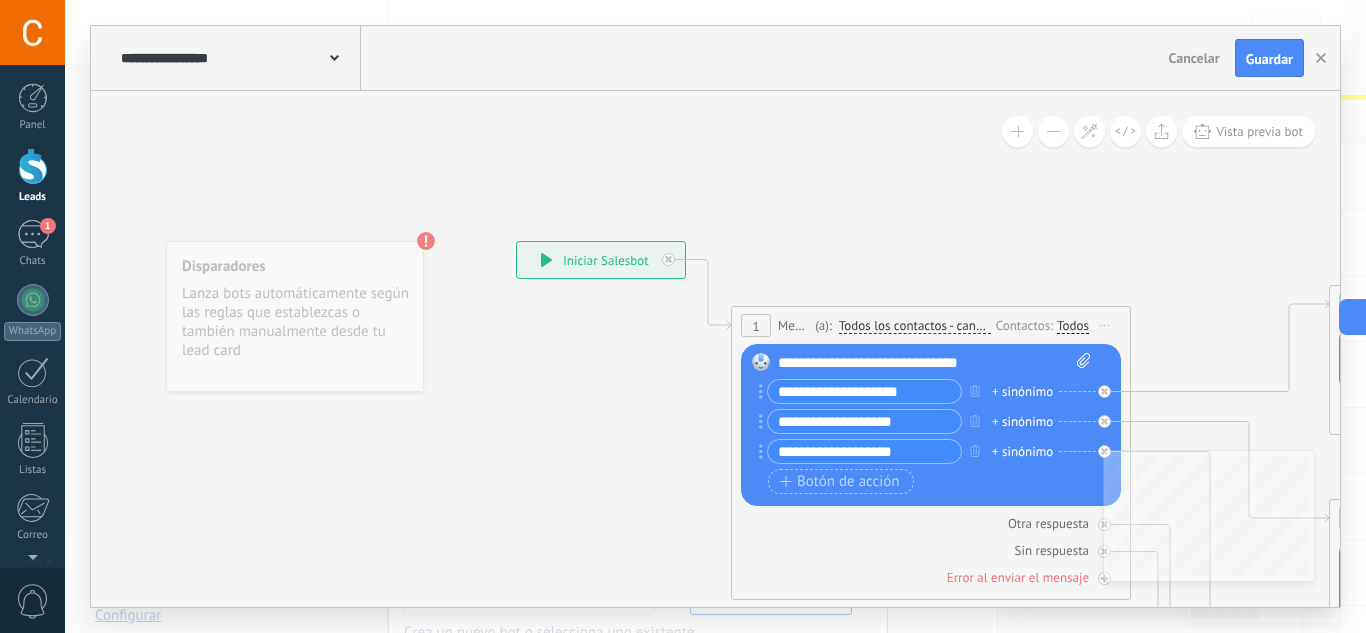 click on "**********" at bounding box center [934, 363] 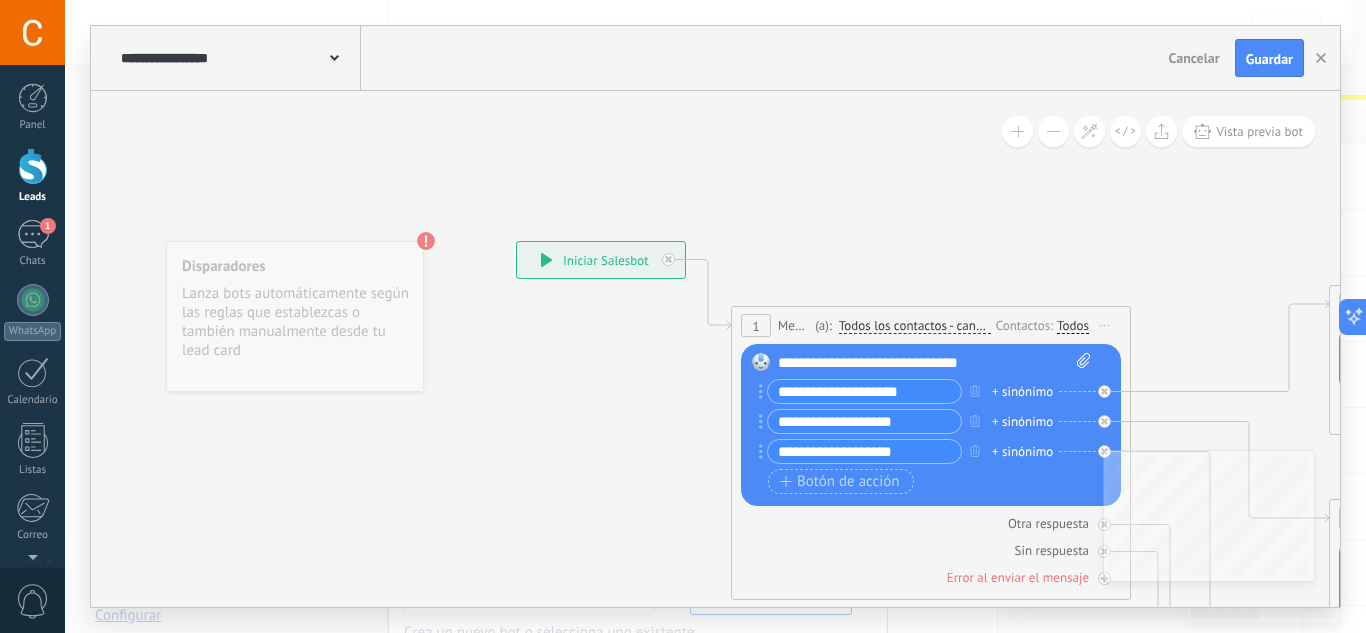 type 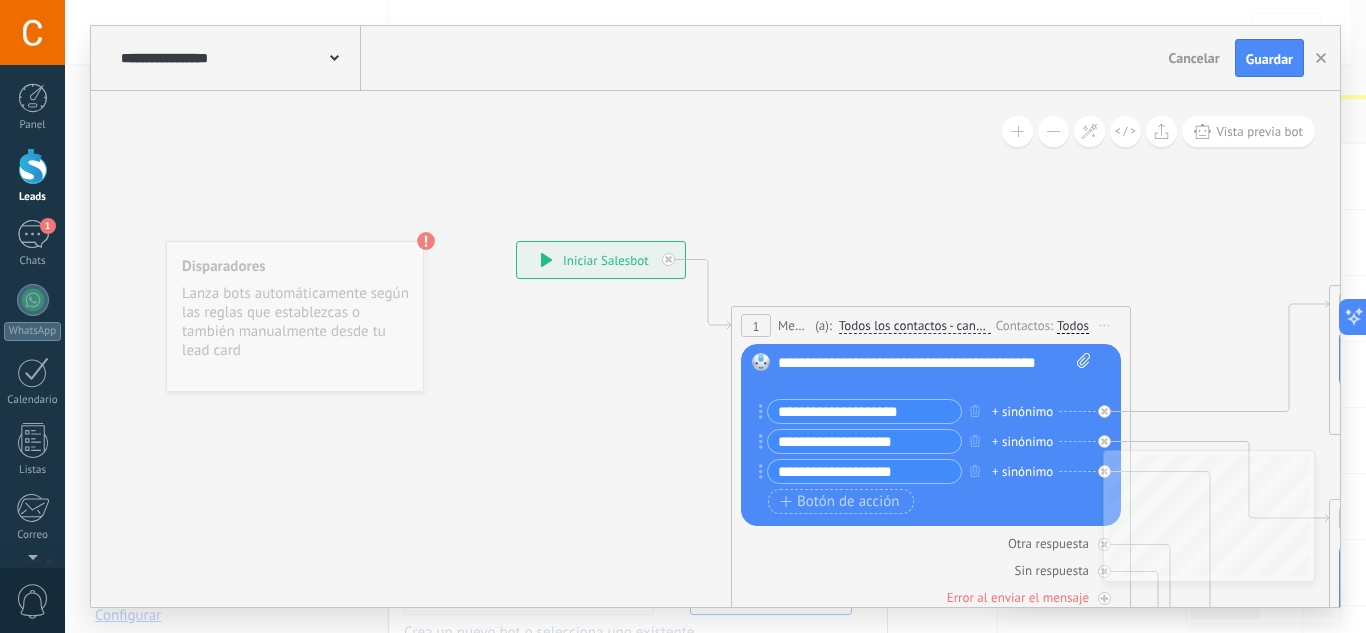 click on "**********" at bounding box center [864, 411] 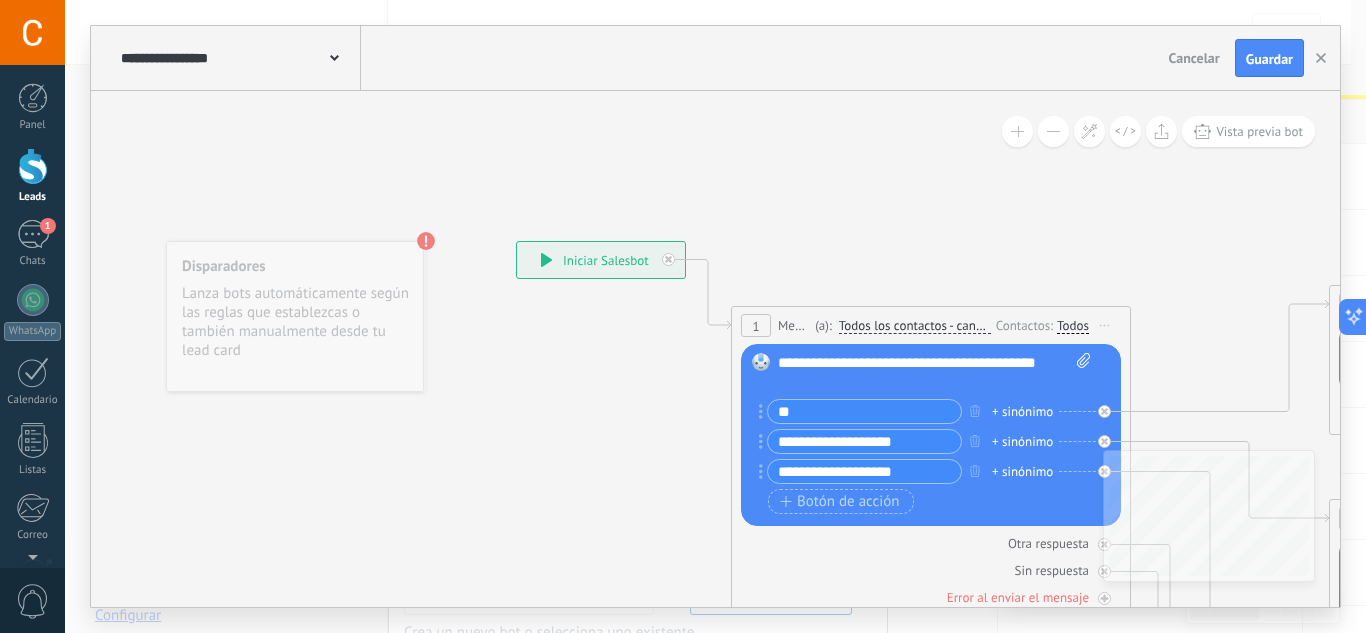 type on "*" 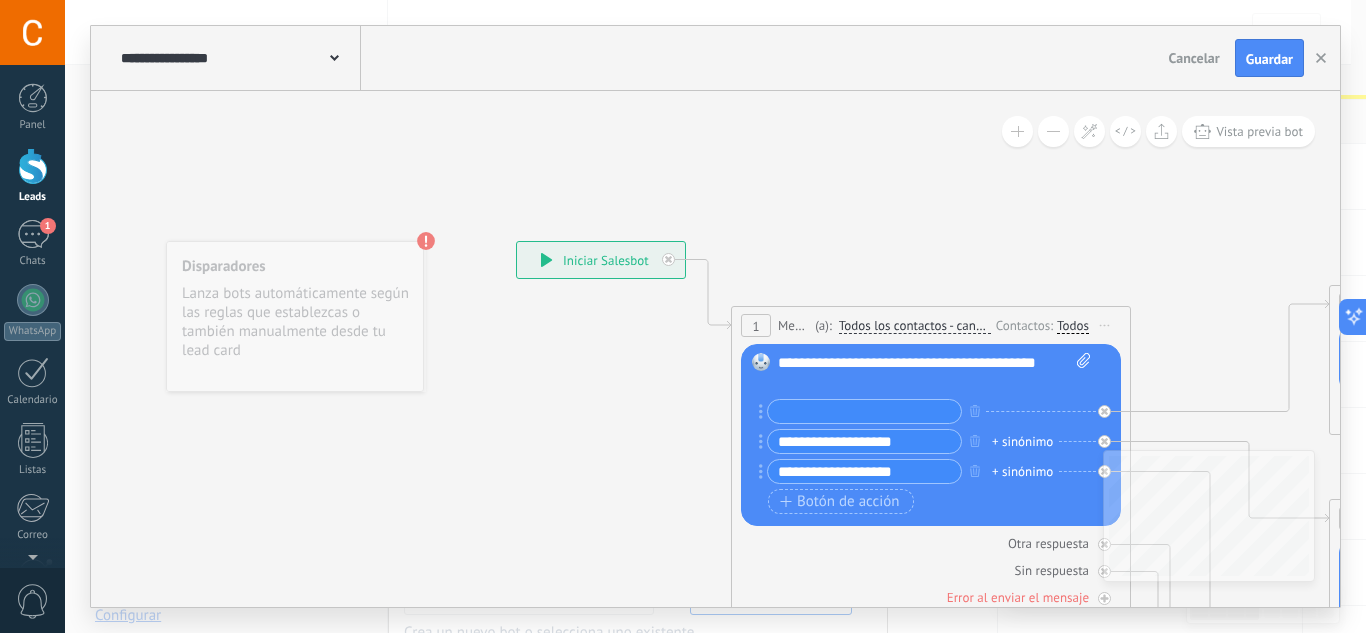 type on "*" 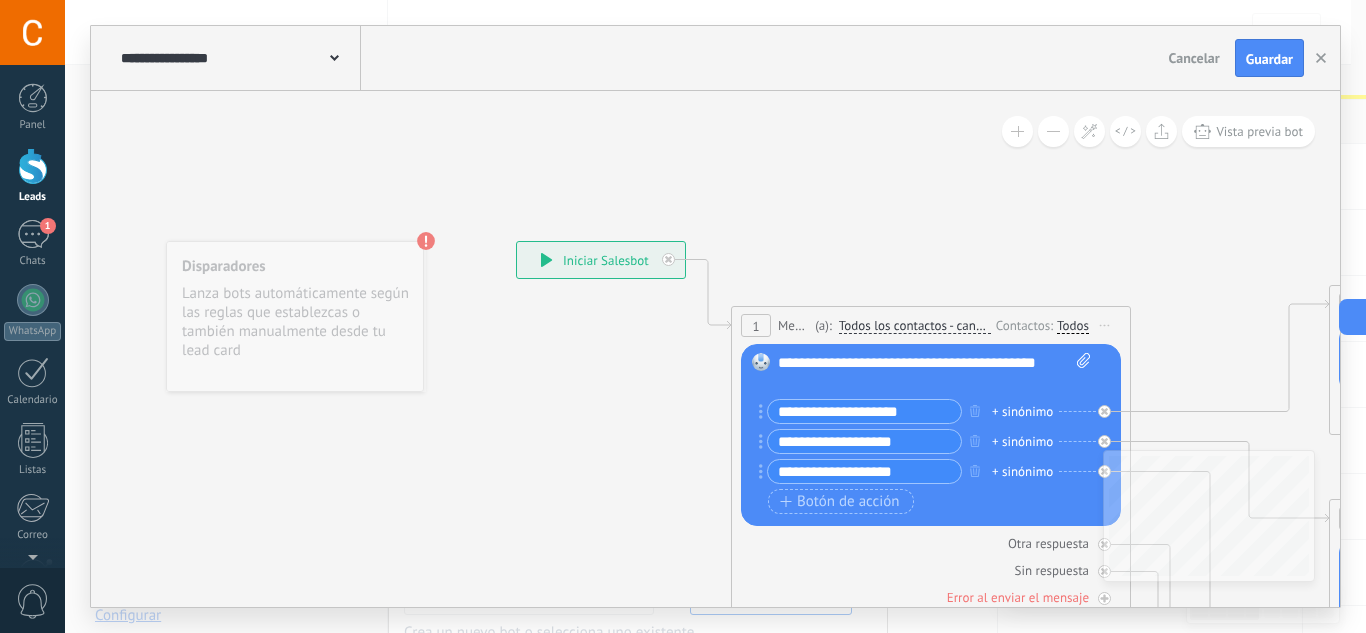 type on "**********" 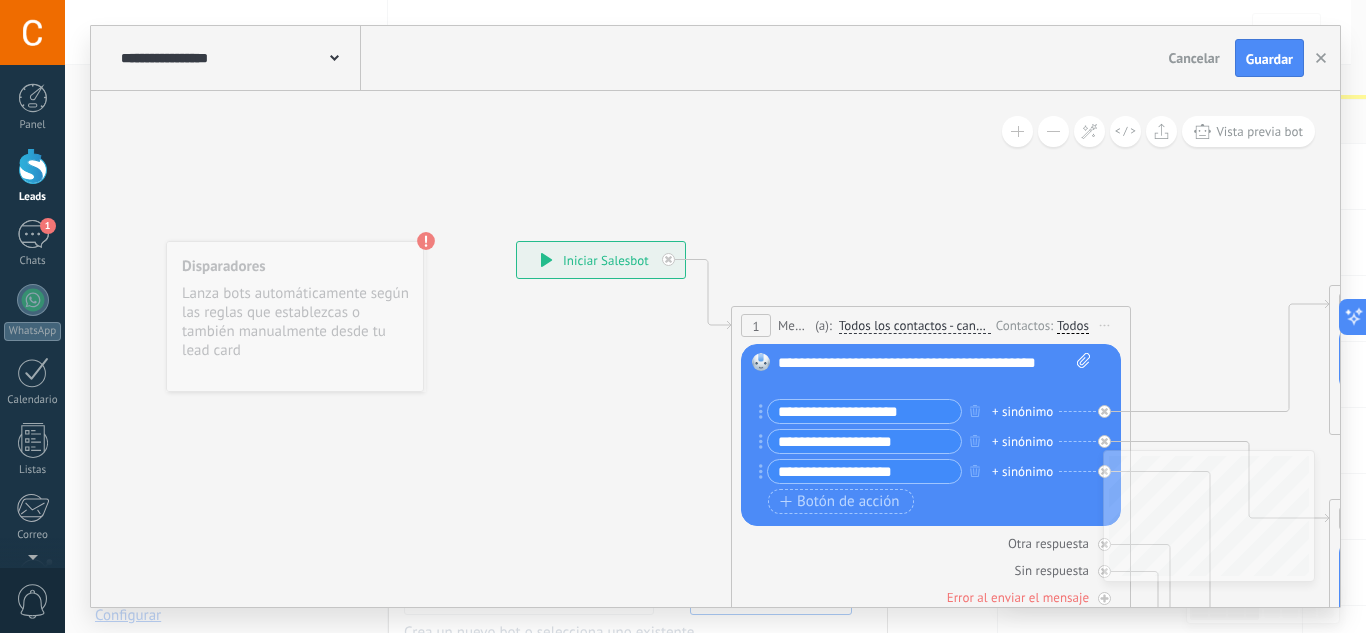 click on "**********" at bounding box center (864, 441) 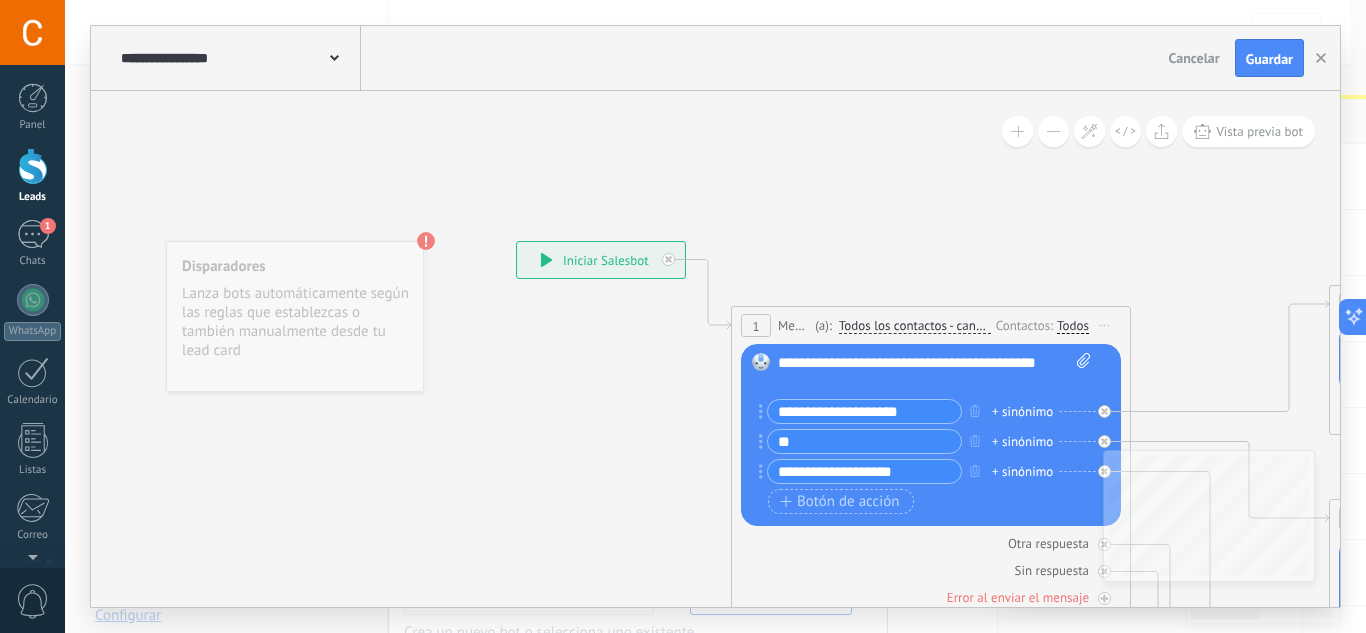 type on "*" 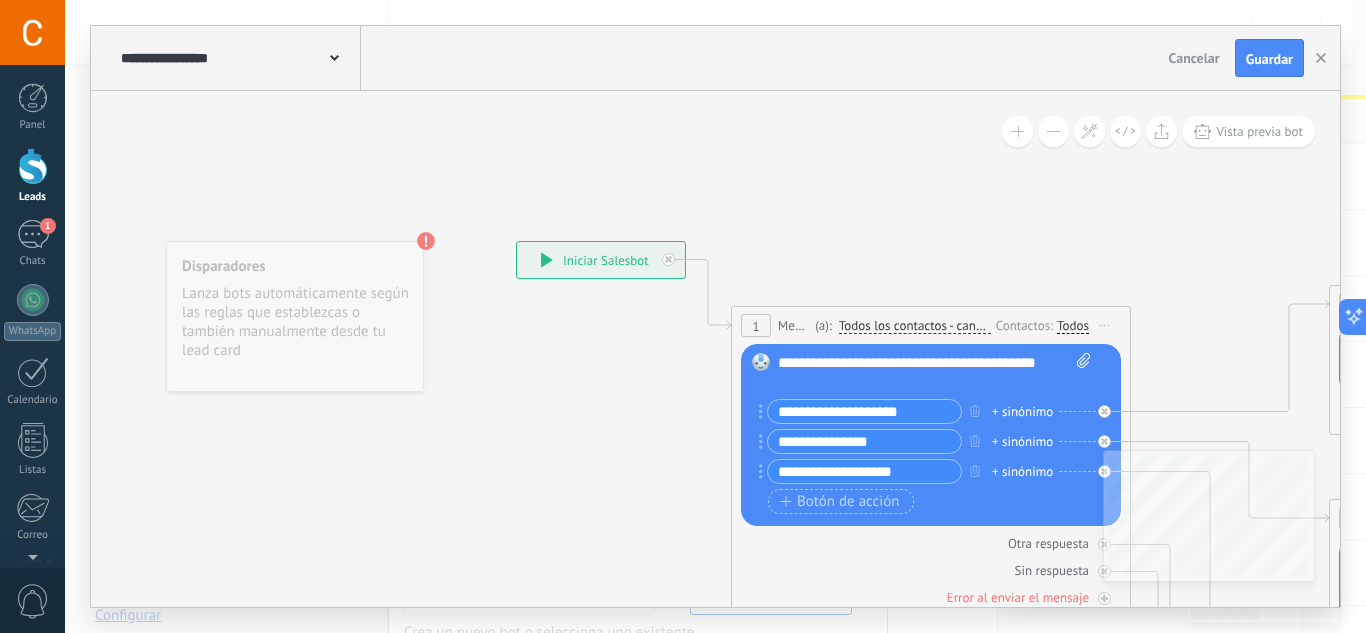 type on "**********" 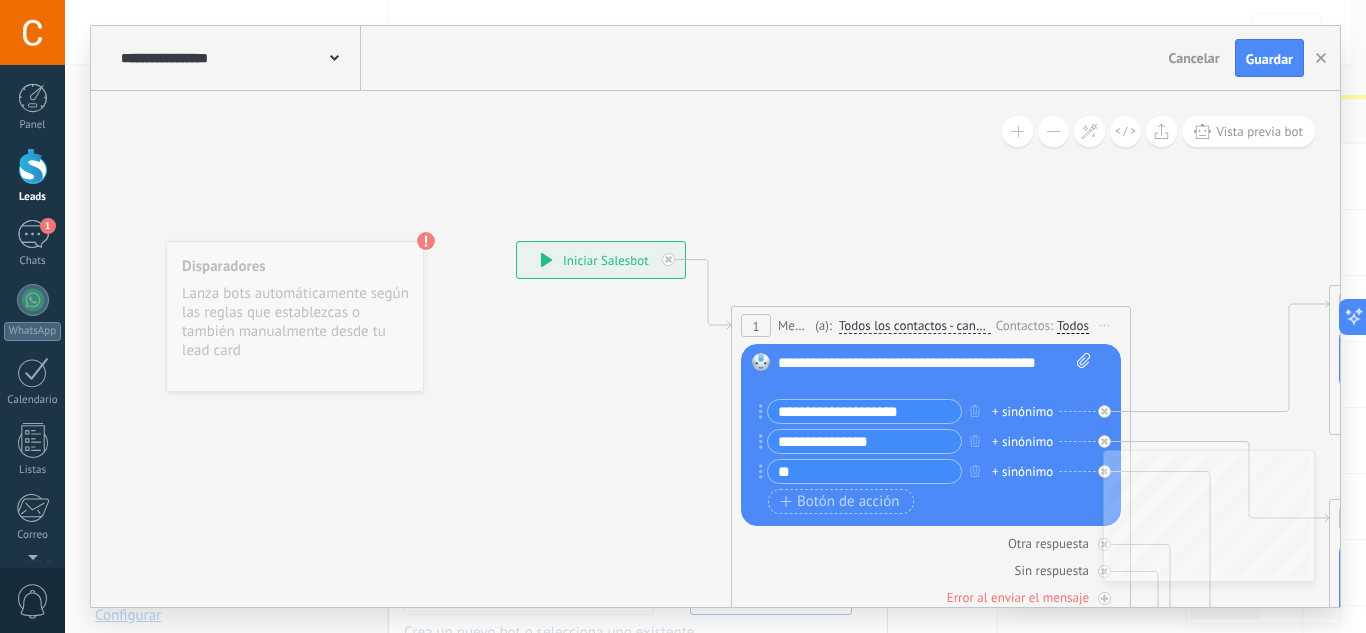 type on "*" 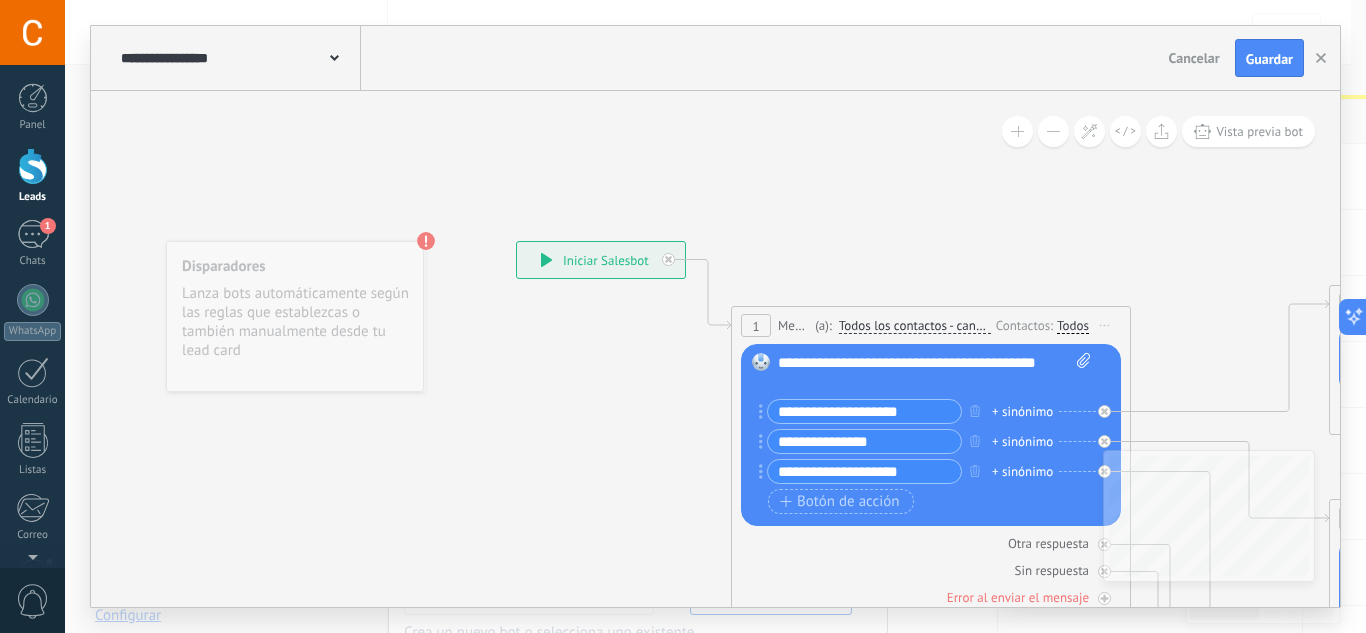 type on "**********" 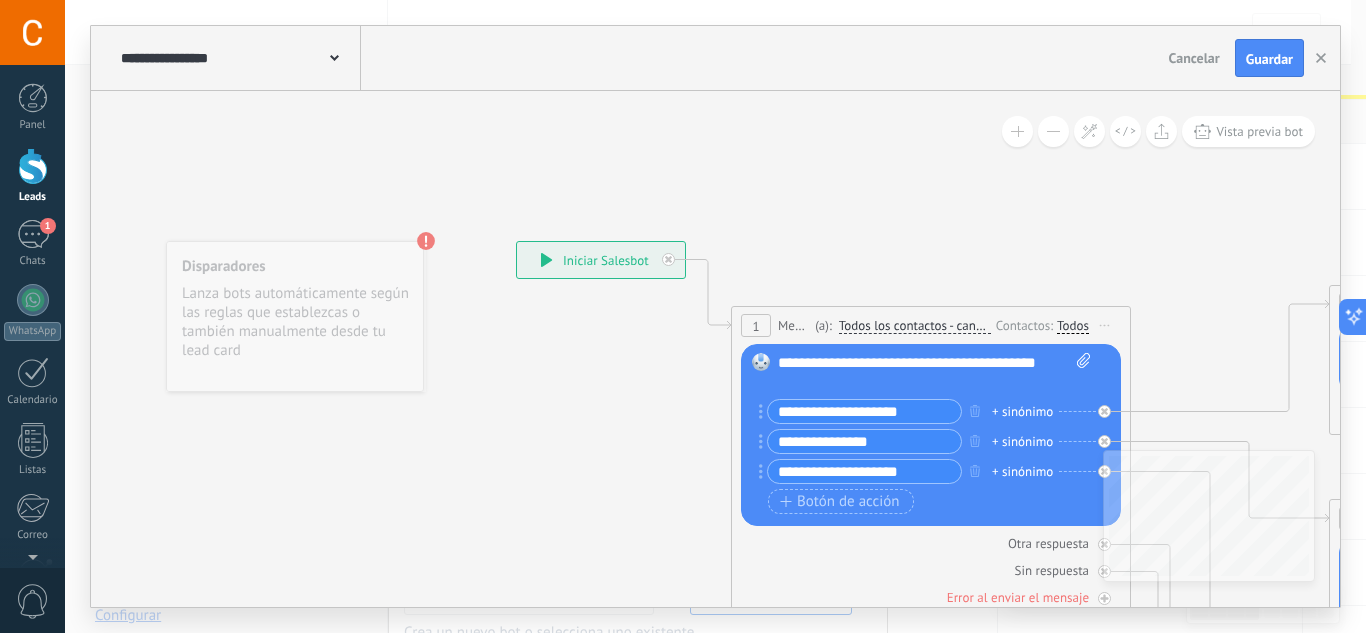 click on "**********" at bounding box center (864, 441) 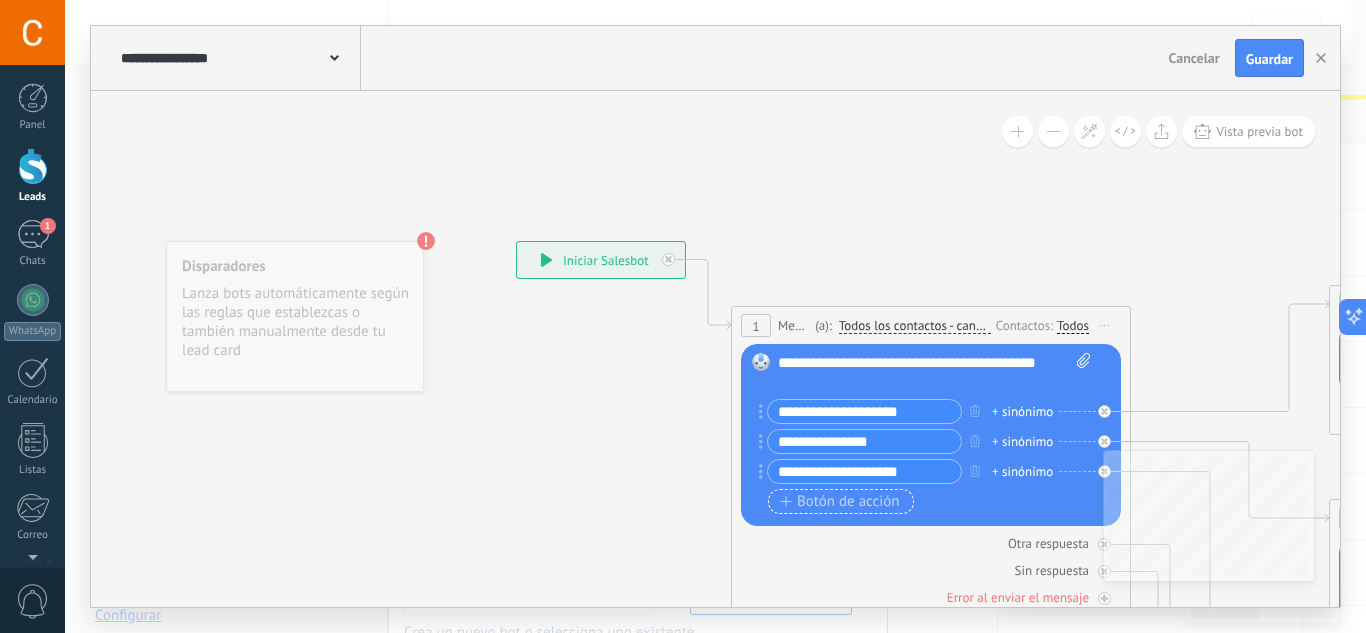click on "Botón de acción" at bounding box center [840, 502] 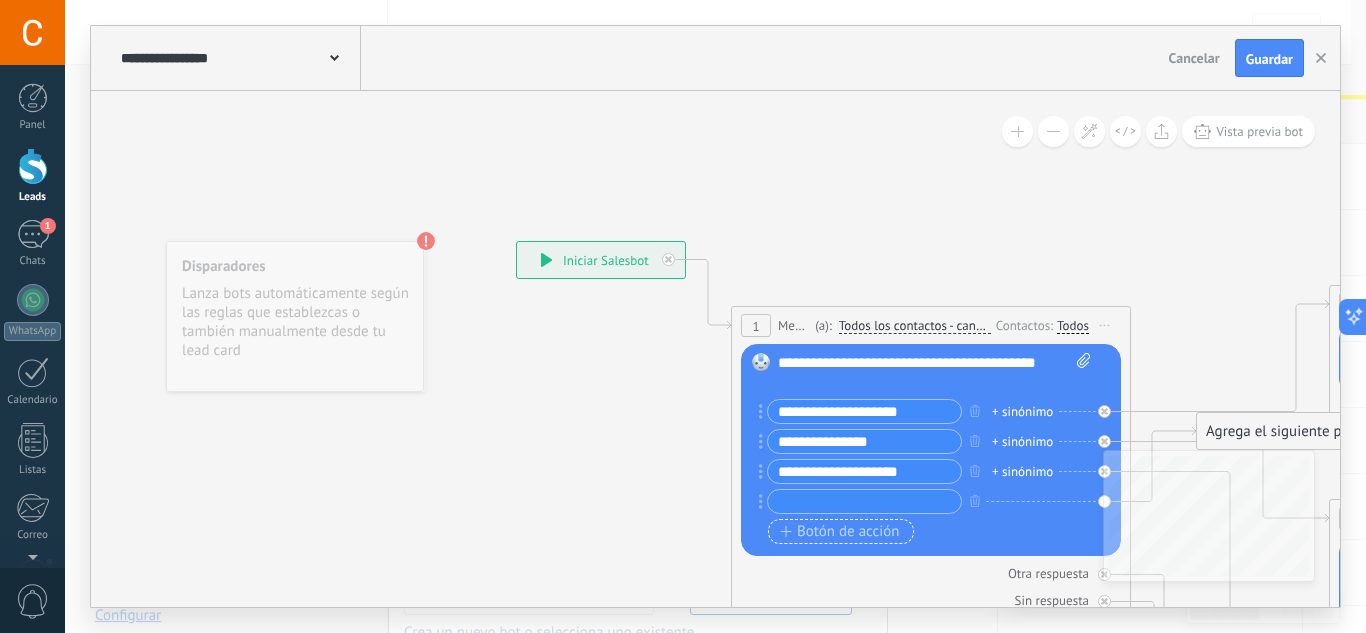 click at bounding box center (864, 501) 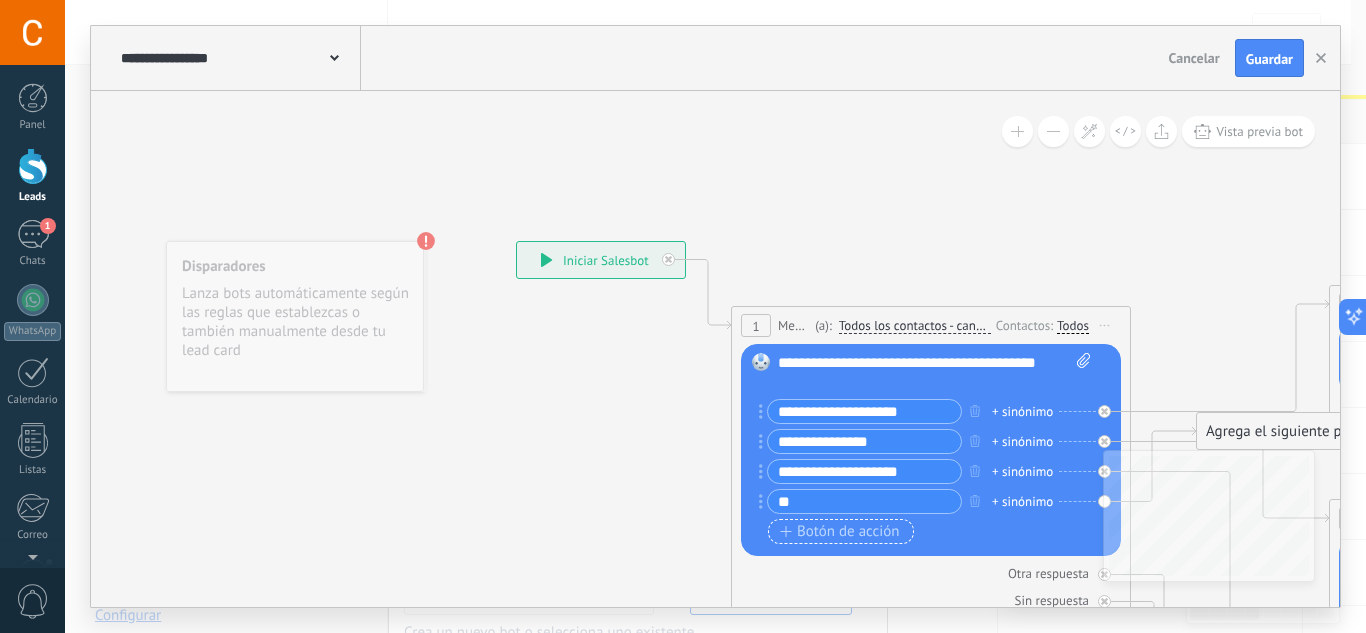 type on "*" 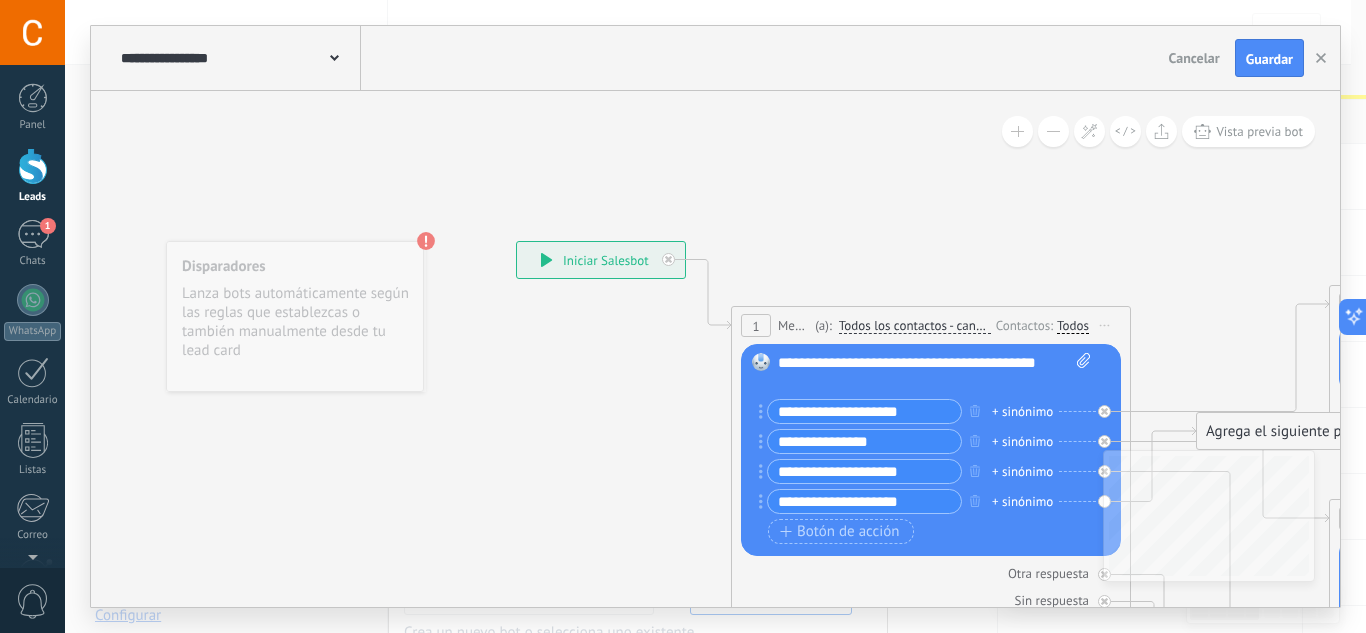 type on "**********" 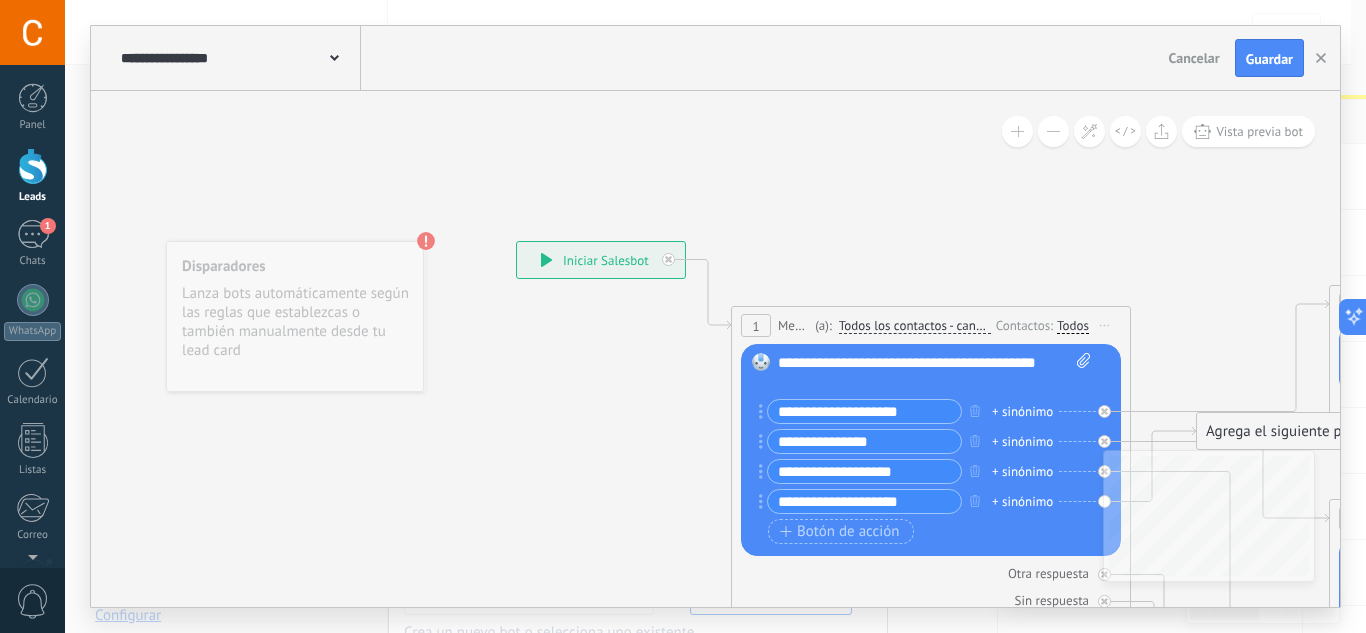 type on "**********" 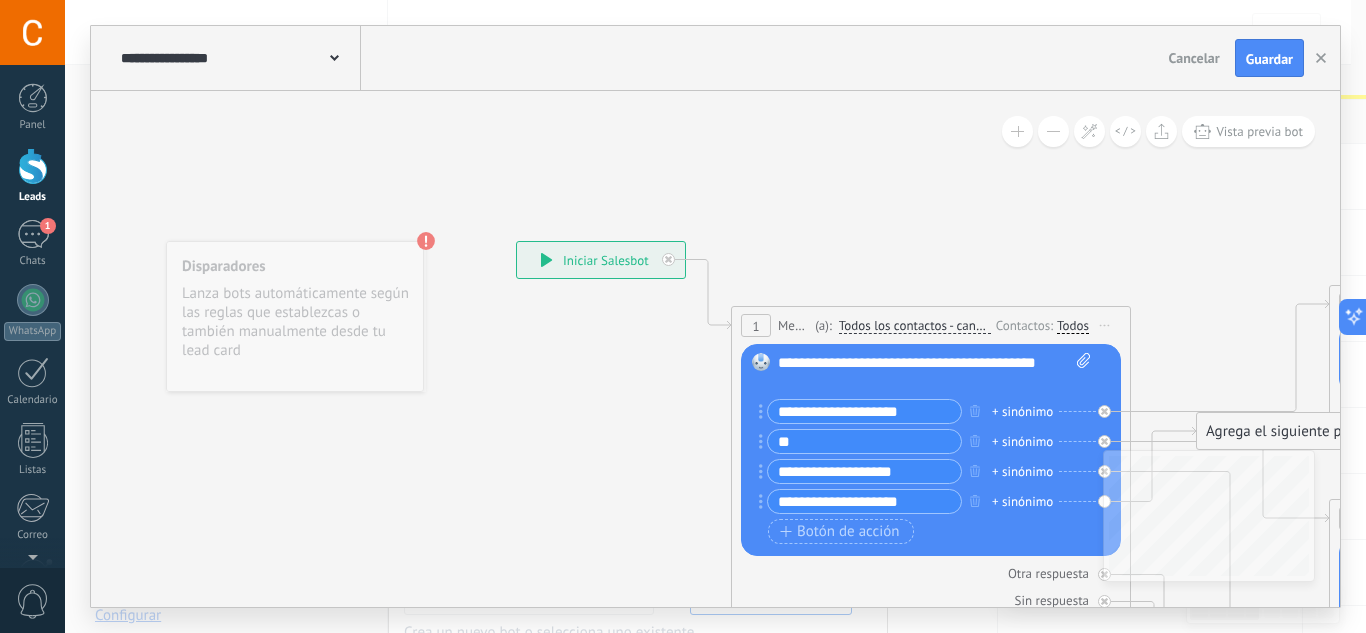 type on "*" 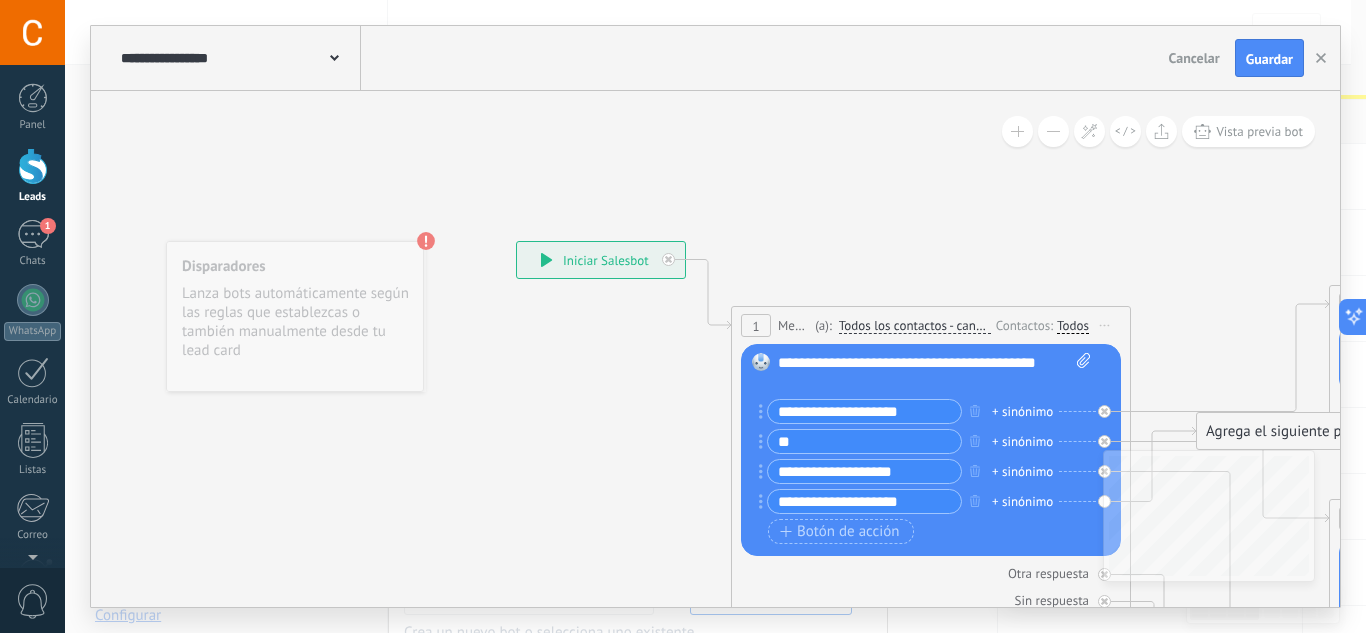 type on "*" 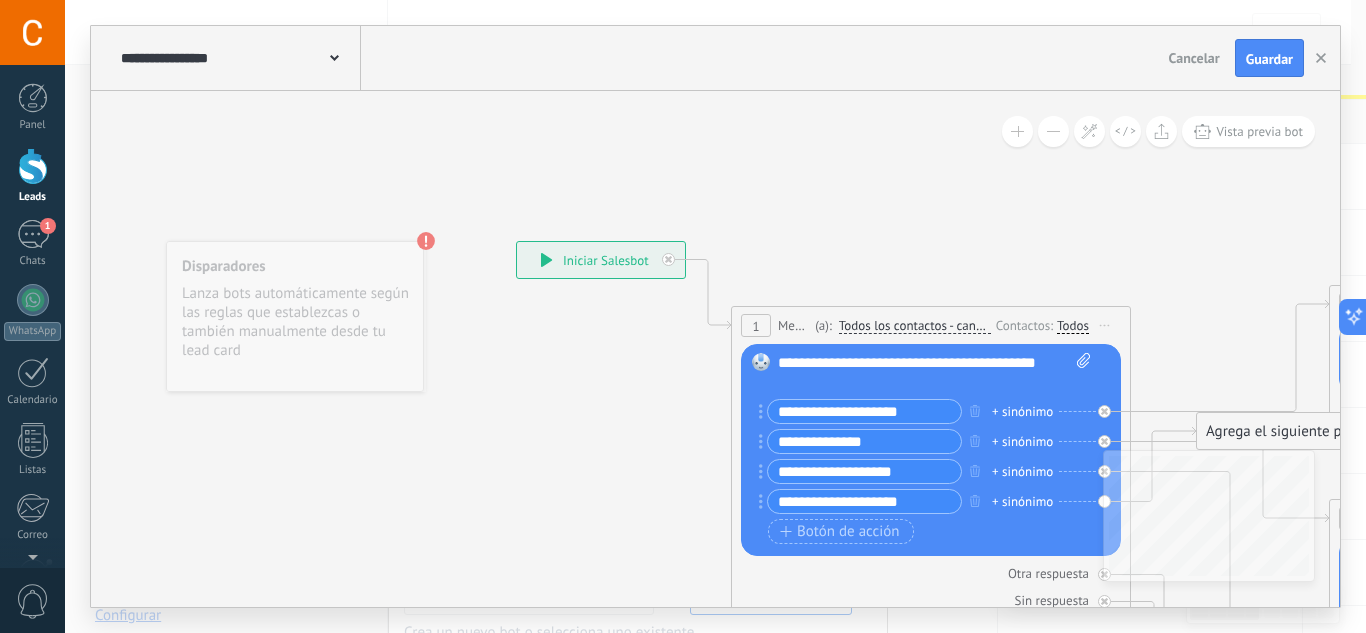 type on "**********" 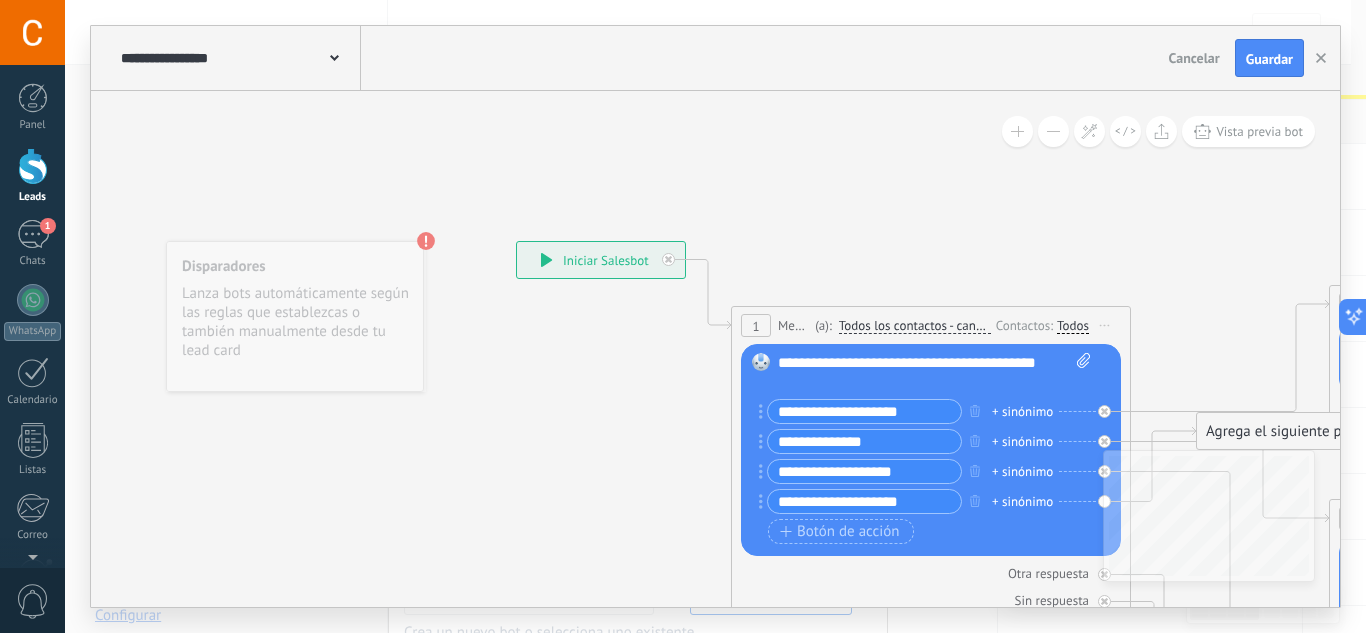 click on "**********" at bounding box center [864, 471] 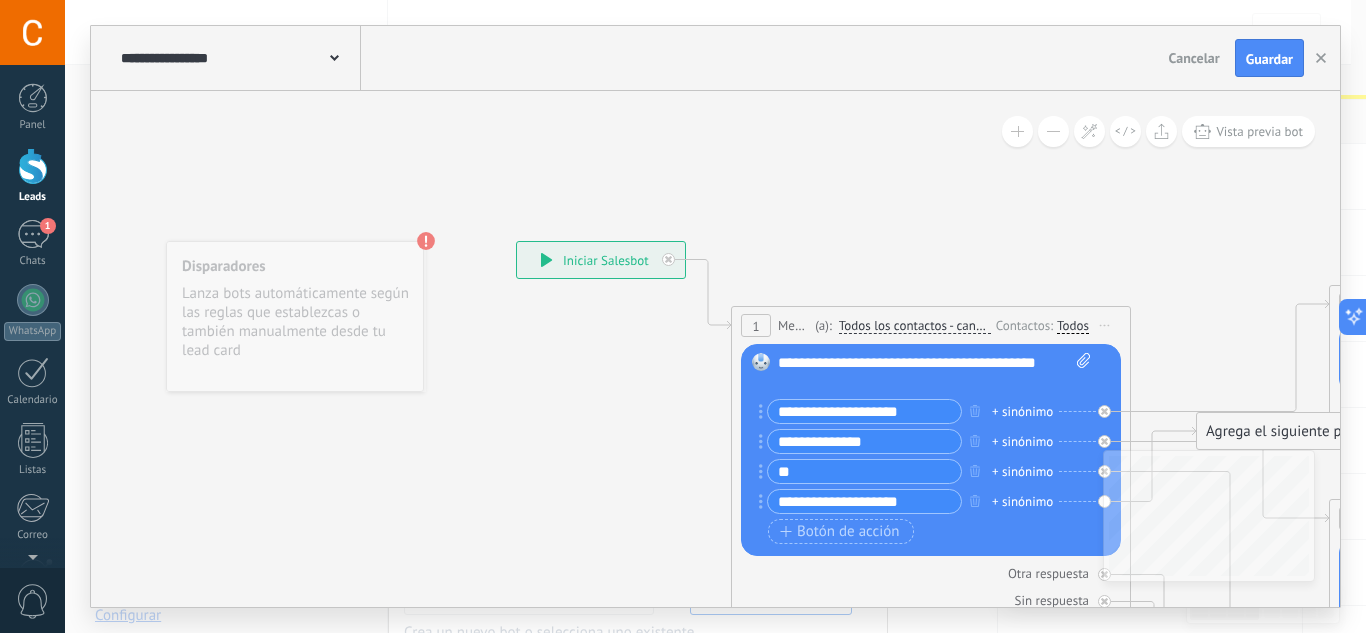 type on "*" 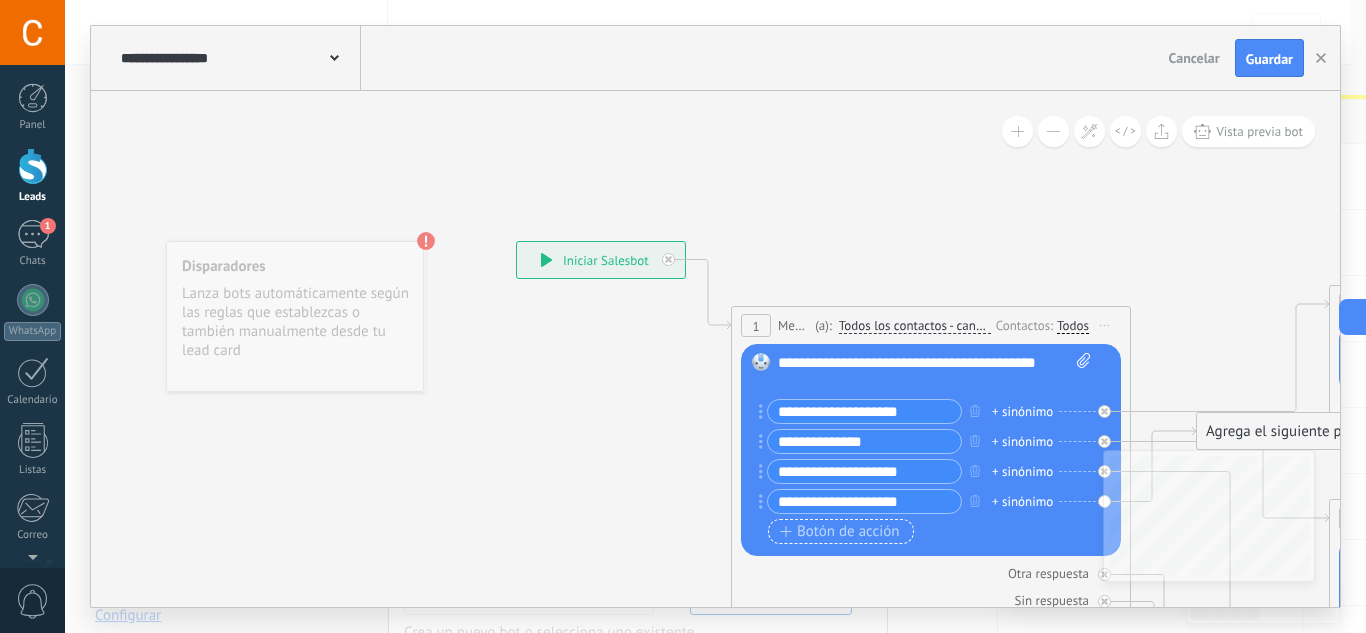 type on "**********" 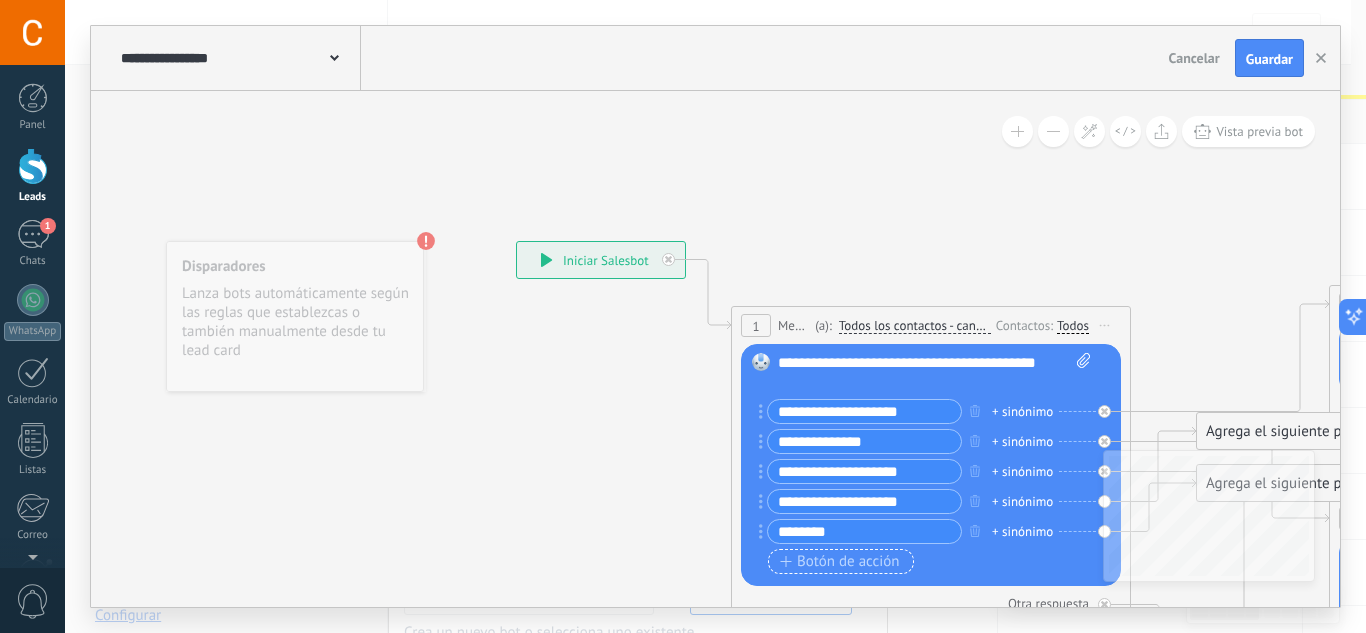 type on "*********" 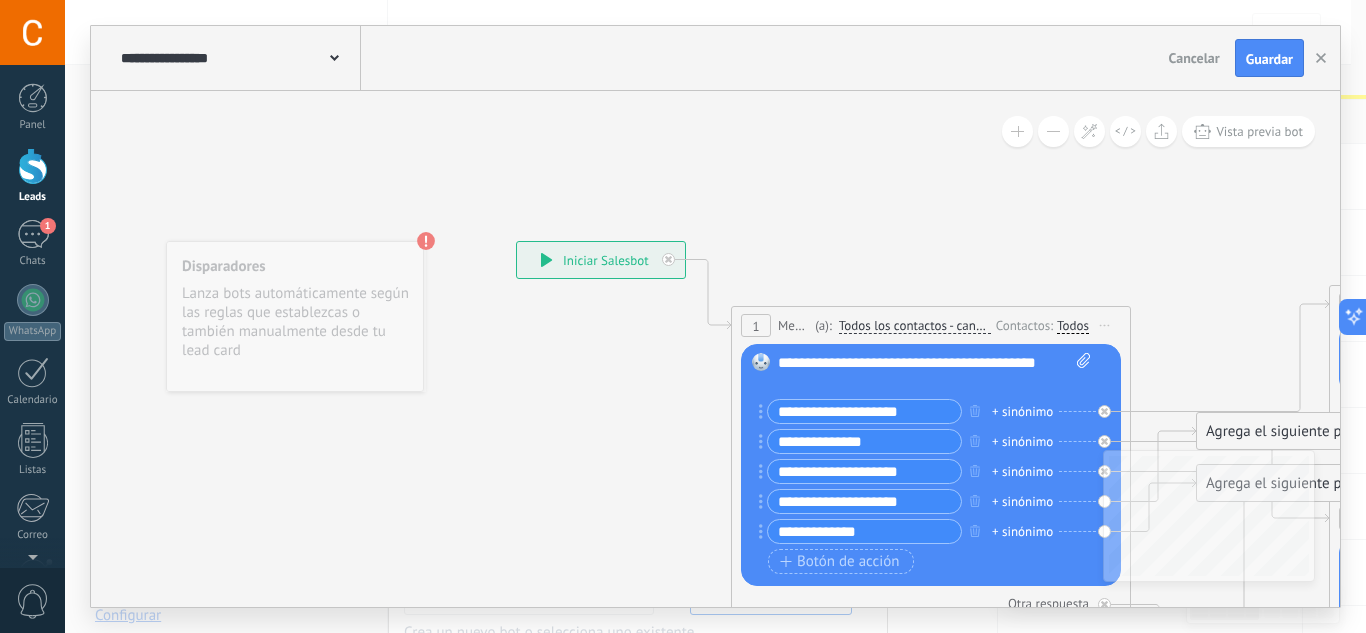 scroll, scrollTop: 0, scrollLeft: 0, axis: both 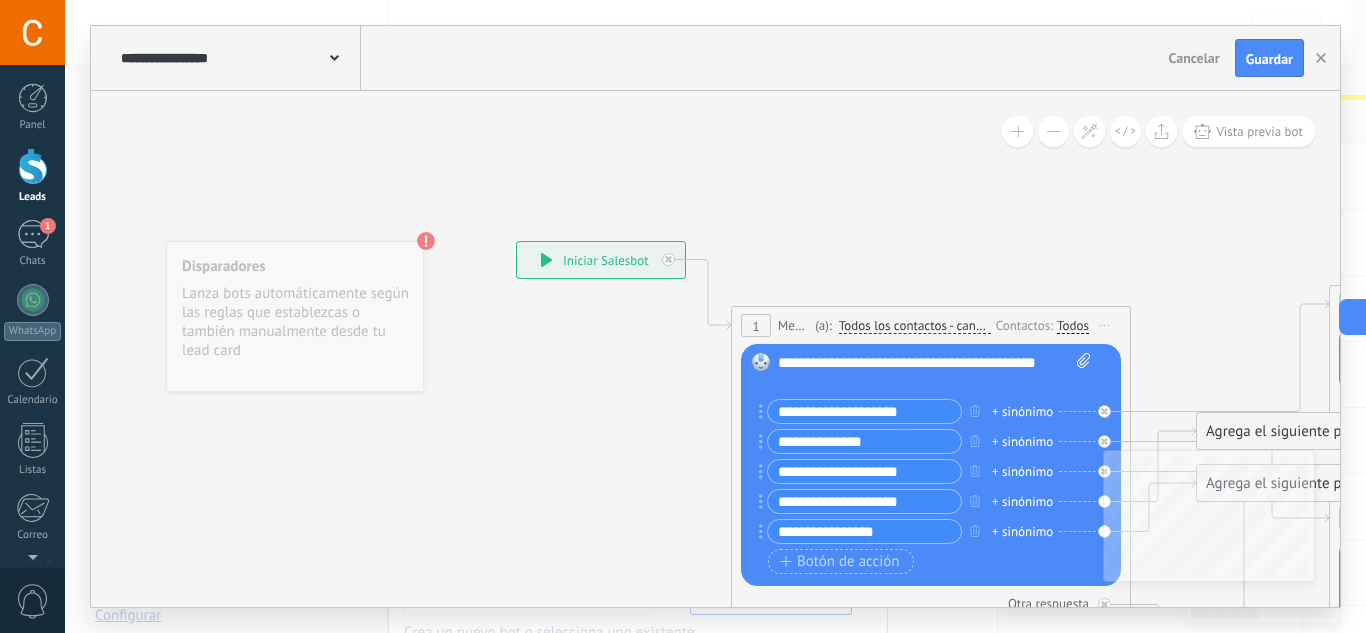 type on "**********" 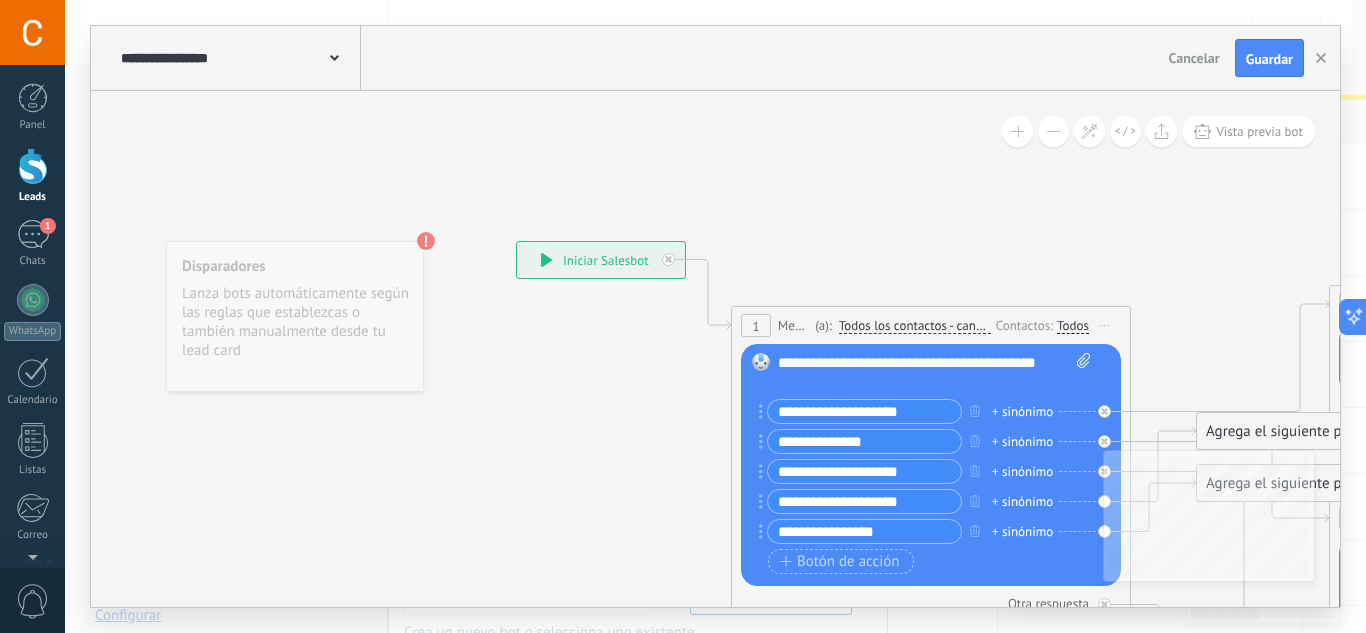 type 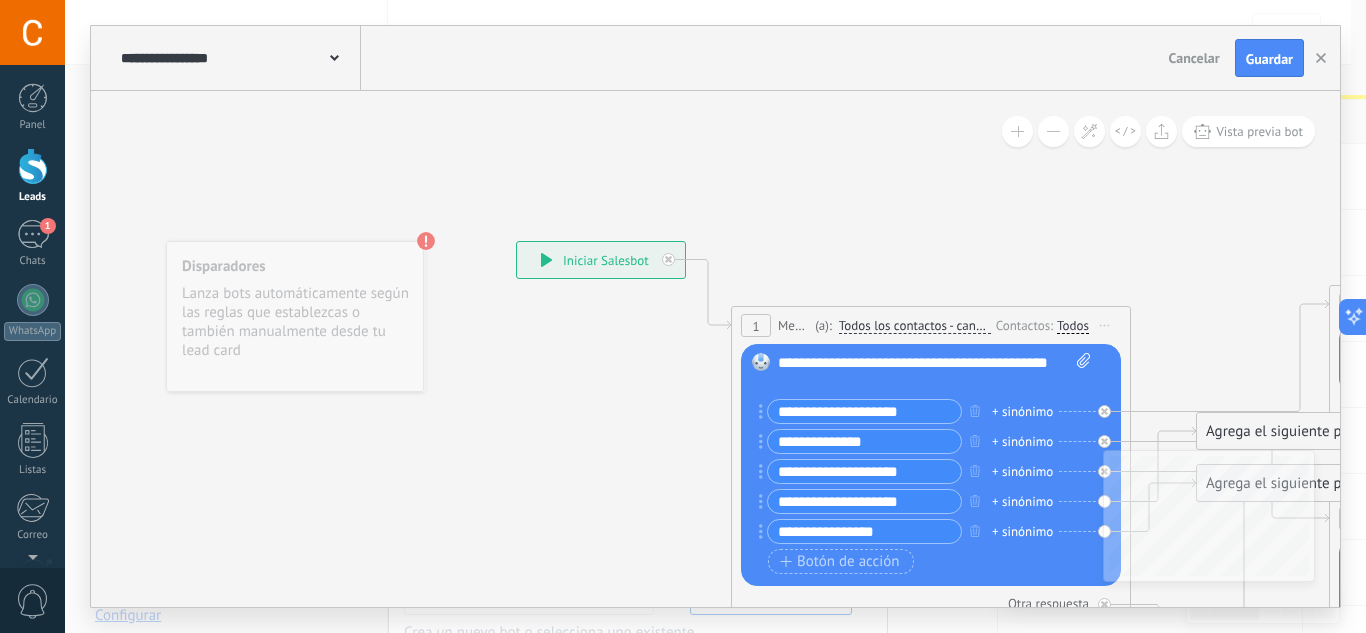 click on "**********" at bounding box center [934, 373] 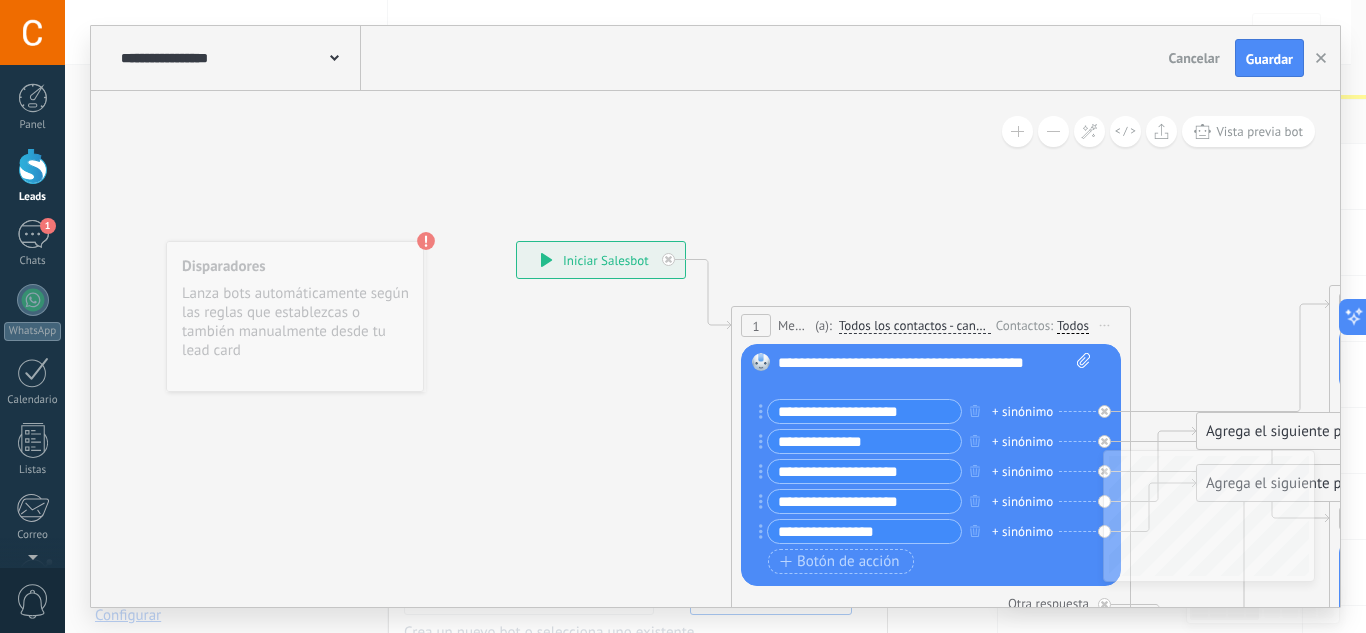 click on "**********" at bounding box center [934, 373] 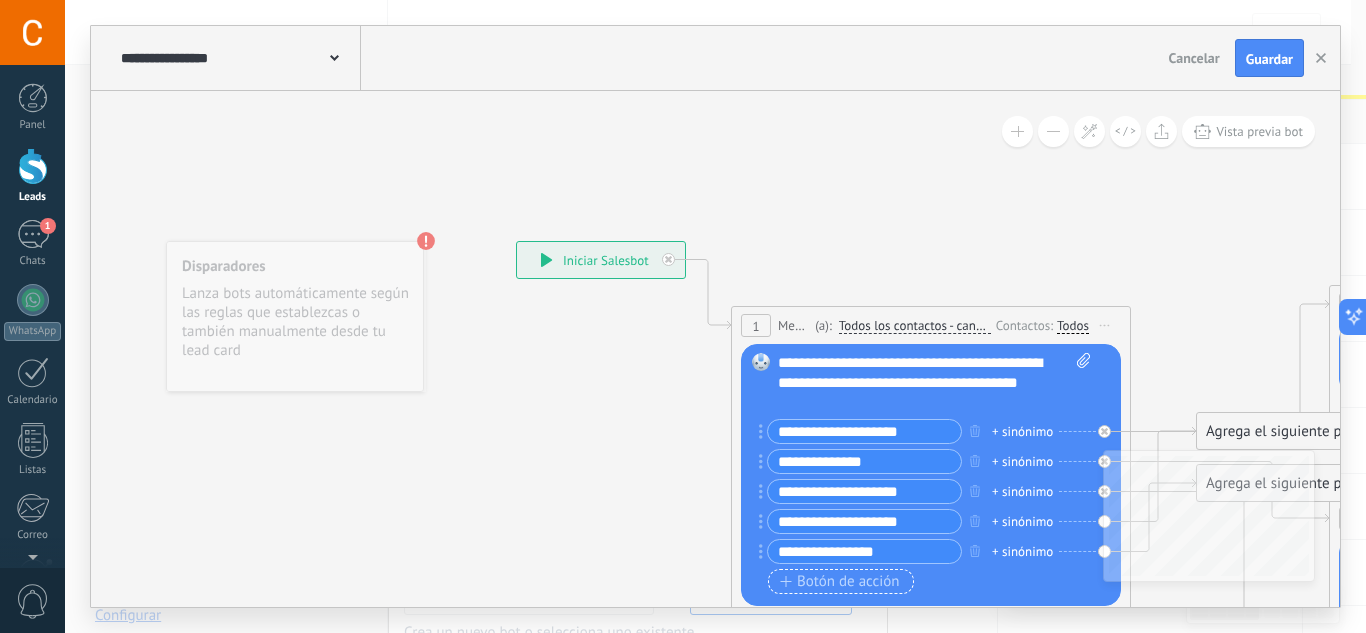 click 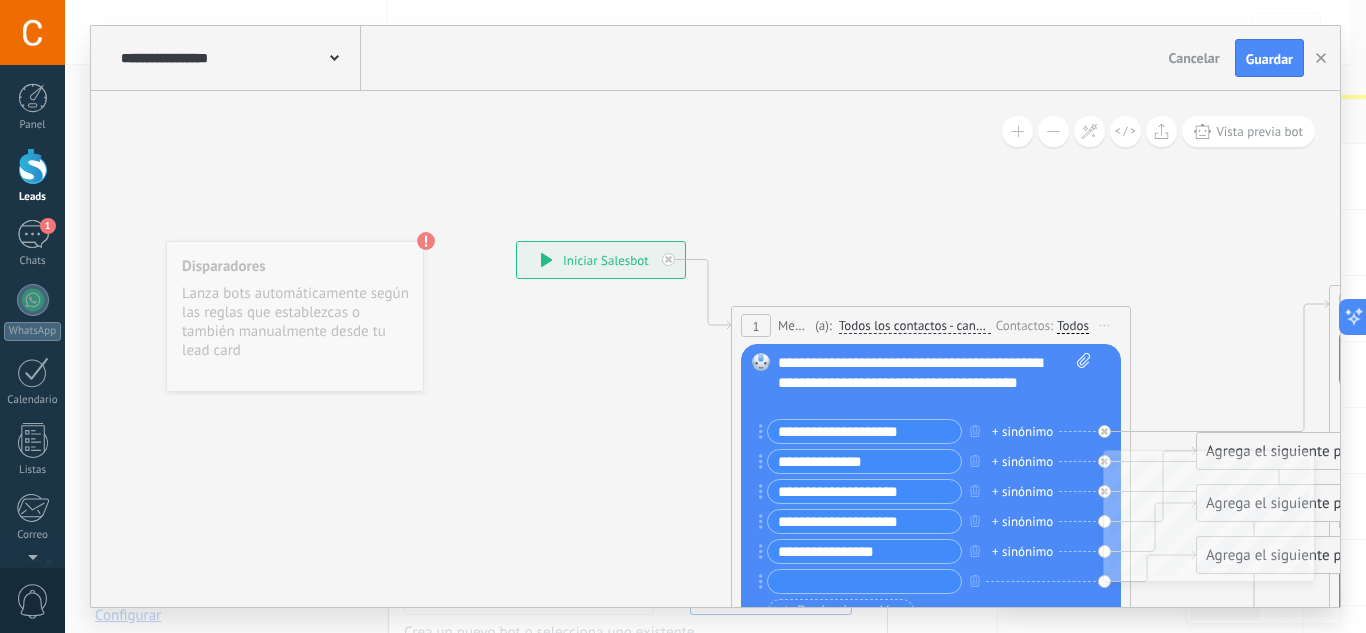 click 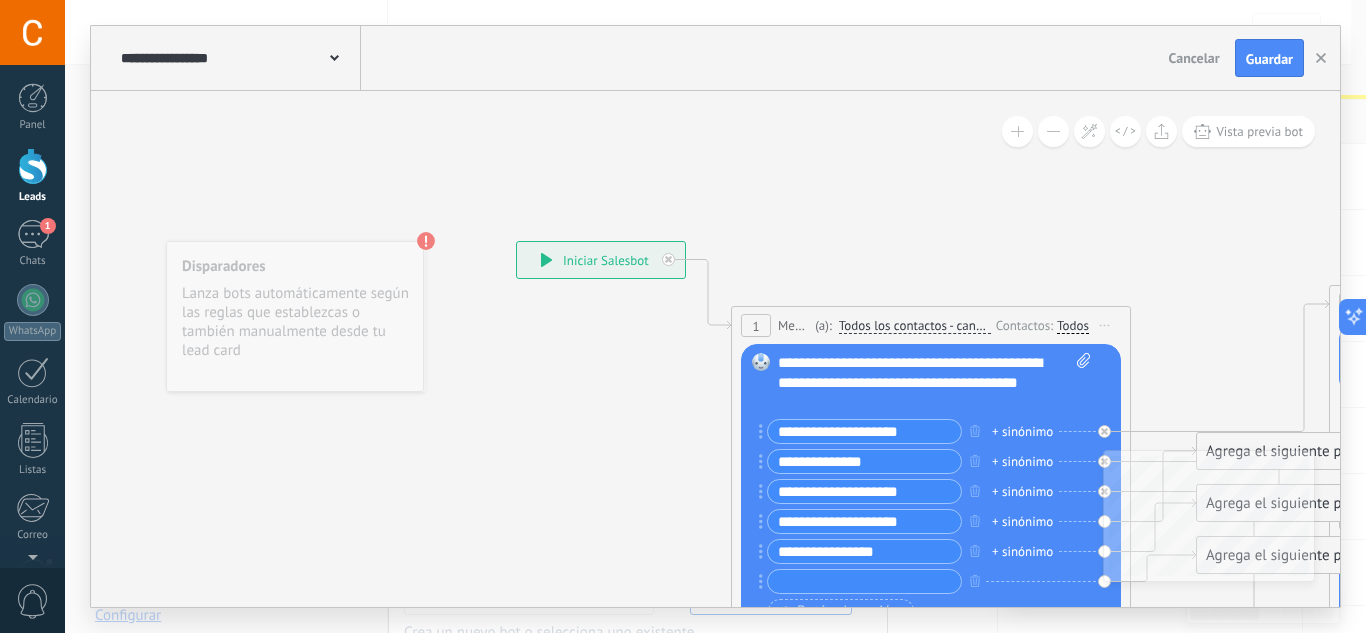 click on "**********" at bounding box center [864, 431] 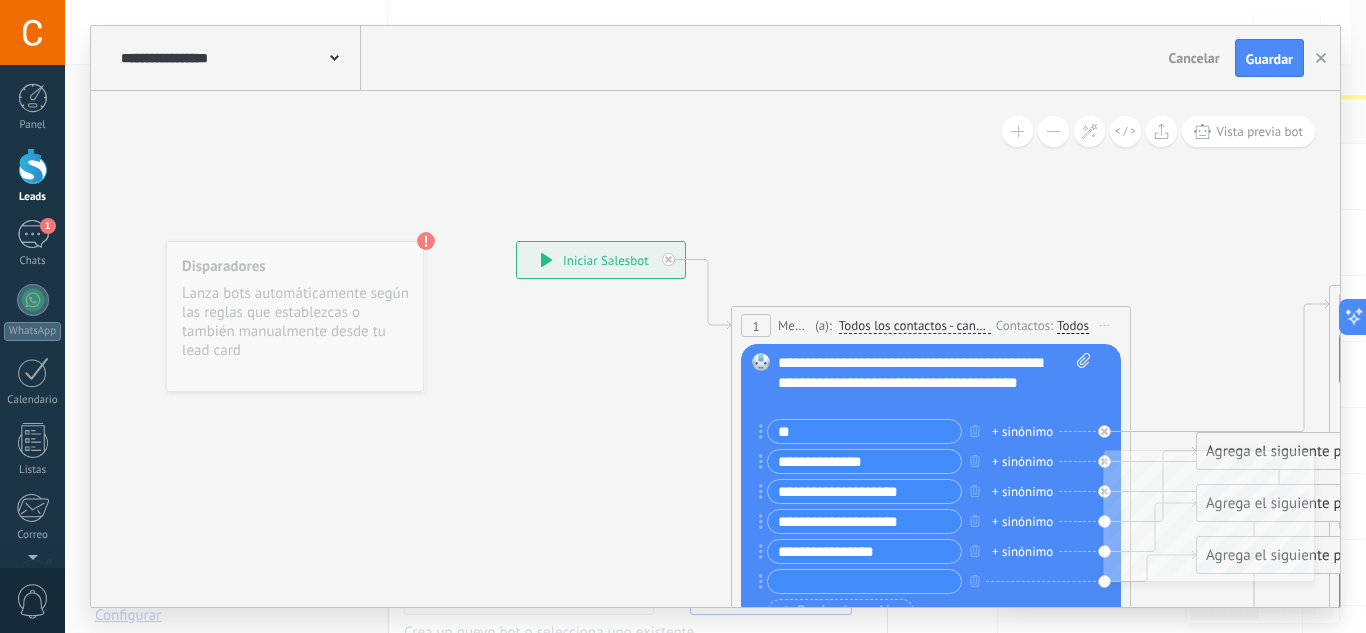 type on "*" 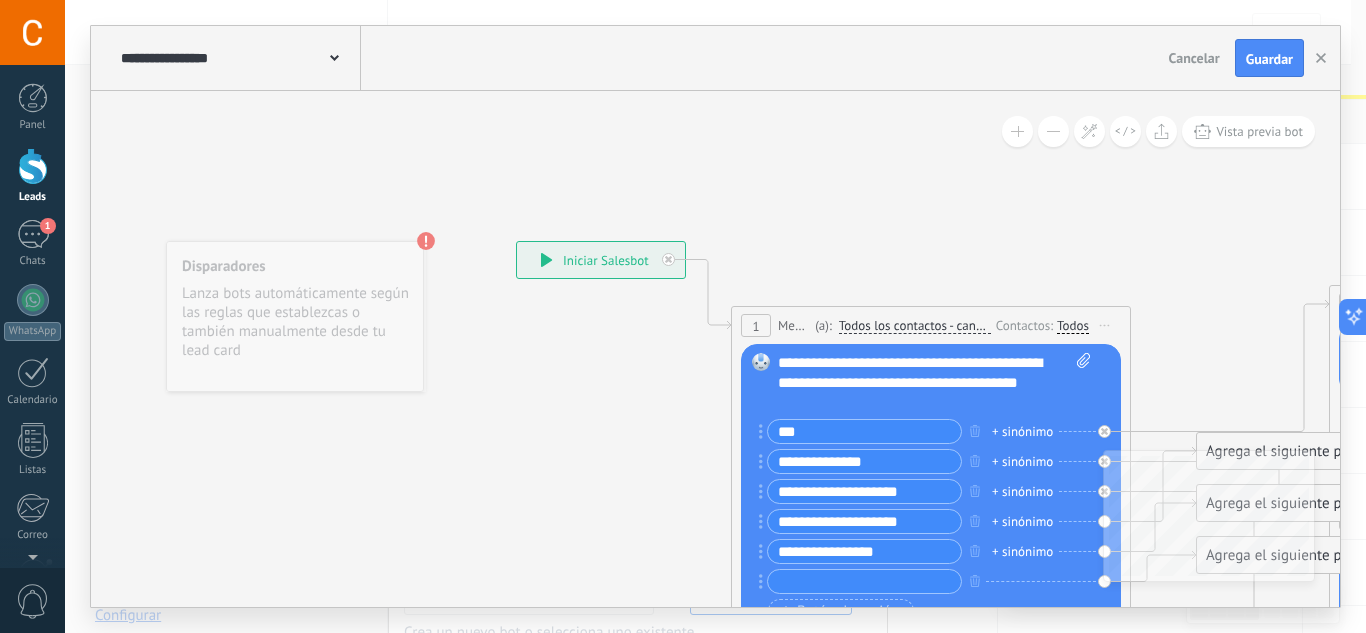type on "**" 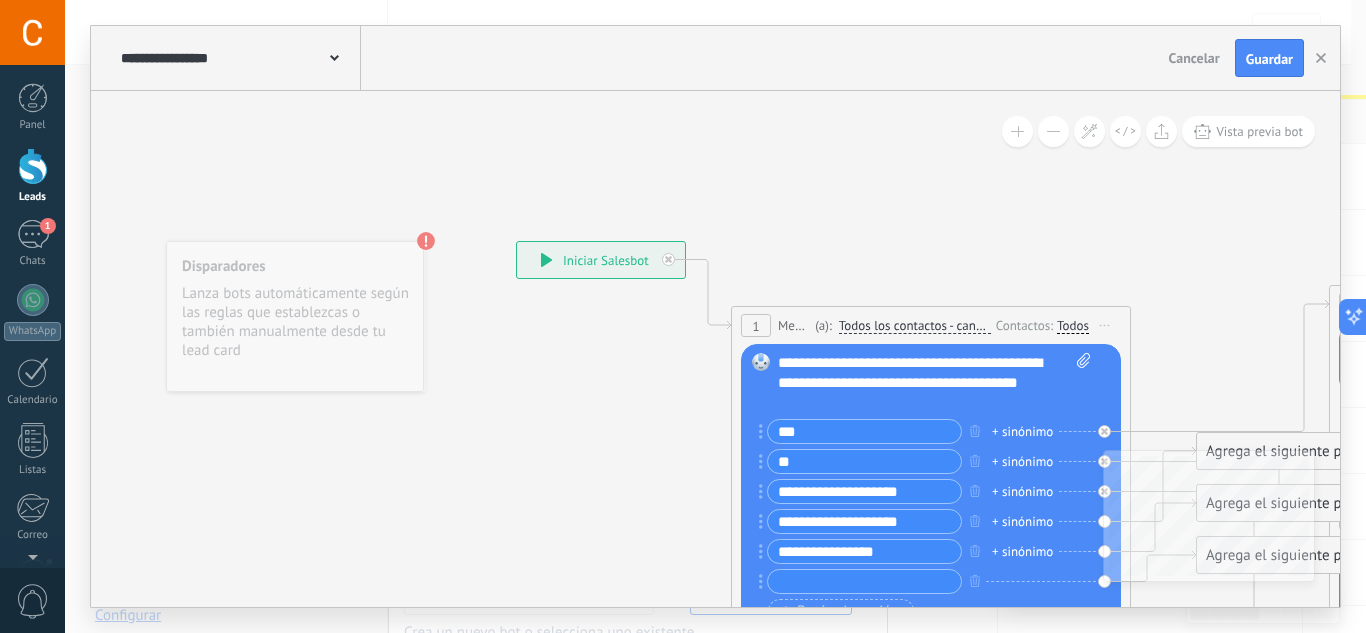 type on "*" 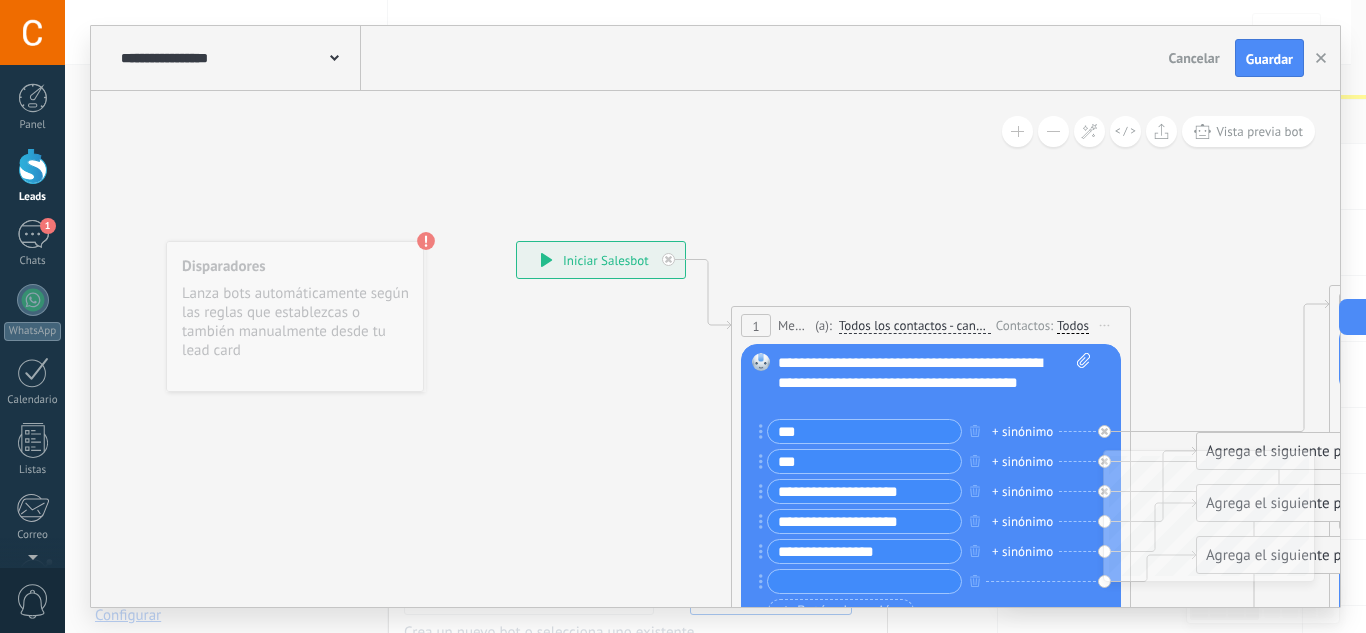 type on "**" 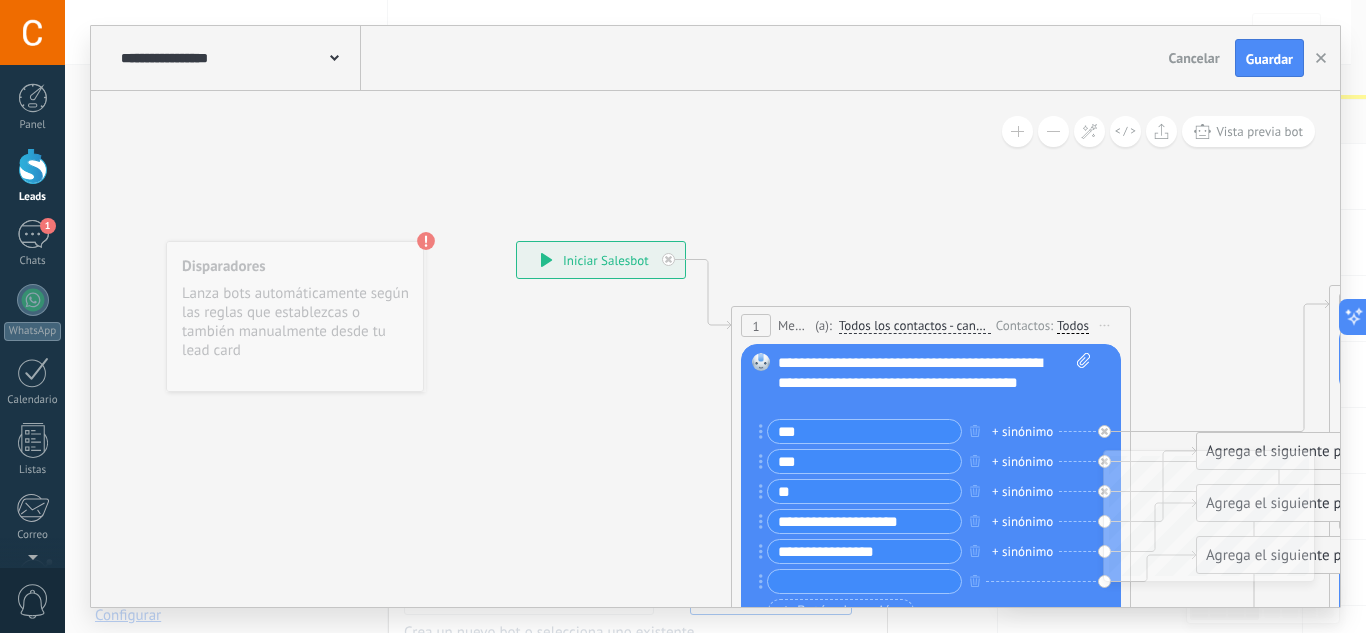 type on "*" 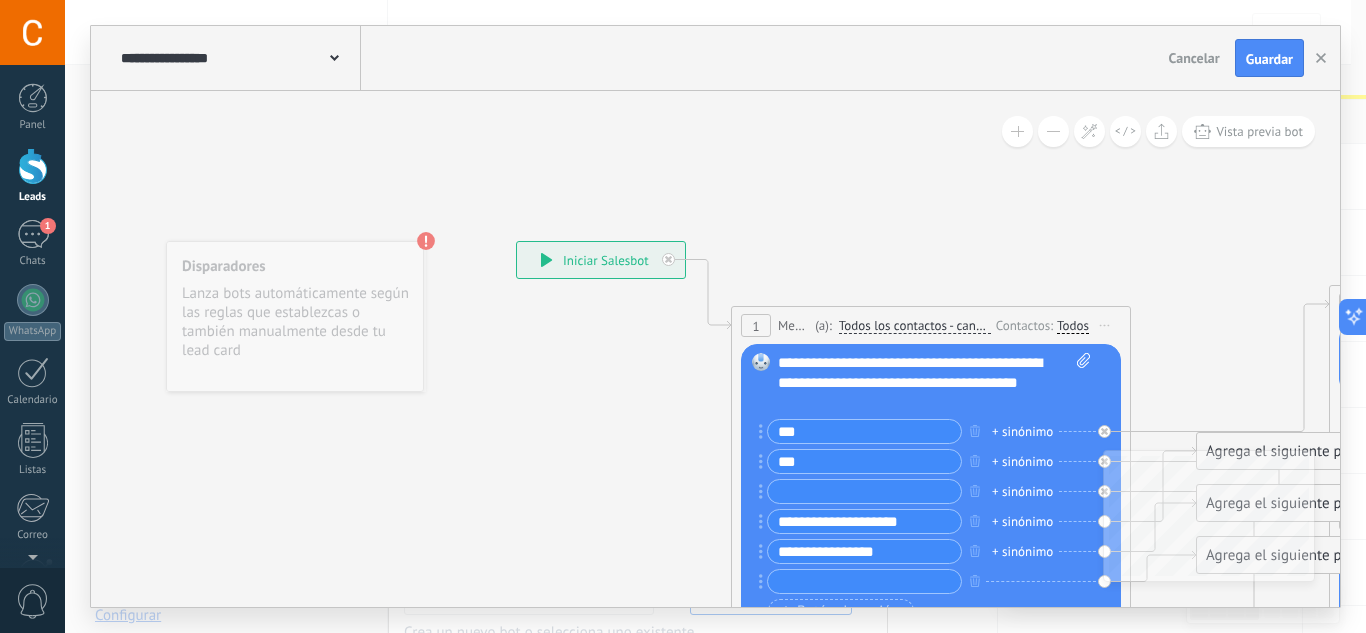 click at bounding box center [864, 491] 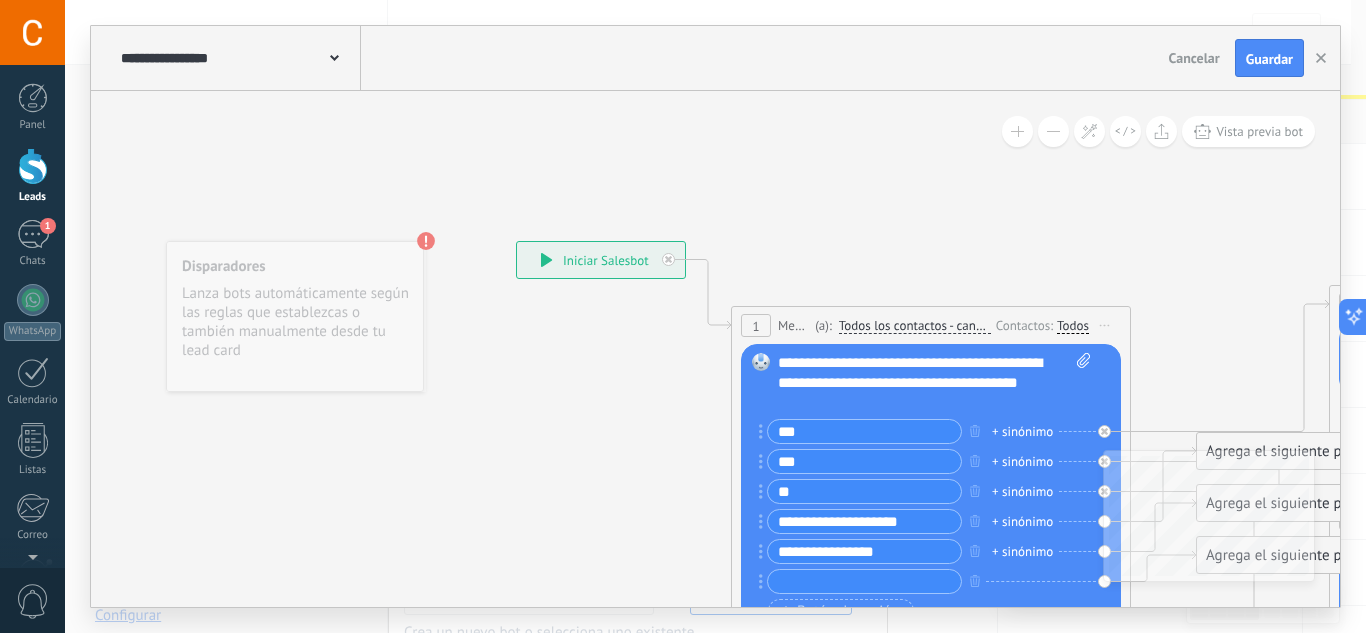 type on "*" 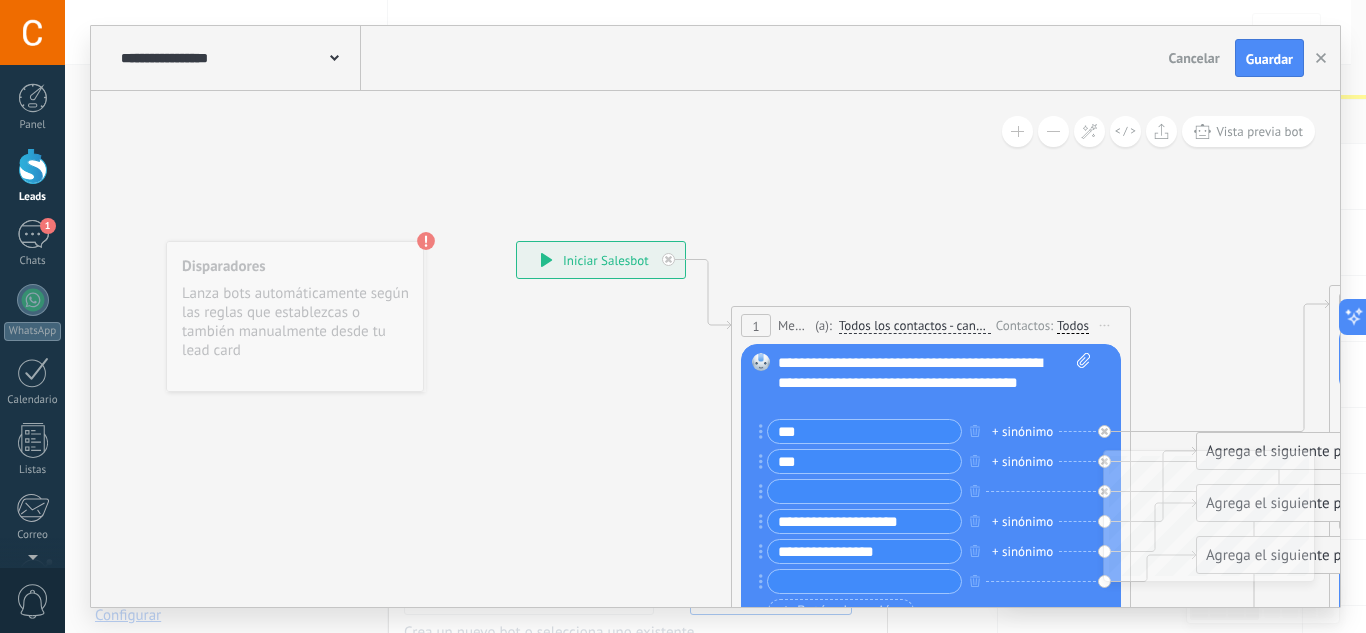 type 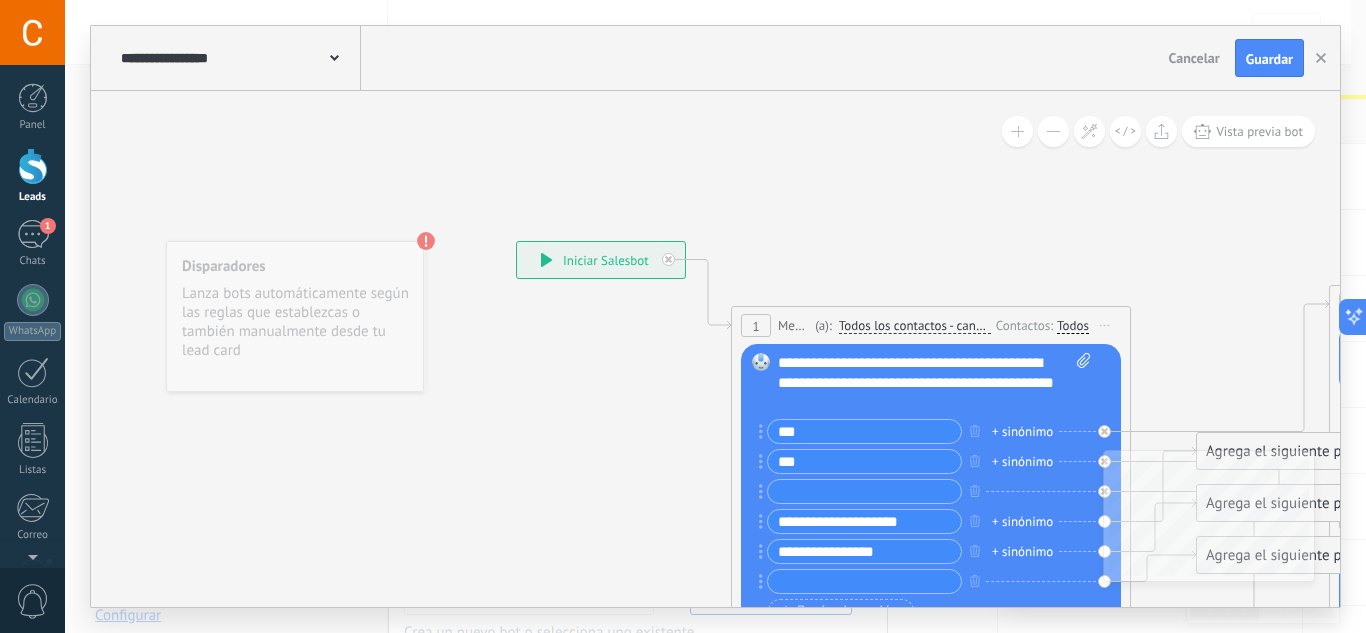 click on "**" at bounding box center [864, 431] 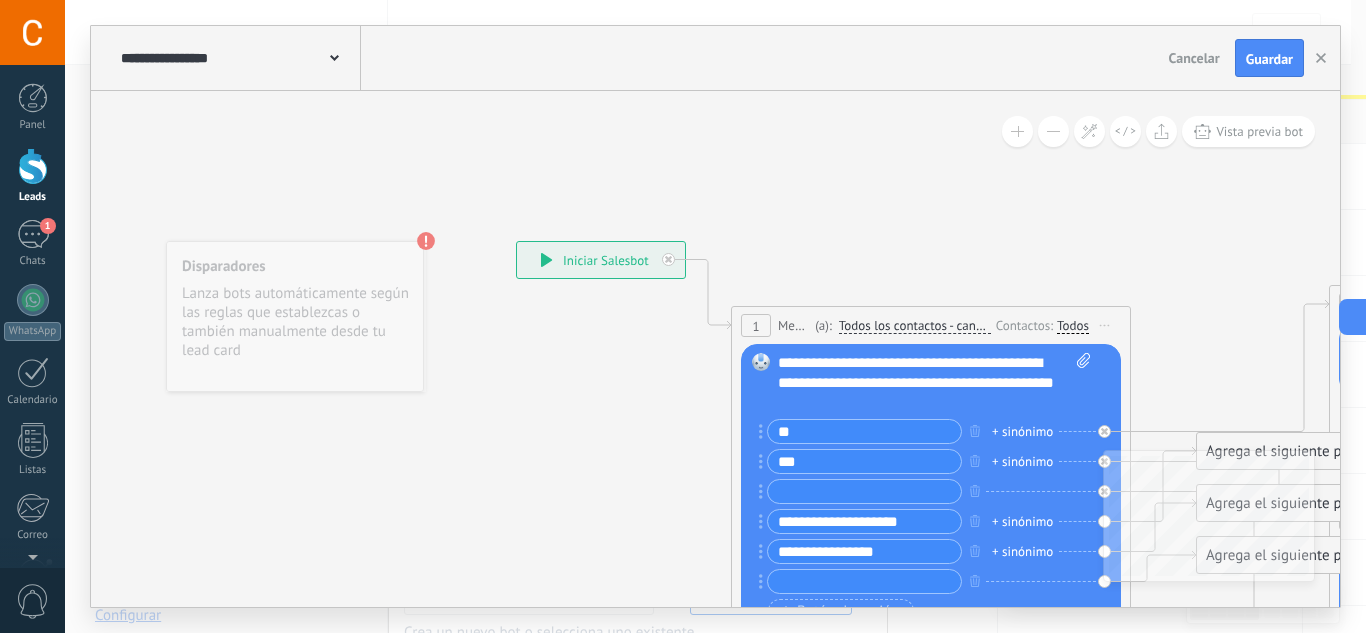 type on "*" 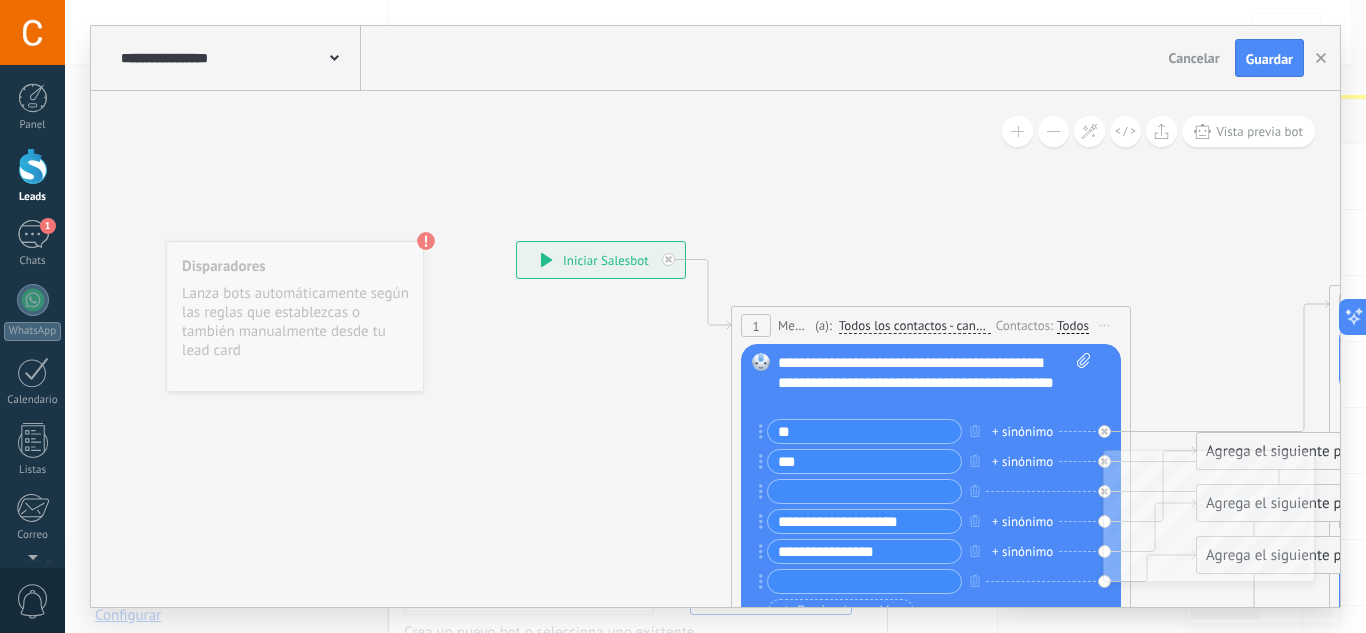 type on "*" 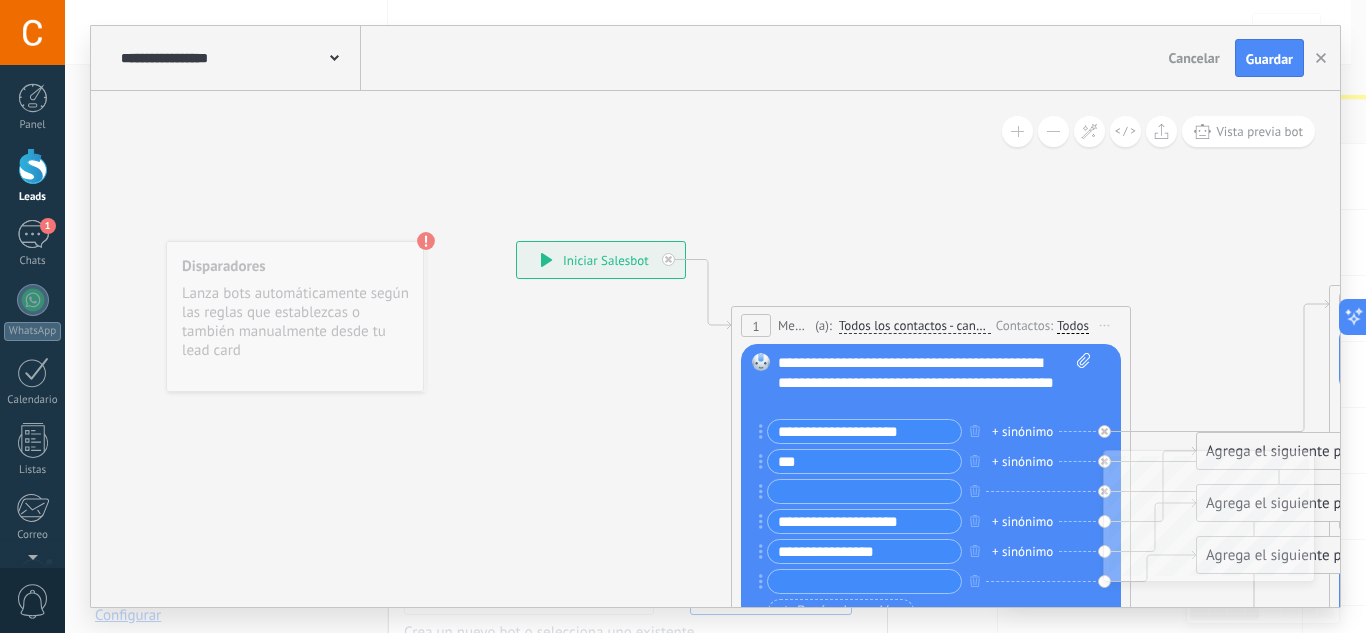 type on "**********" 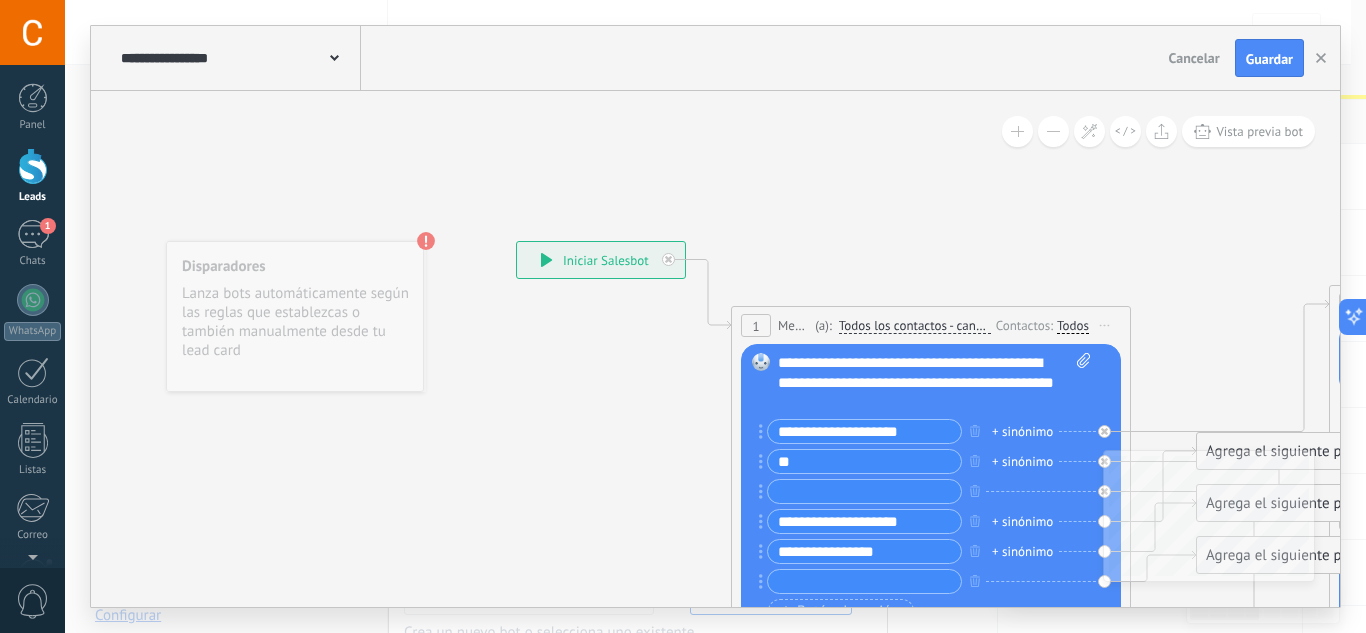 type on "*" 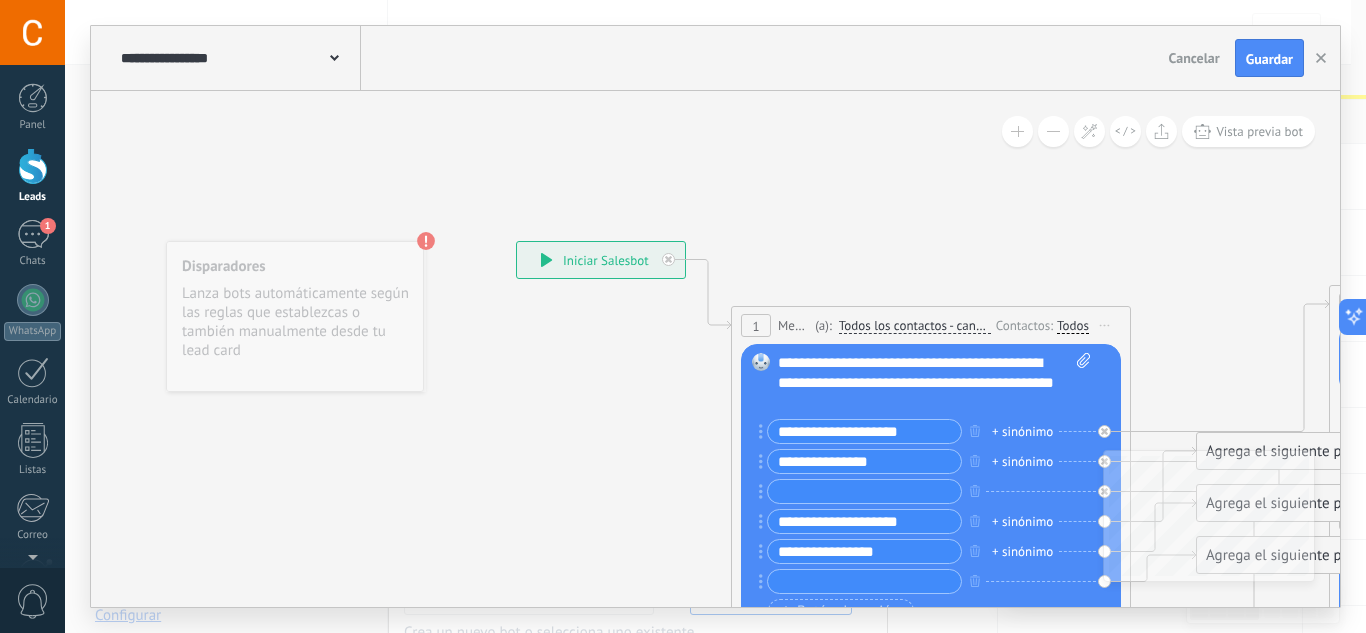 type on "**********" 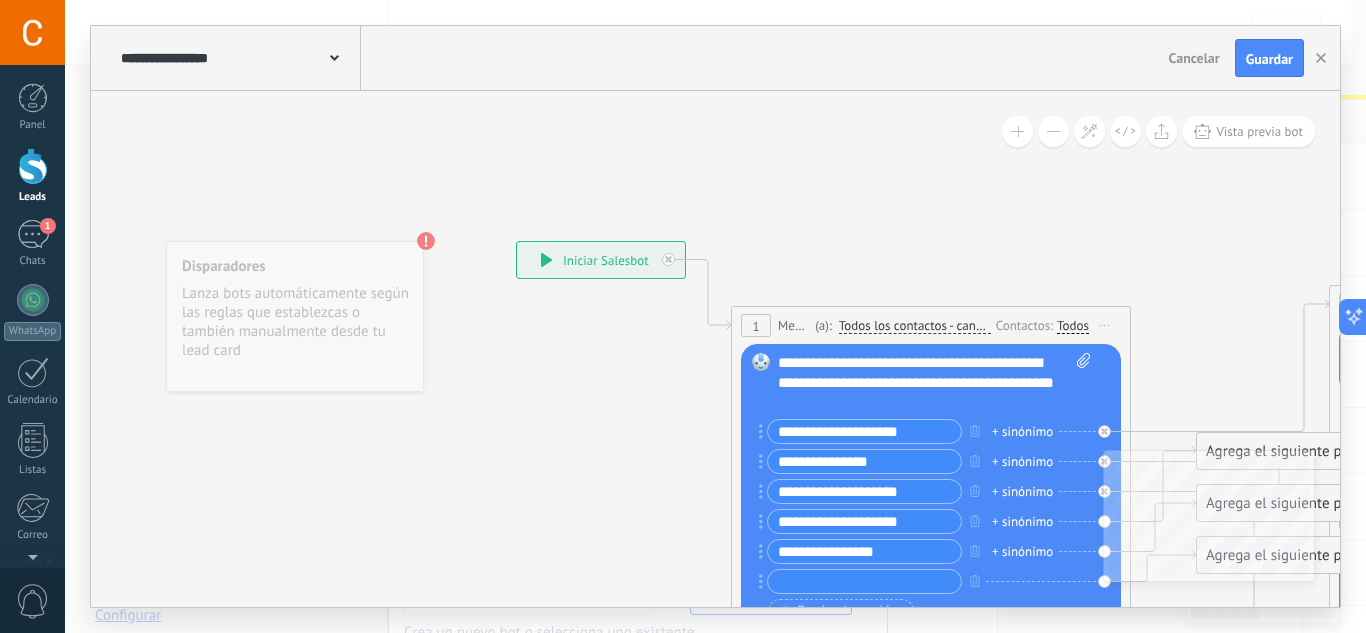 type on "**********" 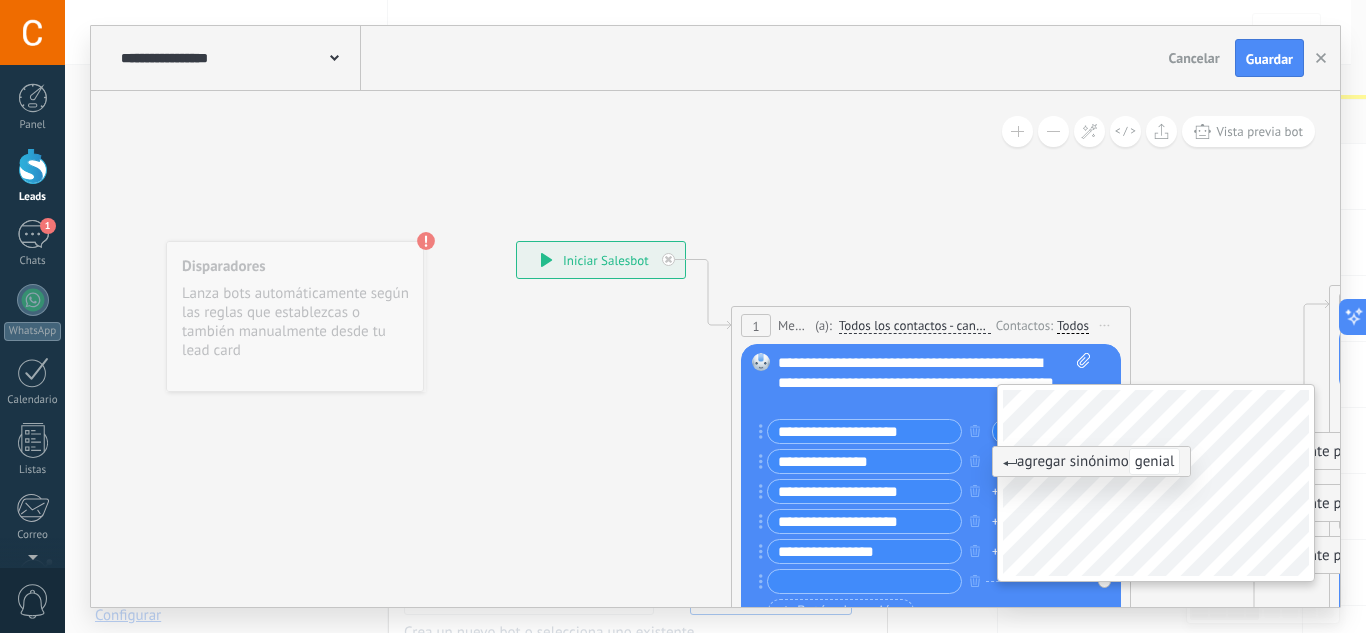 type on "*******" 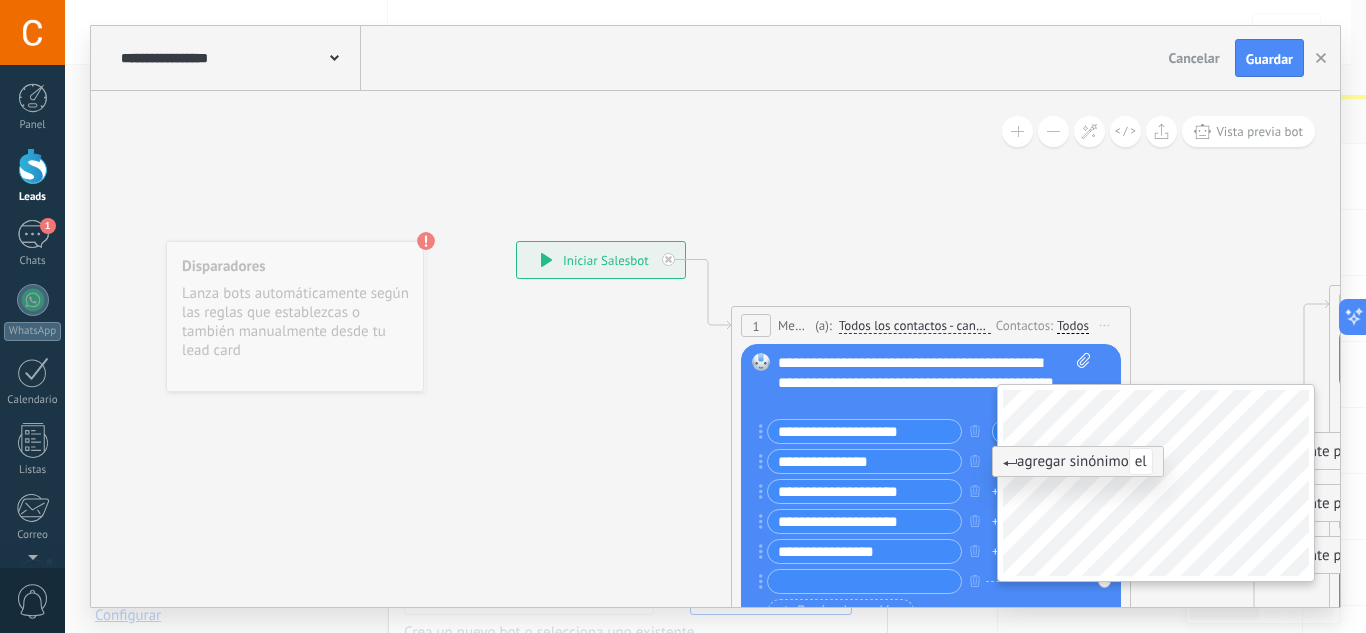 type on "*" 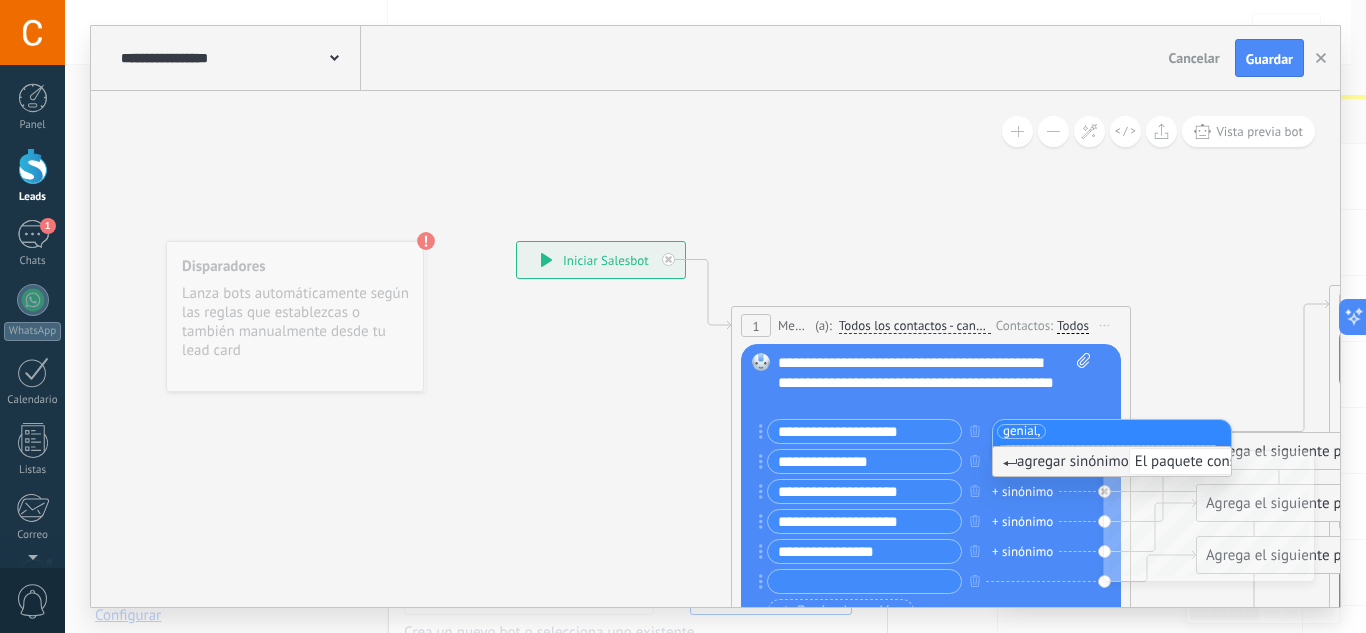 scroll, scrollTop: 0, scrollLeft: 128, axis: horizontal 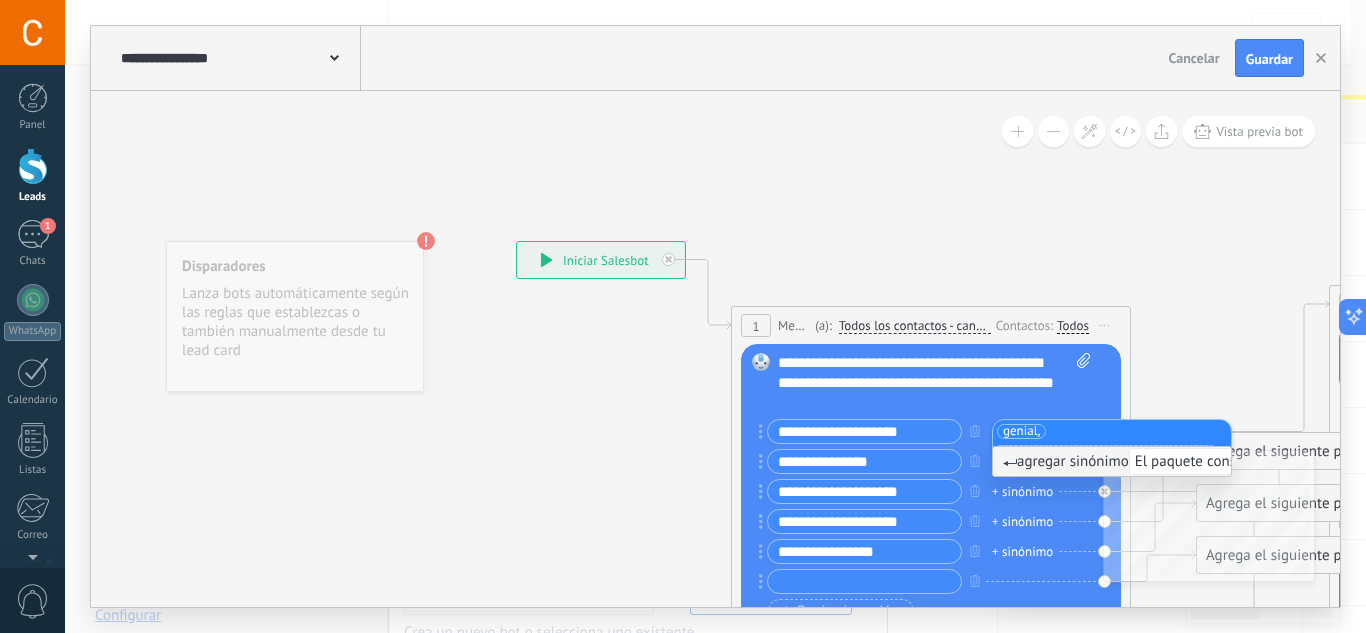 type on "**********" 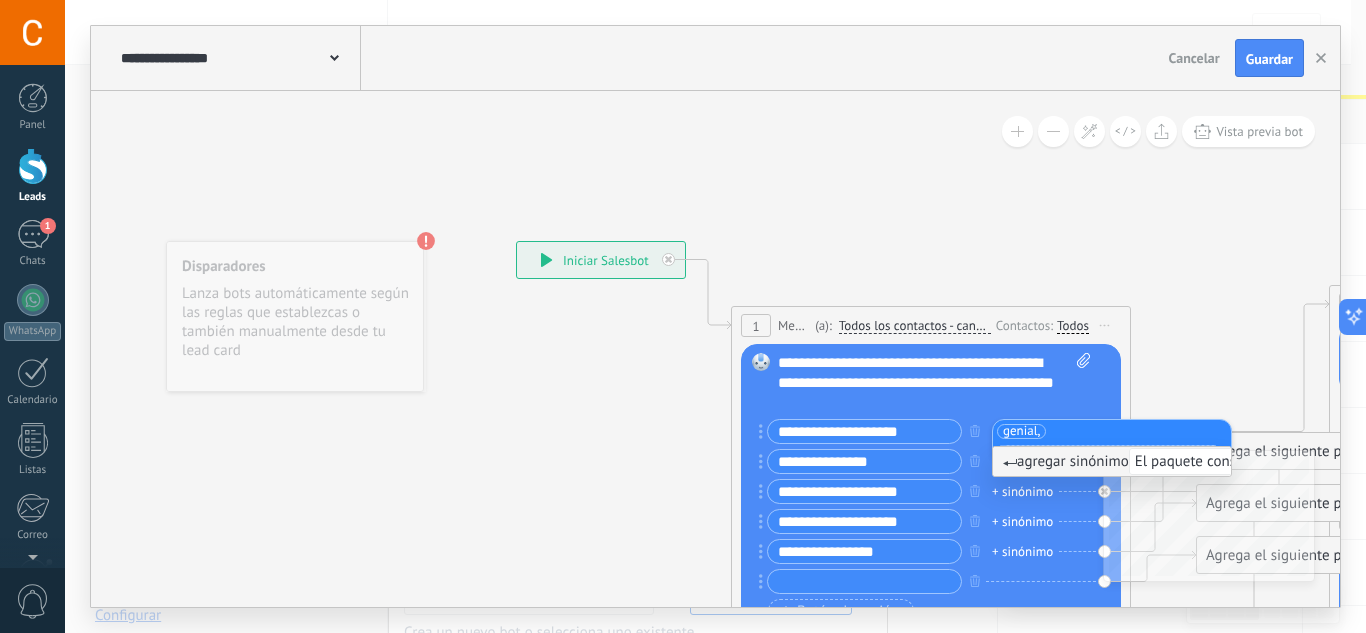 click 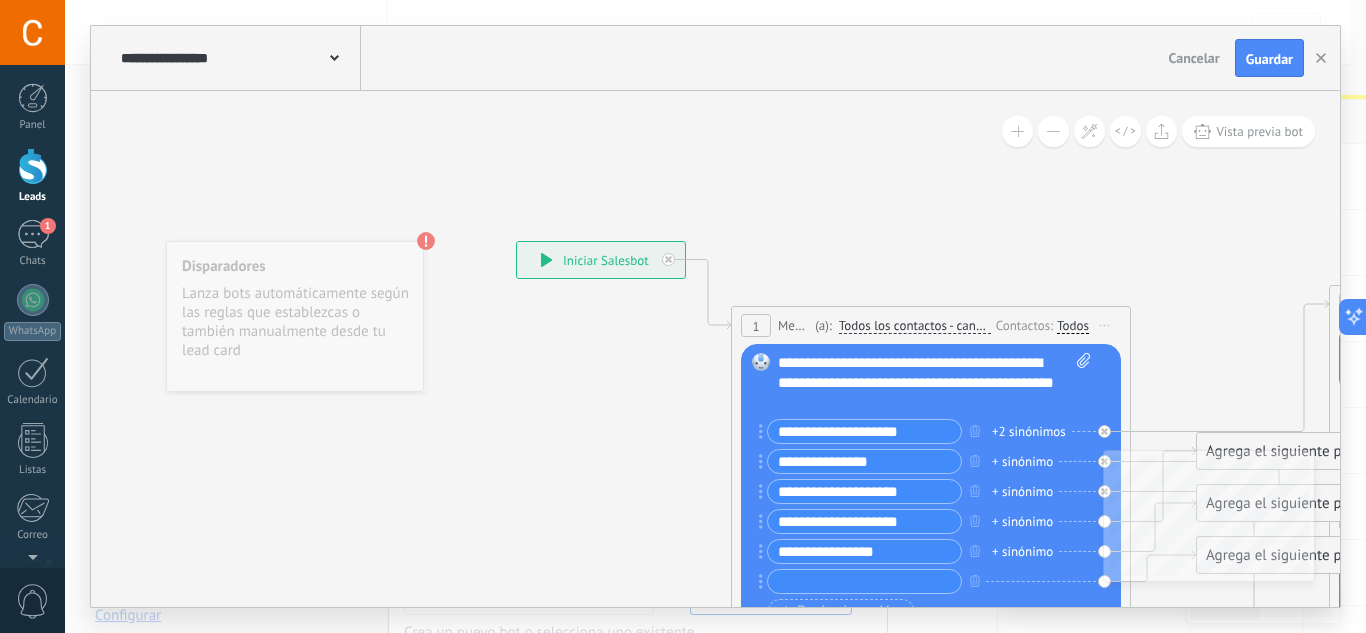 click on "+2  sinónimos" at bounding box center (1029, 432) 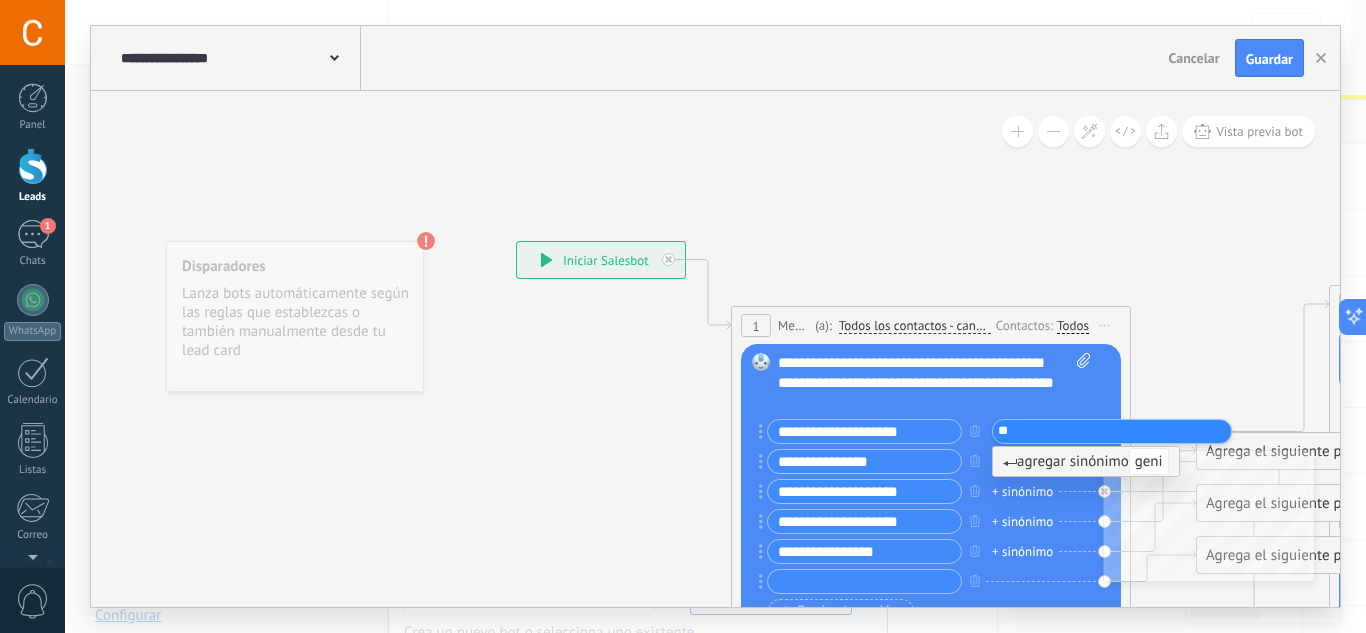 type on "*" 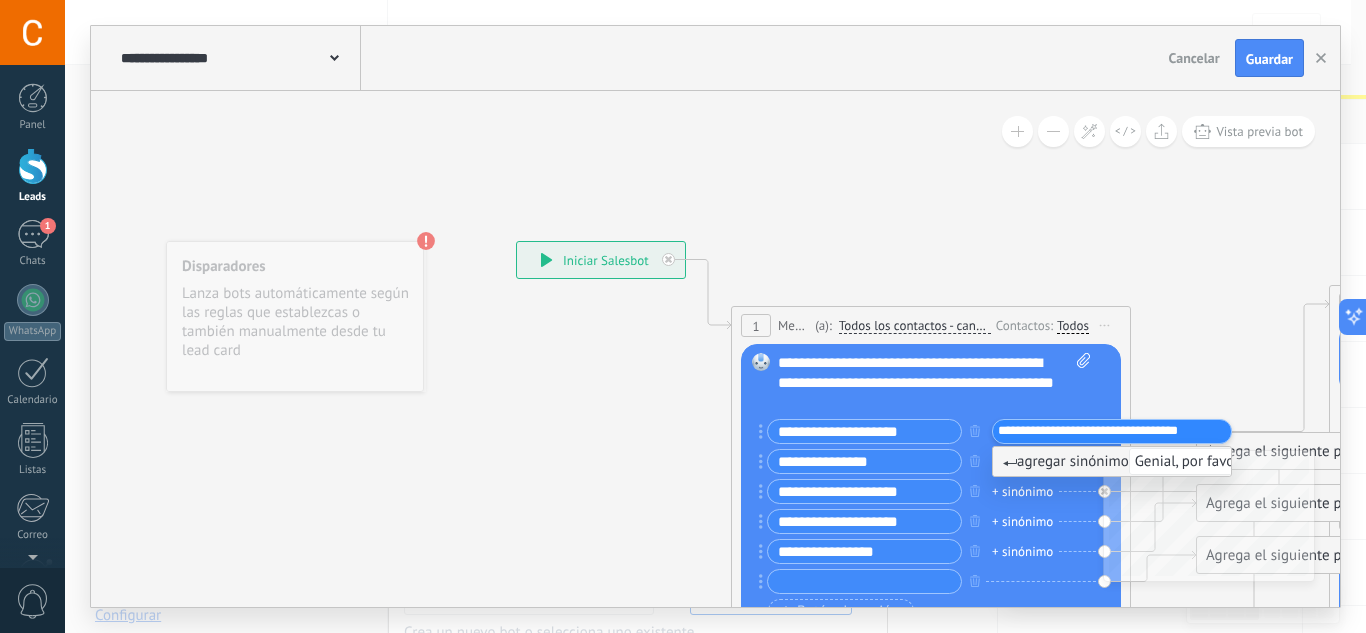 type on "**********" 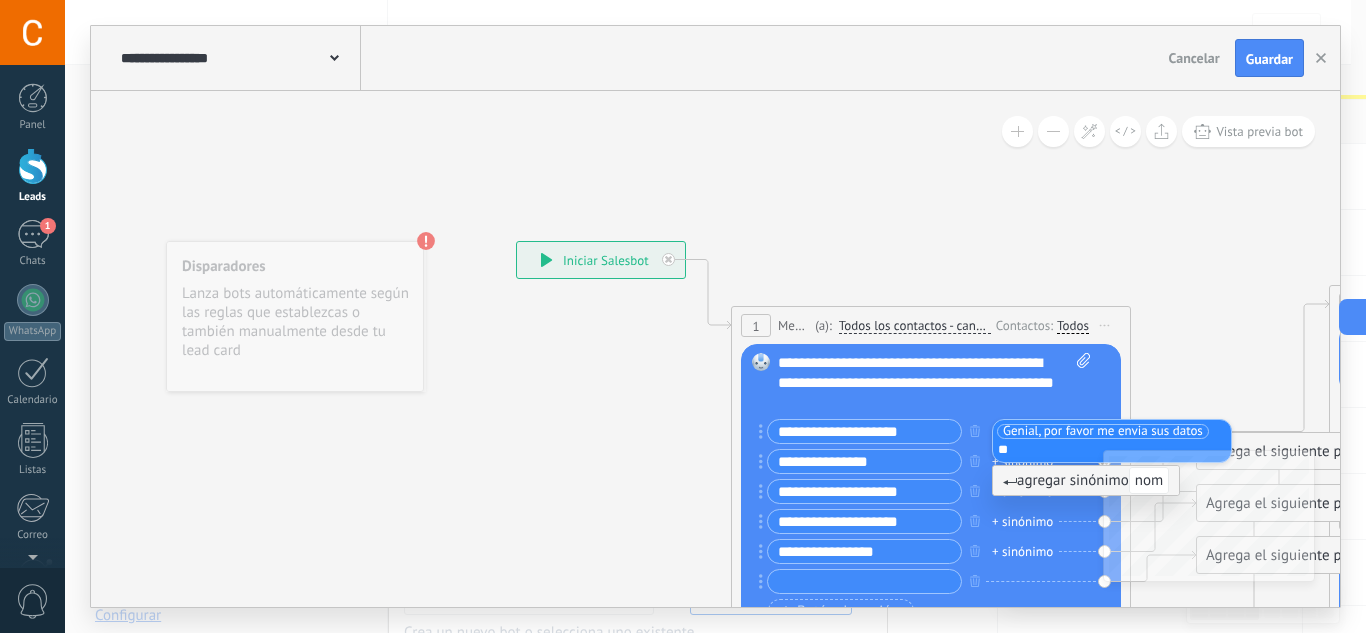 type on "*" 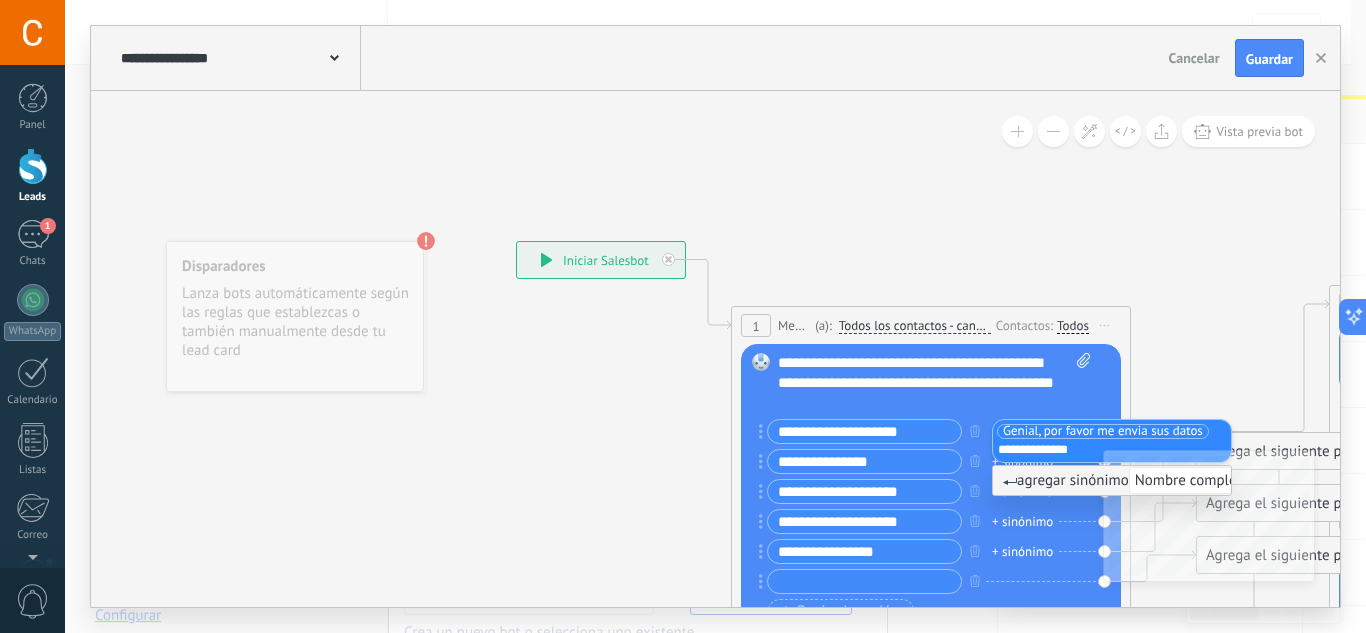 type on "**********" 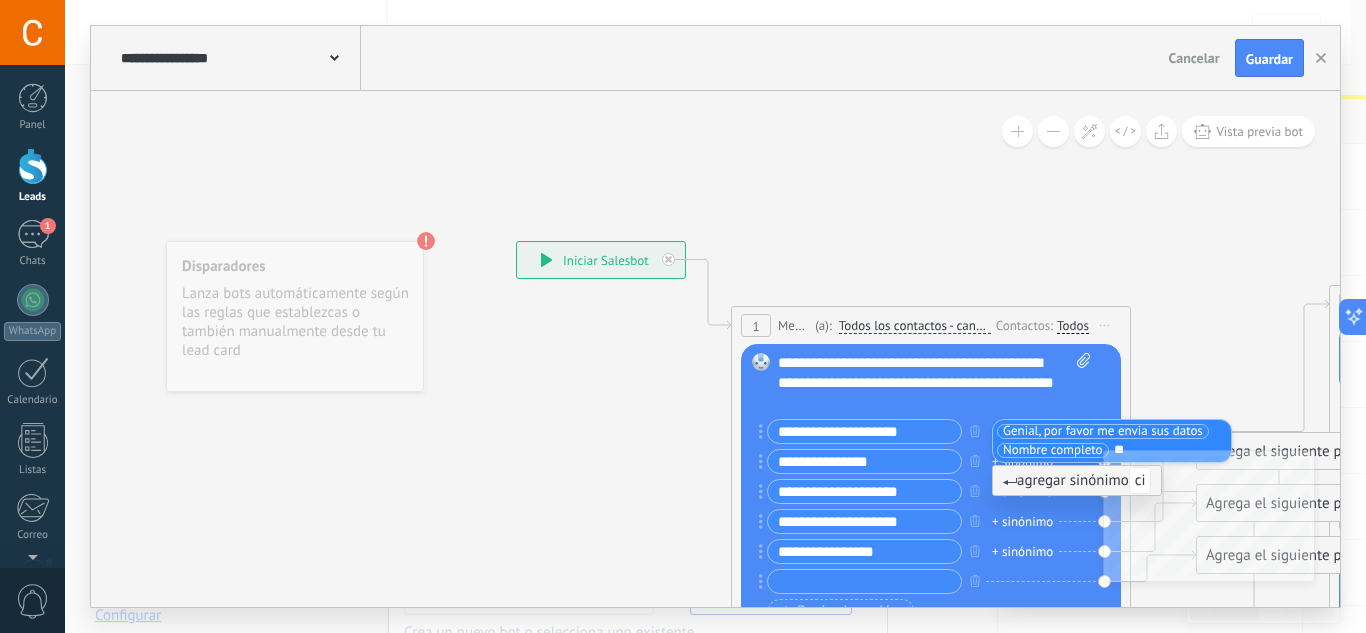 type on "*" 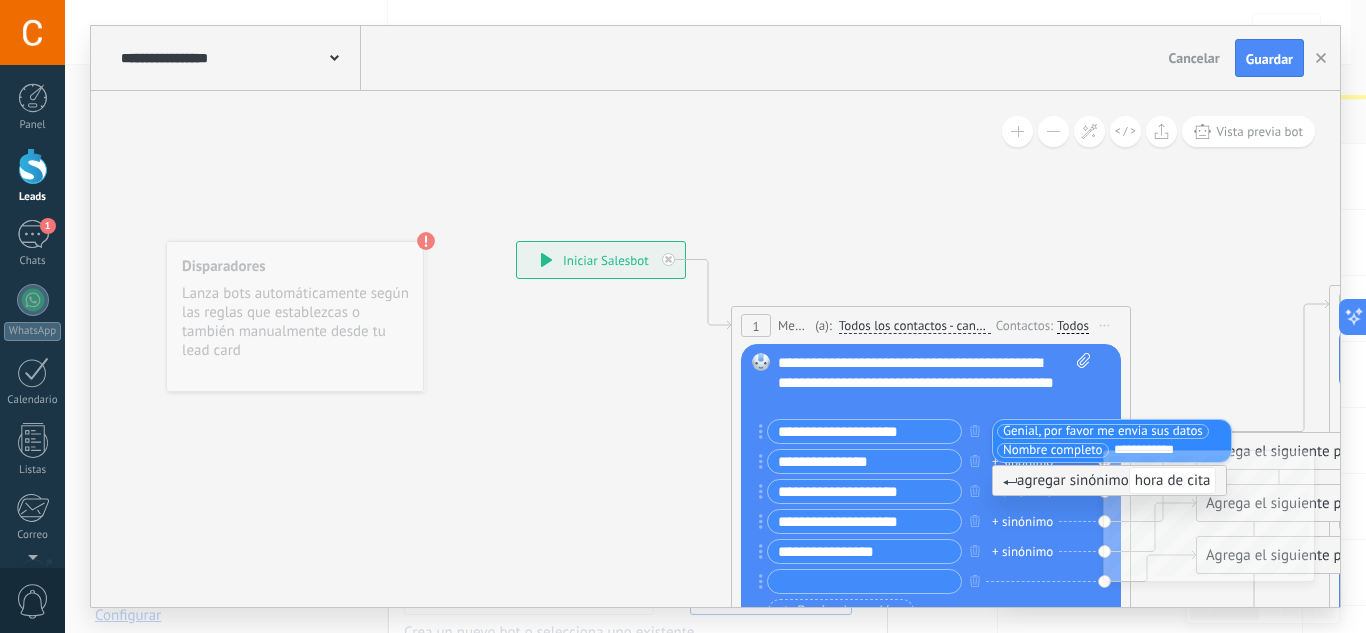 type on "**********" 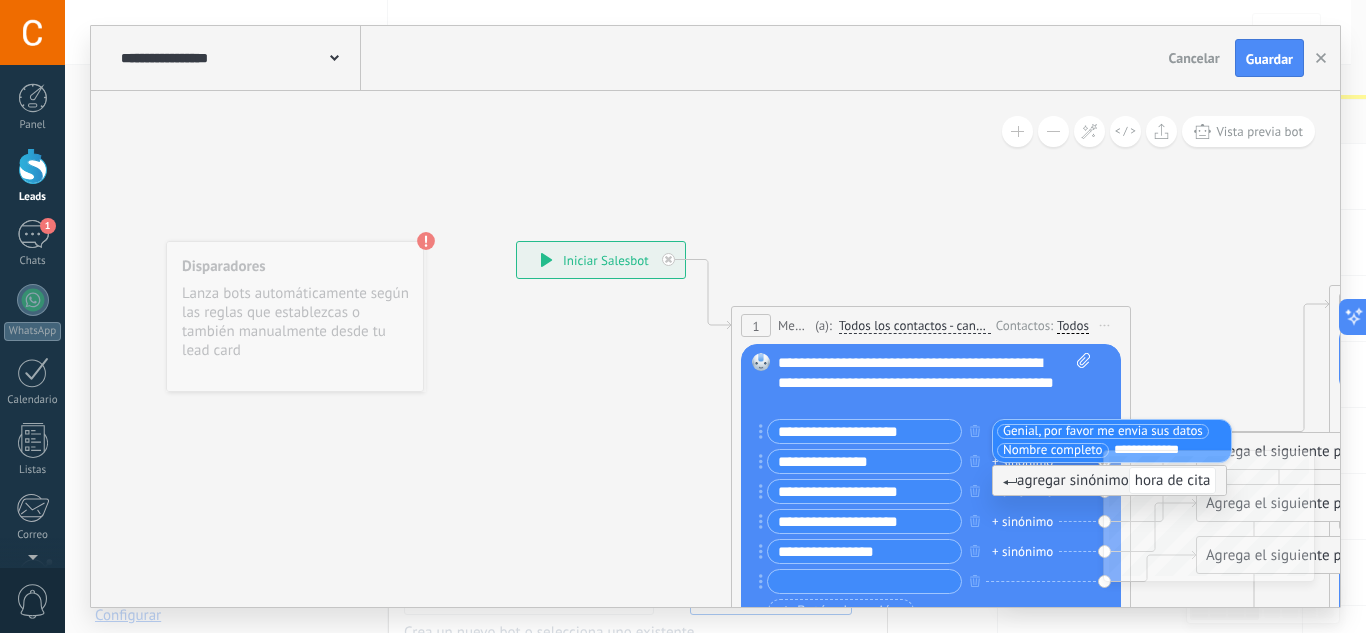 type 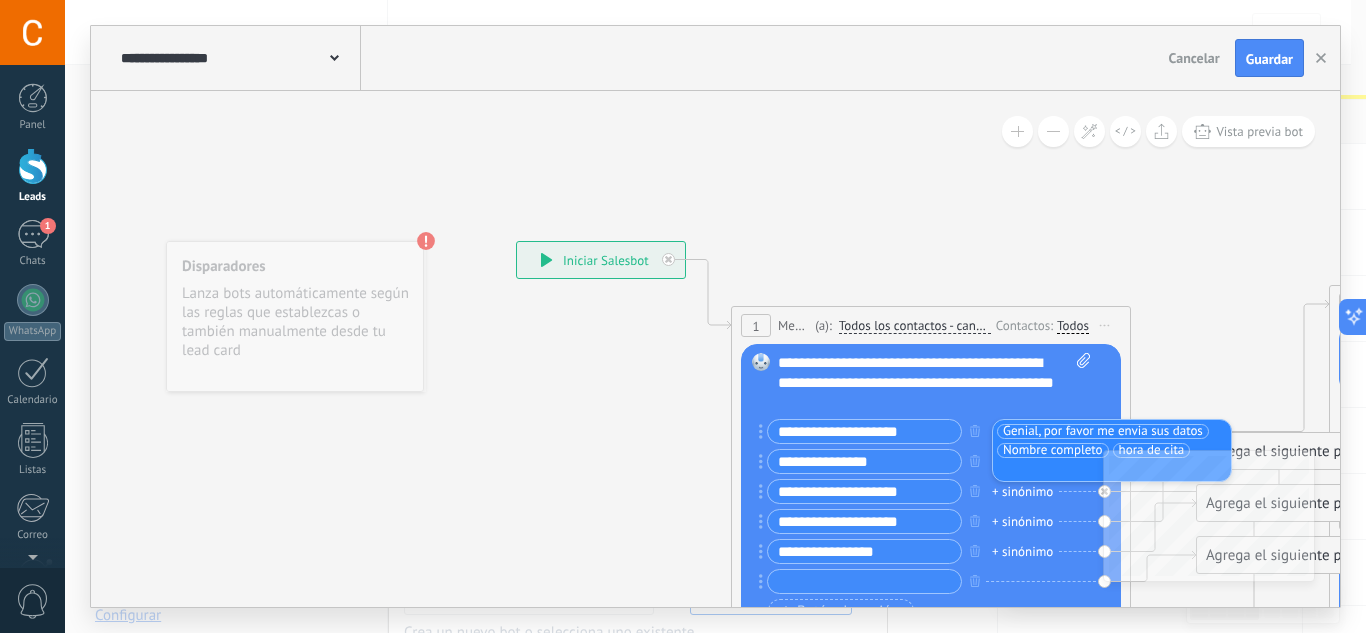 click on "hora de cita" at bounding box center (1152, 450) 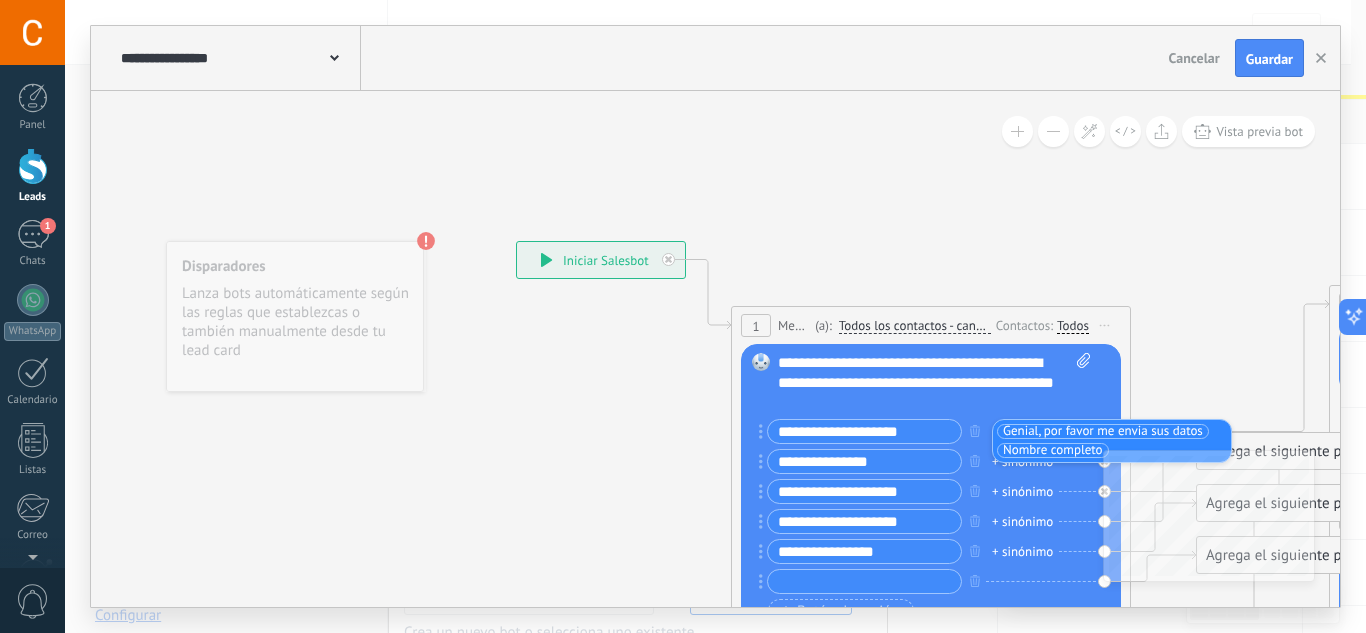 click on "**********" at bounding box center (920, 461) 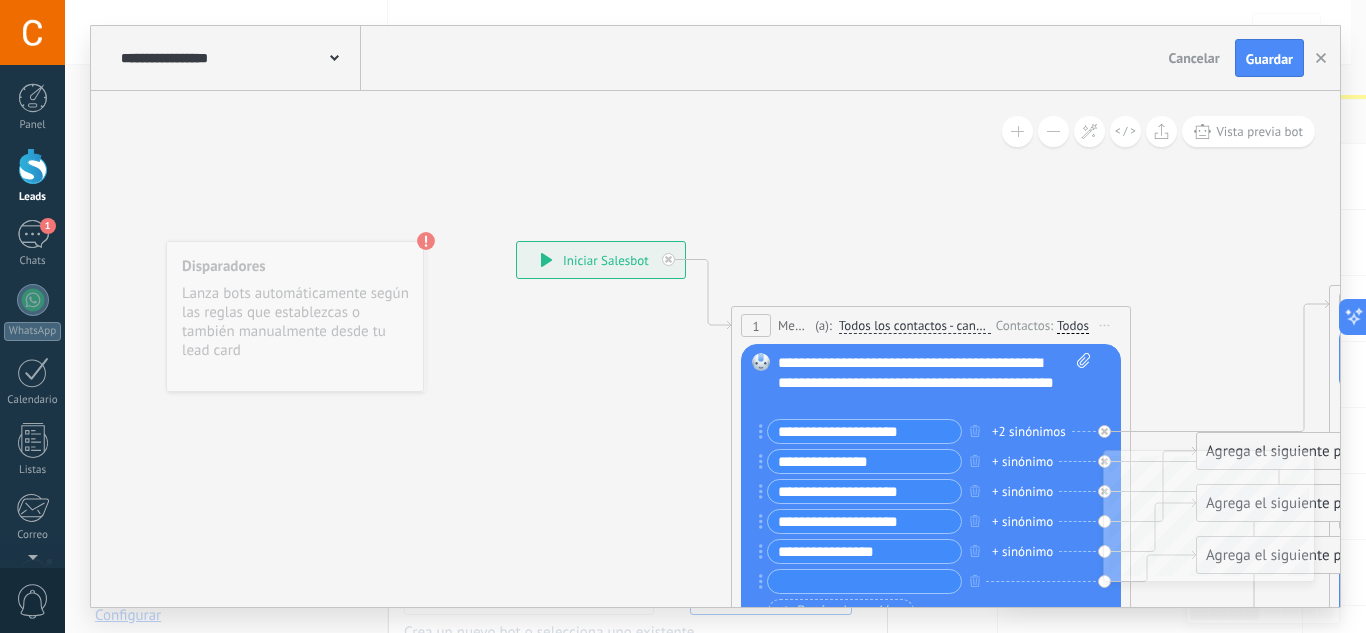 click on "+2  sinónimos" at bounding box center [1029, 432] 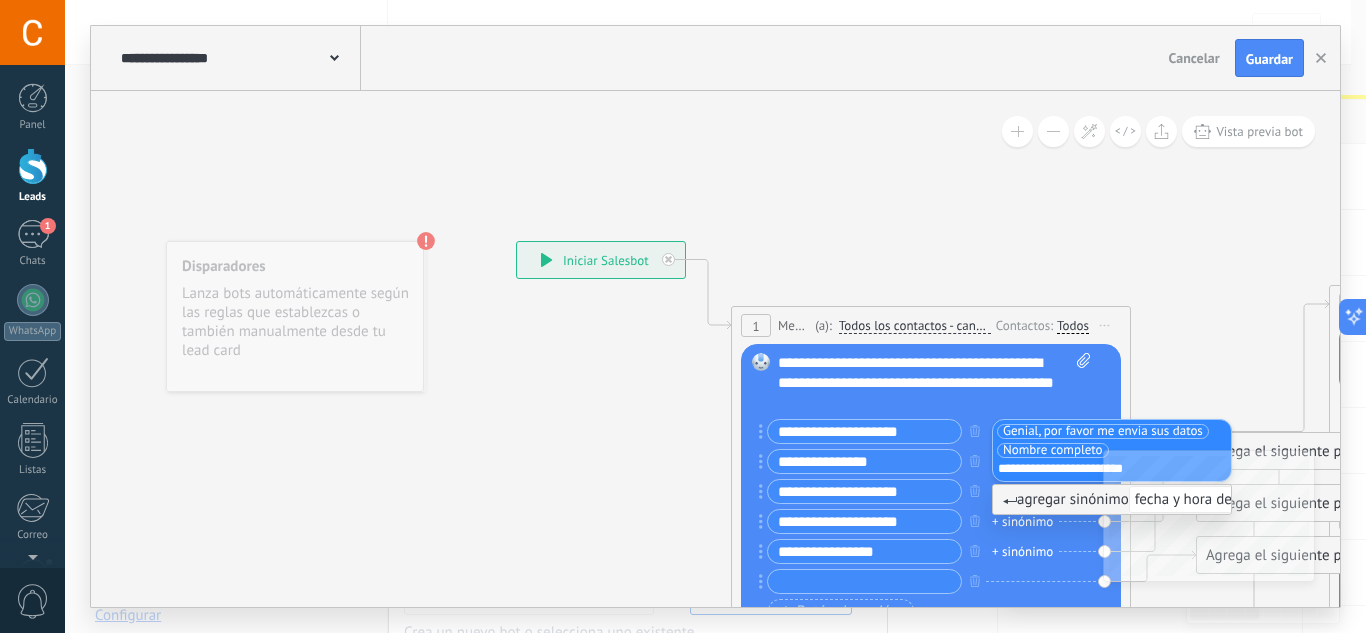 type on "**********" 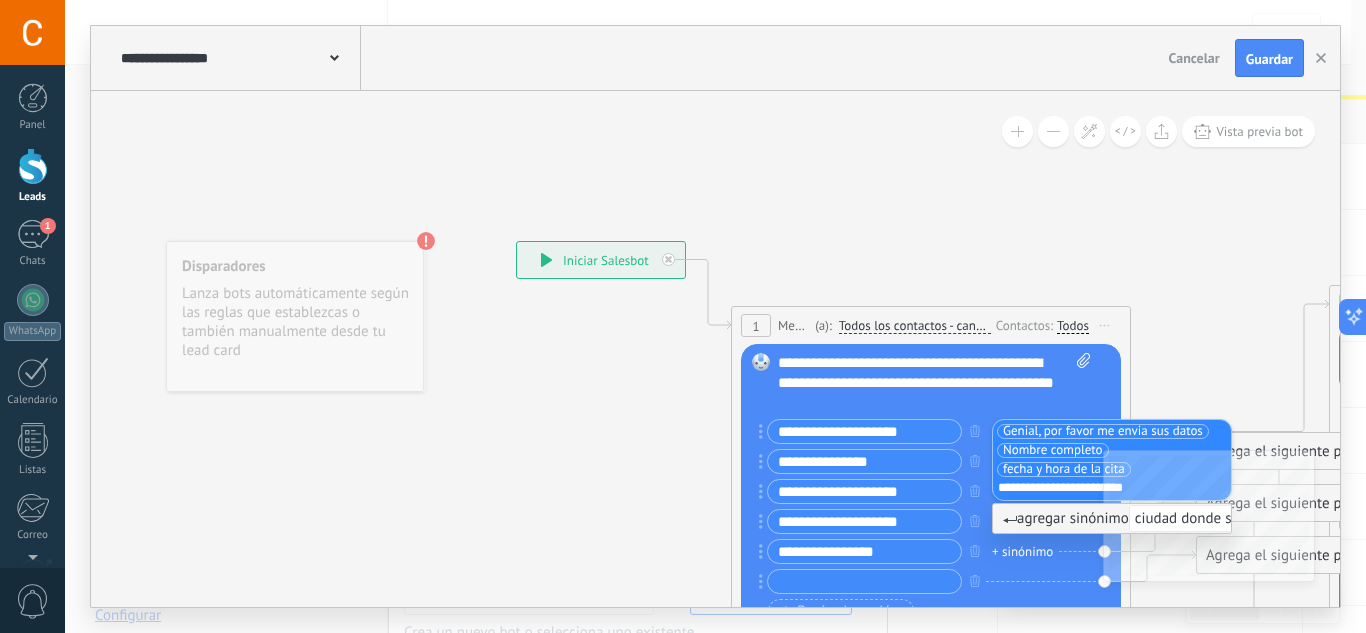 type on "**********" 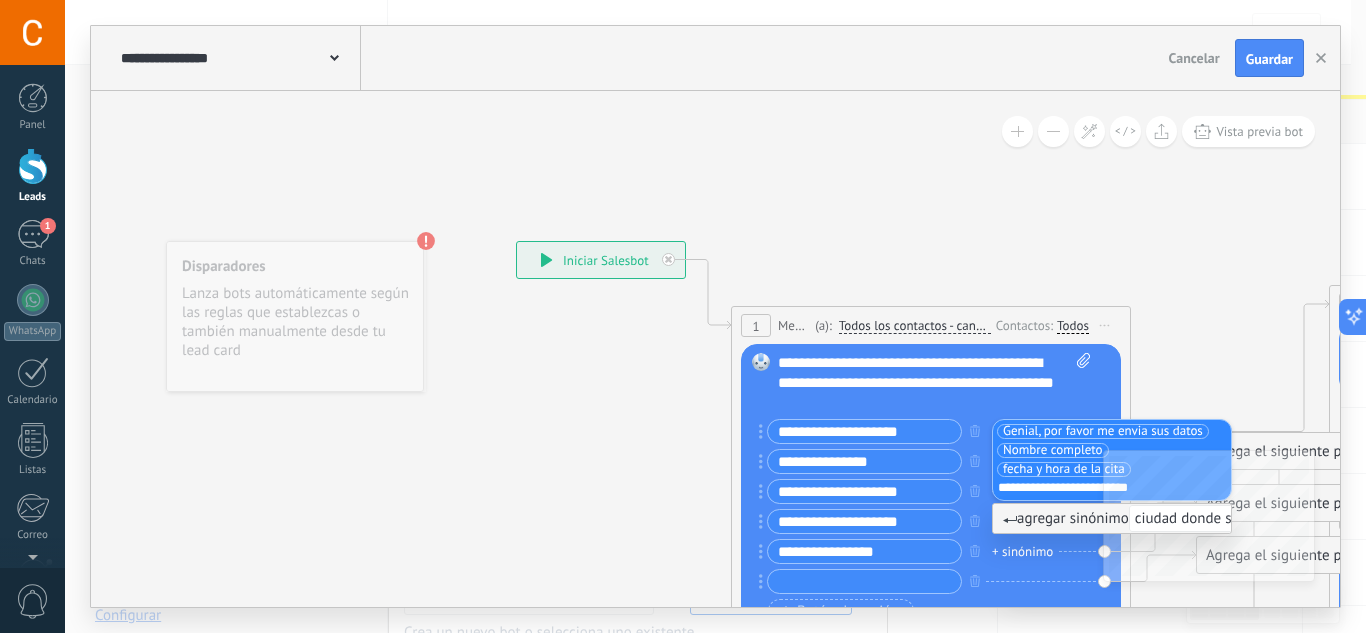 type 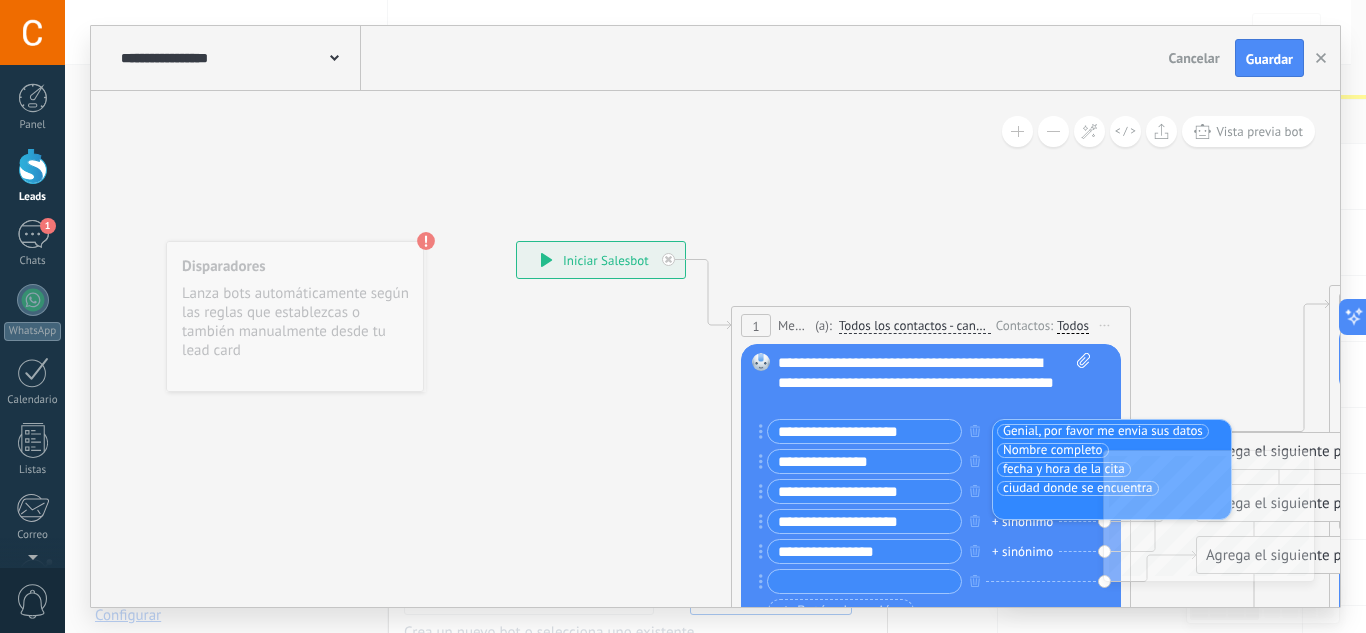 click 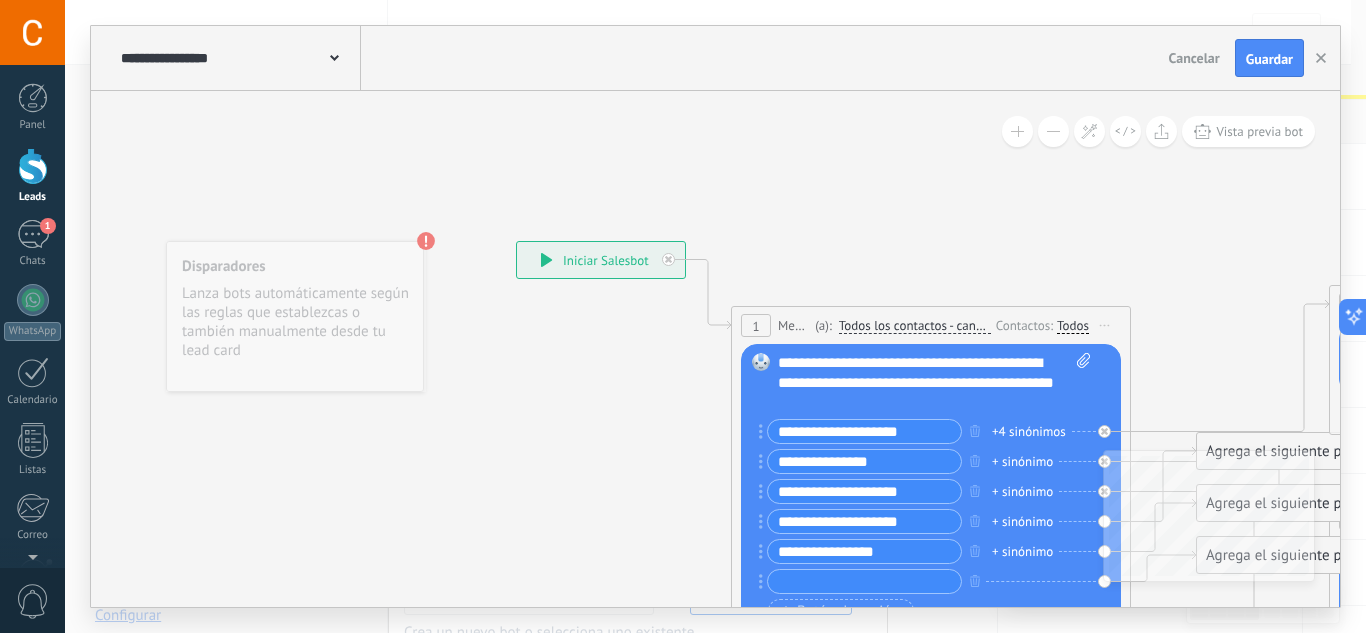 drag, startPoint x: 1334, startPoint y: 333, endPoint x: 1335, endPoint y: 443, distance: 110.00455 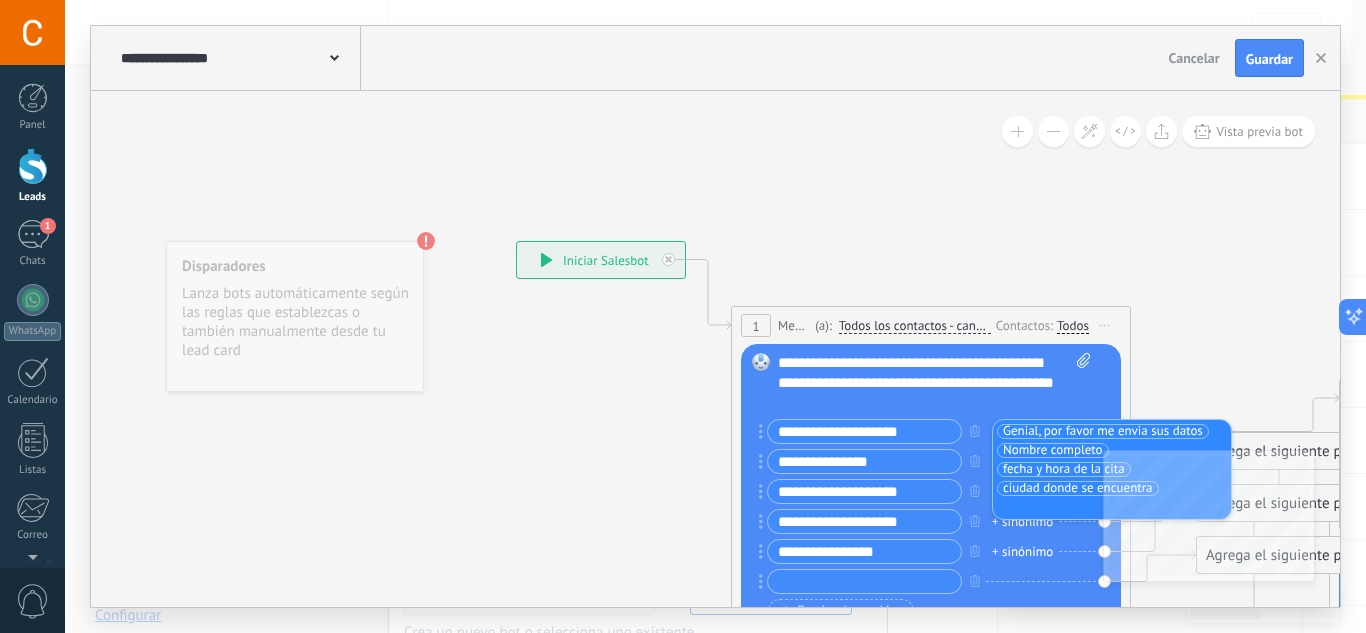 drag, startPoint x: 1335, startPoint y: 292, endPoint x: 1346, endPoint y: 400, distance: 108.55874 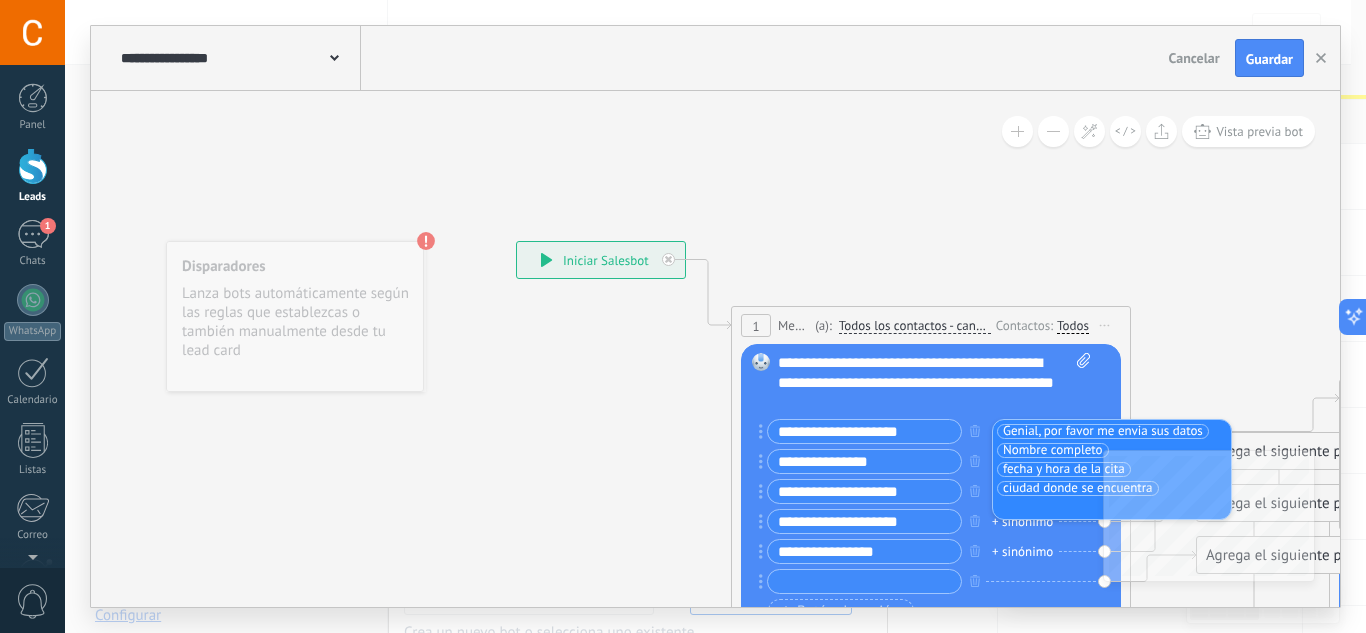 click on "**********" at bounding box center [715, 316] 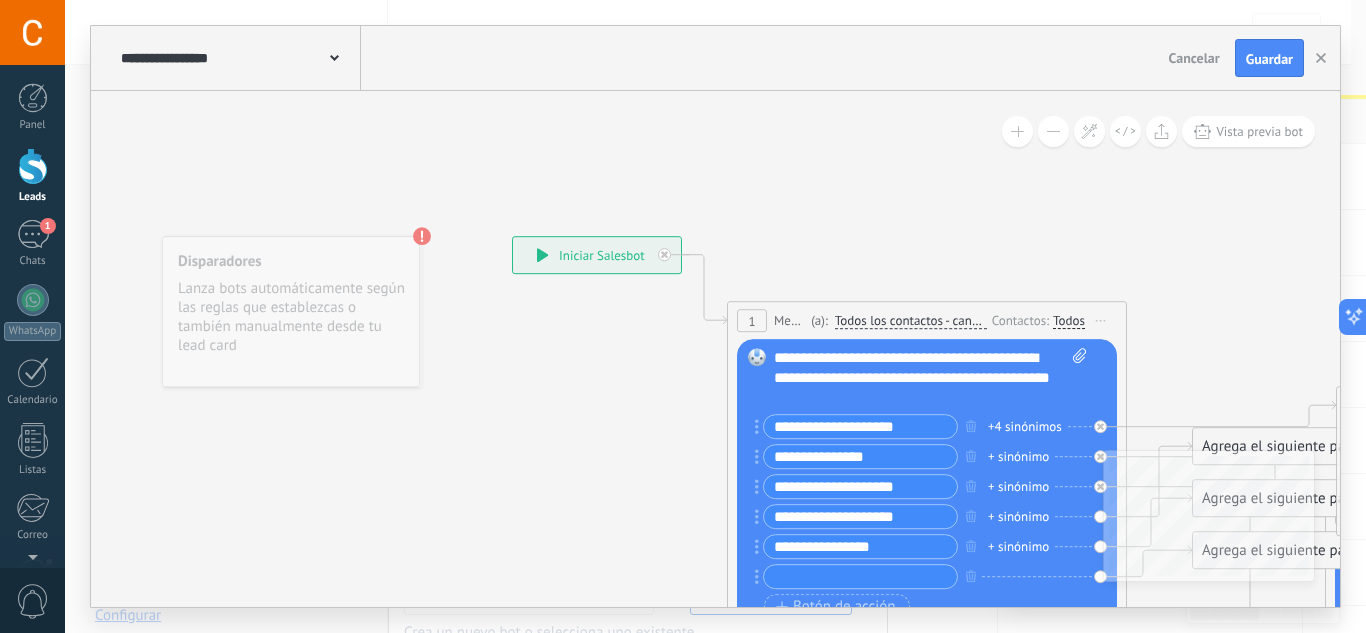 click on "+4  sinónimos" at bounding box center (1025, 427) 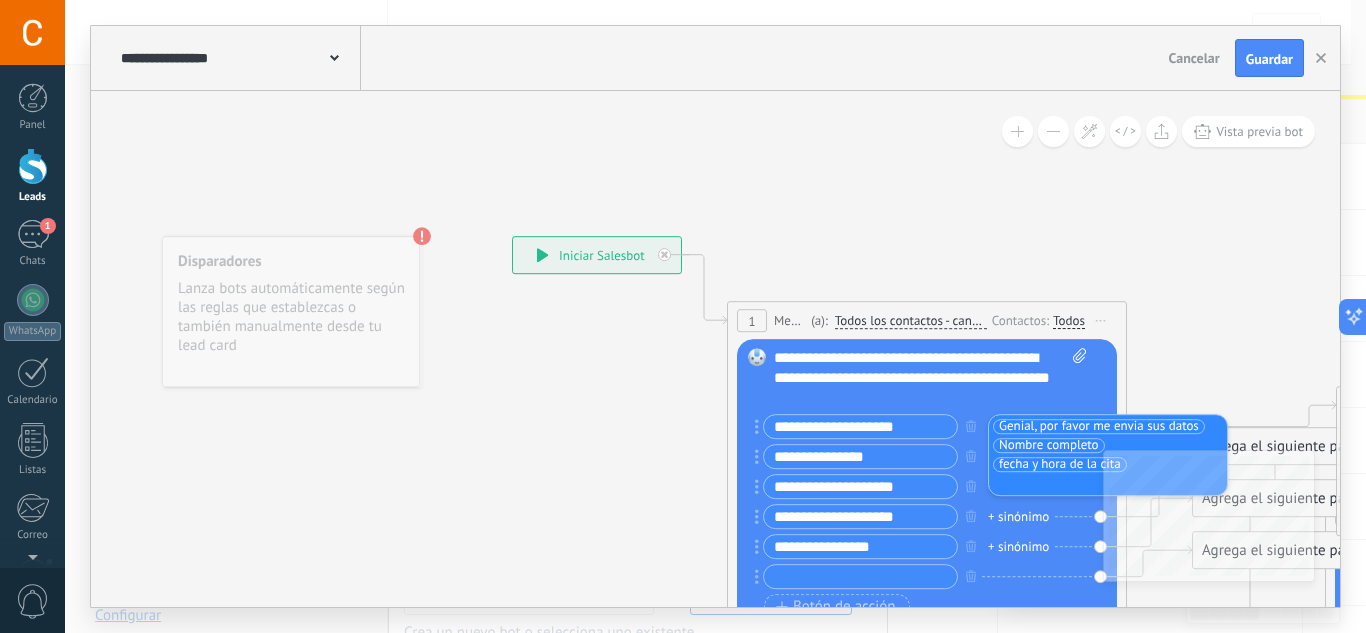 click 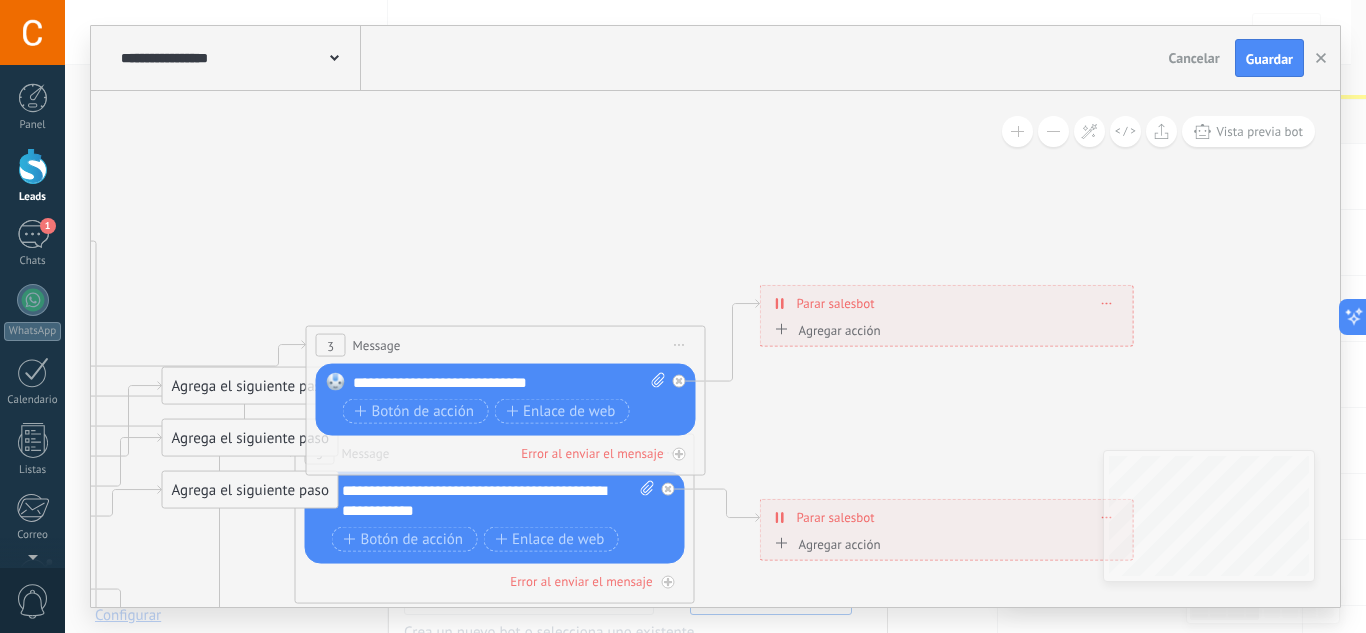 click on "**********" at bounding box center [238, 58] 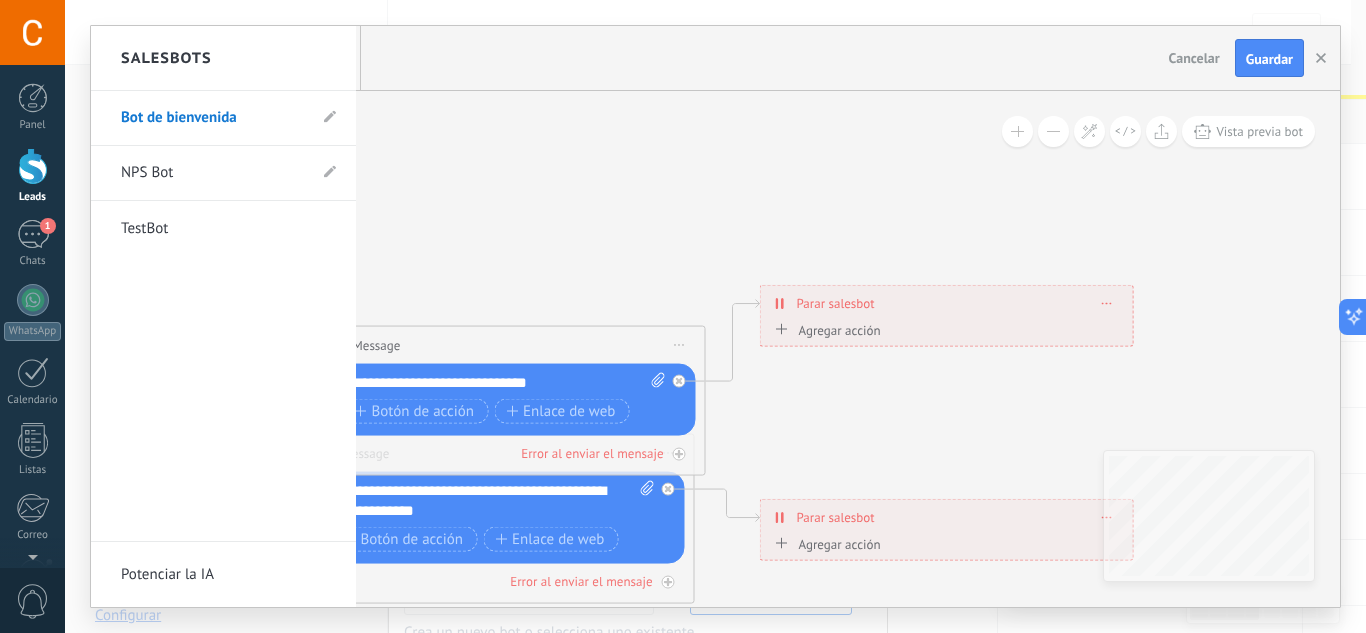 click on "Salesbots" at bounding box center [223, 58] 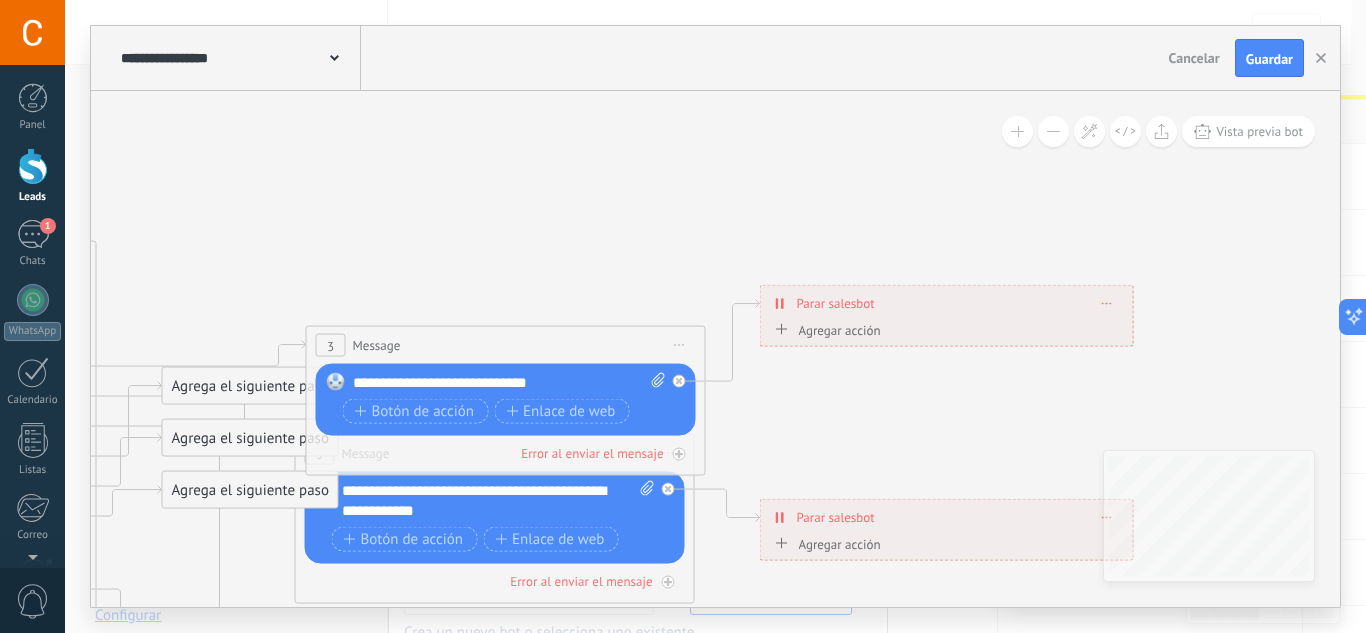 drag, startPoint x: 91, startPoint y: 338, endPoint x: 142, endPoint y: 174, distance: 171.7469 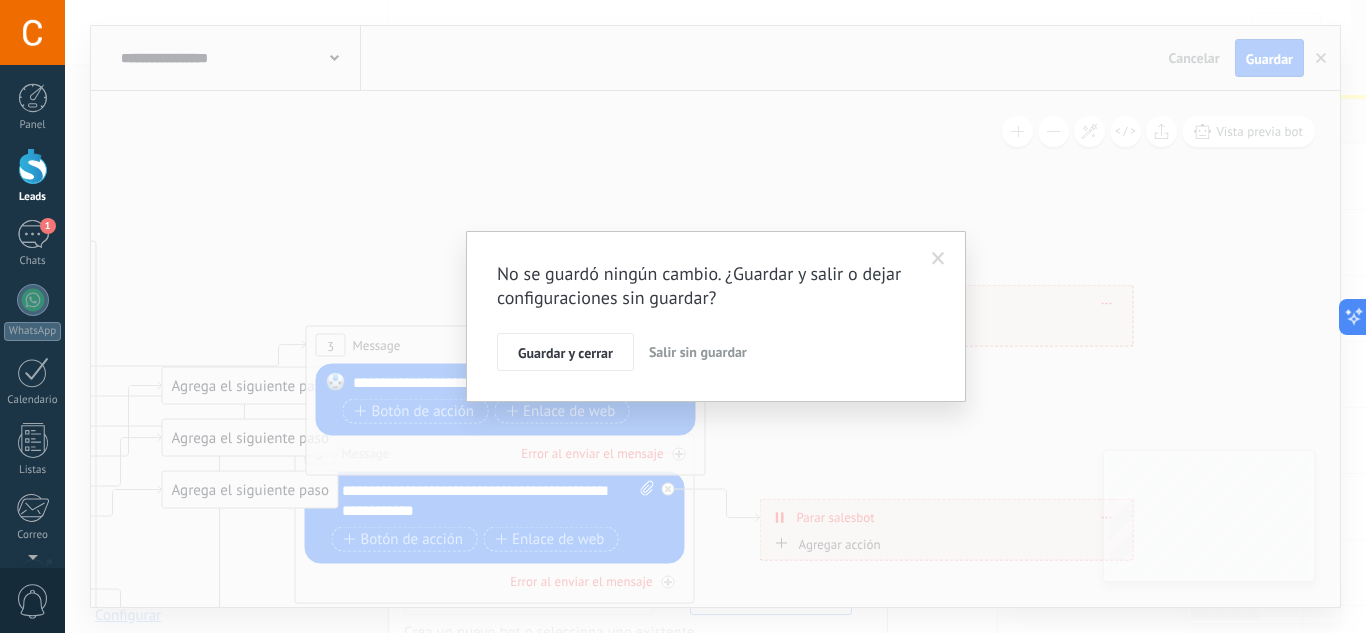 click on "Salir sin guardar" at bounding box center (698, 352) 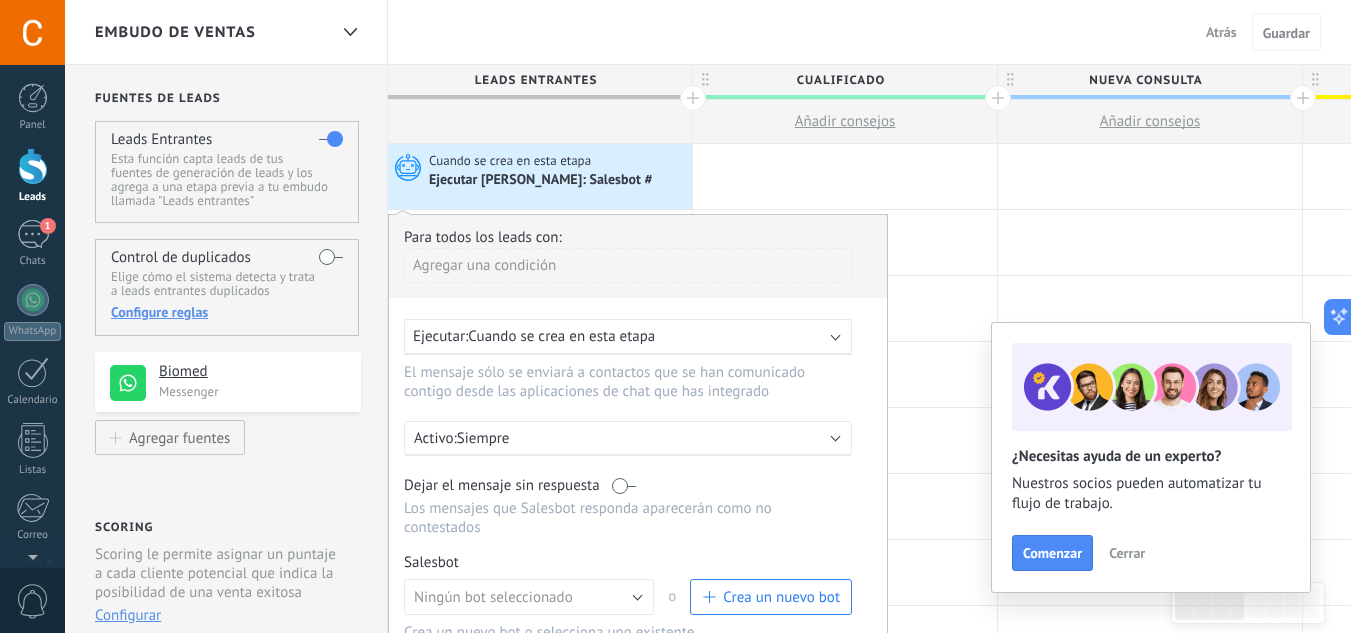 click on "Crea un nuevo bot" at bounding box center (781, 597) 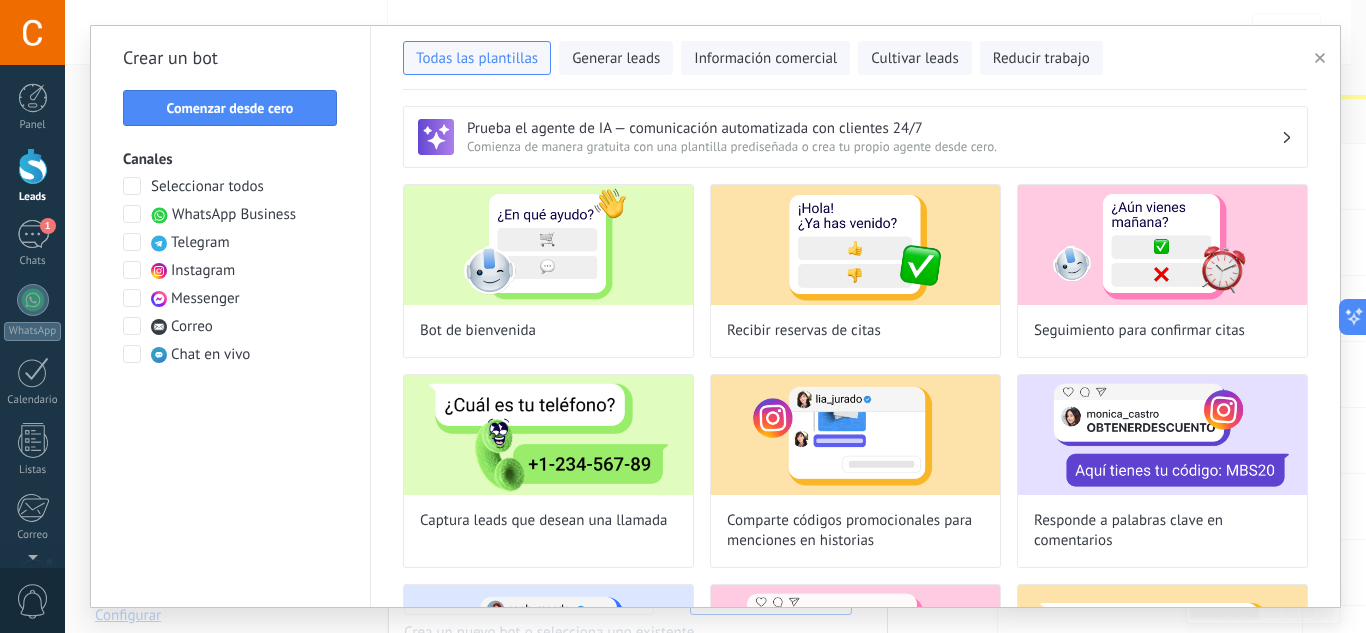 click at bounding box center (132, 214) 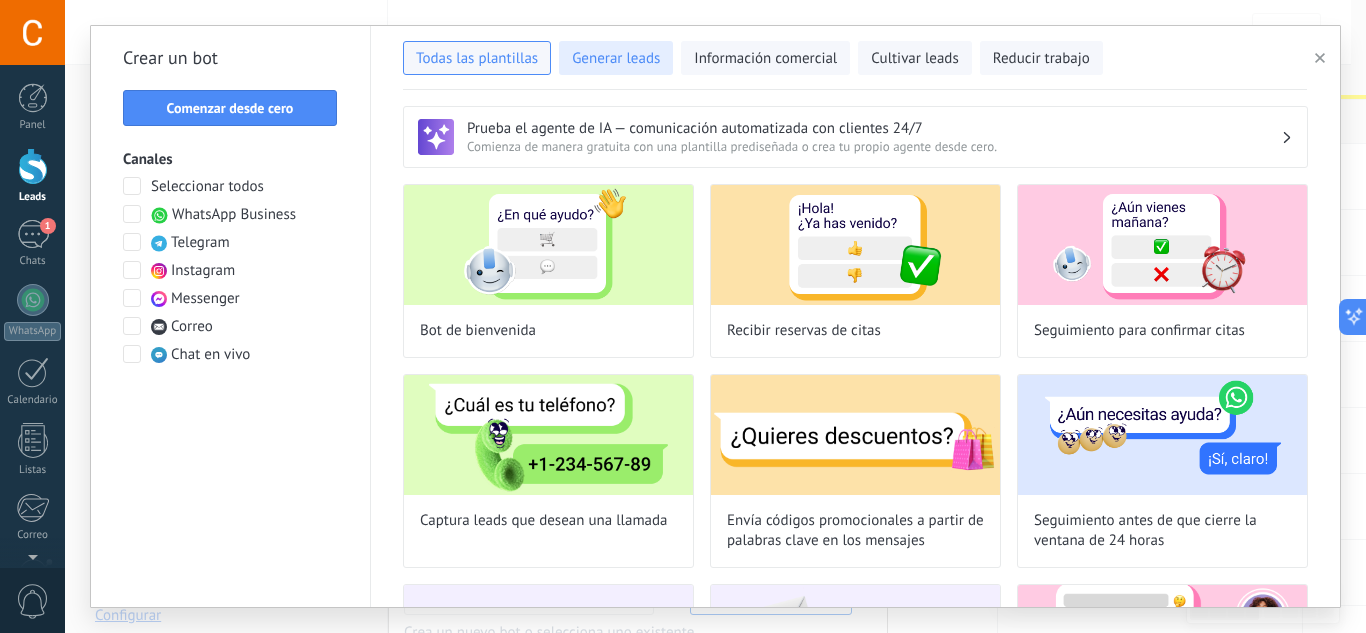 click on "Generar leads" at bounding box center (616, 59) 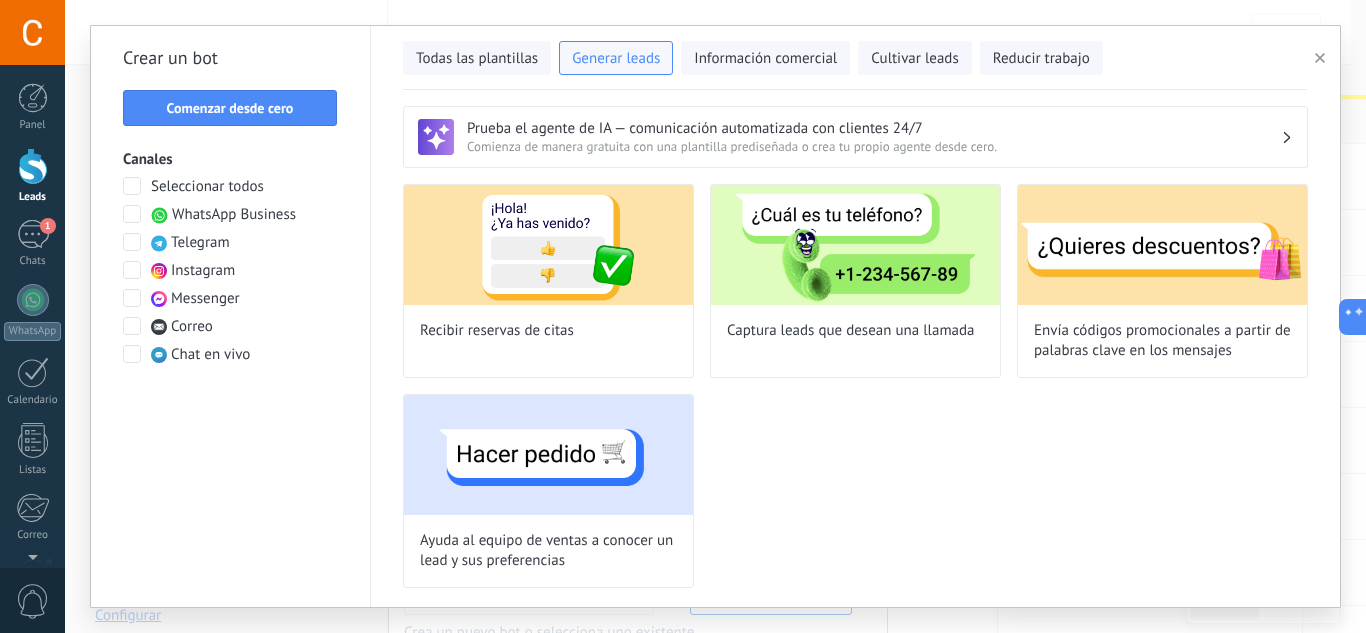 click on "Messenger" at bounding box center [205, 299] 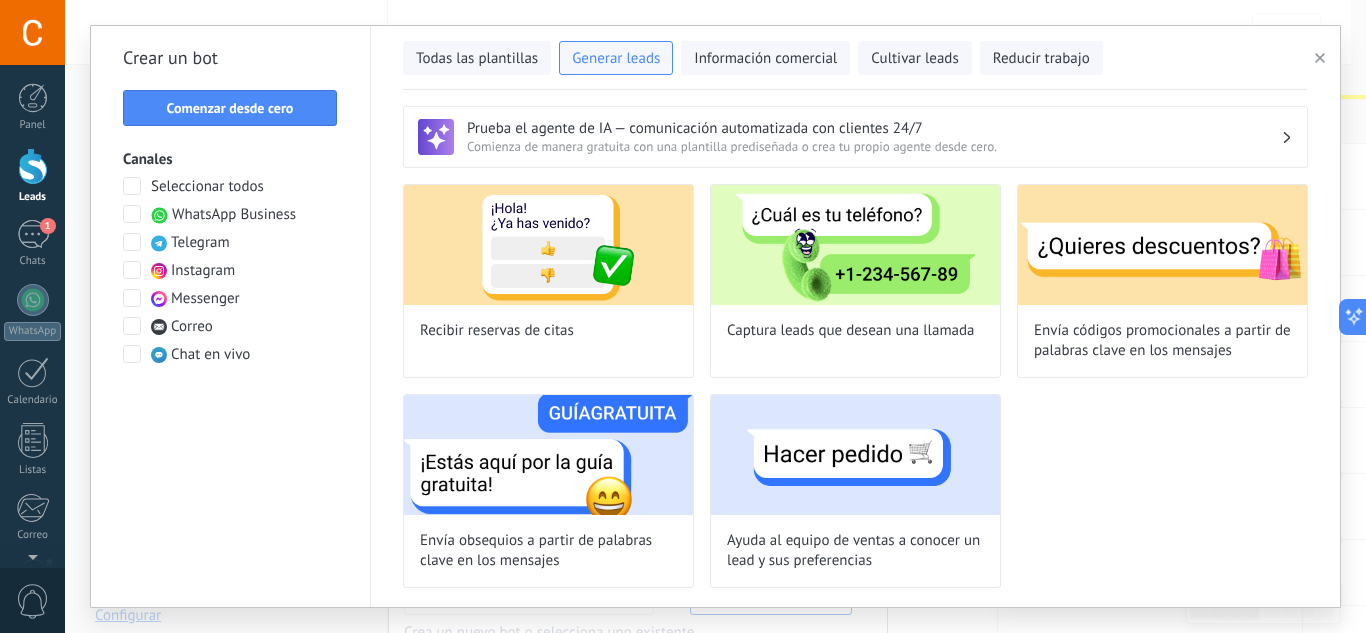 click on "Chat en vivo" at bounding box center (210, 355) 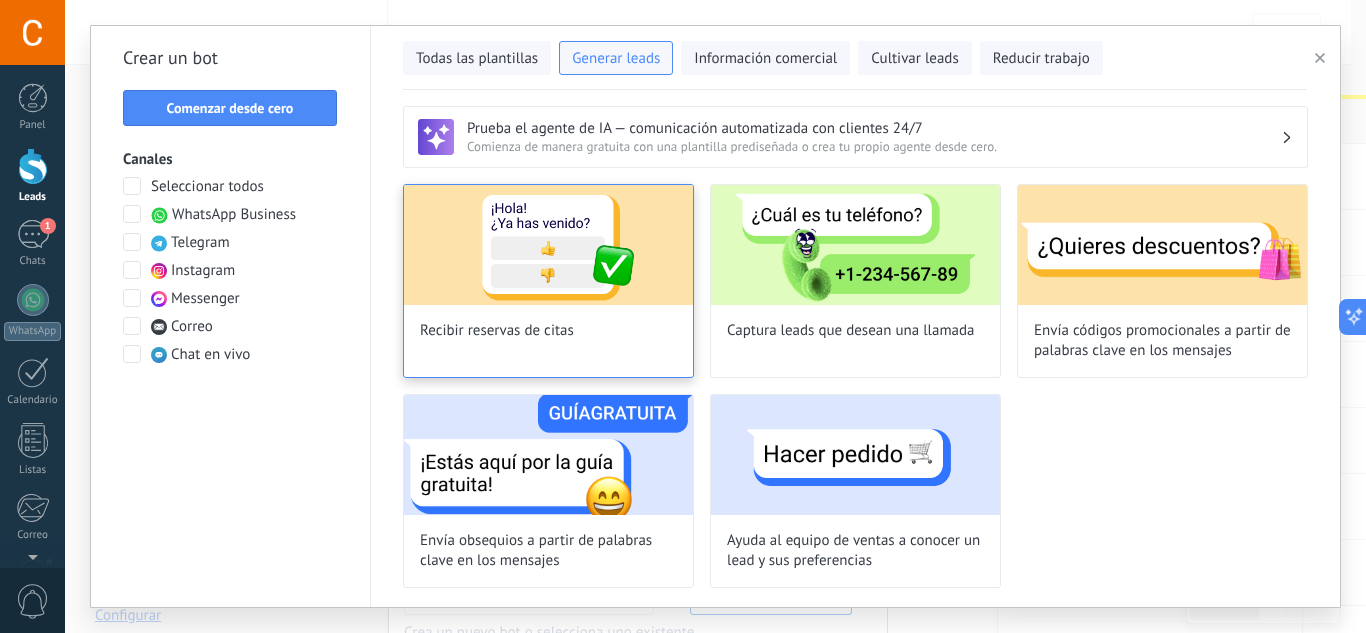 click at bounding box center [548, 245] 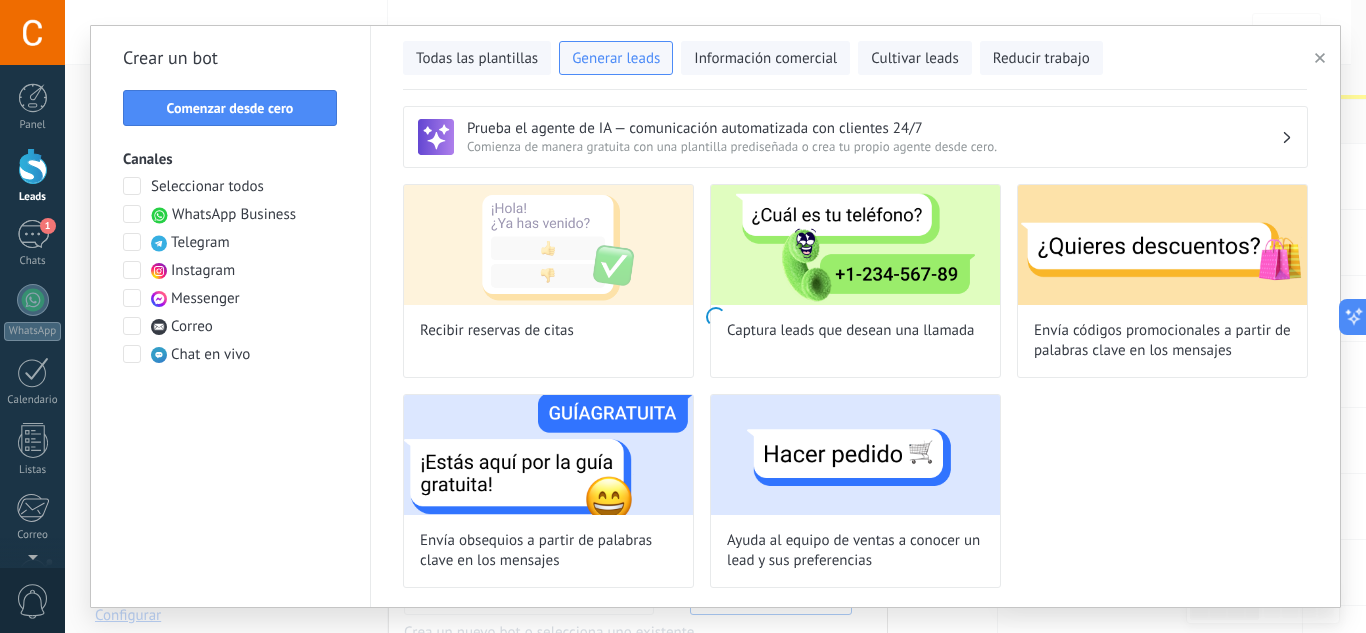 type on "**********" 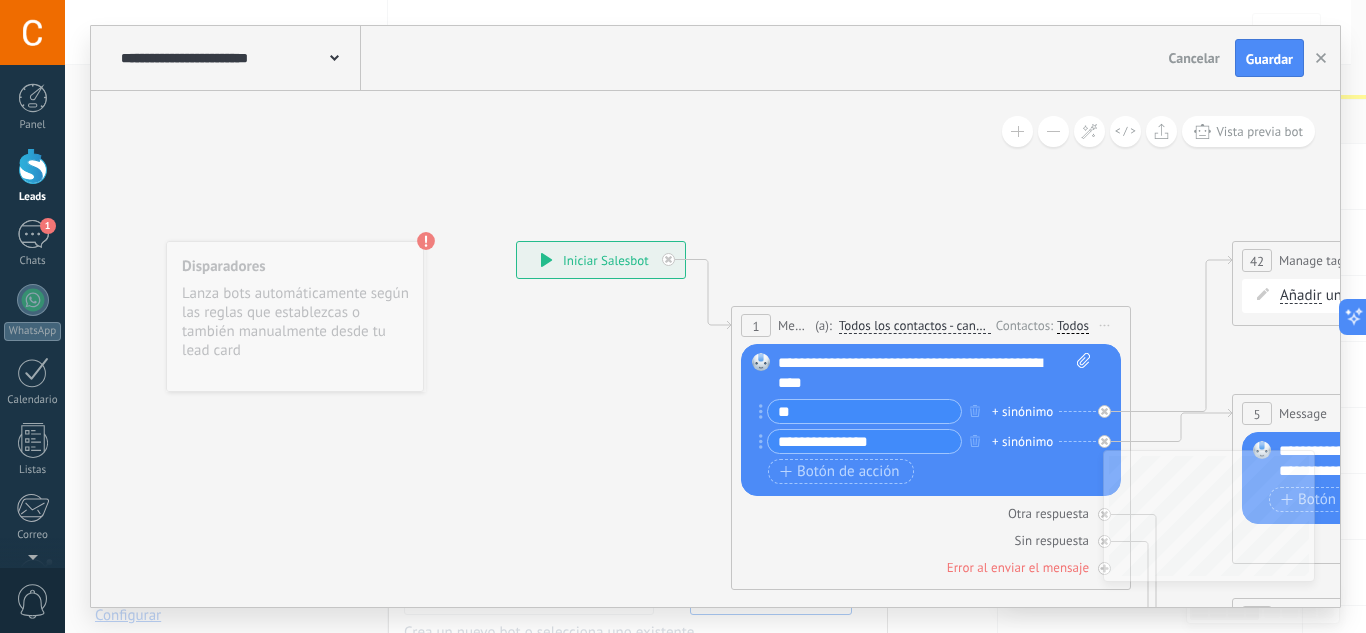 click on "**********" at bounding box center (934, 373) 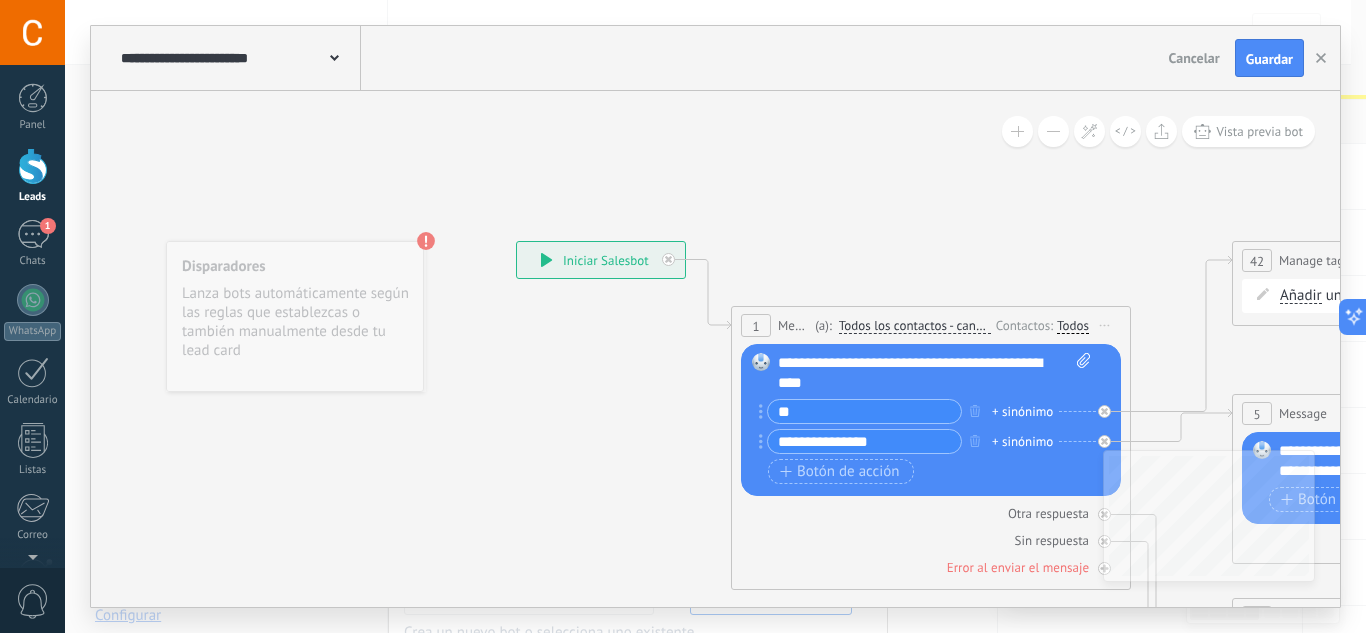 type 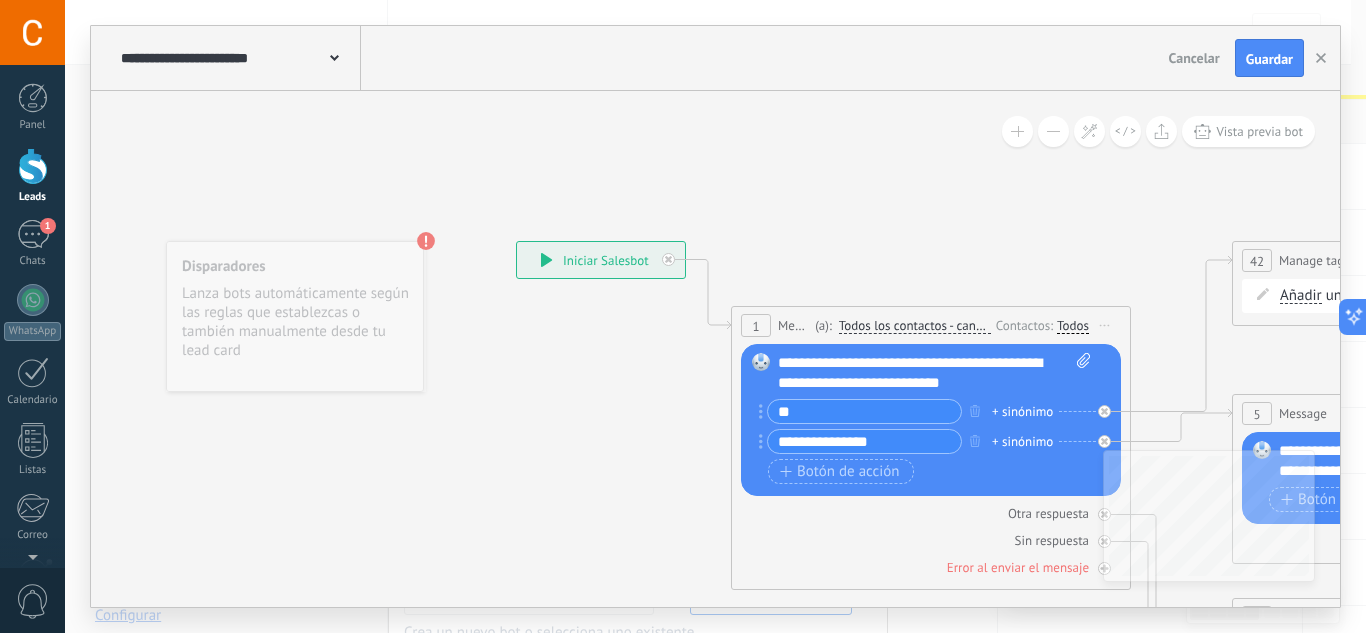 click on "**********" at bounding box center (934, 373) 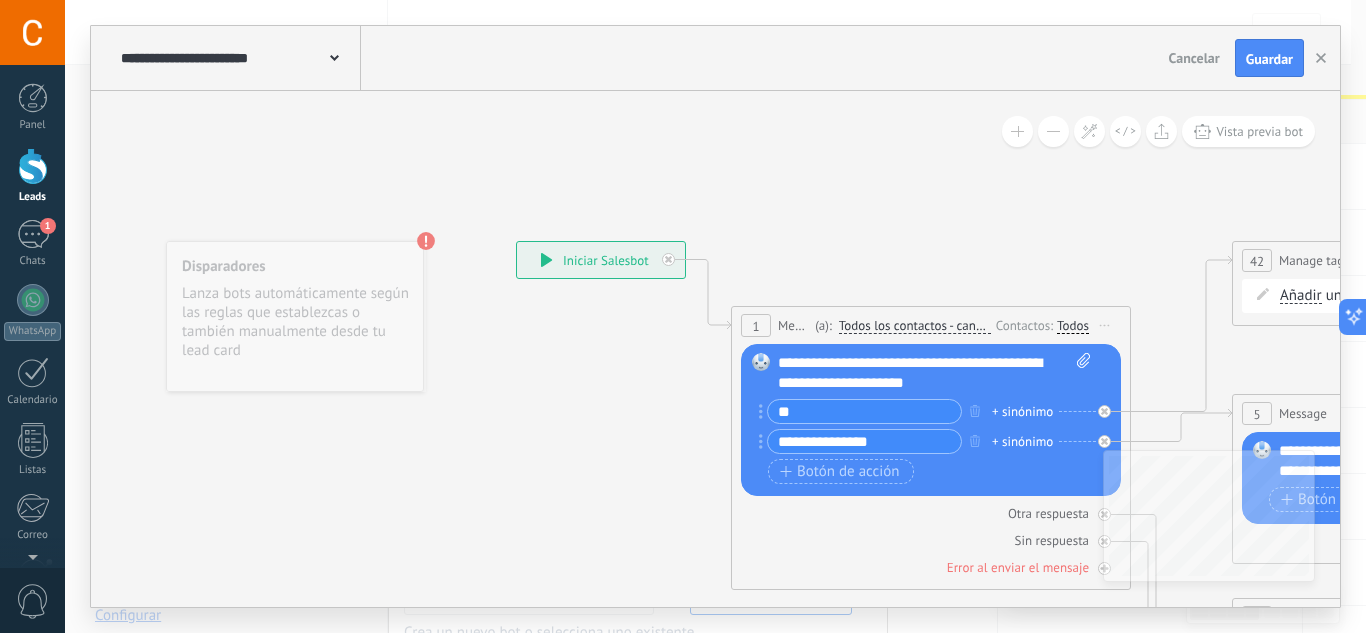 click on "**" at bounding box center [864, 411] 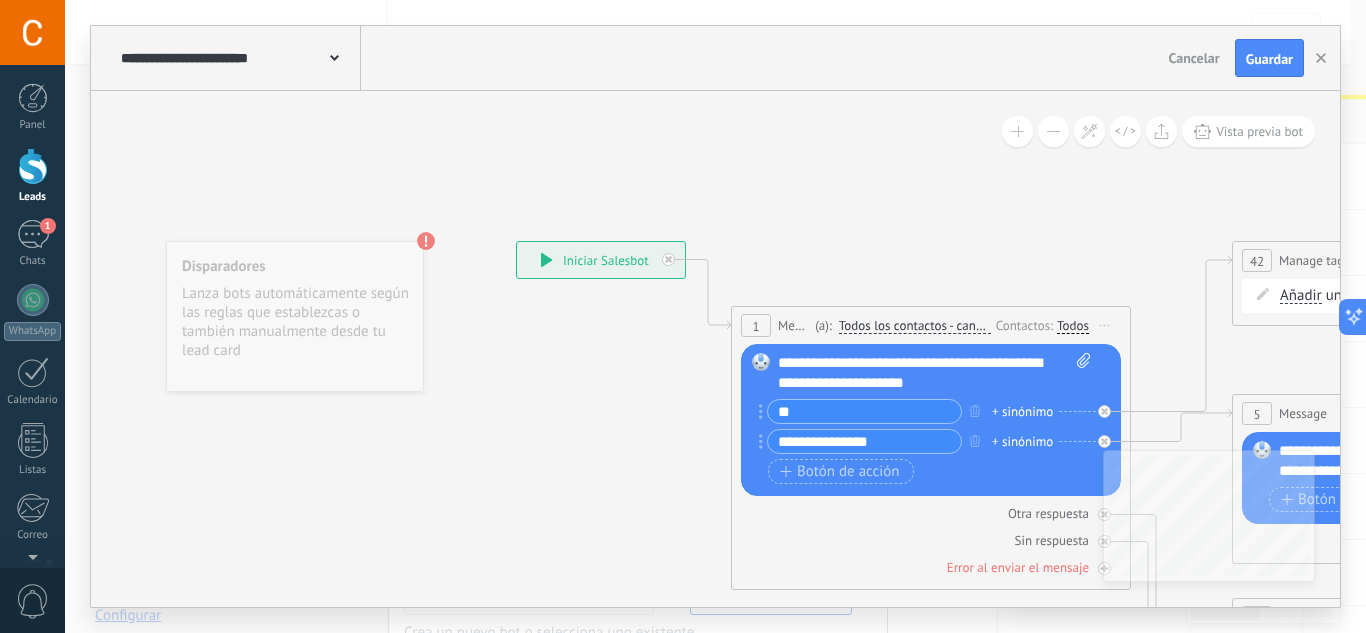 type on "*" 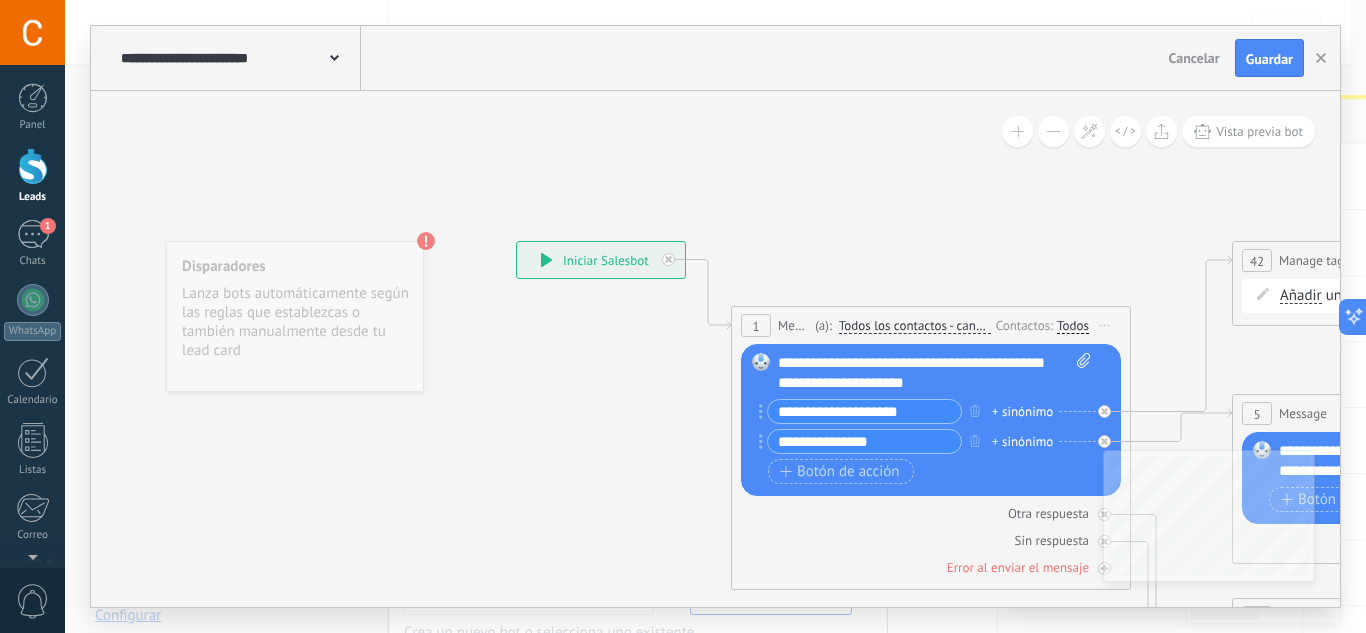 type on "**********" 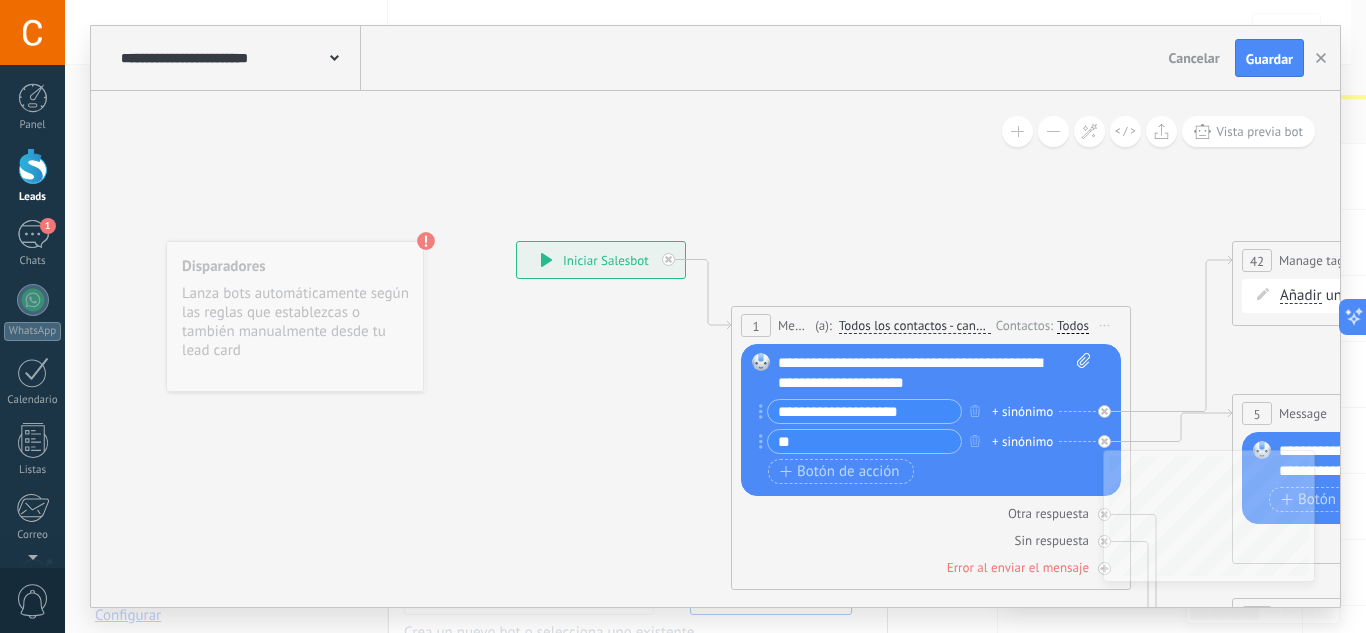 type on "*" 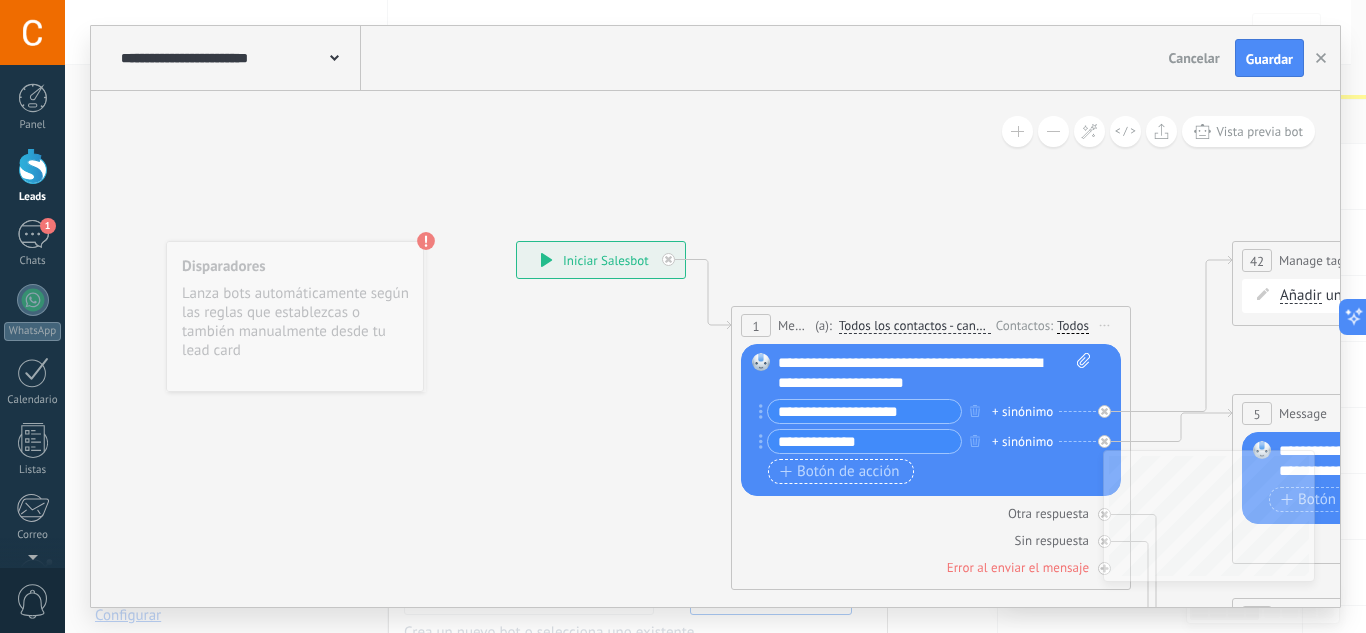 click on "Botón de acción" at bounding box center (840, 472) 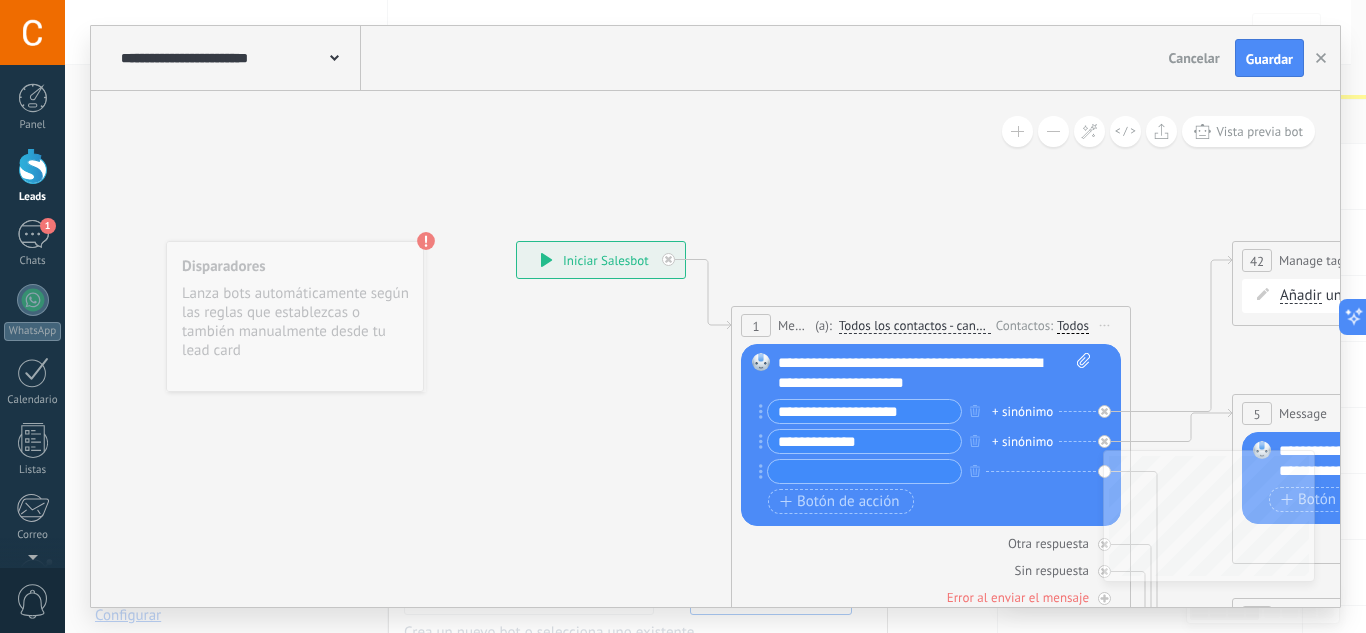 click on "**********" at bounding box center [864, 441] 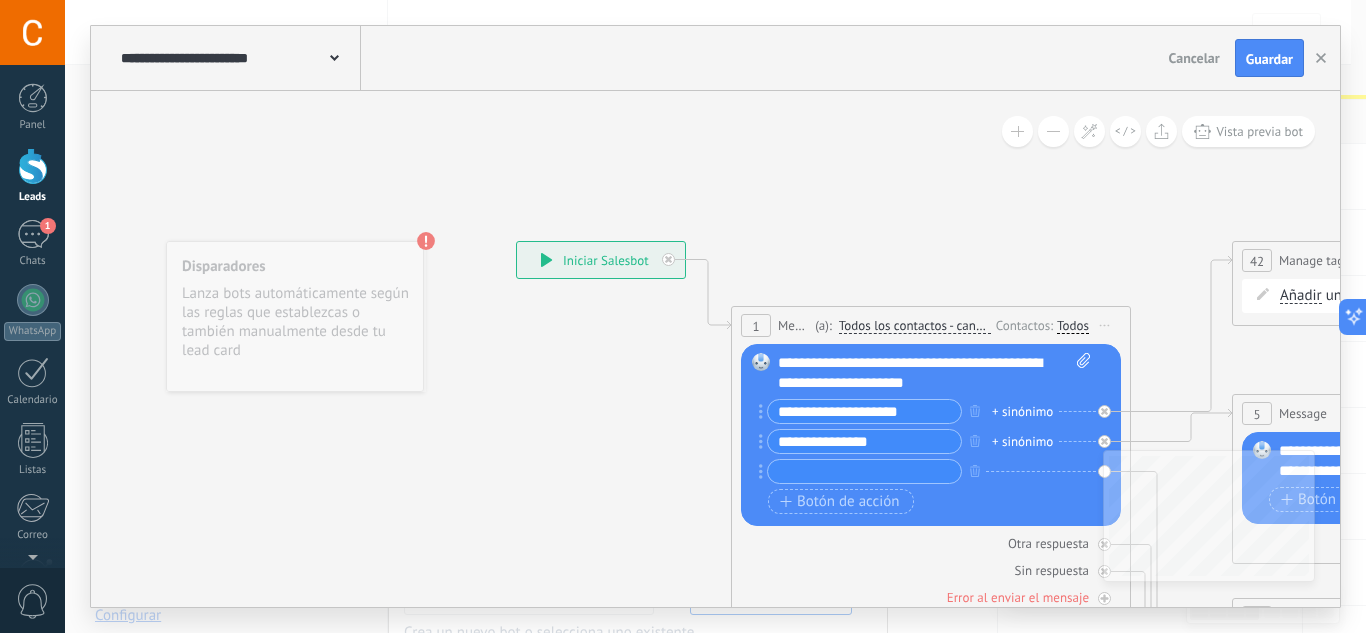 type on "**********" 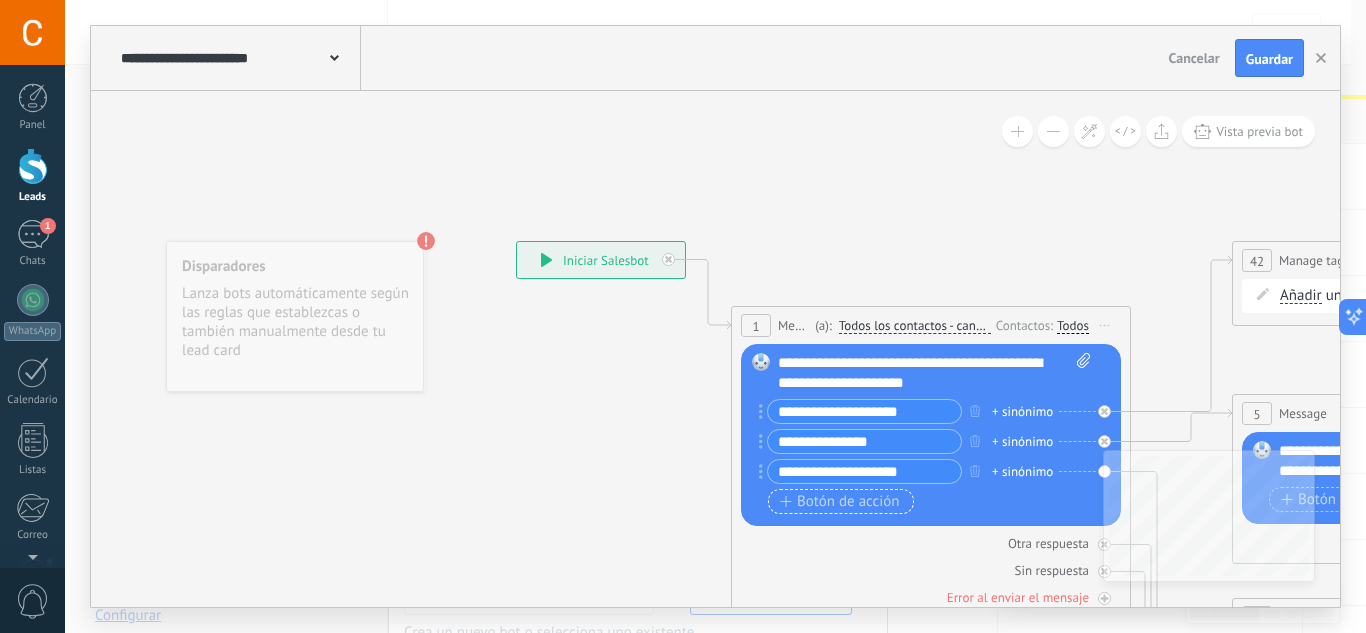 type on "**********" 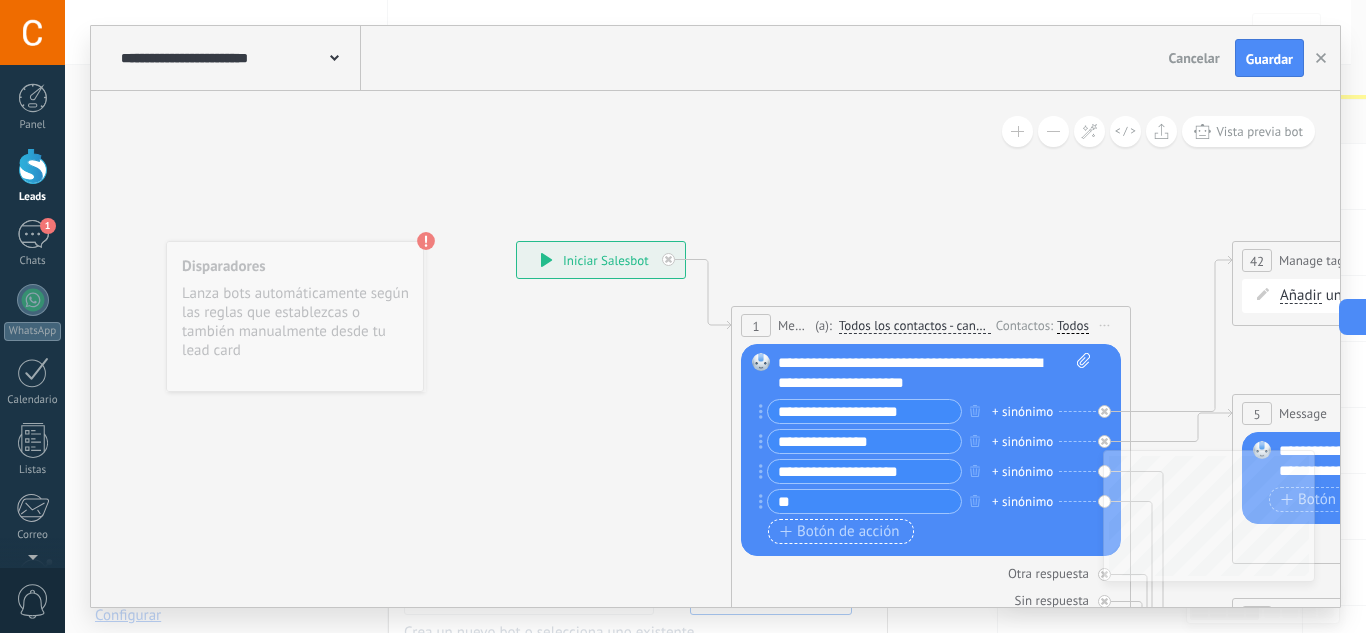 type on "*" 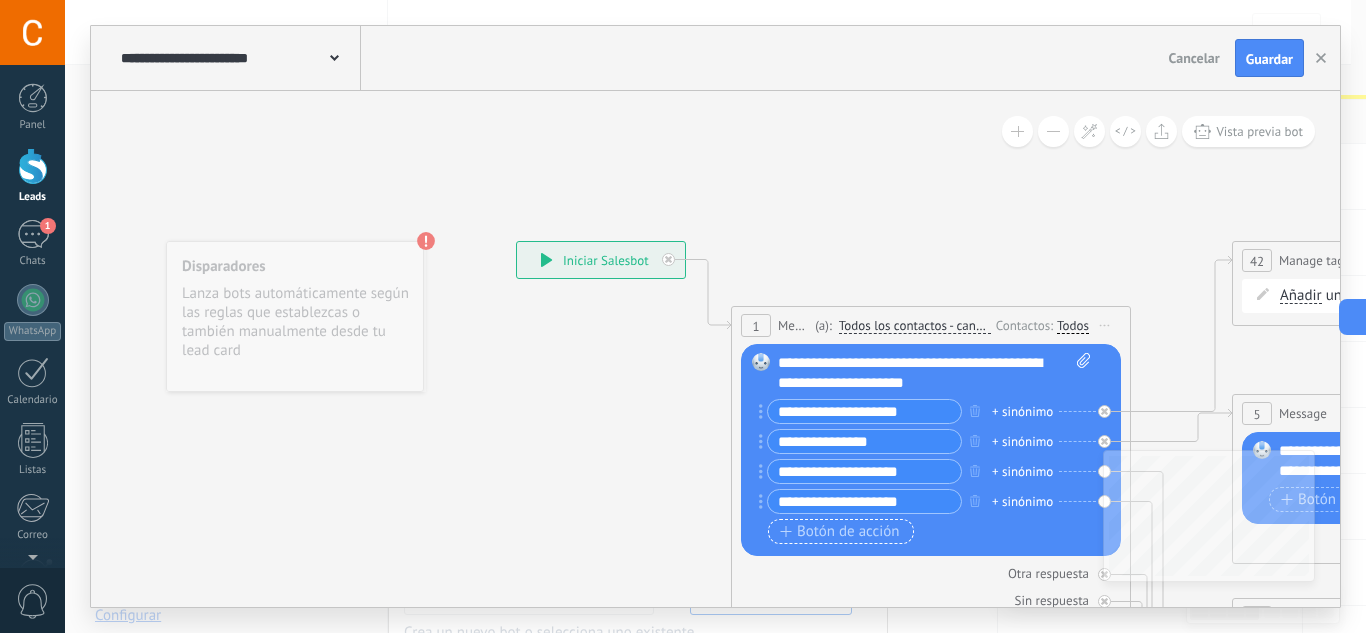 type on "**********" 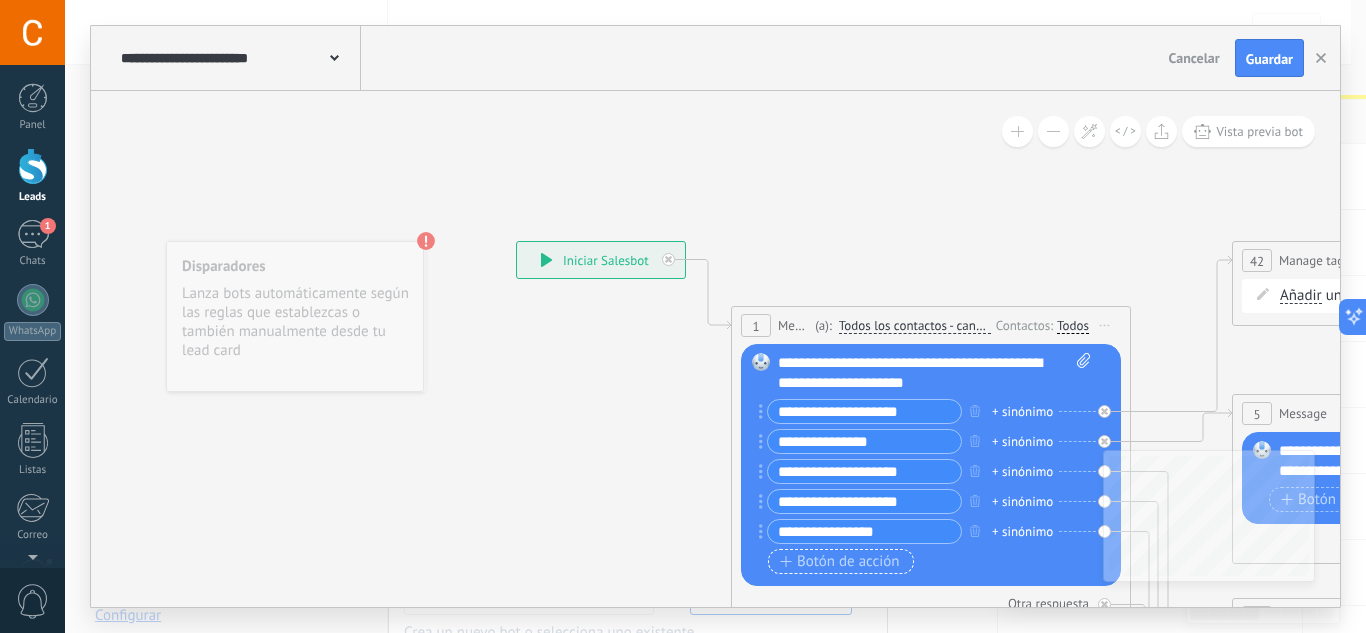 type on "**********" 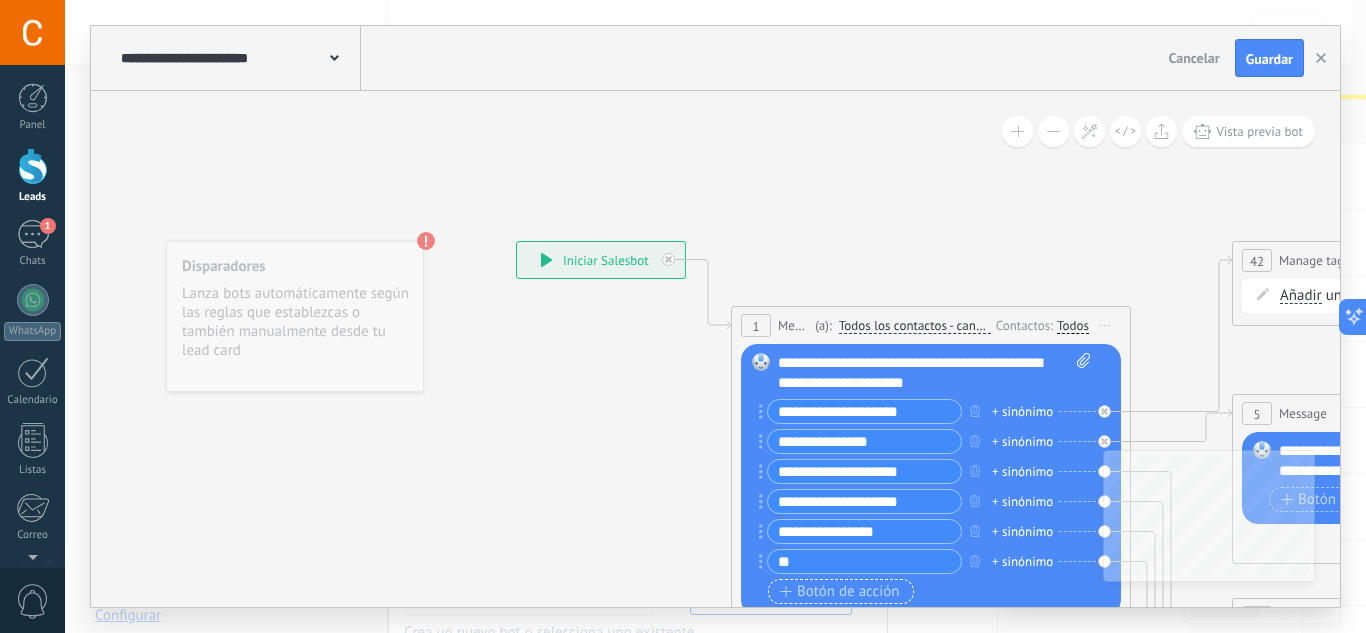 type on "*" 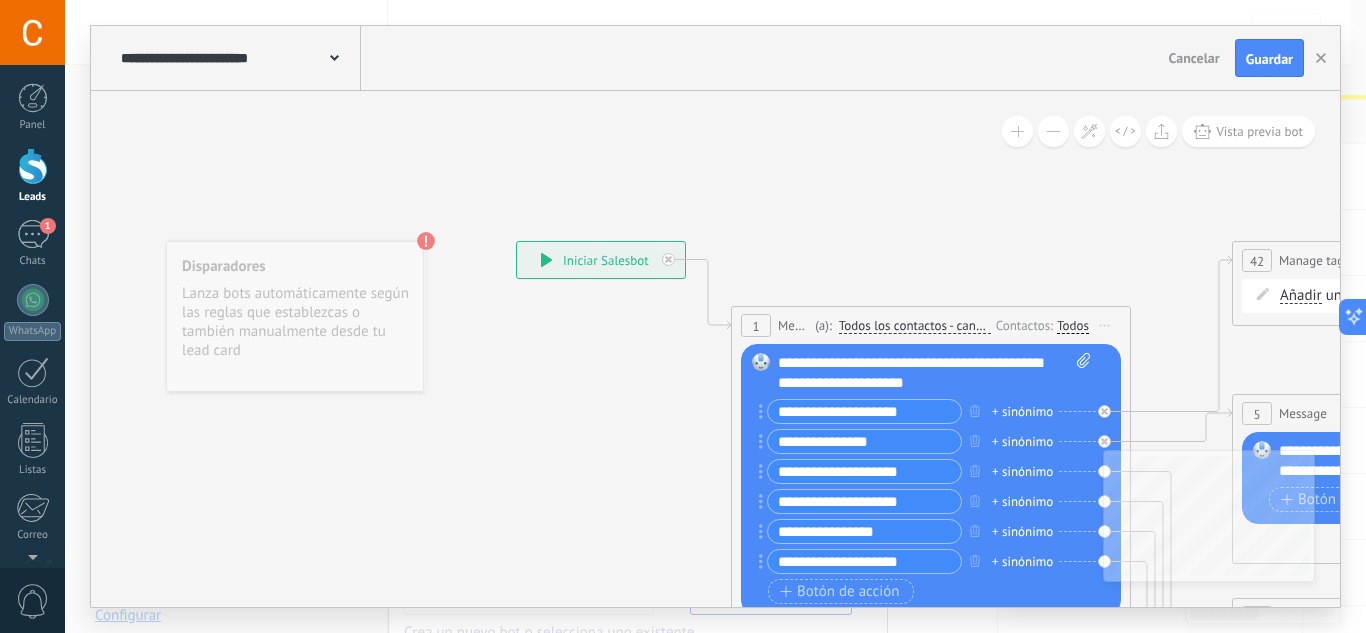 type on "**********" 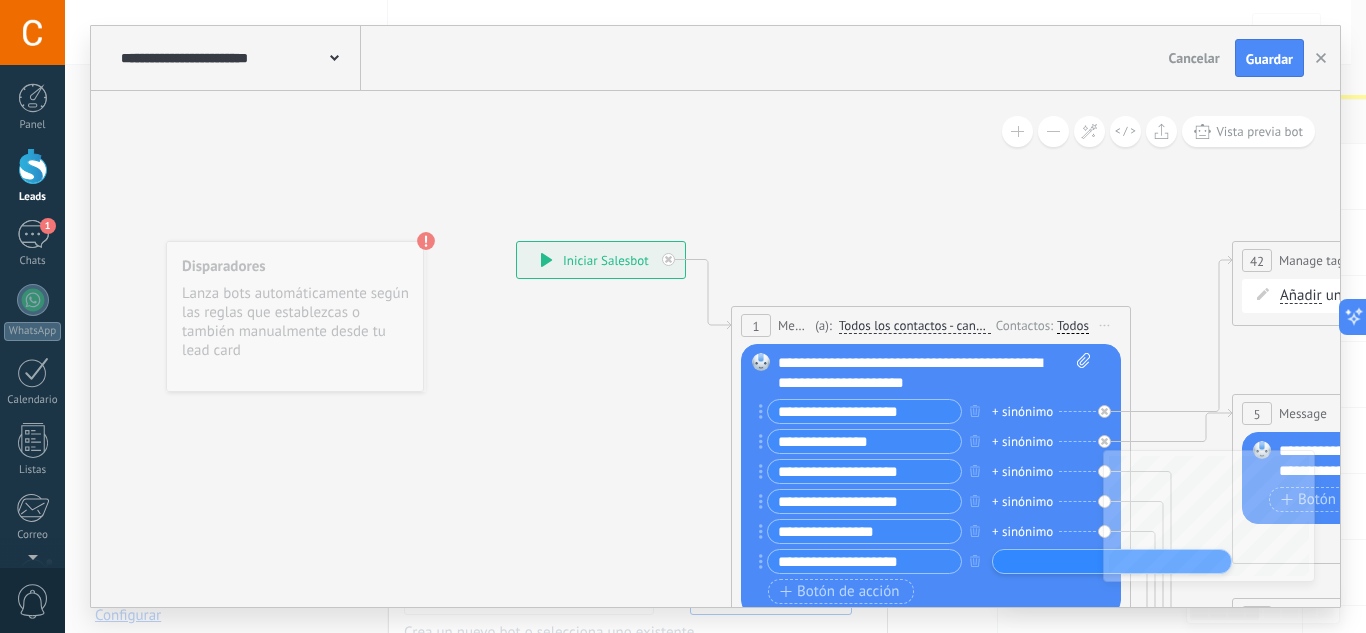 type on "*" 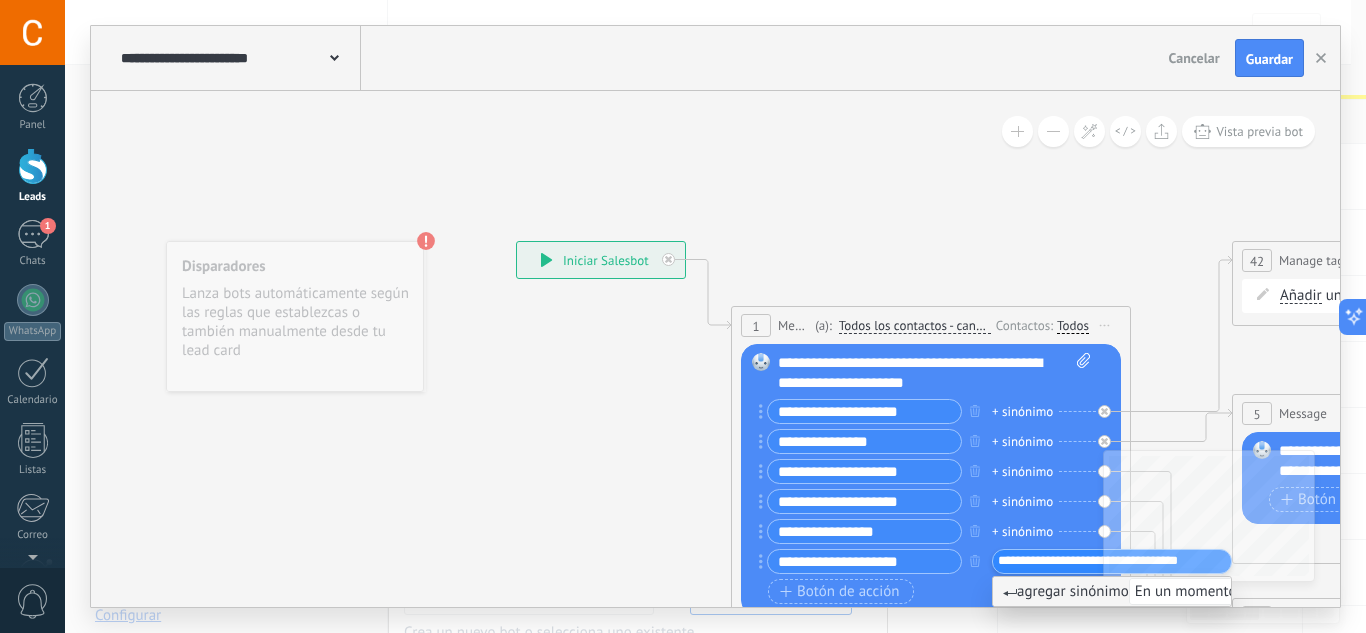 scroll, scrollTop: 0, scrollLeft: 2, axis: horizontal 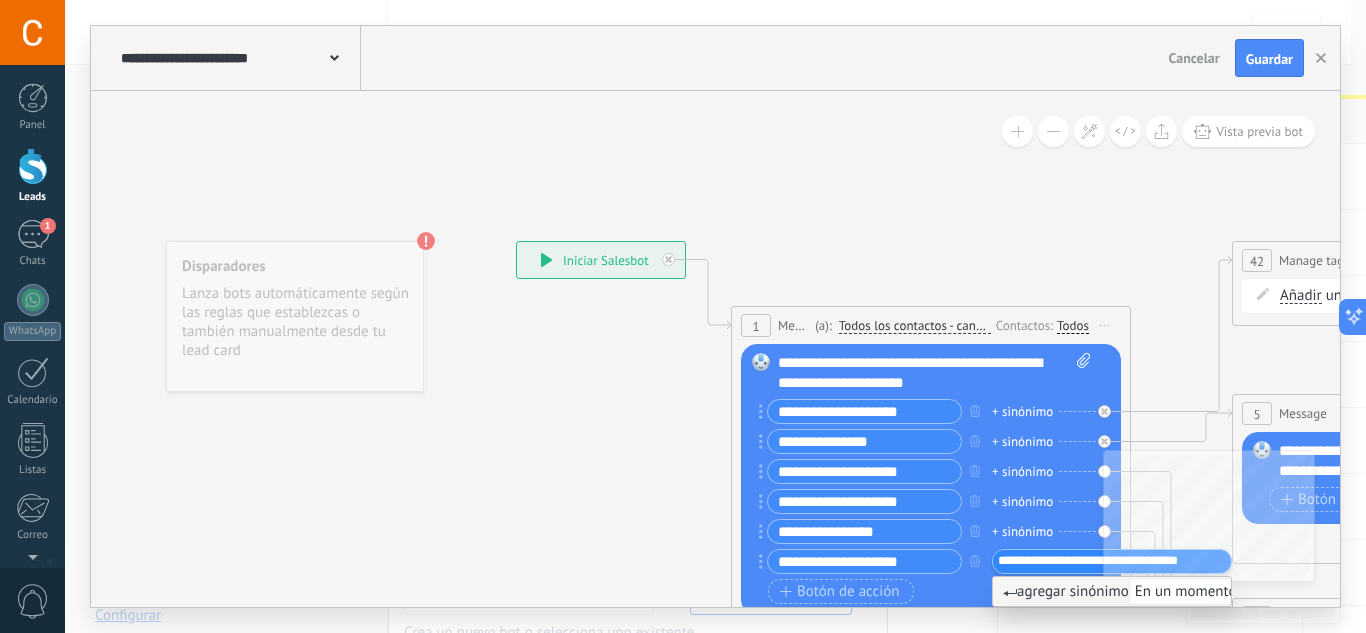 type on "**********" 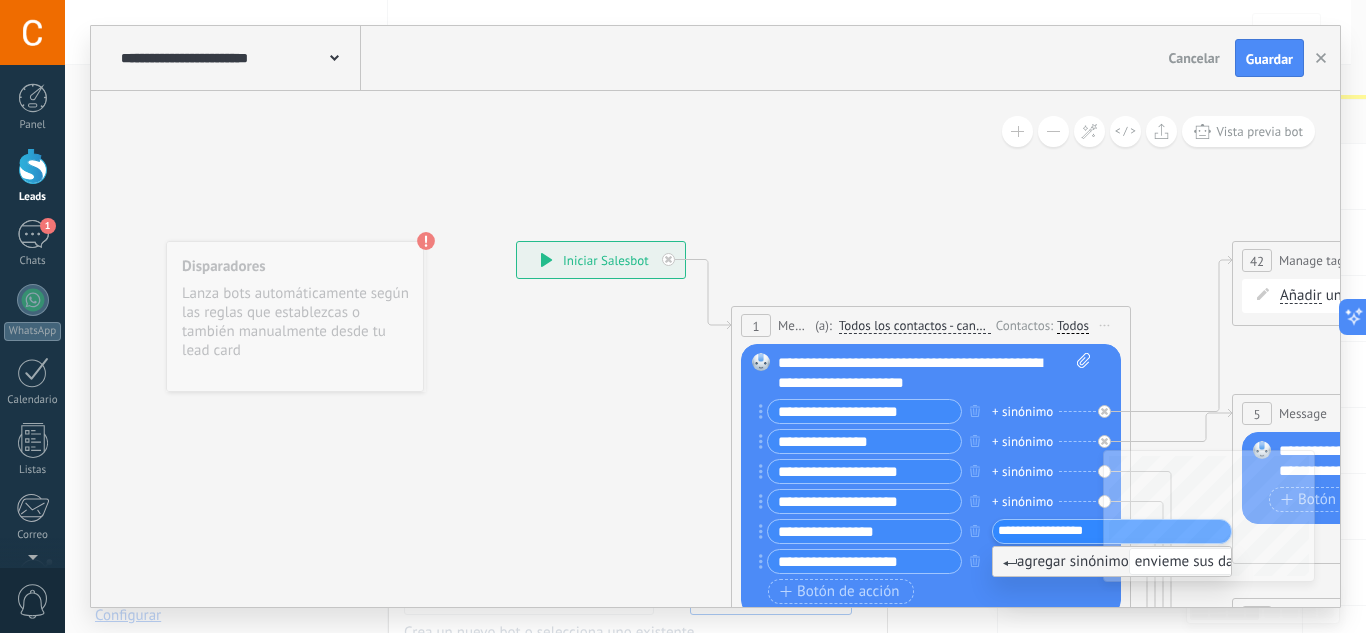 type on "**********" 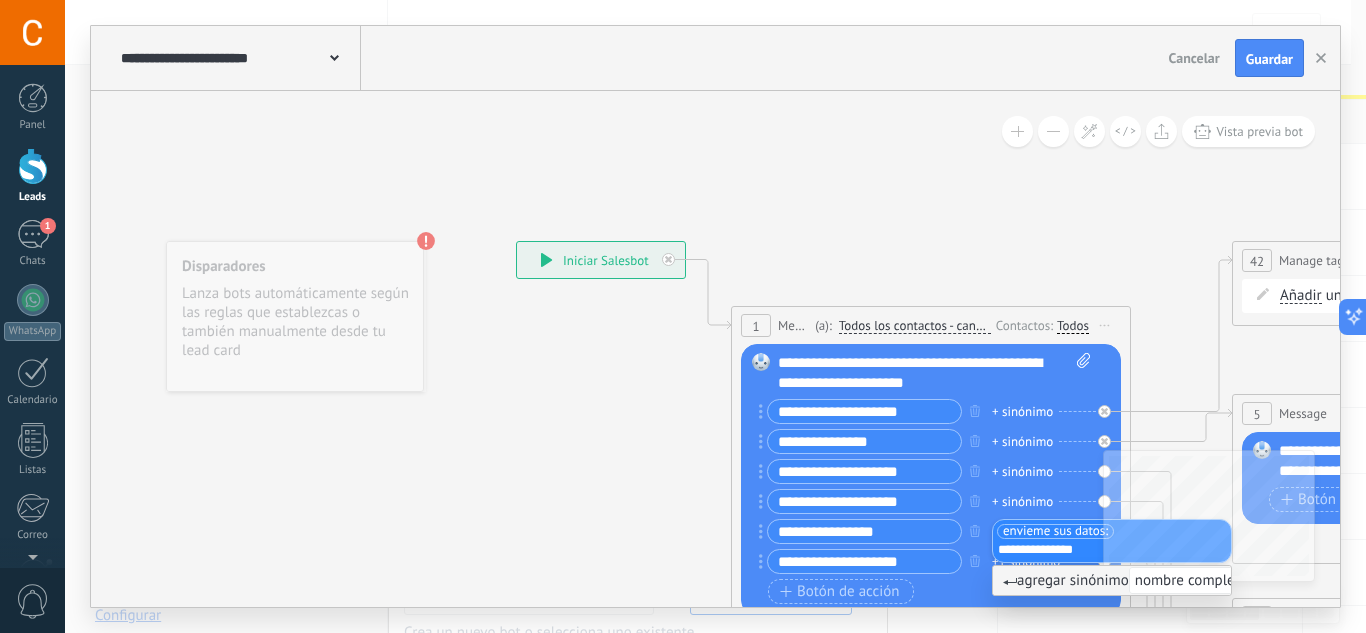 type on "**********" 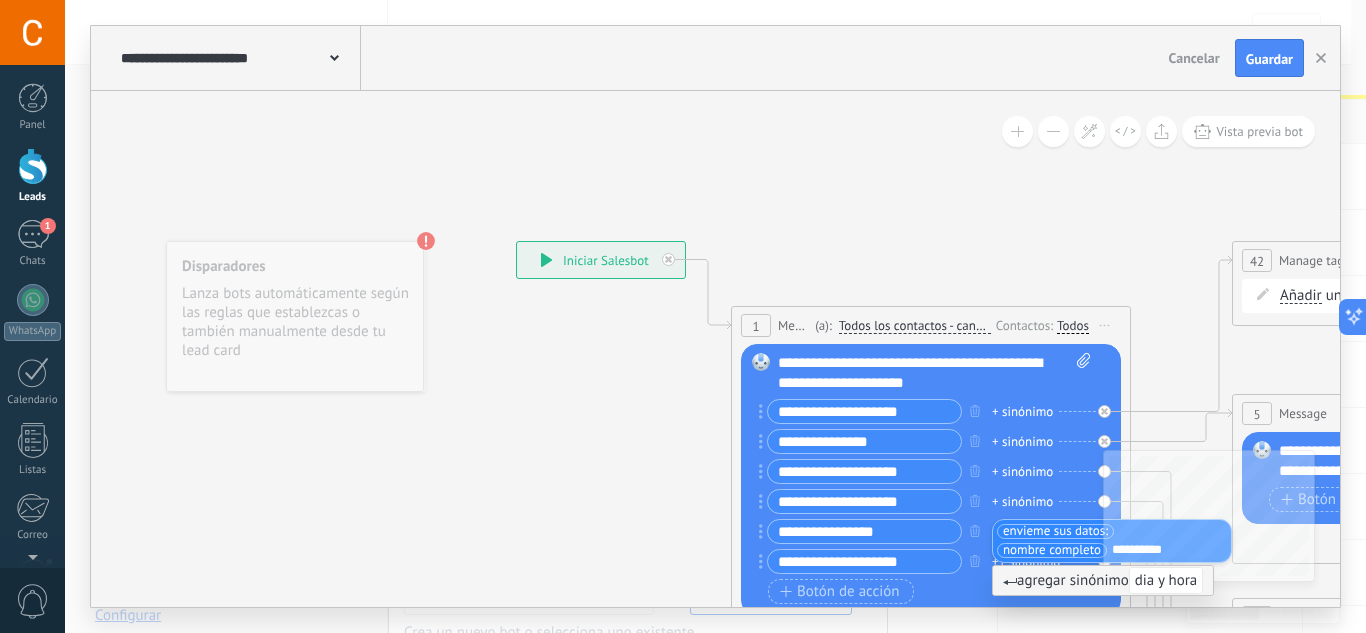 type on "**********" 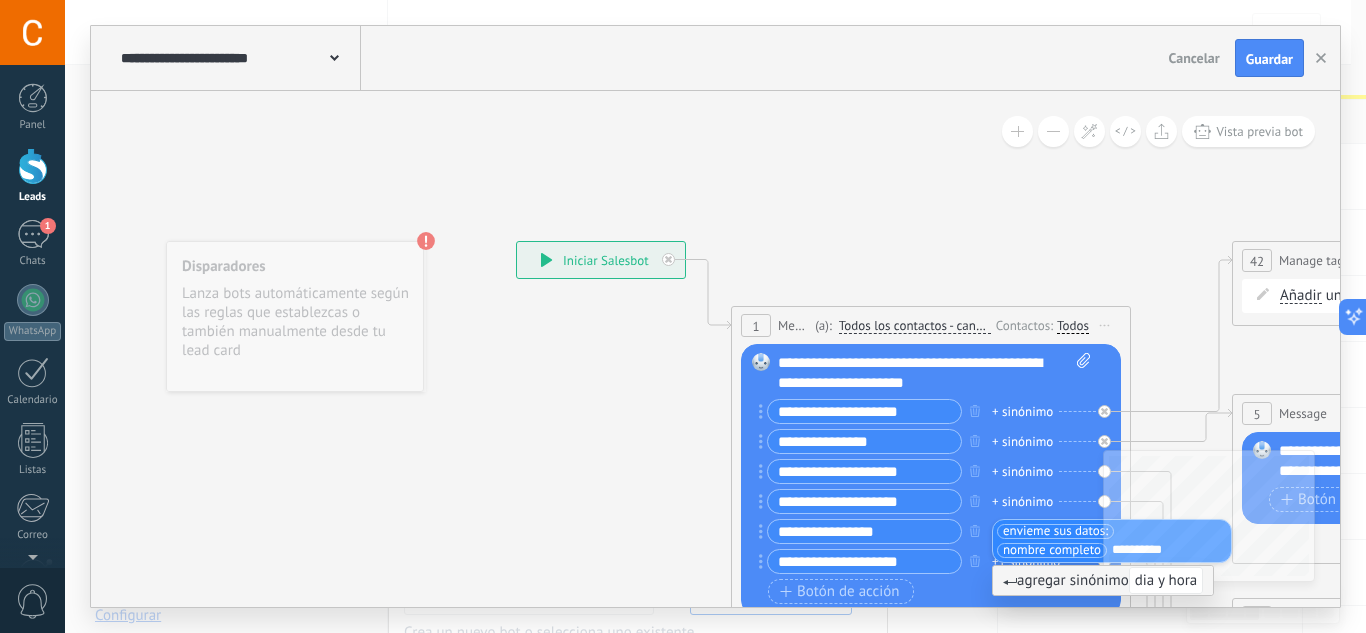 type on "**********" 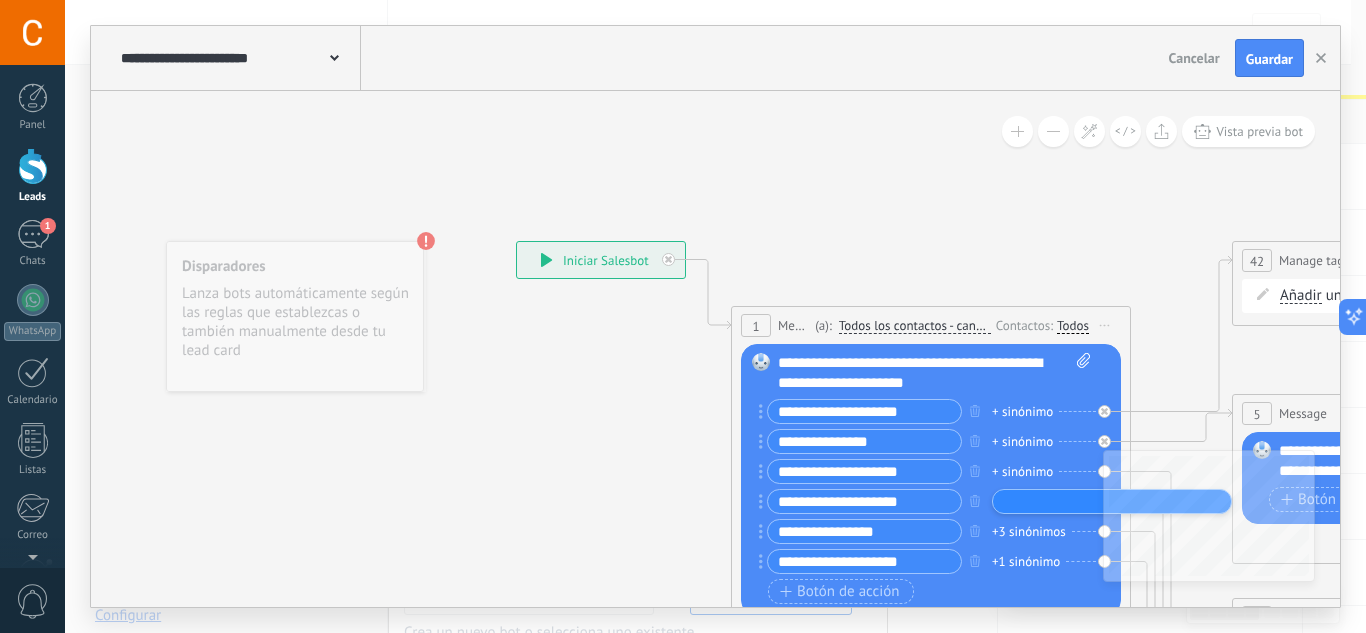 click on "**********" at bounding box center (920, 411) 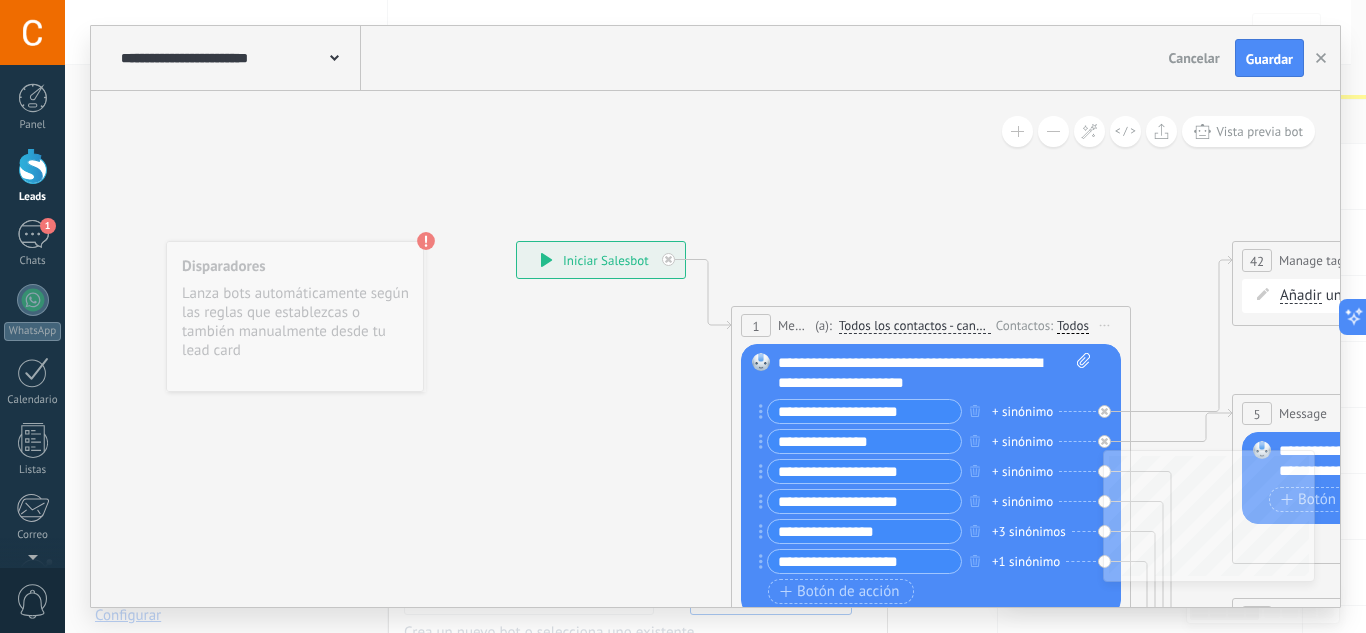 click on "+ sinónimo" at bounding box center [1022, 412] 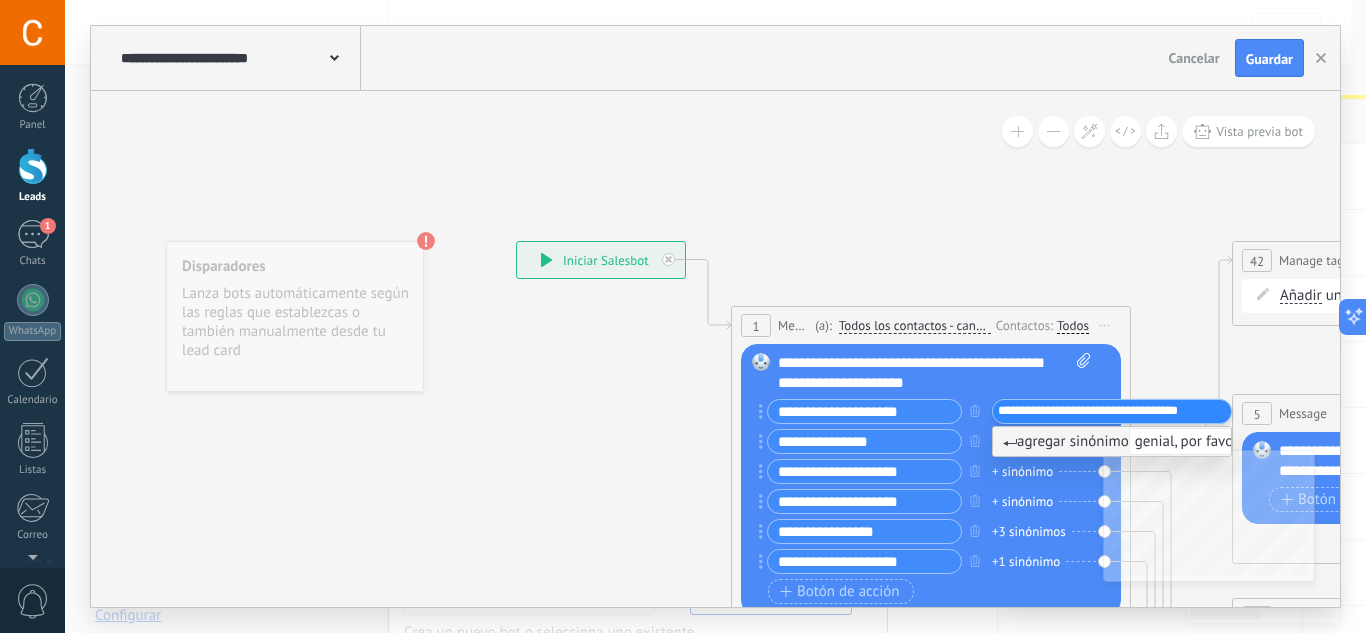 type on "**********" 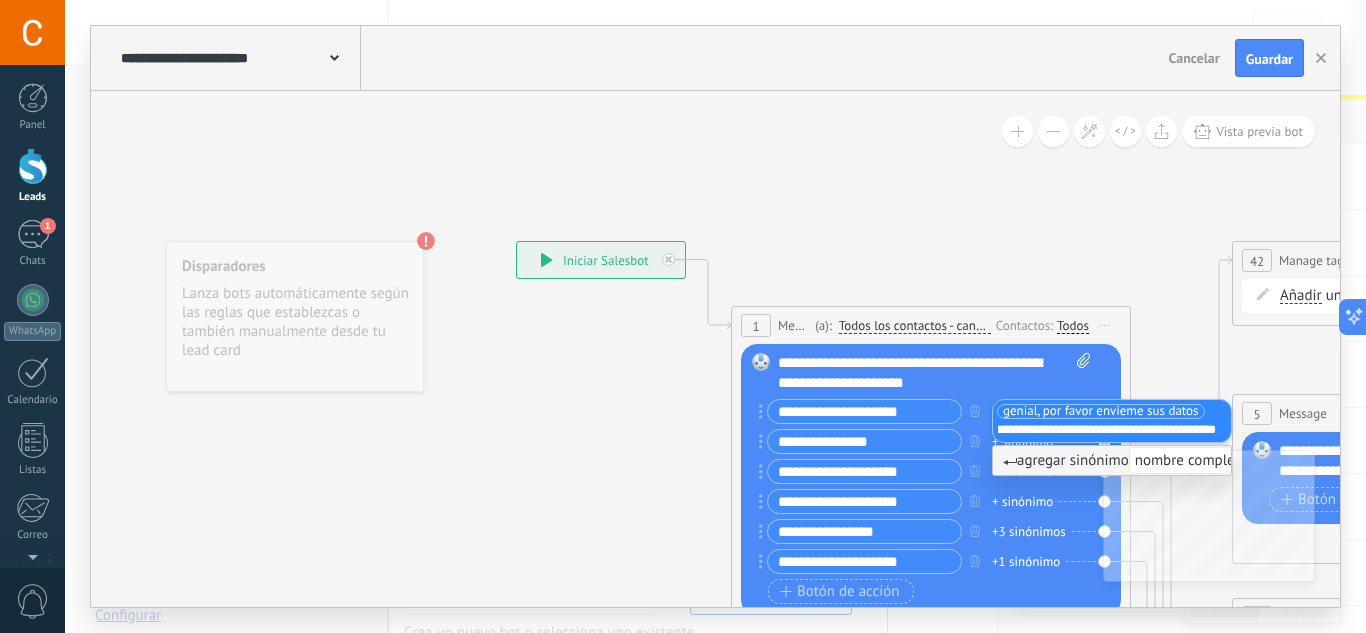 type on "**********" 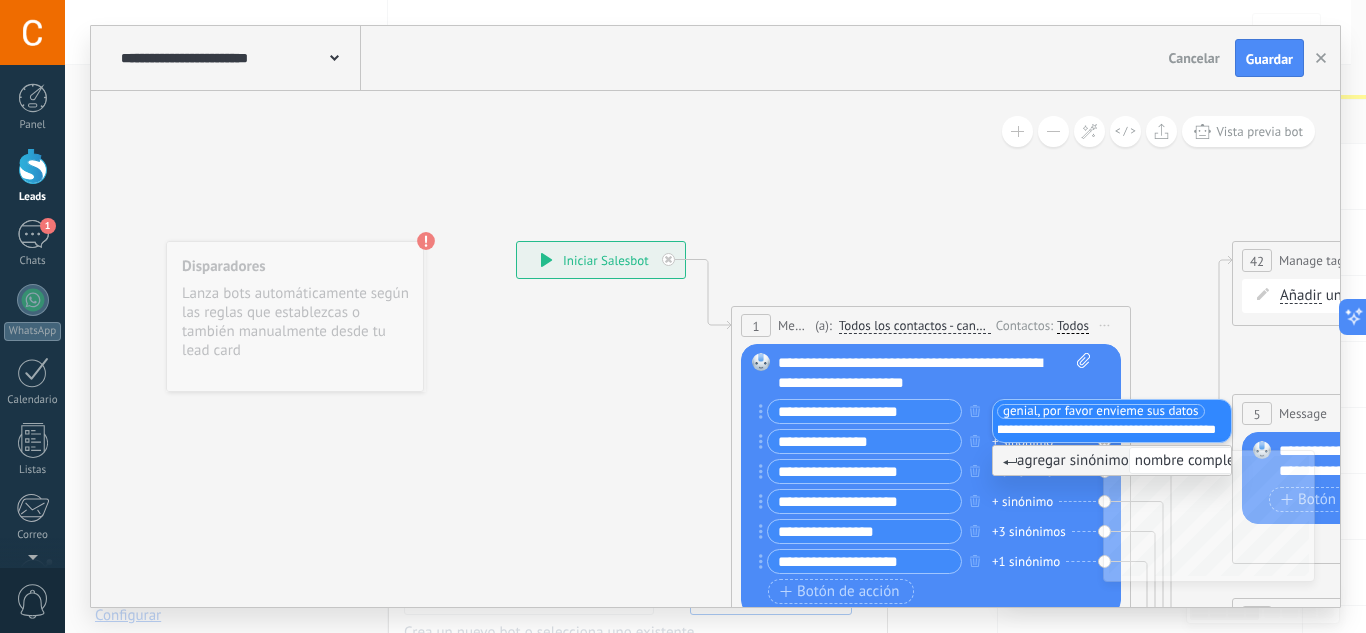 scroll, scrollTop: 0, scrollLeft: 40, axis: horizontal 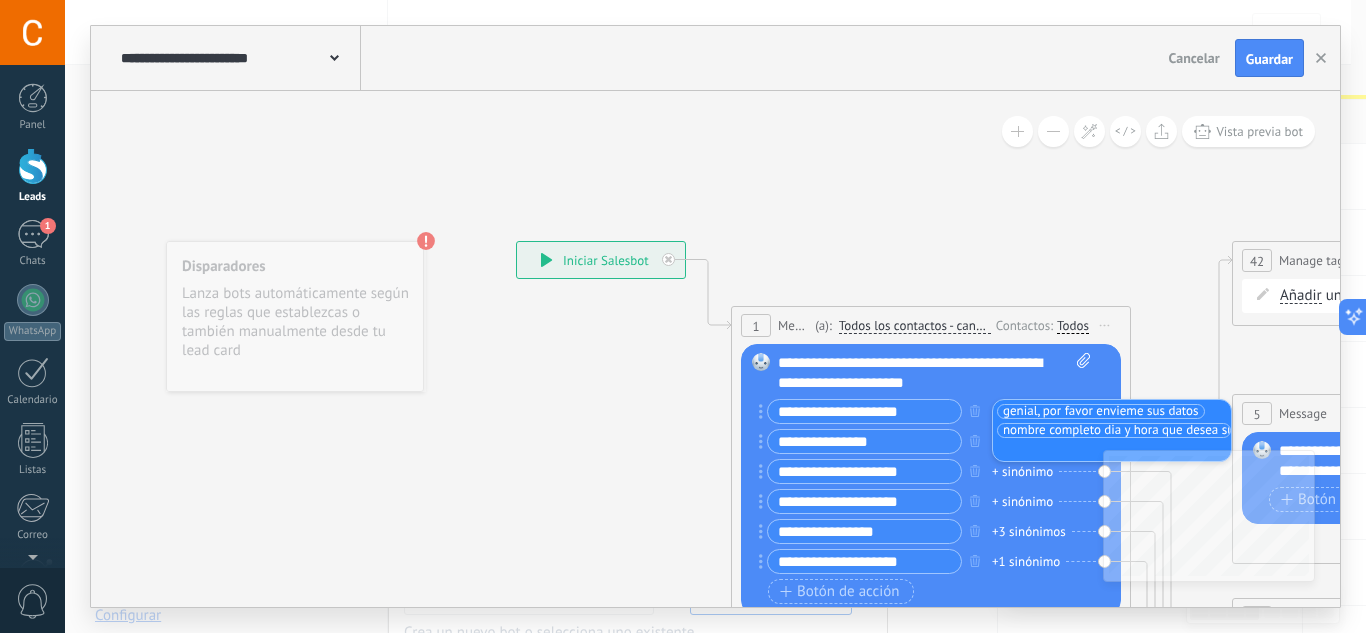 click 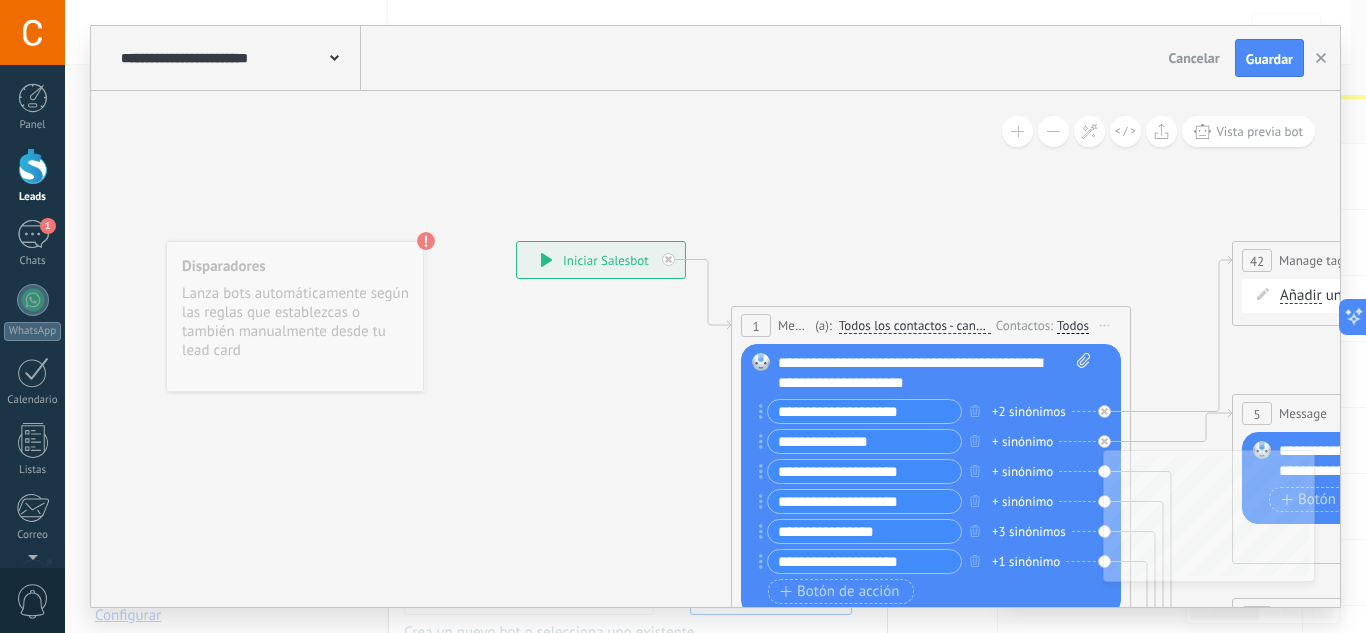 drag, startPoint x: 1028, startPoint y: 404, endPoint x: 1028, endPoint y: 442, distance: 38 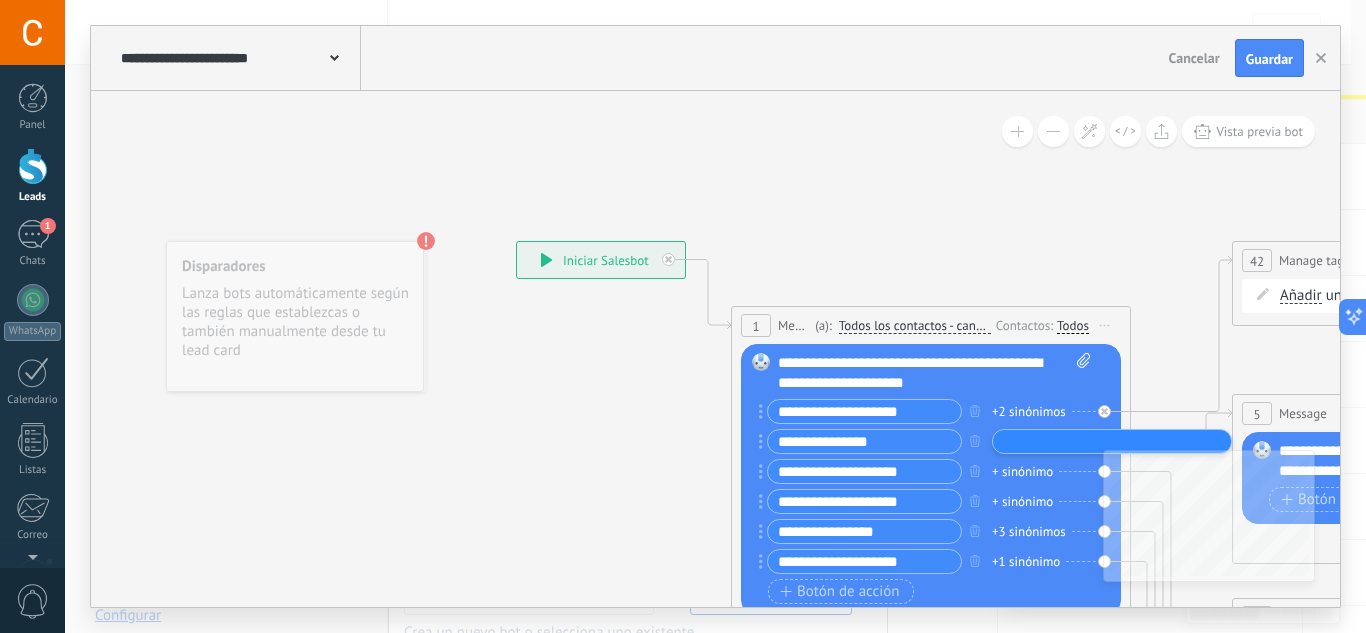 click on "**********" at bounding box center [1432, 260] 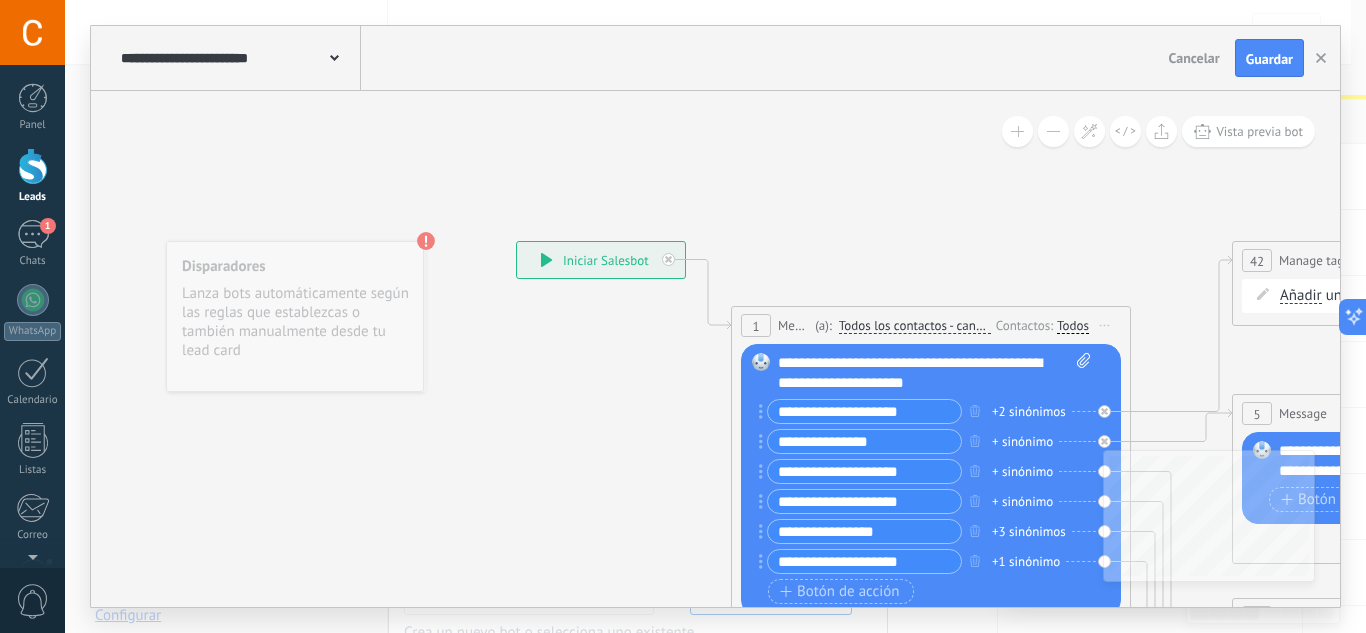 click on "Añadir" at bounding box center (1301, 296) 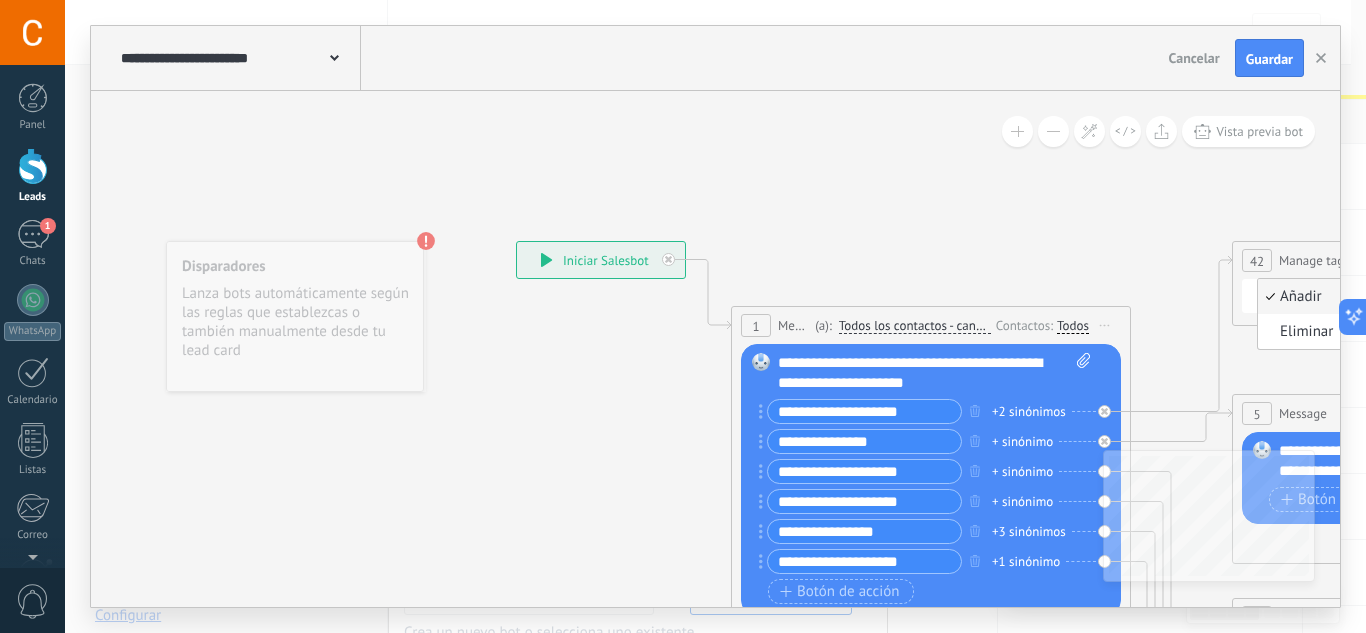 click on "Añadir" at bounding box center [1379, 297] 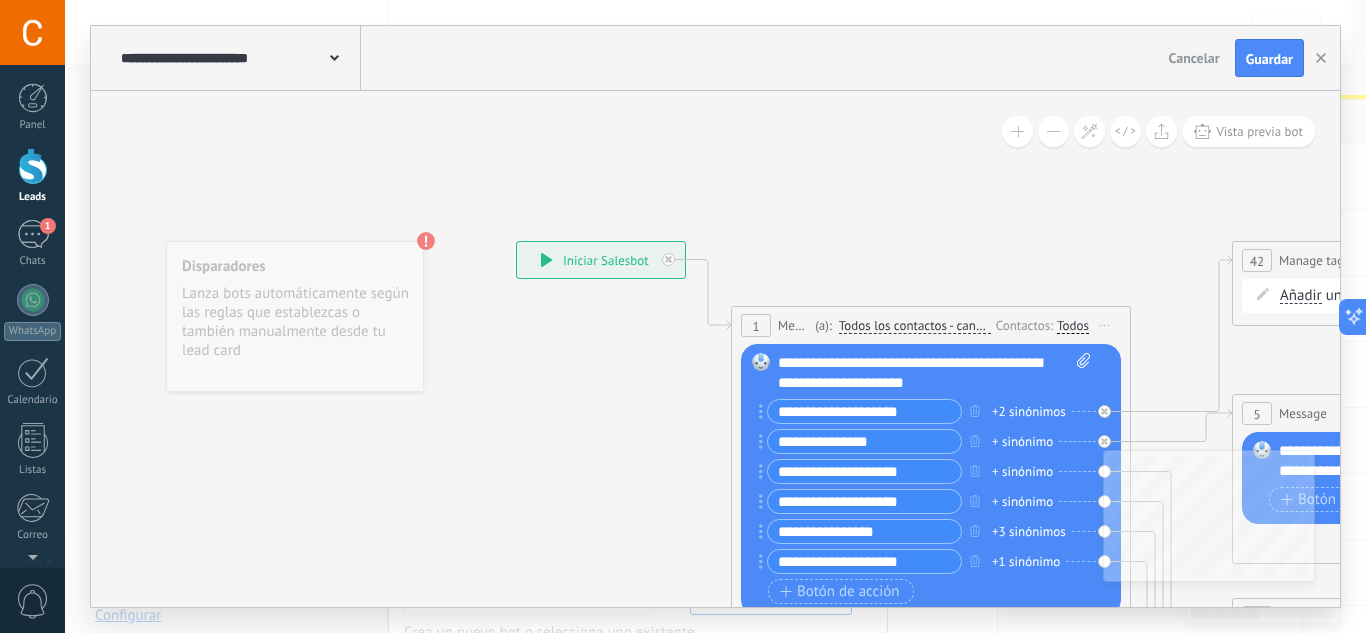 click 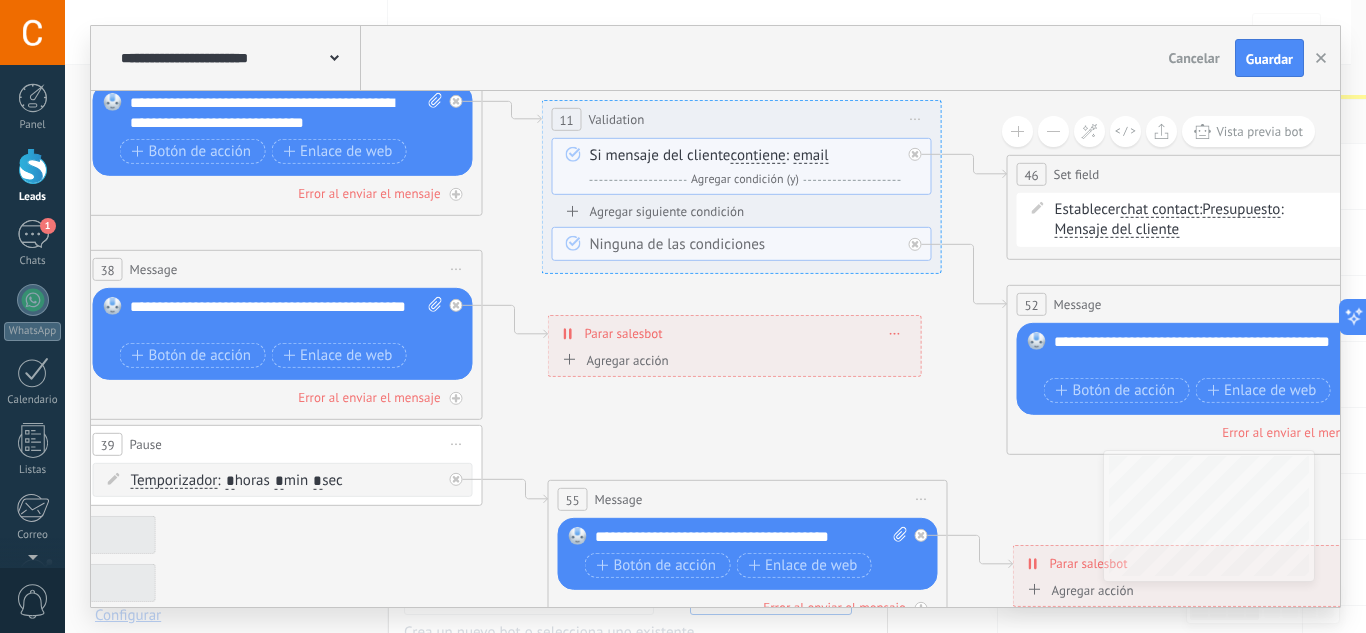 drag, startPoint x: 198, startPoint y: 403, endPoint x: 947, endPoint y: 435, distance: 749.6833 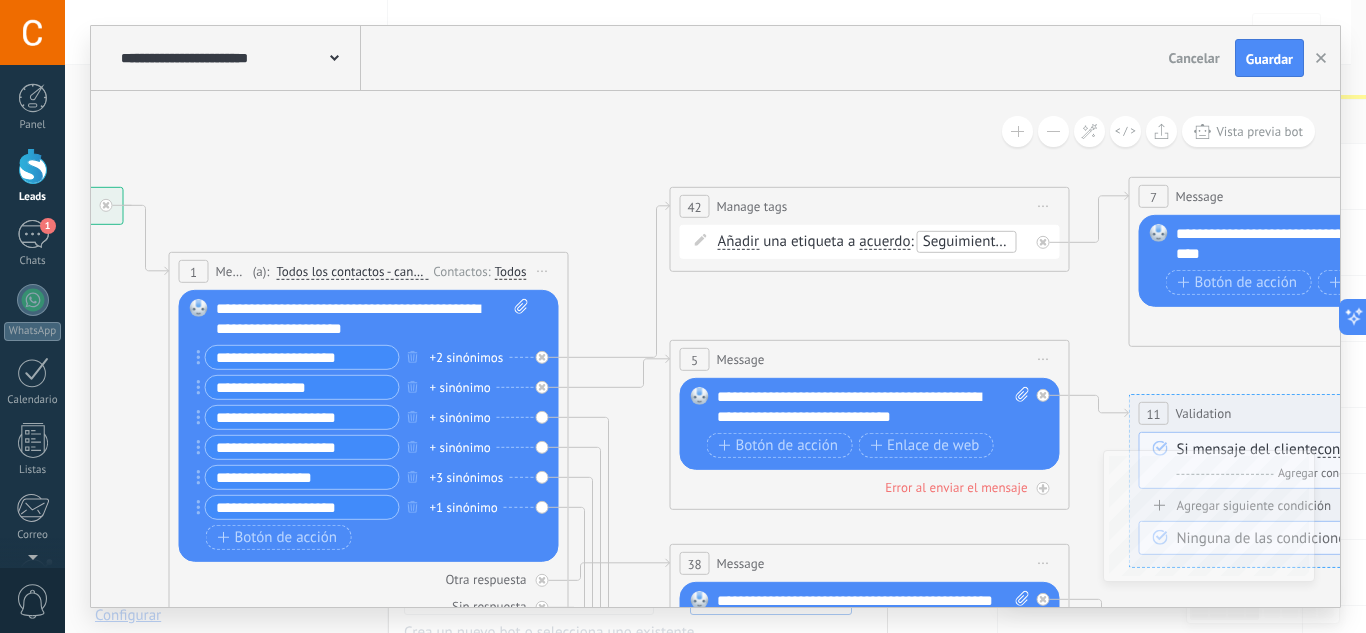 drag, startPoint x: 112, startPoint y: 231, endPoint x: 673, endPoint y: 516, distance: 629.24243 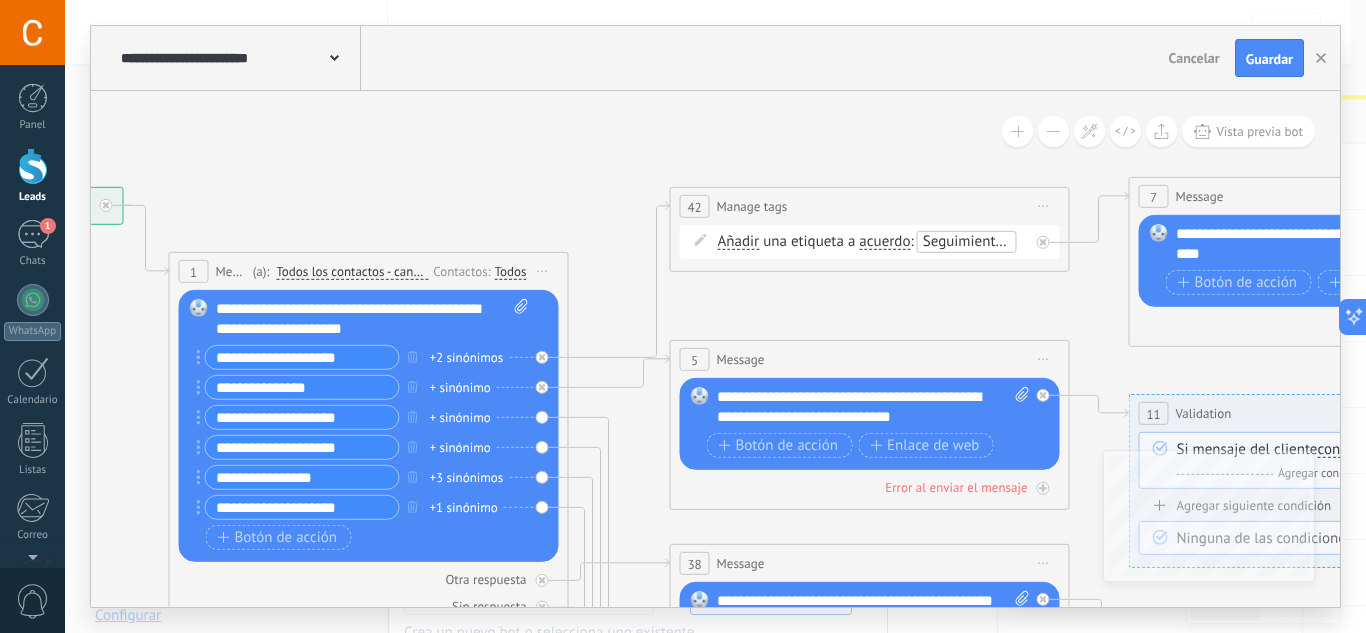 click 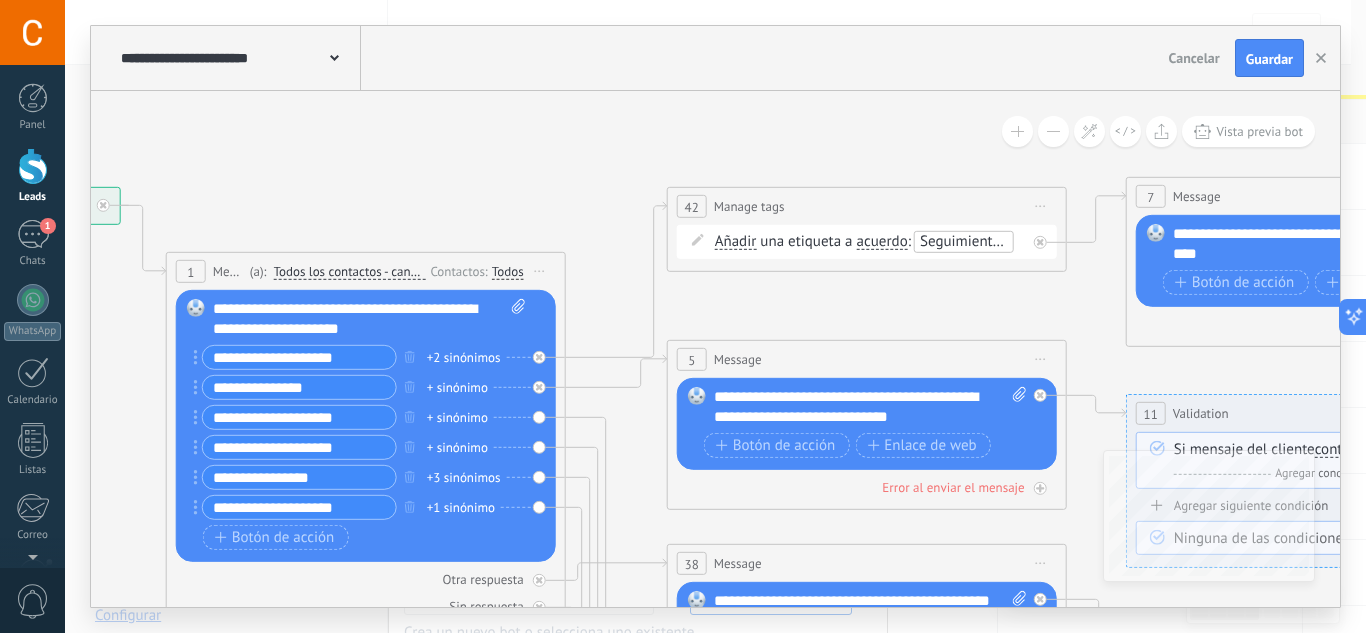 click 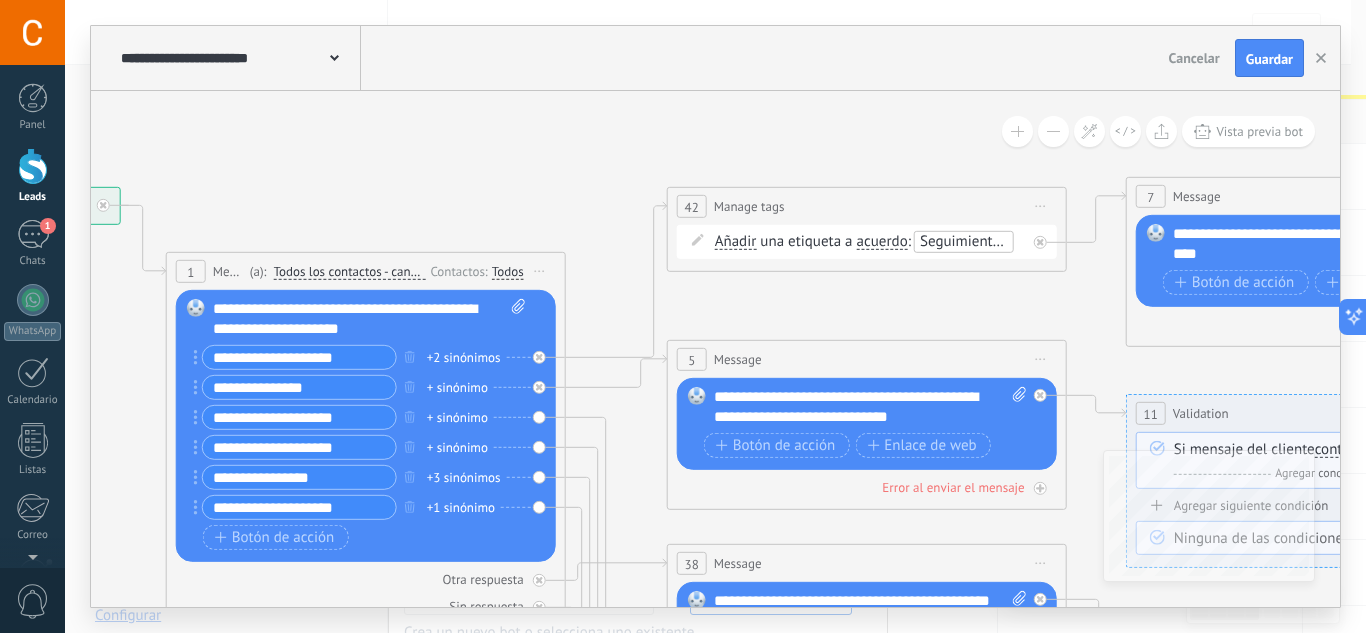 click 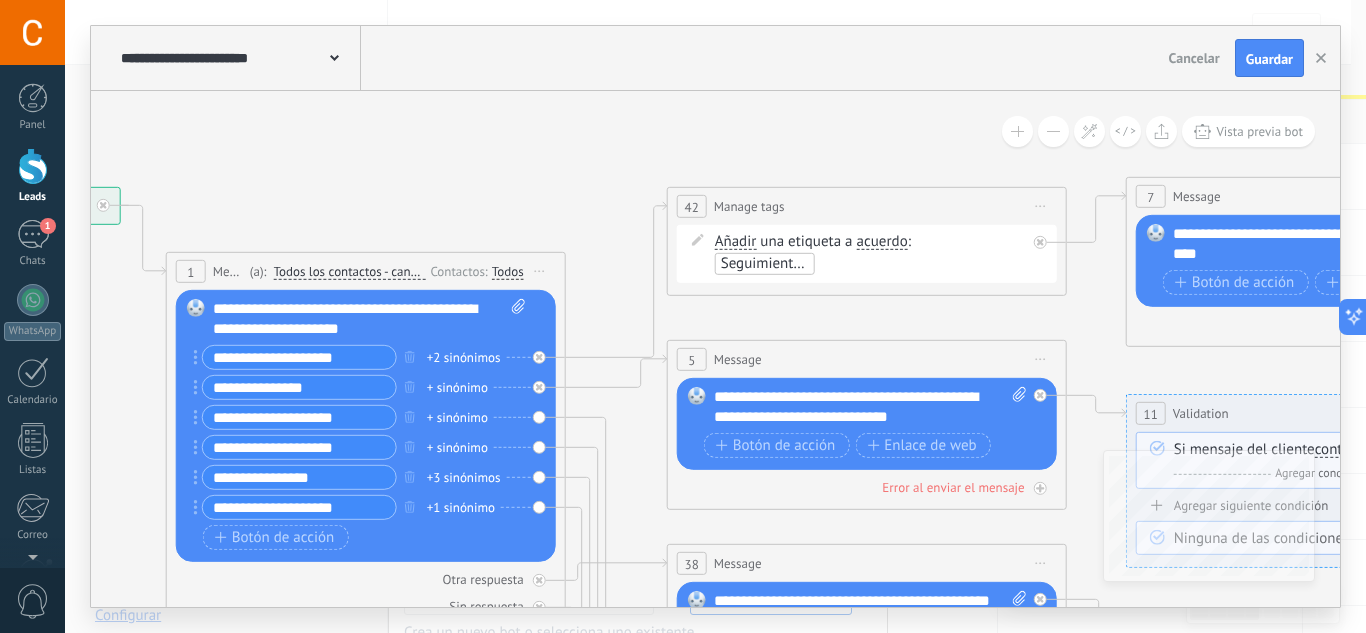 click 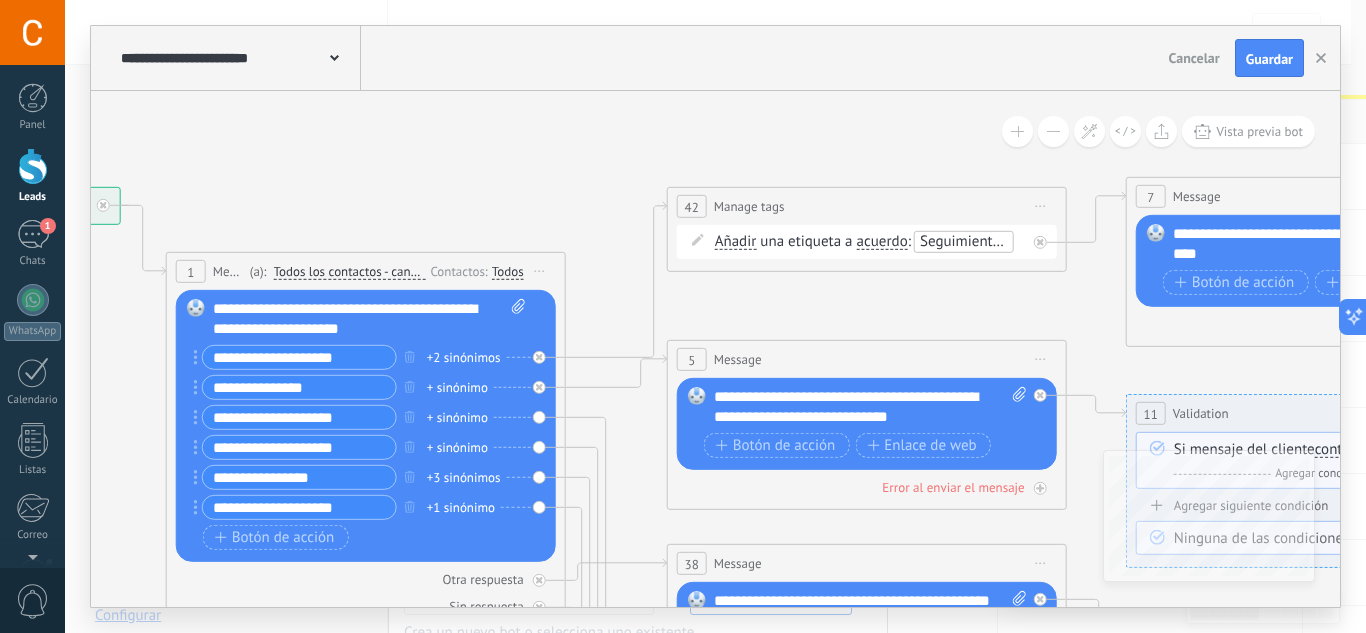 click on "Añadir" at bounding box center (736, 242) 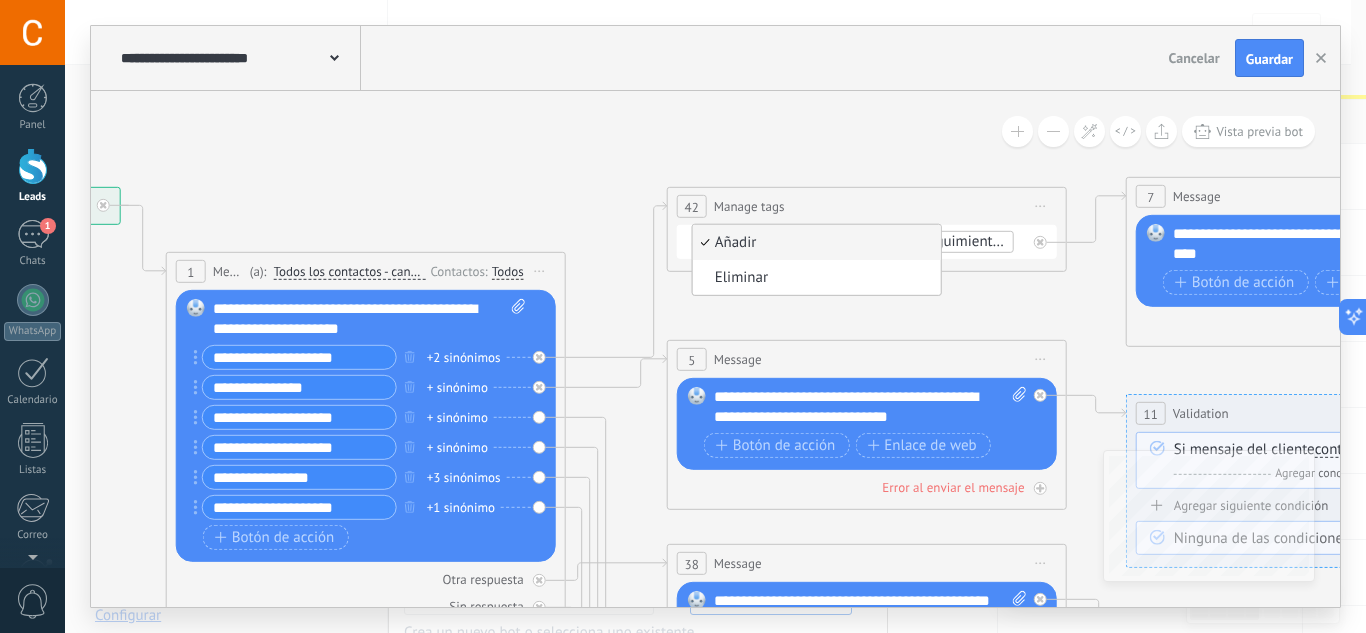 click on "Añadir" at bounding box center (814, 243) 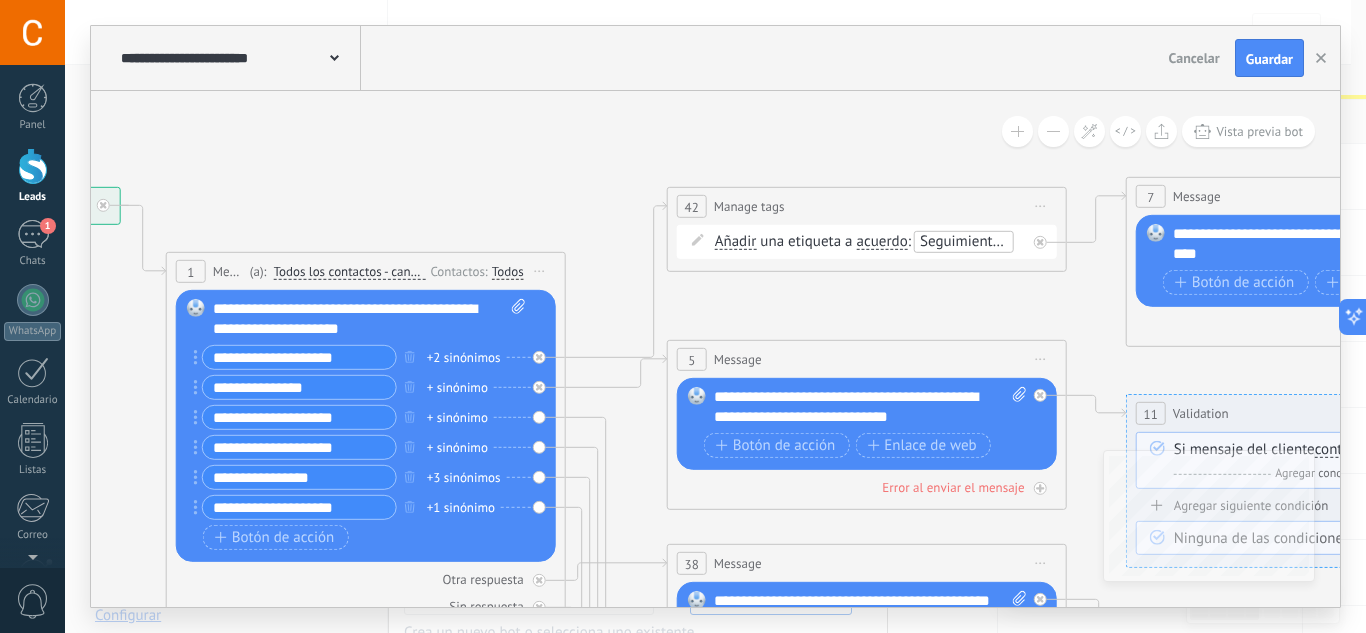 click on "una etiqueta a" at bounding box center (806, 241) 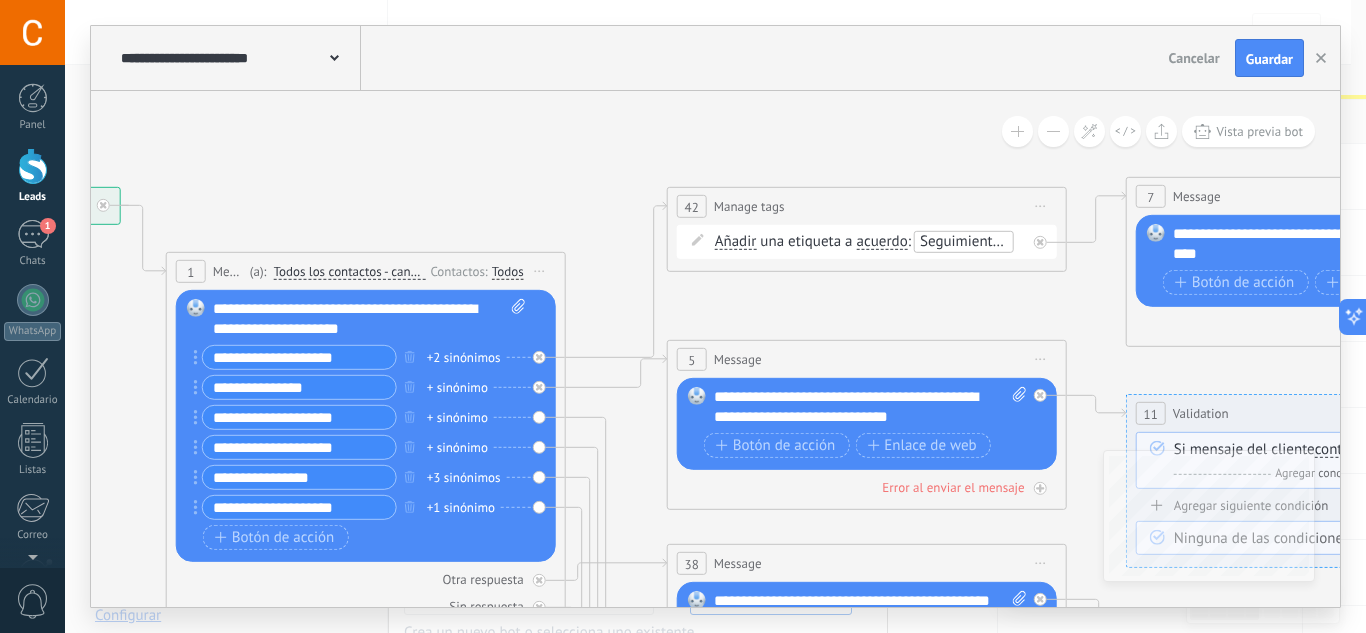 click 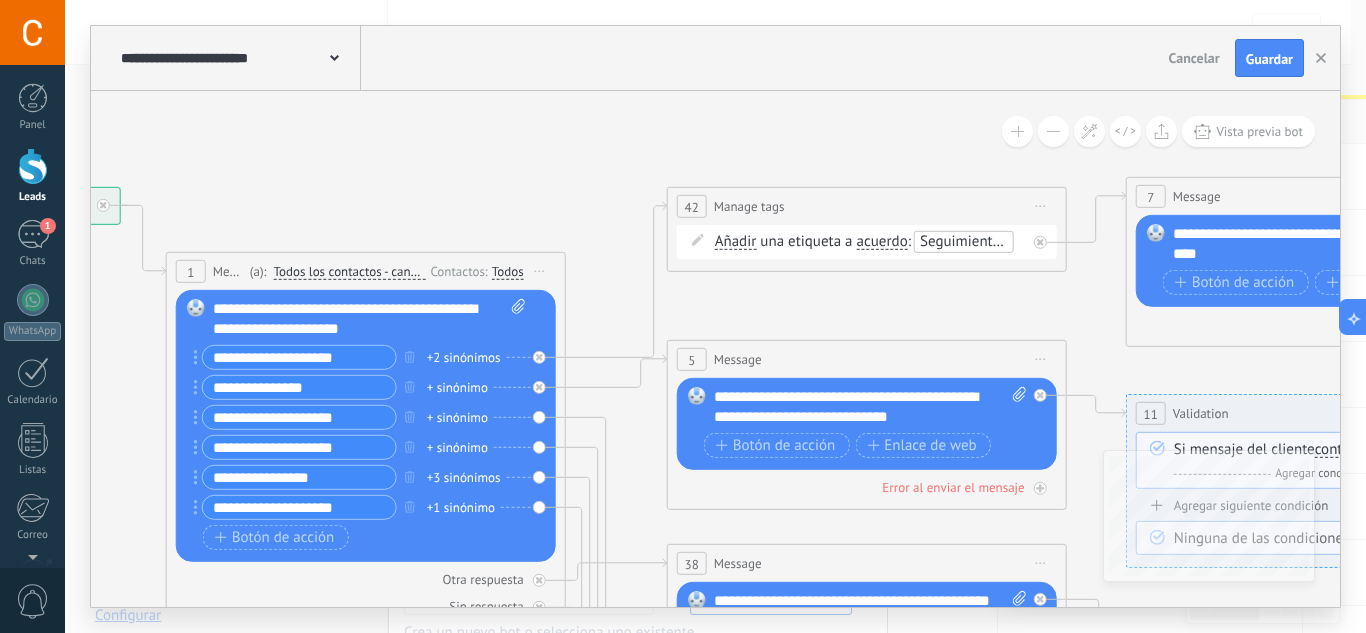 click 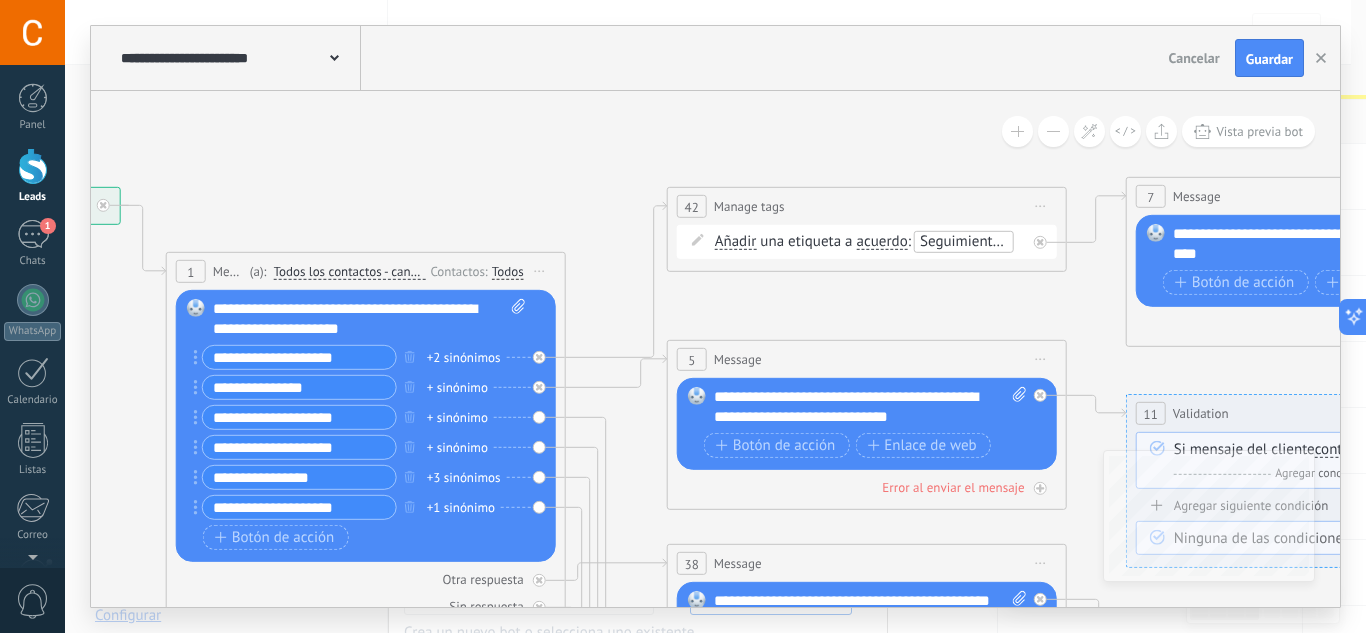 click on "Seguimiento de cita" at bounding box center (984, 241) 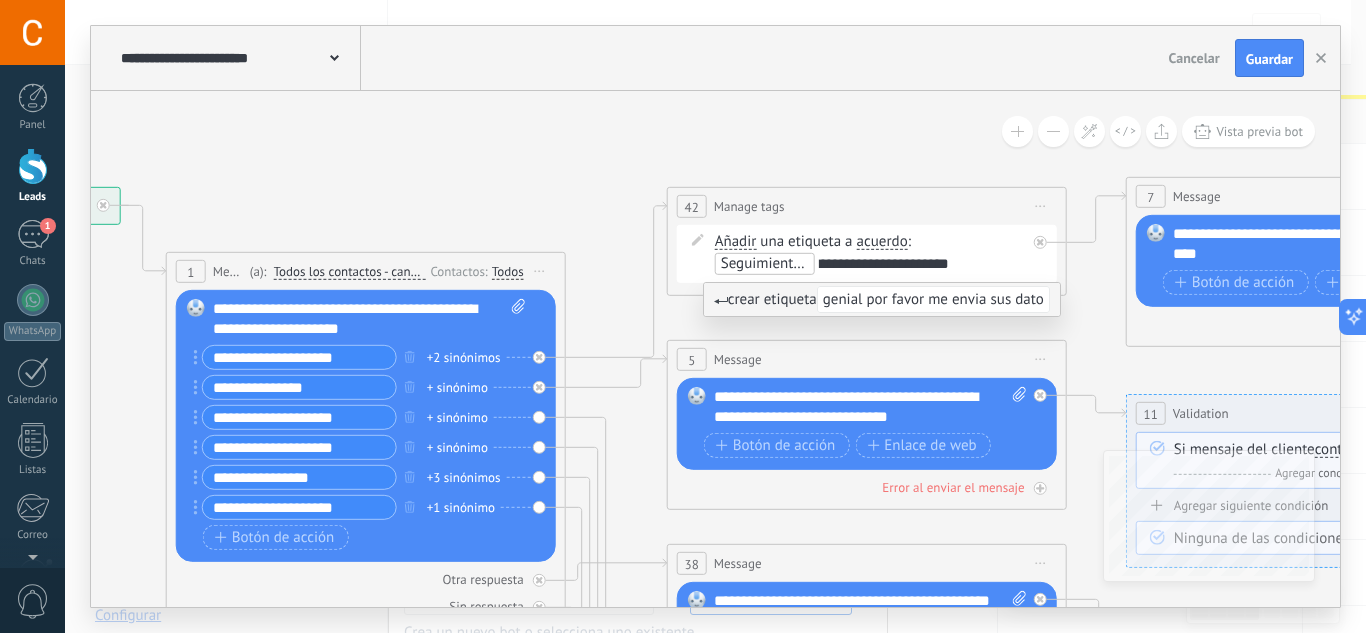 scroll, scrollTop: 0, scrollLeft: 101, axis: horizontal 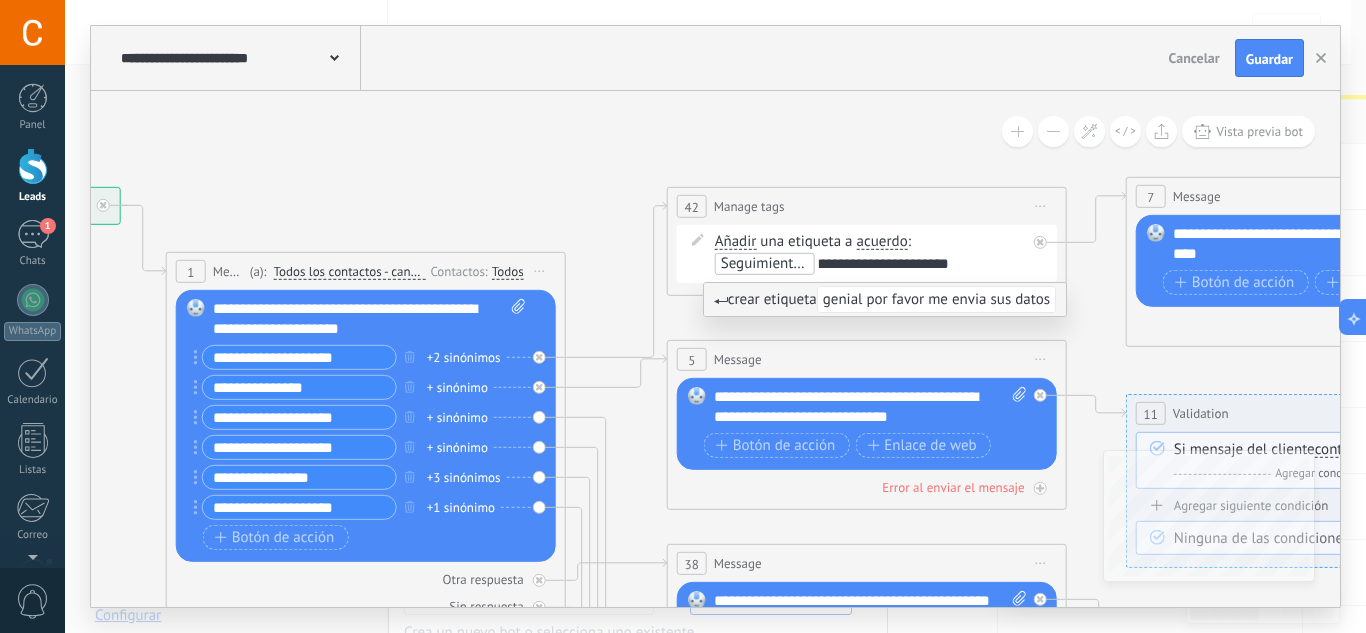 type on "**********" 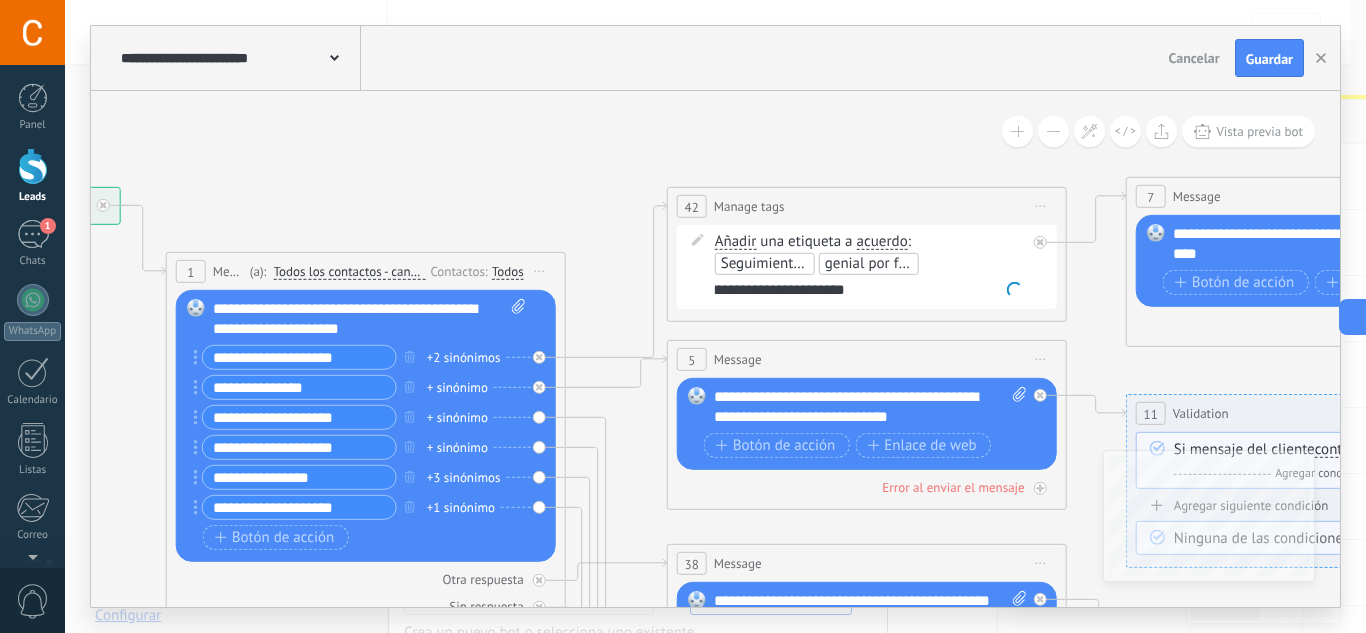 type 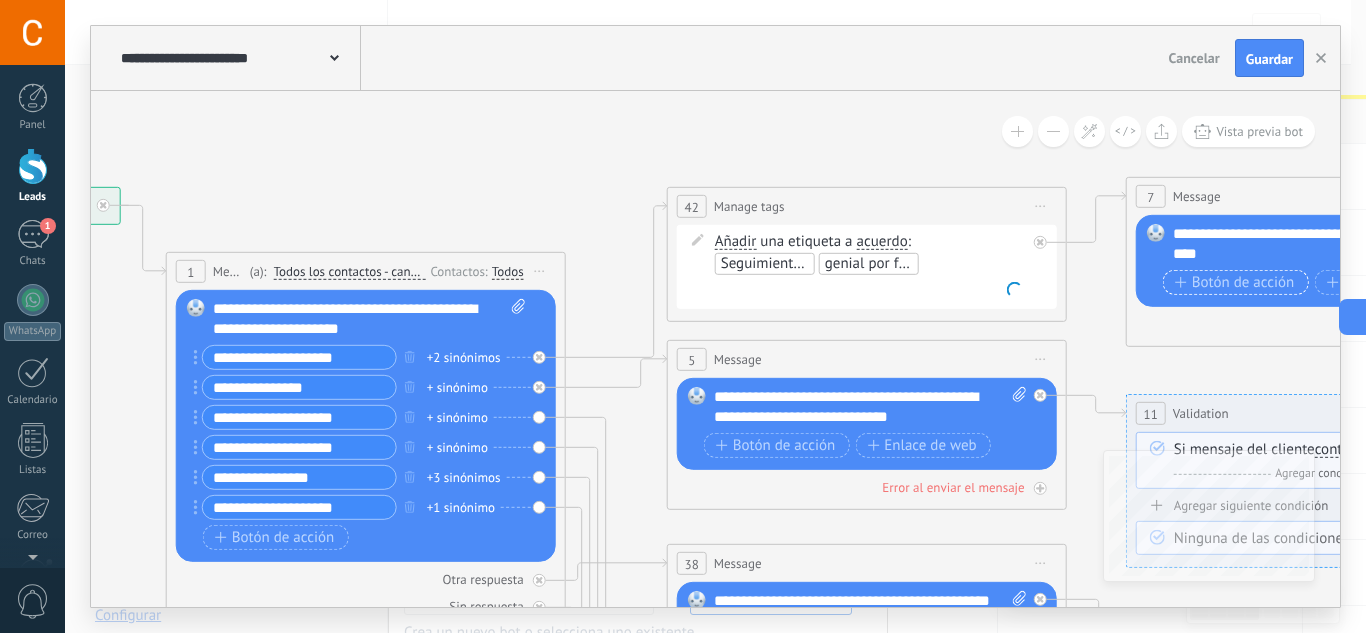 scroll, scrollTop: 0, scrollLeft: 0, axis: both 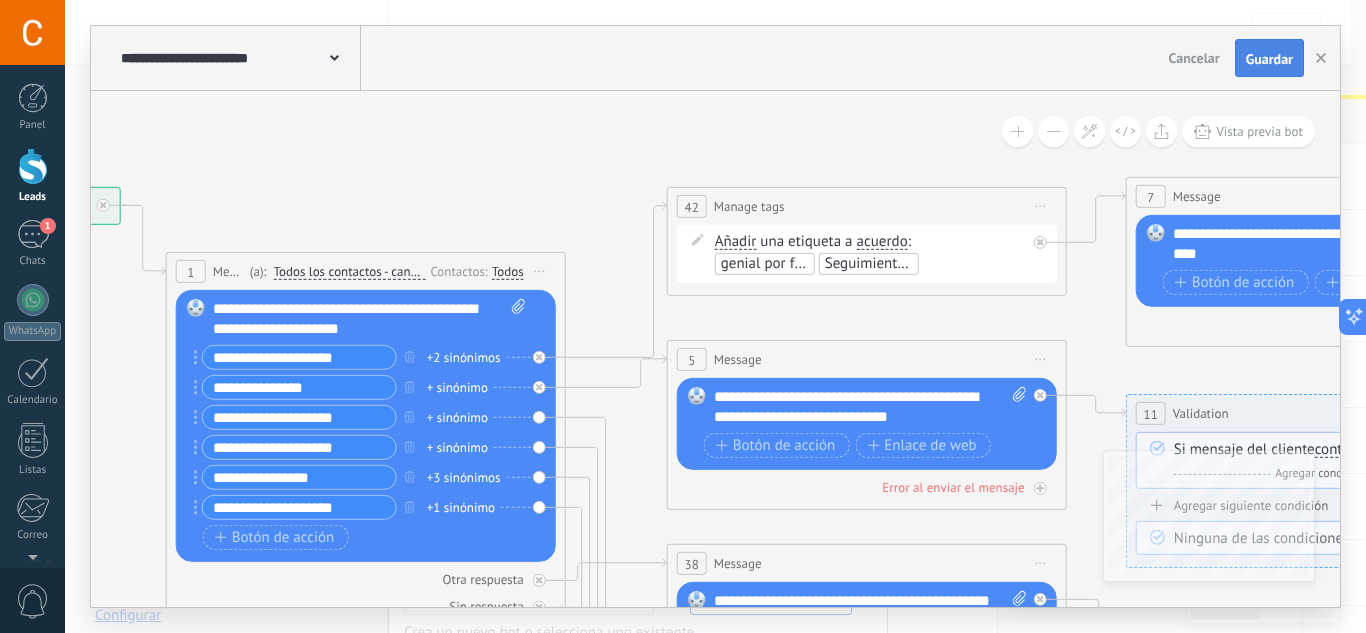 click on "Guardar" at bounding box center (1269, 59) 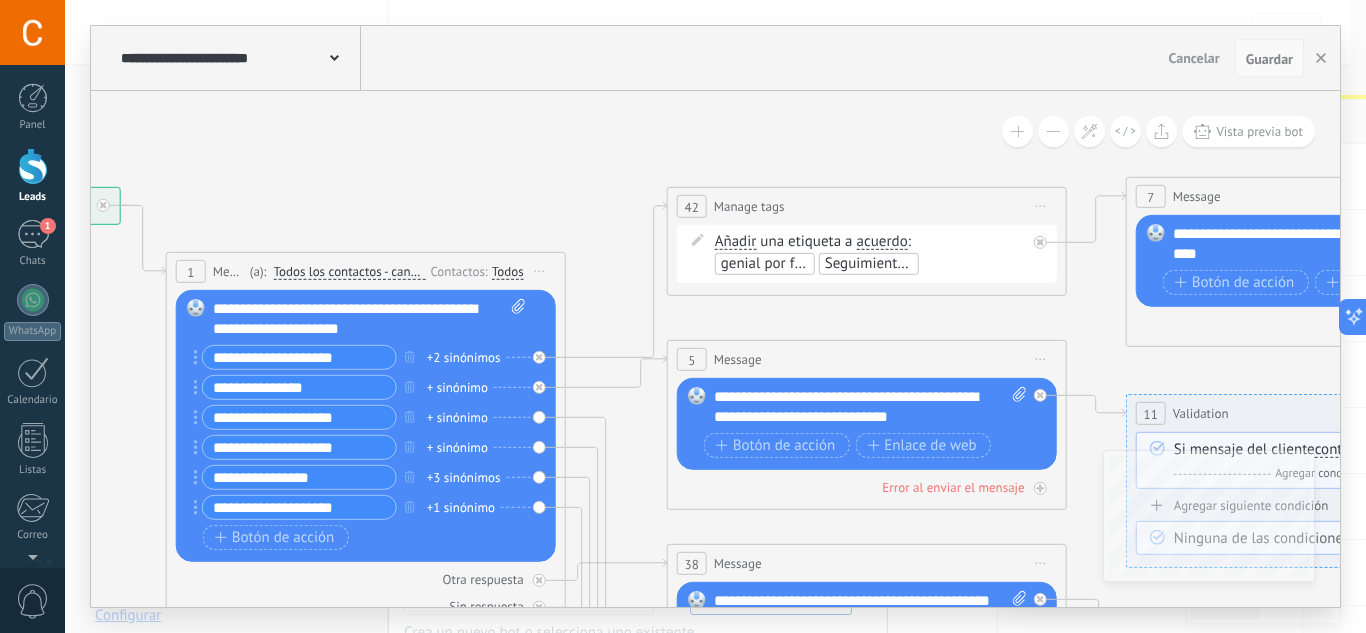 click on "Guardar" at bounding box center [1269, 59] 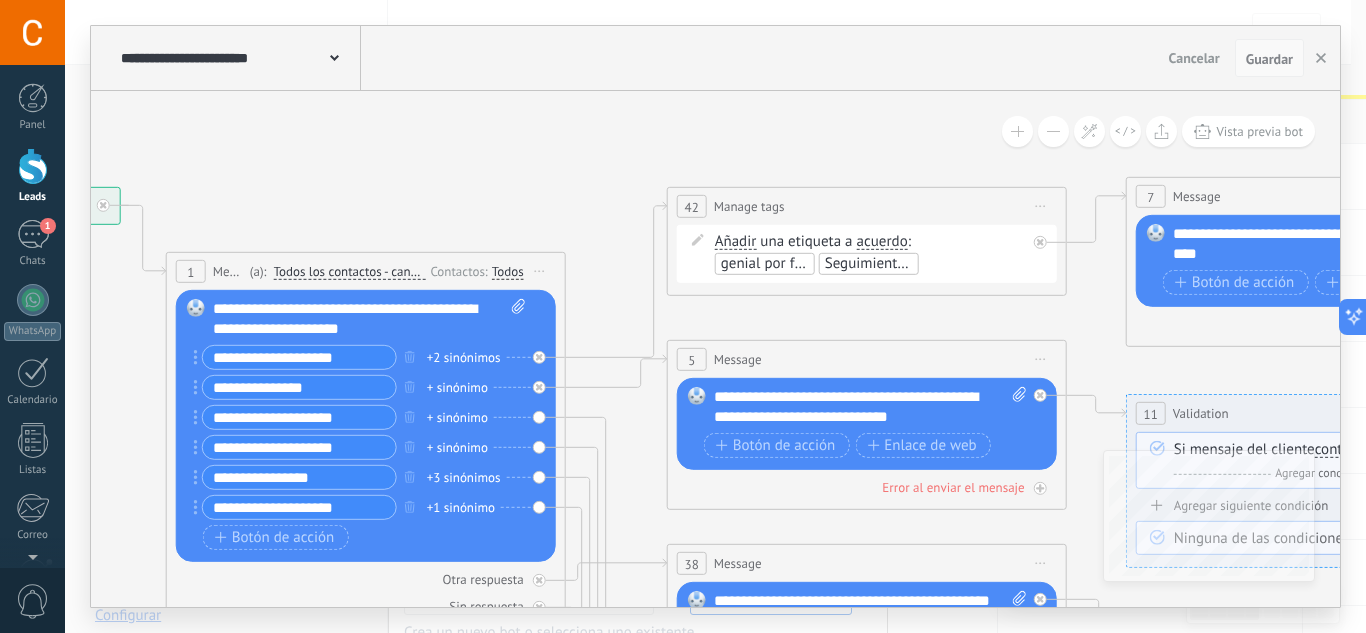 click on "Guardar" at bounding box center (1269, 59) 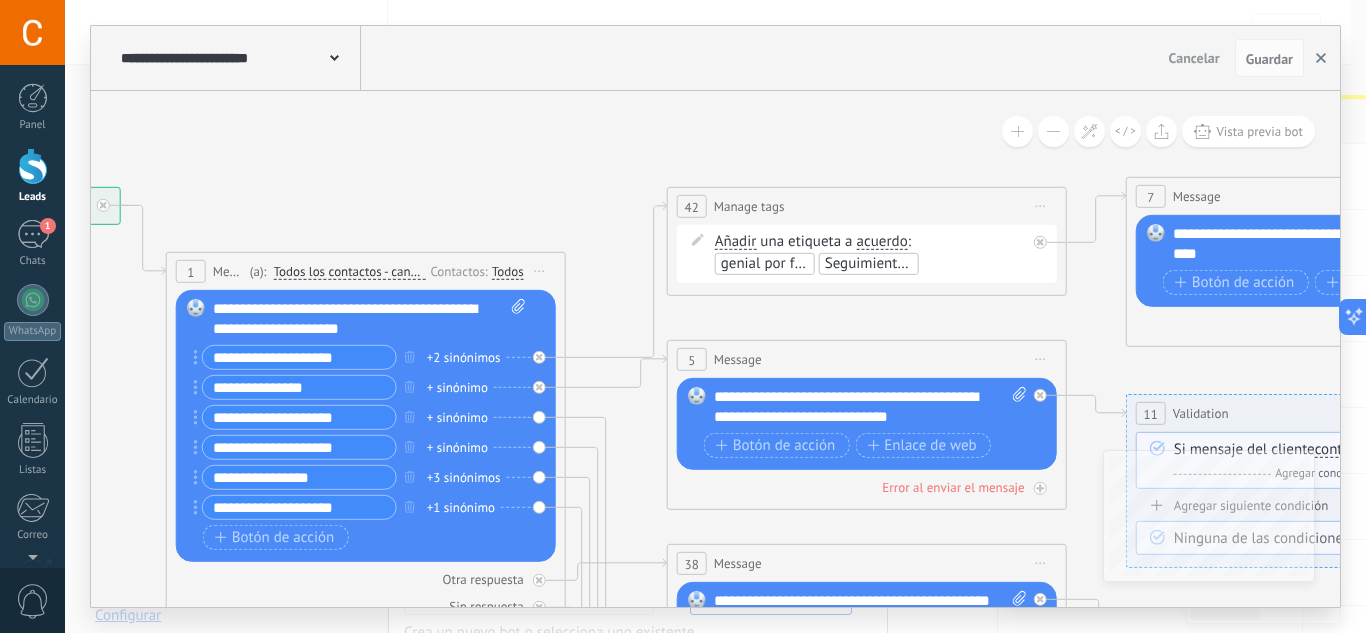 click 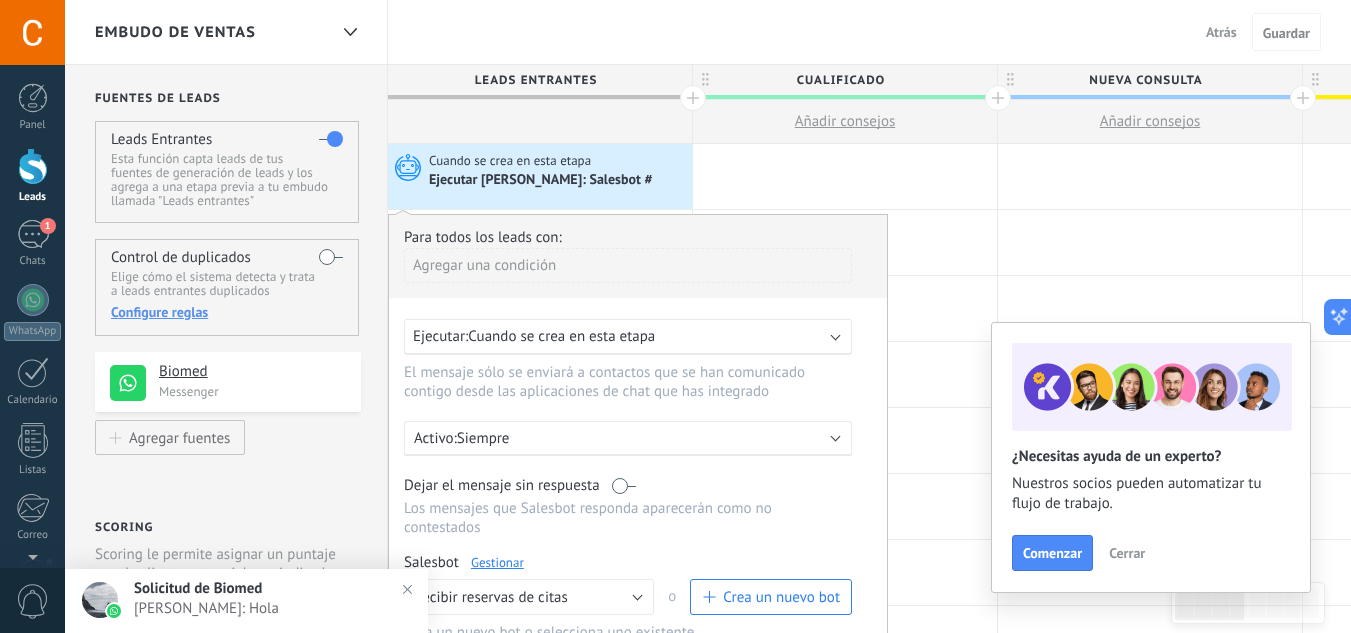 click on "[PERSON_NAME]: Hola" at bounding box center (266, 608) 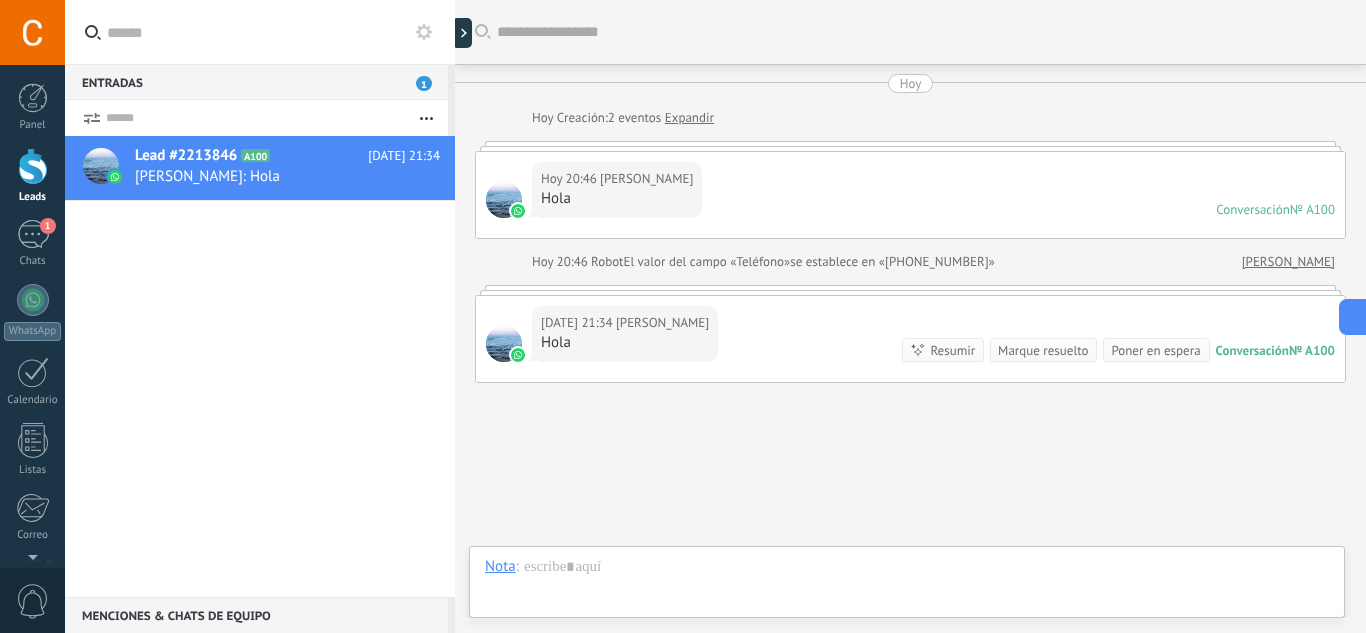 scroll, scrollTop: 99, scrollLeft: 0, axis: vertical 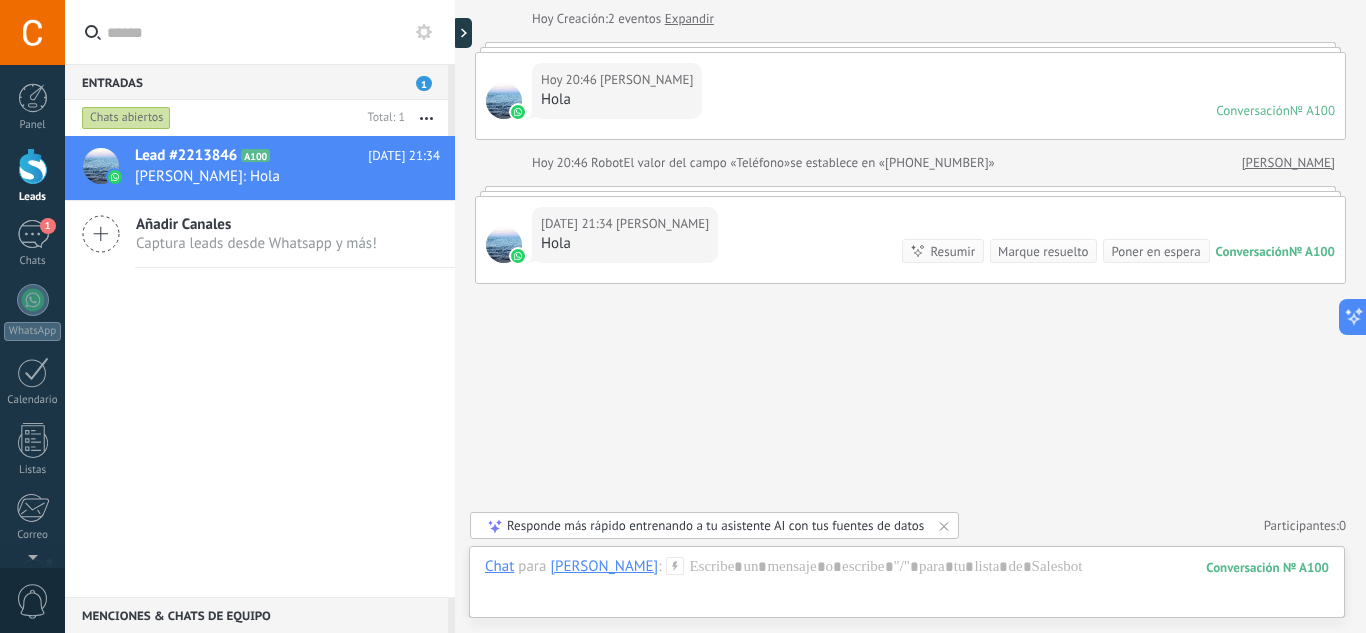 click on "№ A100" at bounding box center (1312, 110) 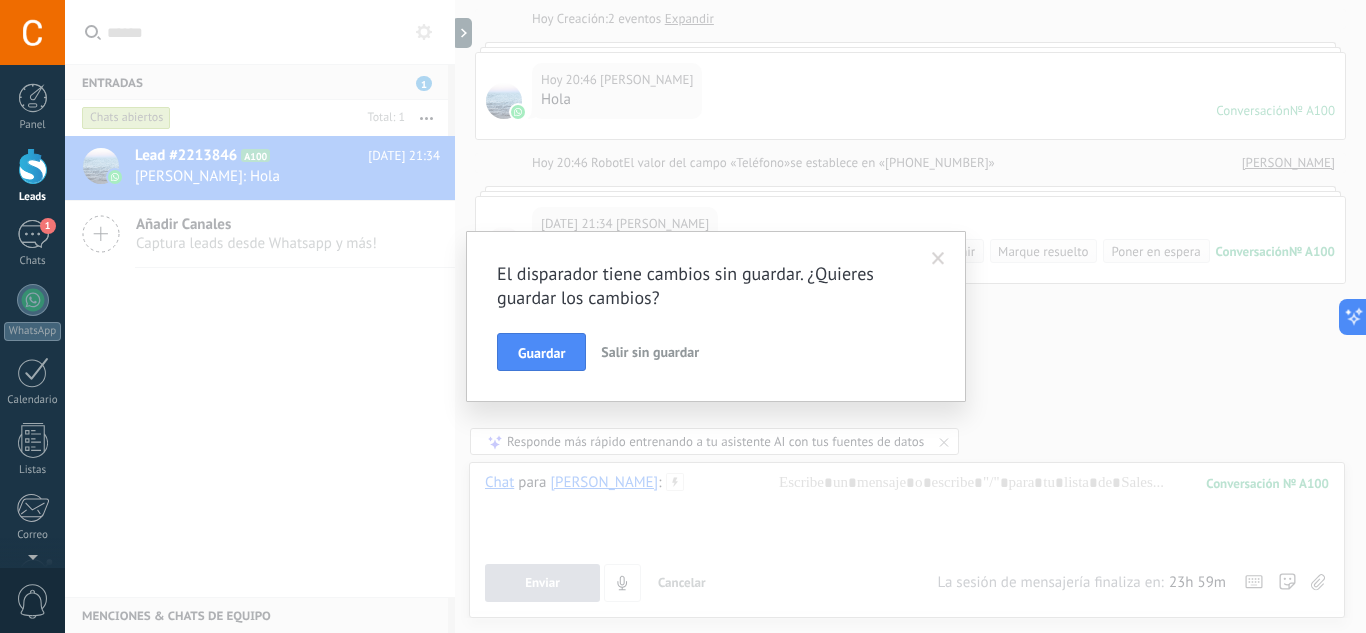 click on "Salir sin guardar" at bounding box center [650, 352] 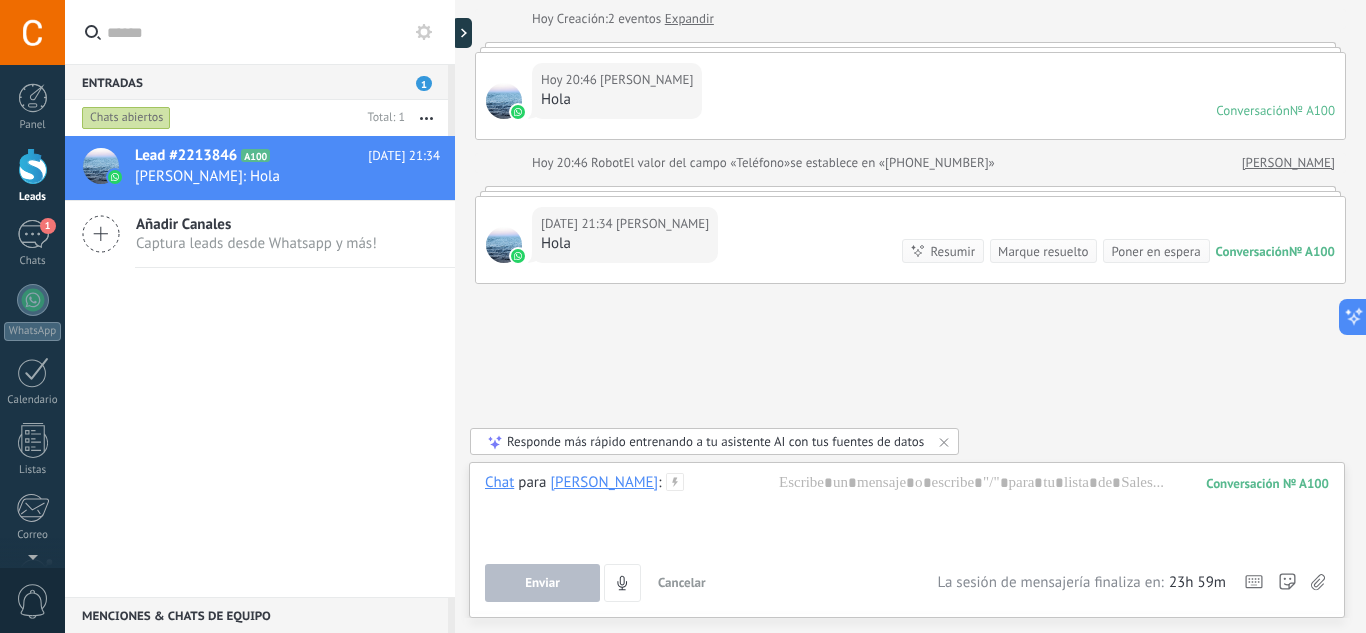 click on "Conversación" at bounding box center (1252, 251) 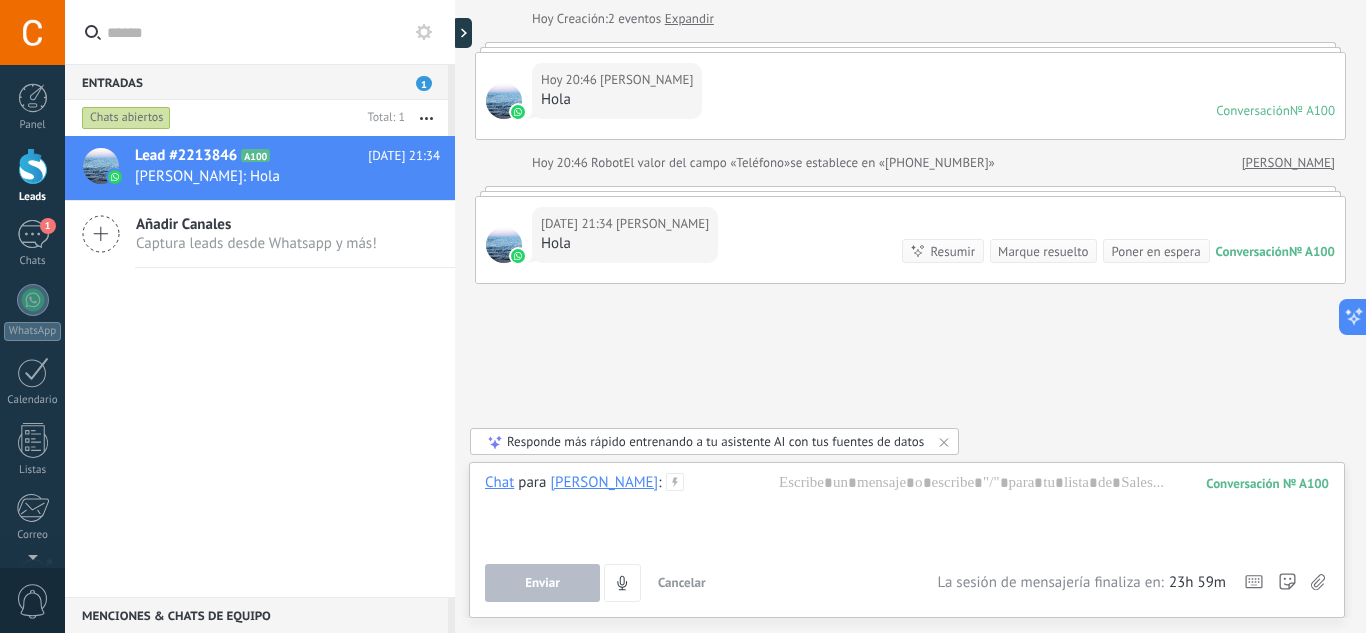 click on "Conversación" at bounding box center [1252, 251] 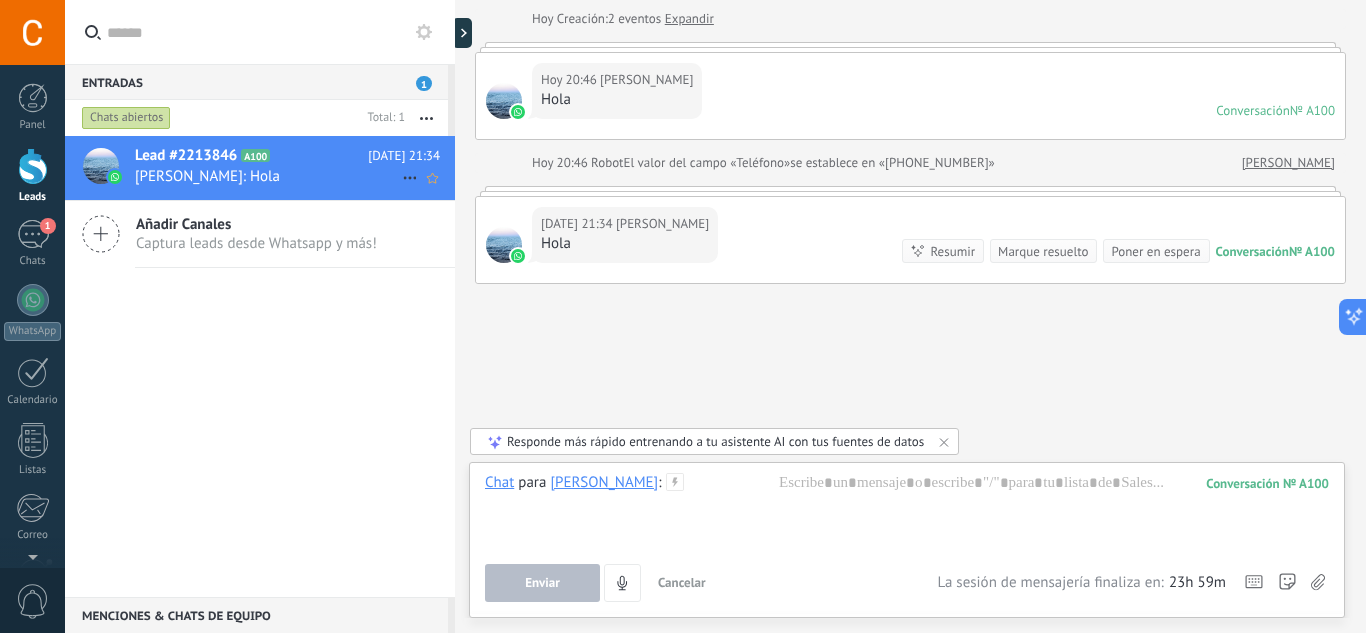 click 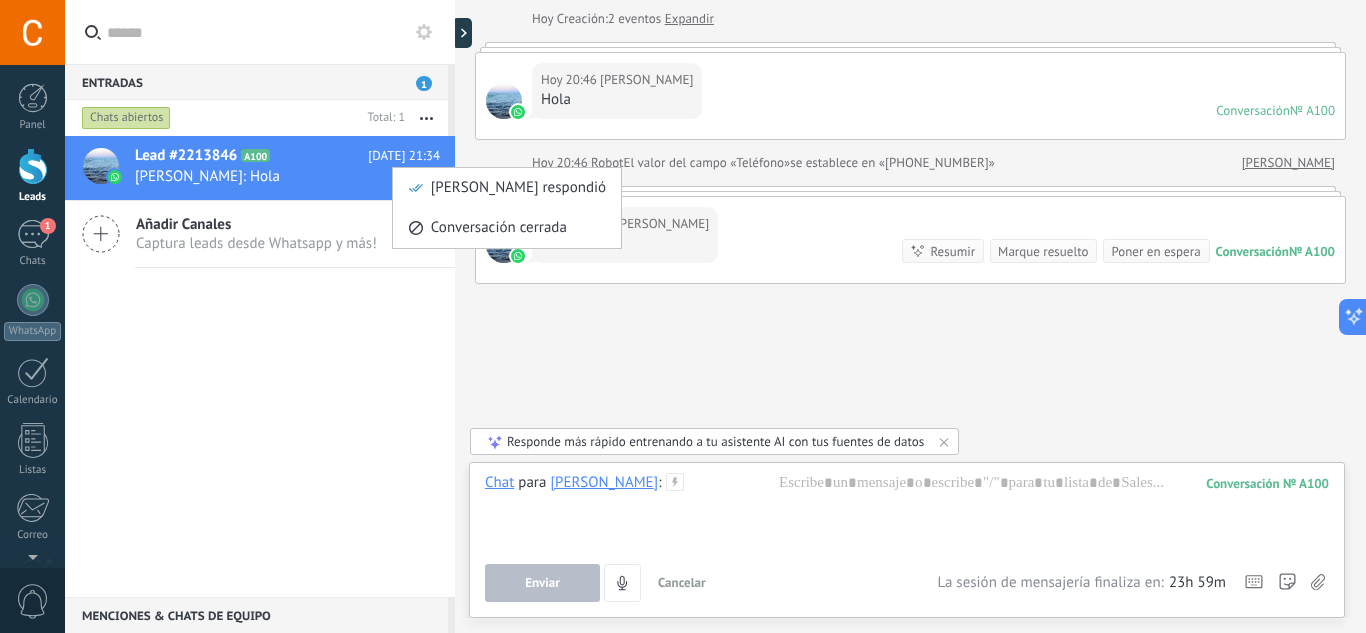 click on "[PERSON_NAME] respondió" at bounding box center [507, 188] 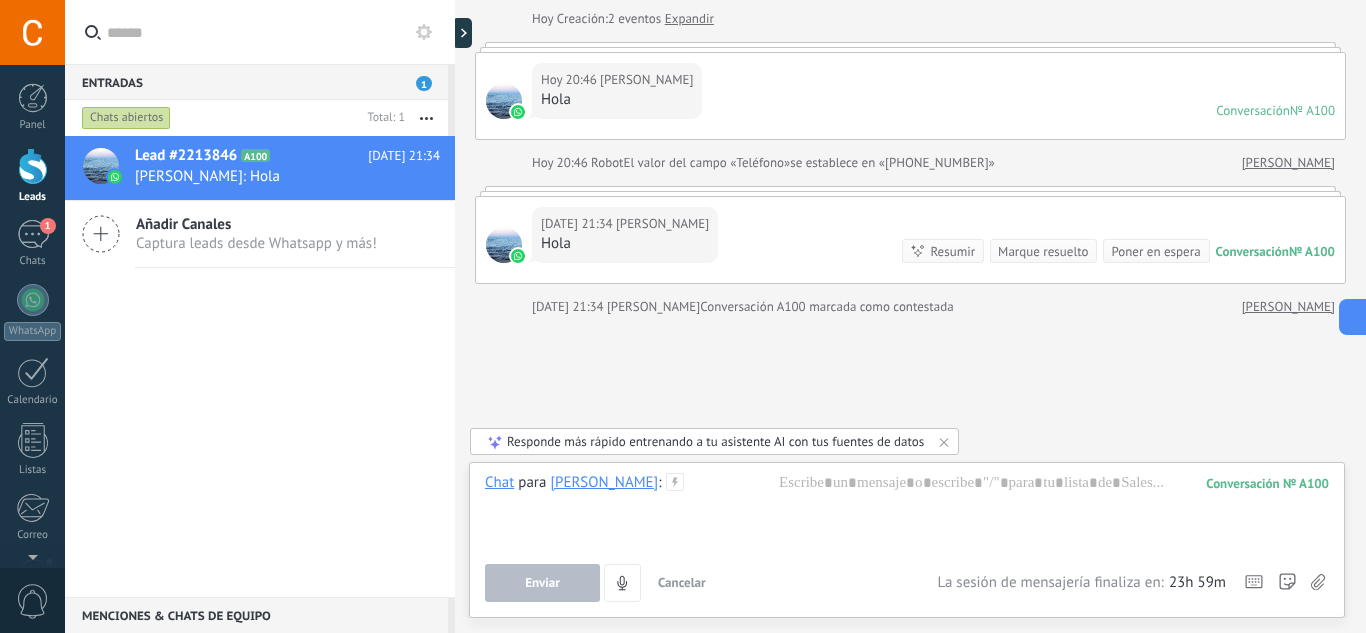 scroll, scrollTop: 132, scrollLeft: 0, axis: vertical 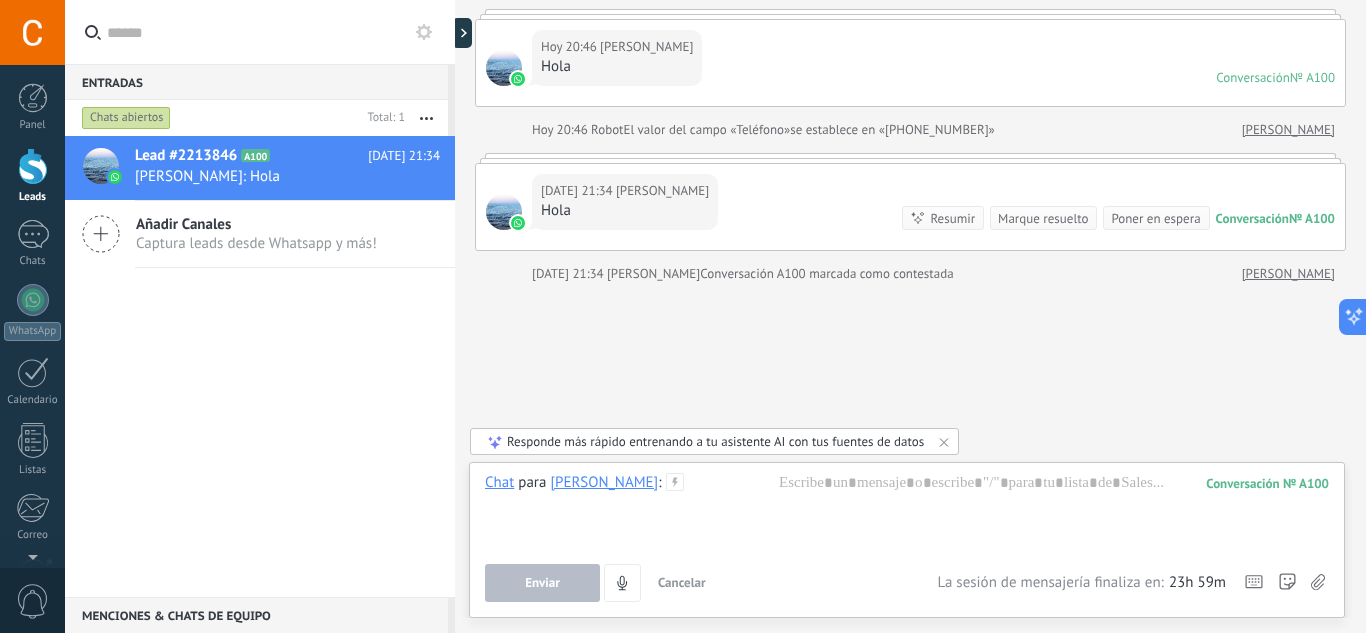 click at bounding box center (426, 118) 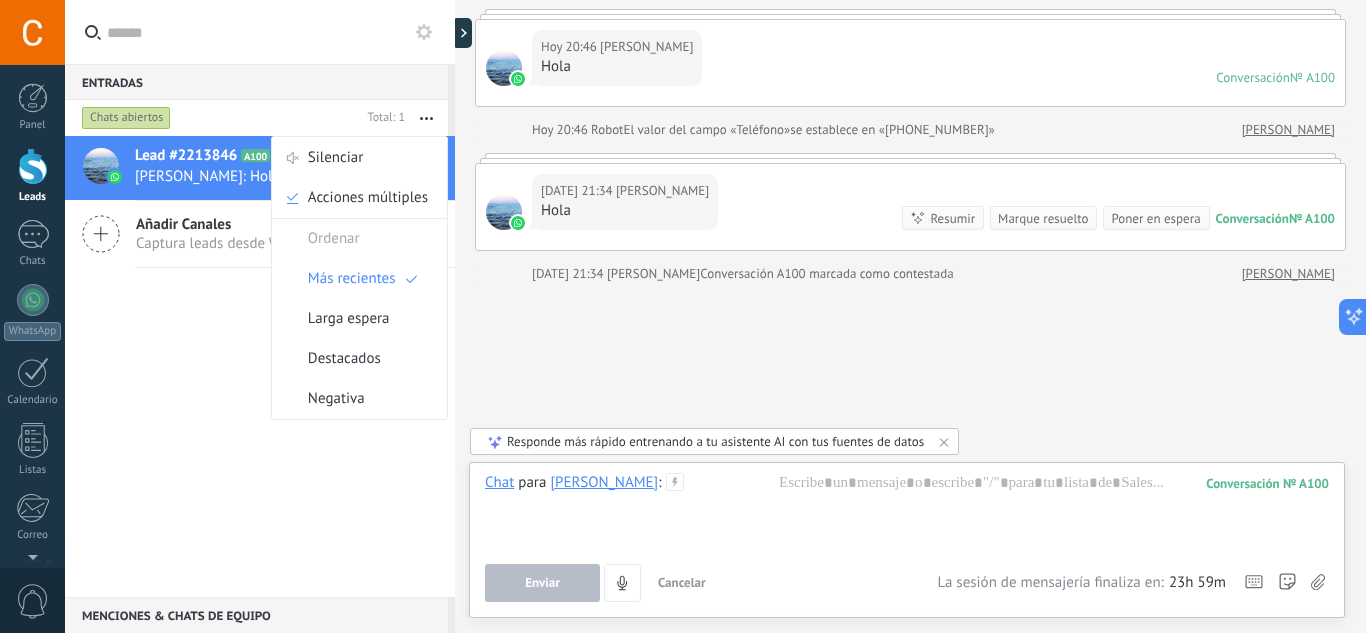 click at bounding box center [426, 118] 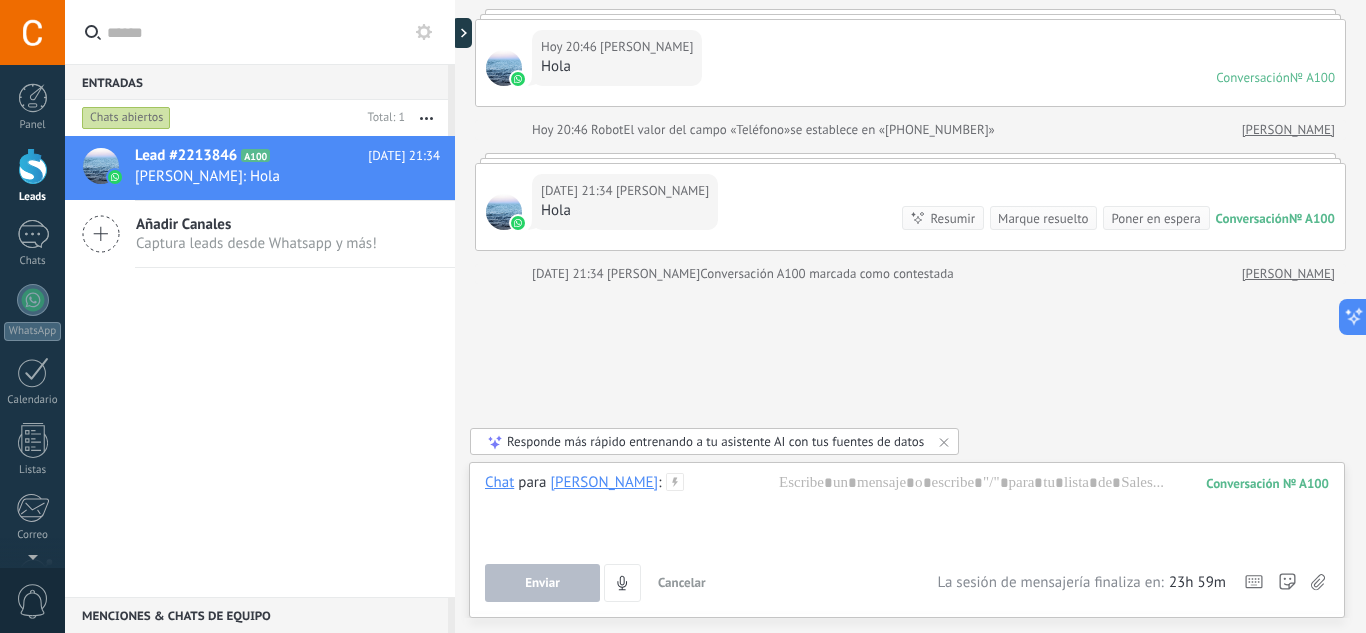 click at bounding box center [426, 118] 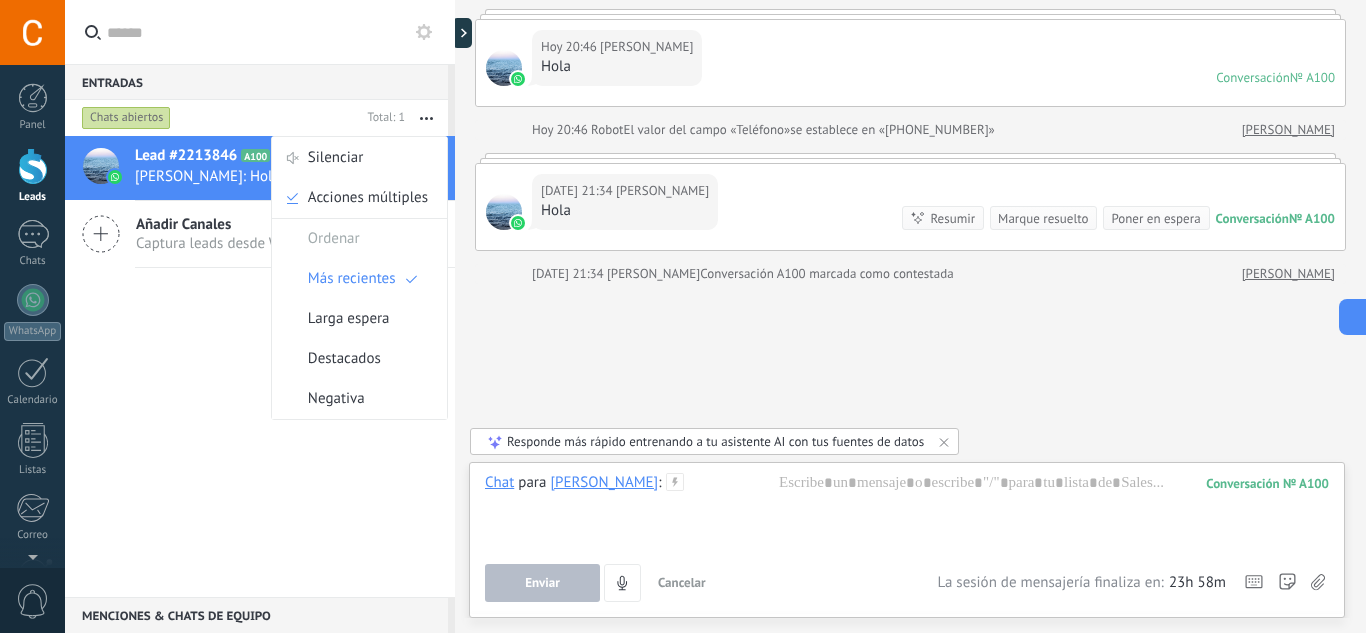 scroll, scrollTop: 0, scrollLeft: 0, axis: both 